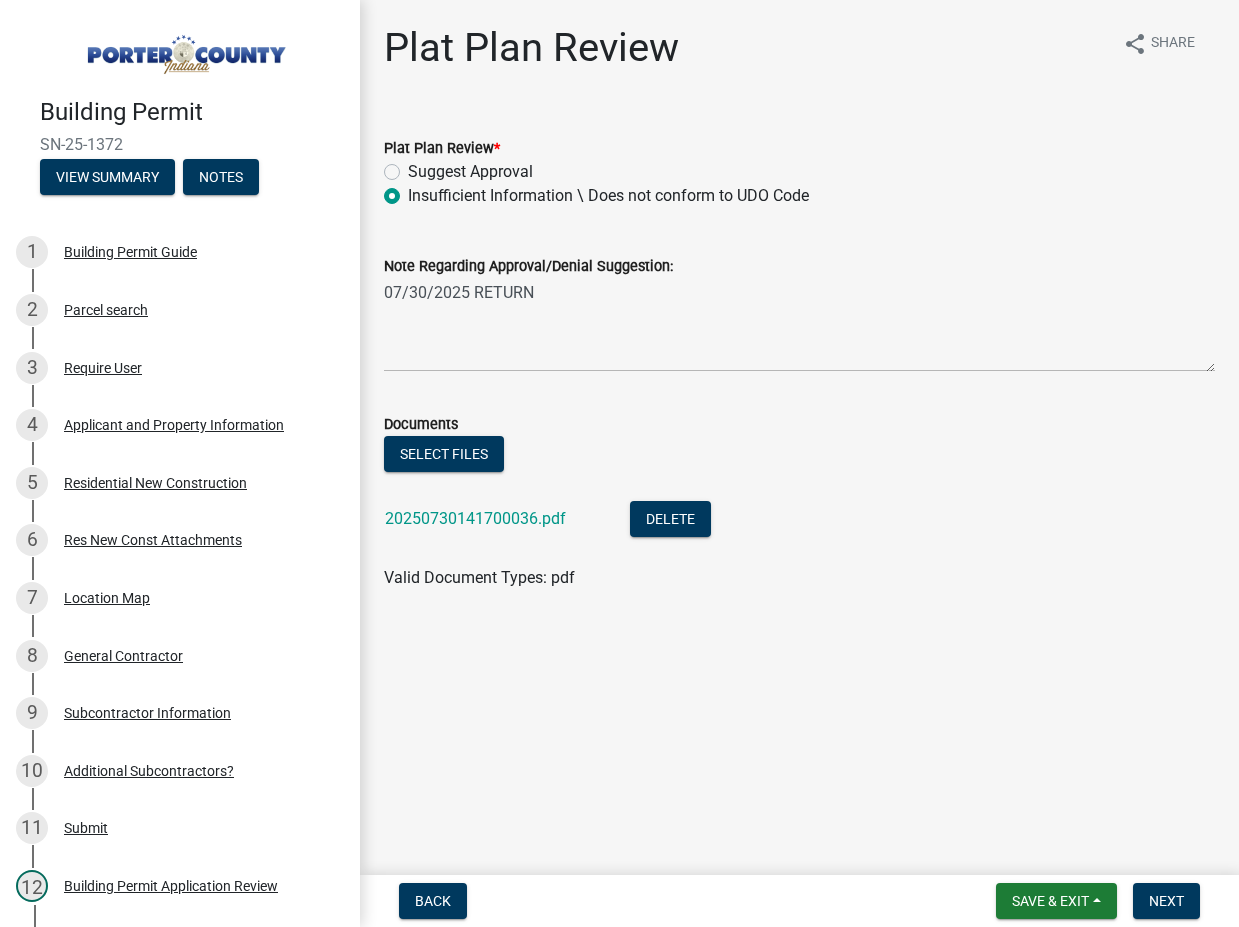 scroll, scrollTop: 0, scrollLeft: 0, axis: both 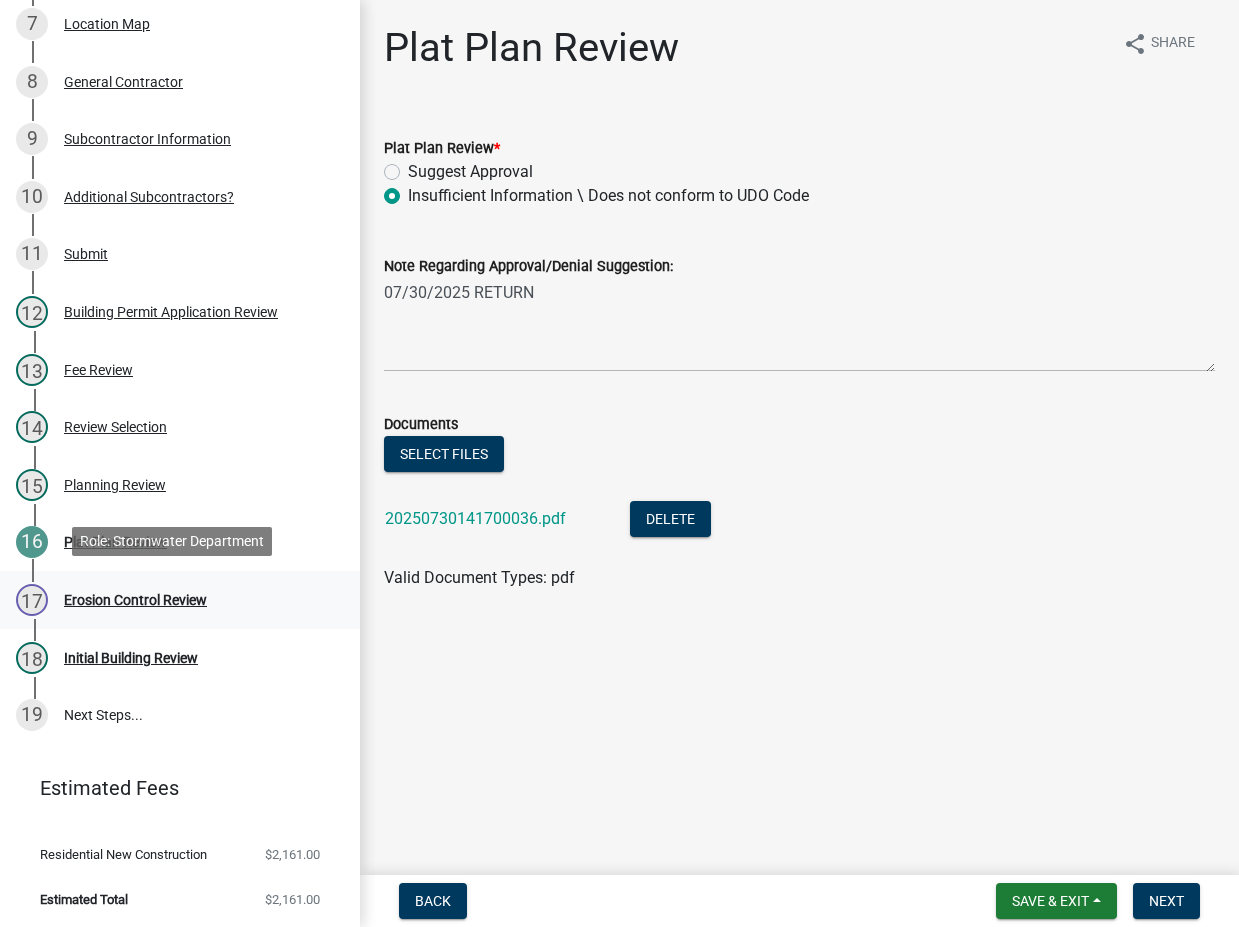 click on "17     Erosion Control Review" at bounding box center [172, 600] 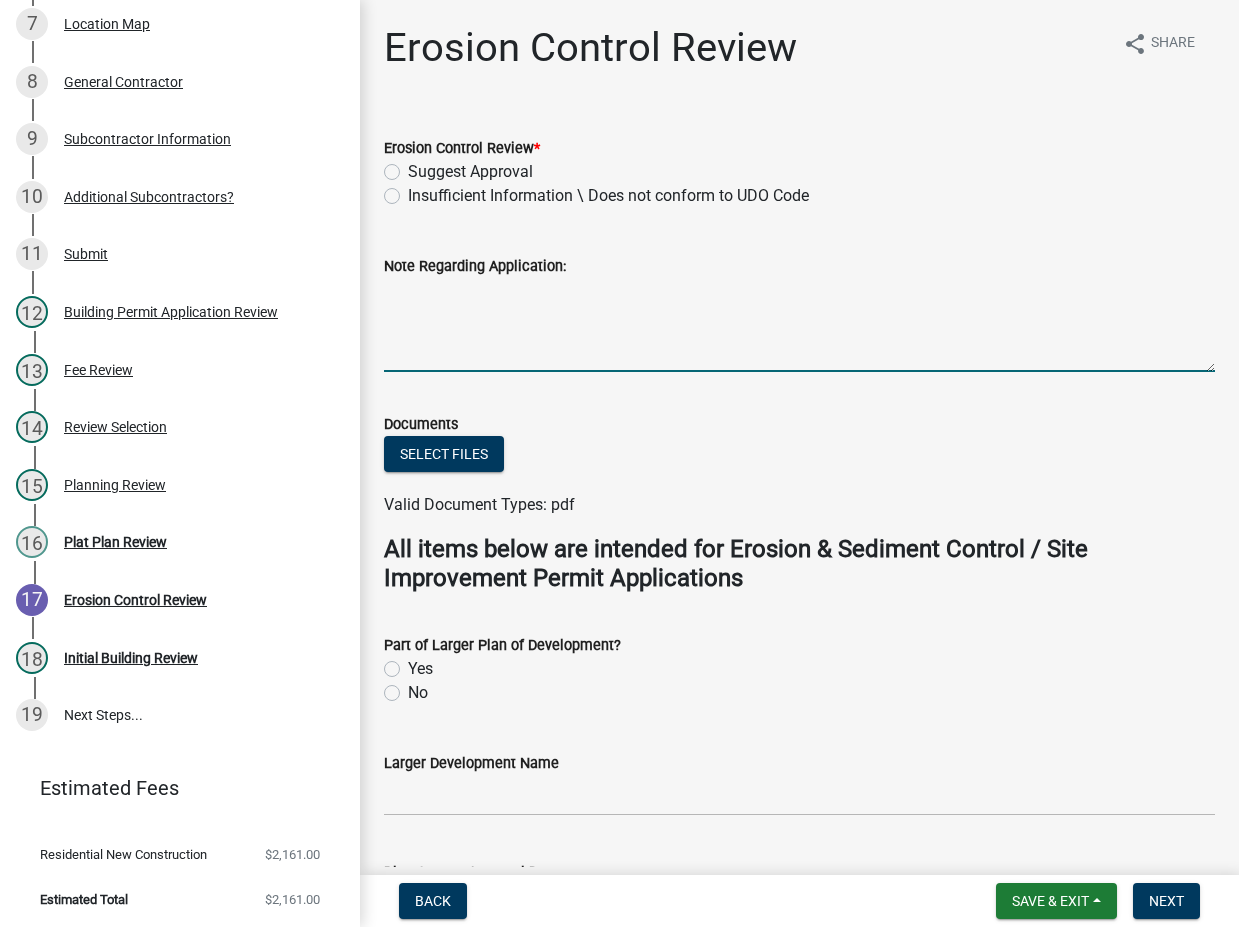 click on "Note Regarding Application:" at bounding box center [799, 325] 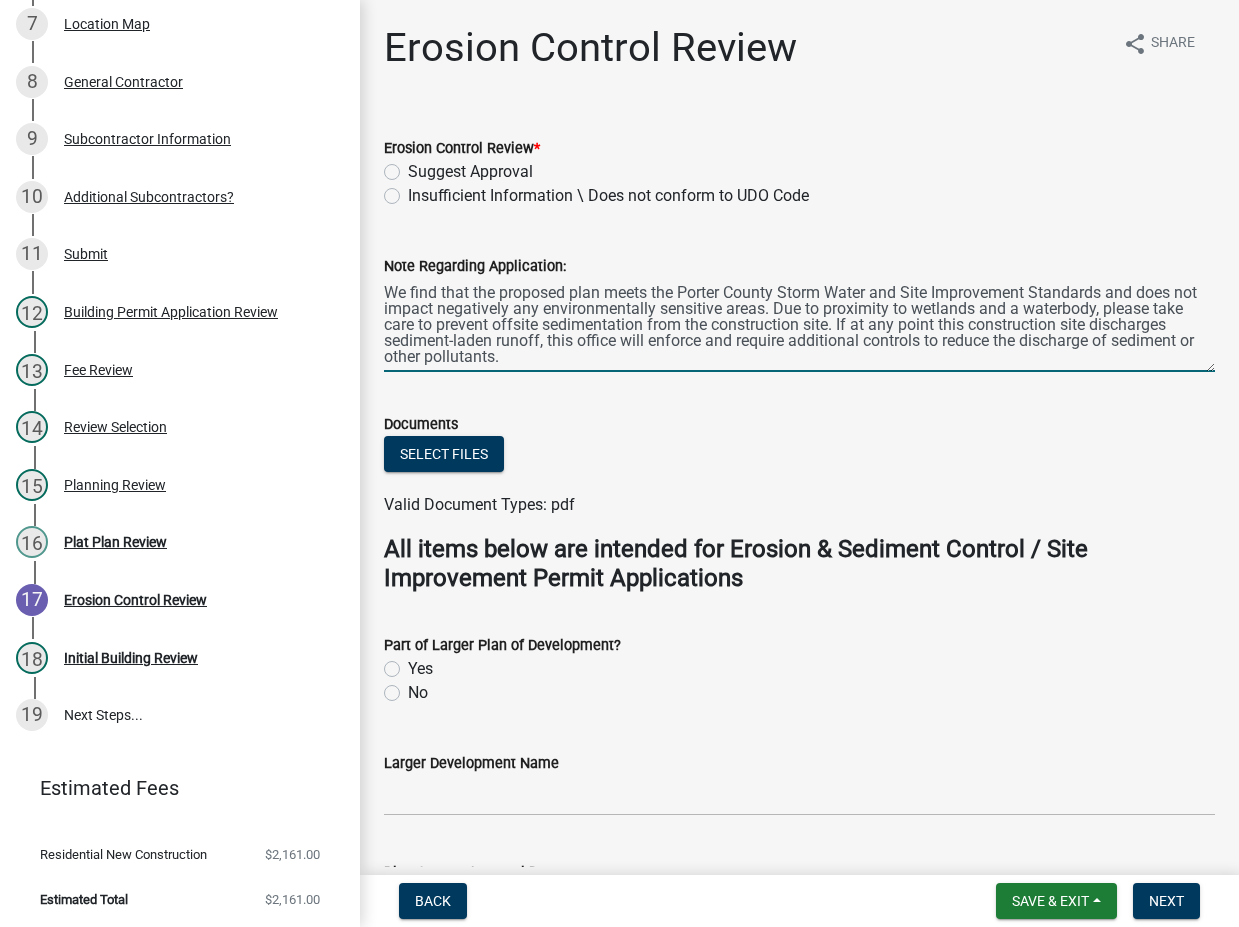 scroll, scrollTop: 10, scrollLeft: 0, axis: vertical 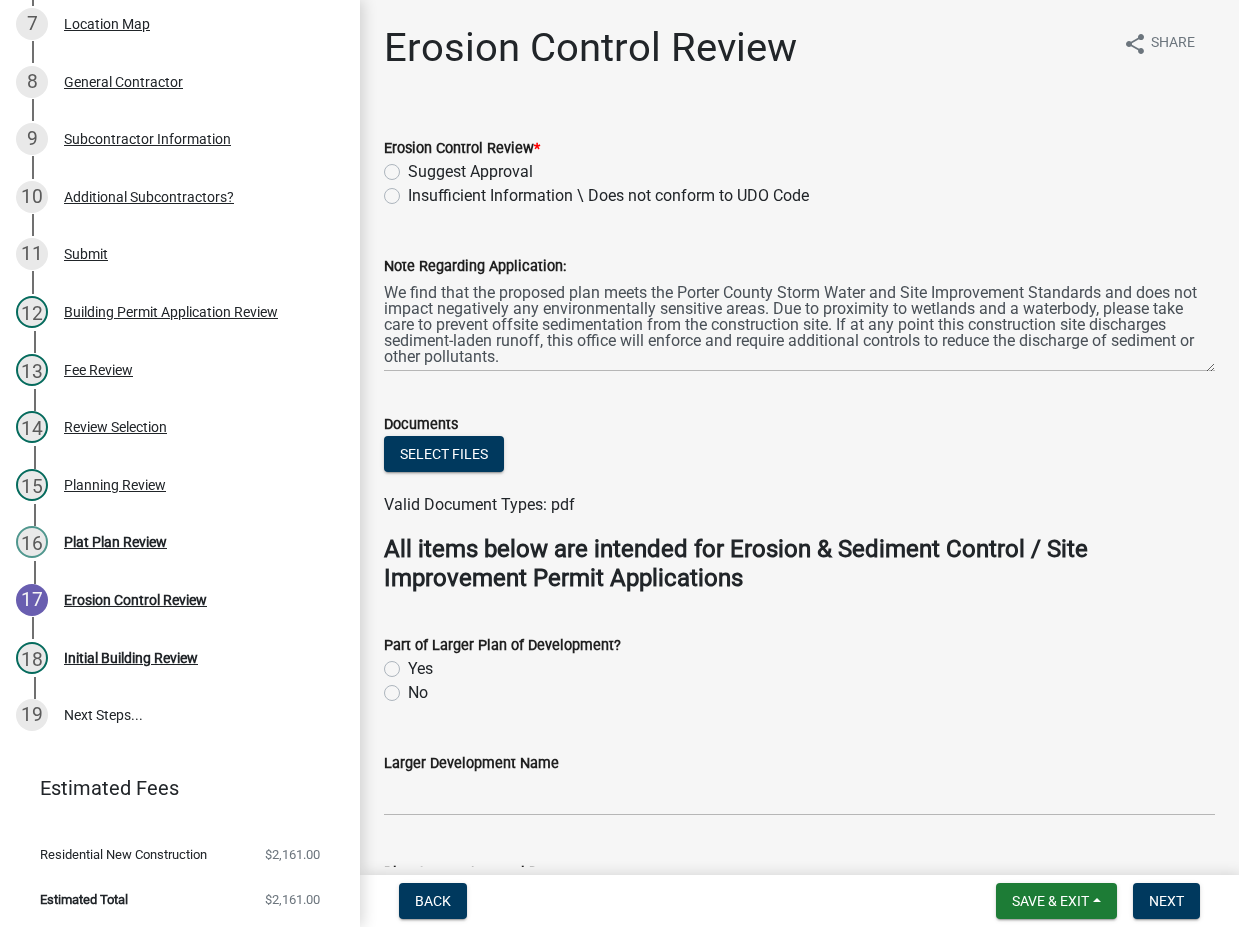 click on "No" 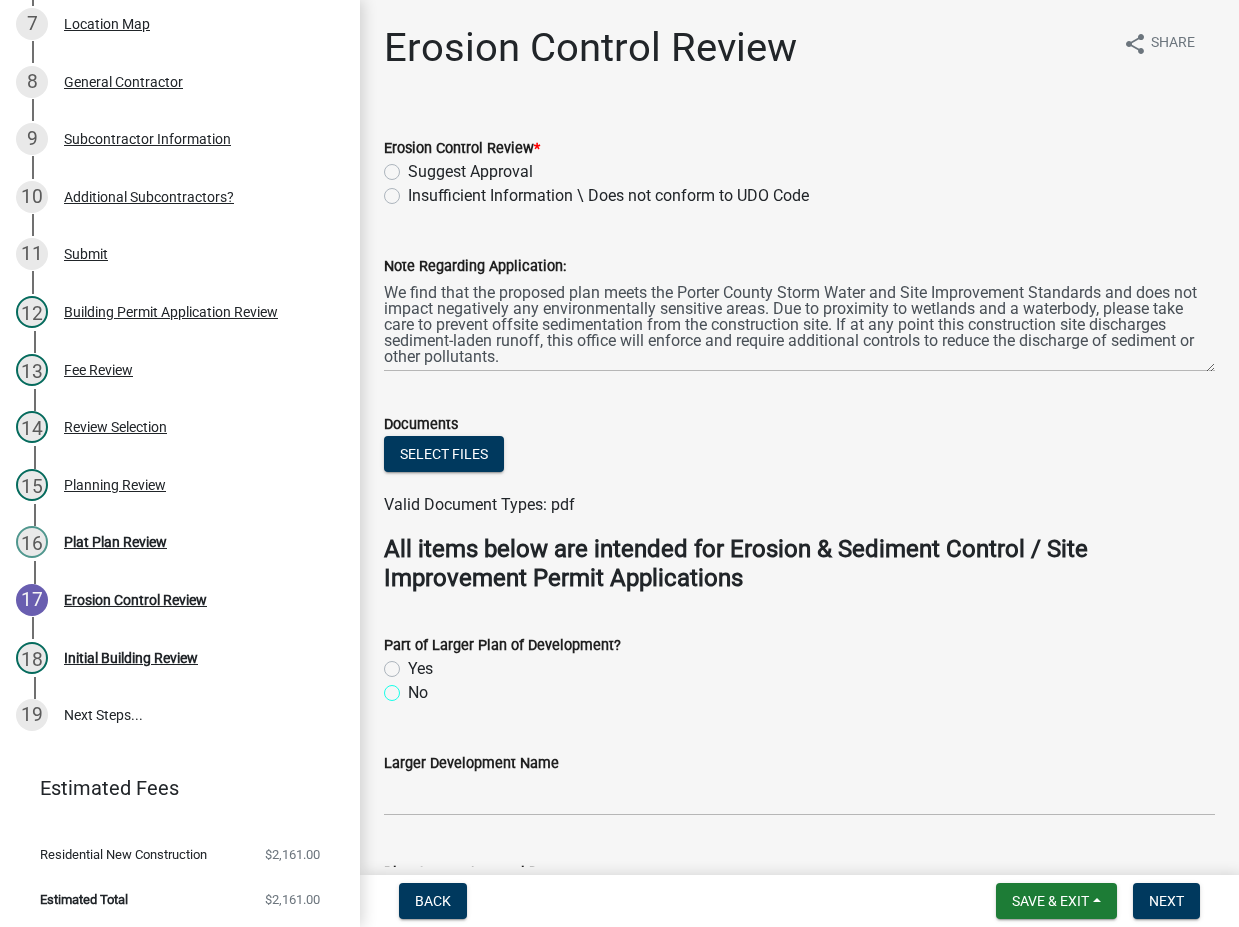 click on "No" at bounding box center [414, 687] 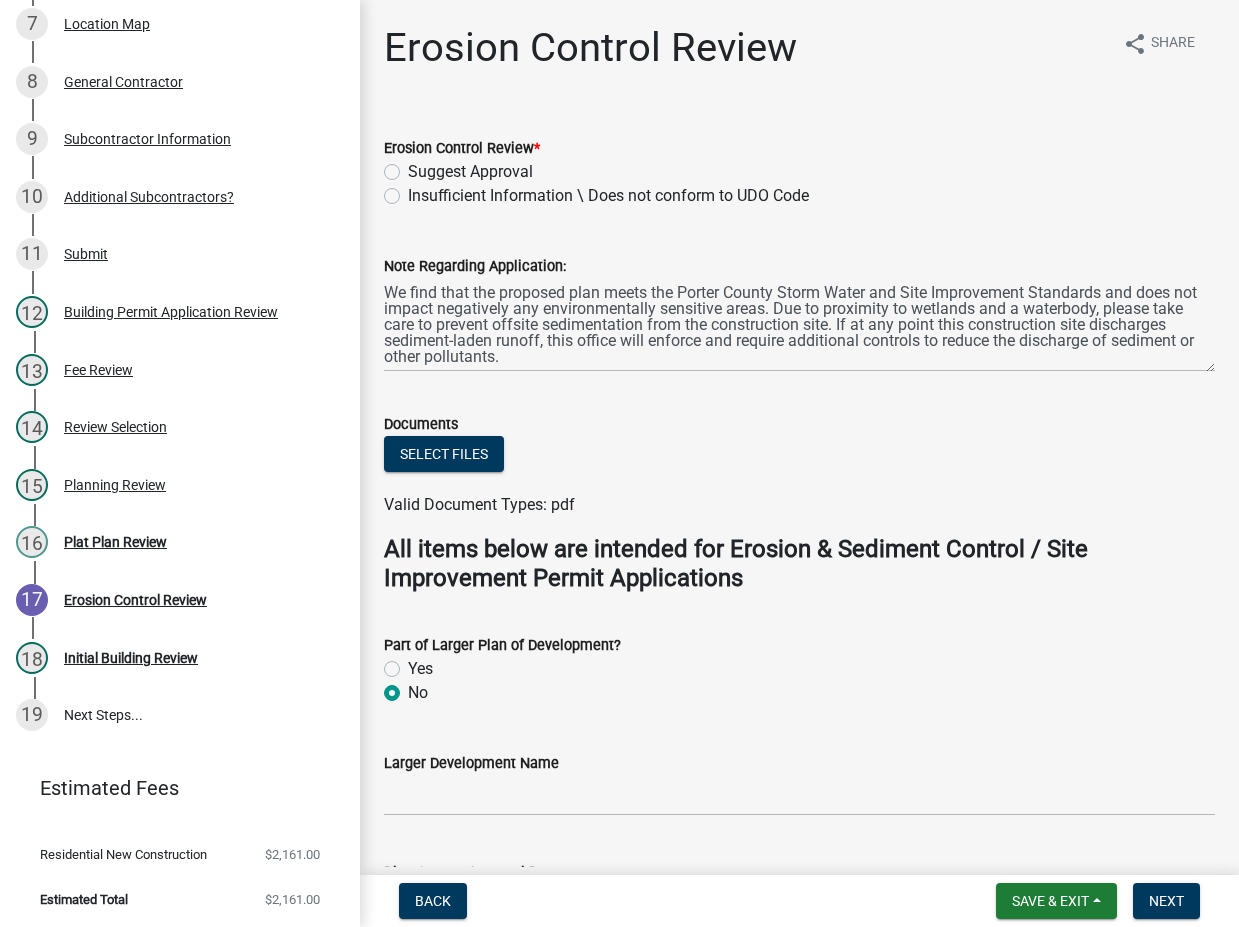 radio on "true" 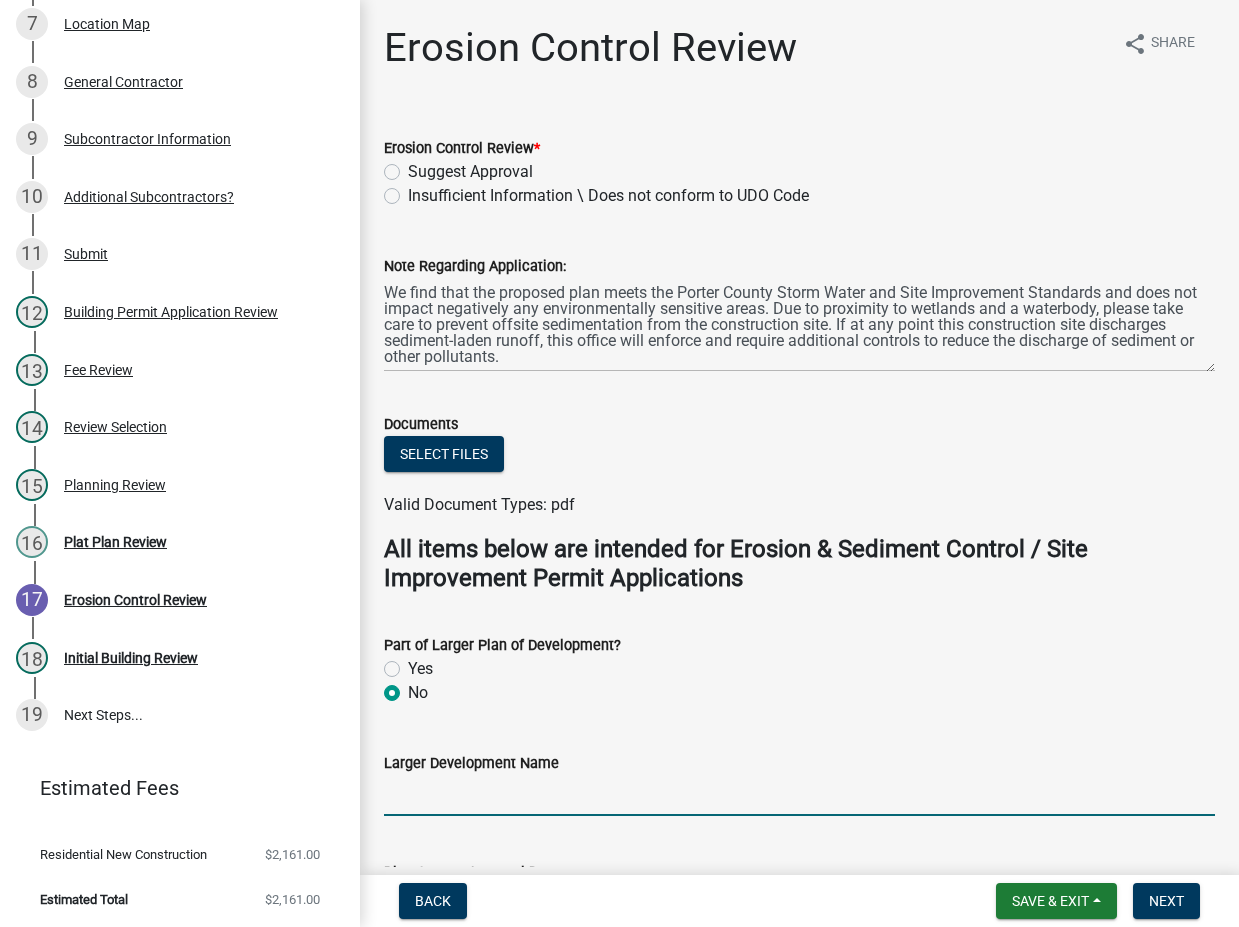 click on "Larger Development Name" at bounding box center (799, 795) 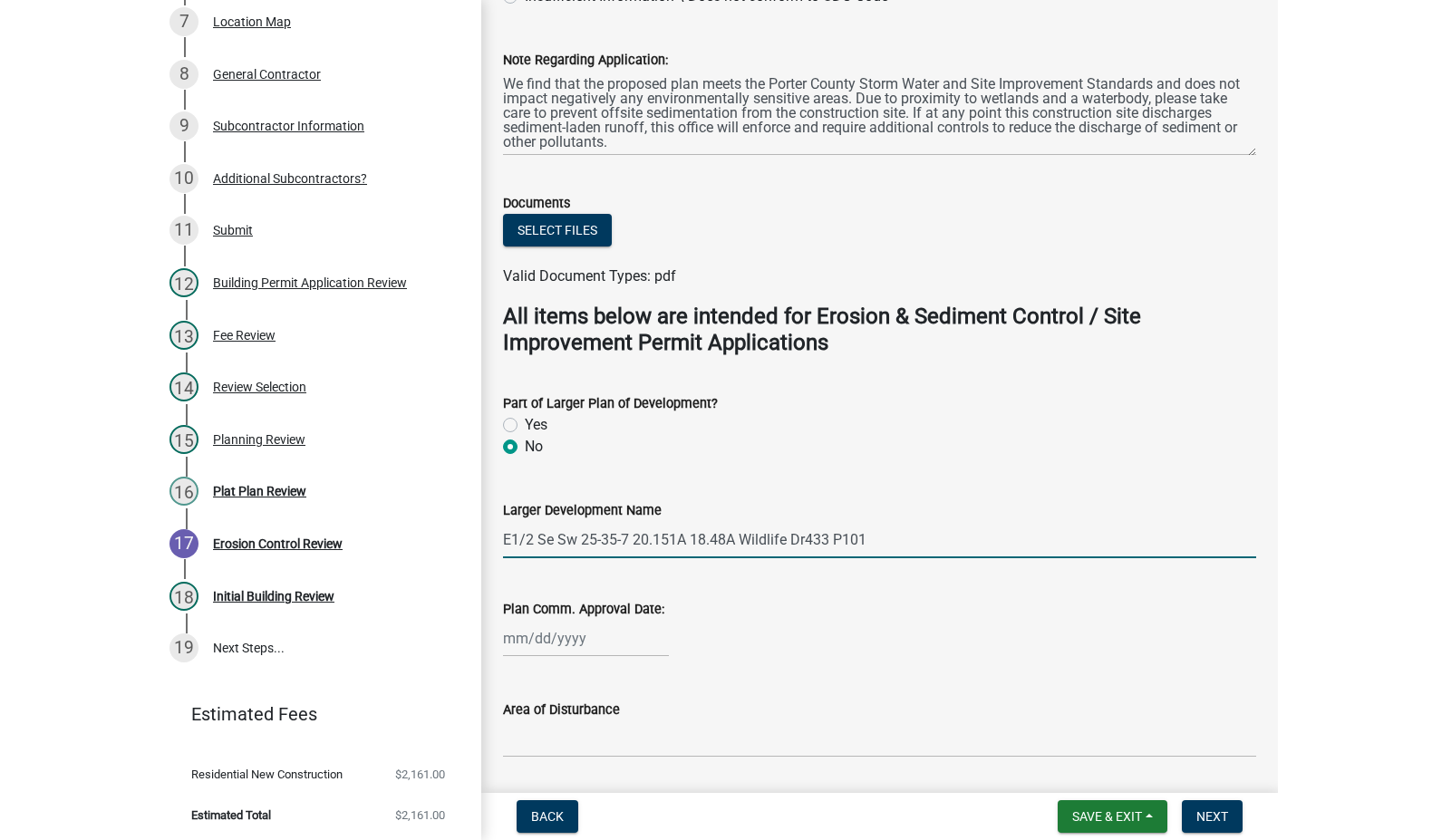 scroll, scrollTop: 453, scrollLeft: 0, axis: vertical 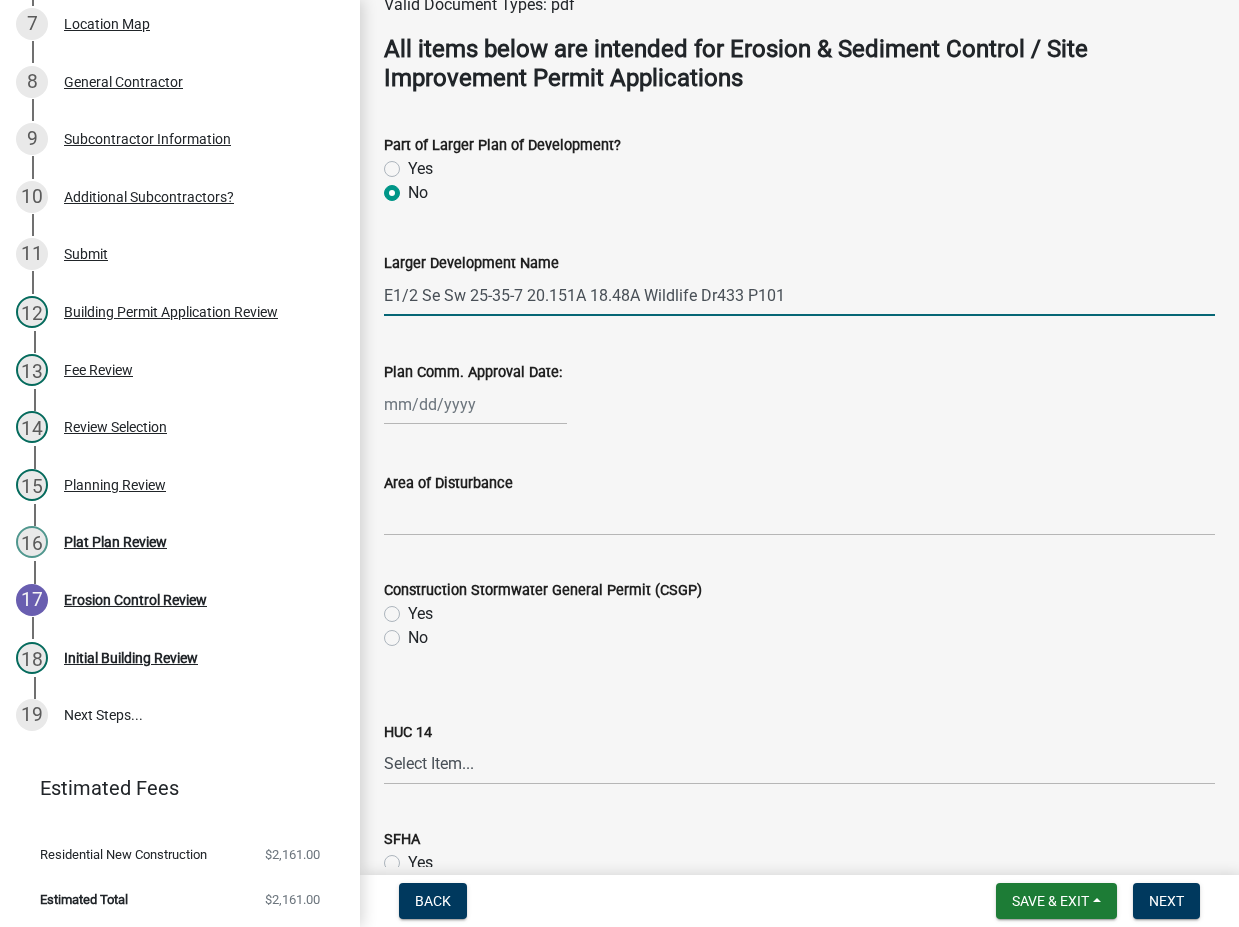 type on "E1/2 Se Sw 25-35-7 20.151A 18.48A Wildlife Dr433 P101" 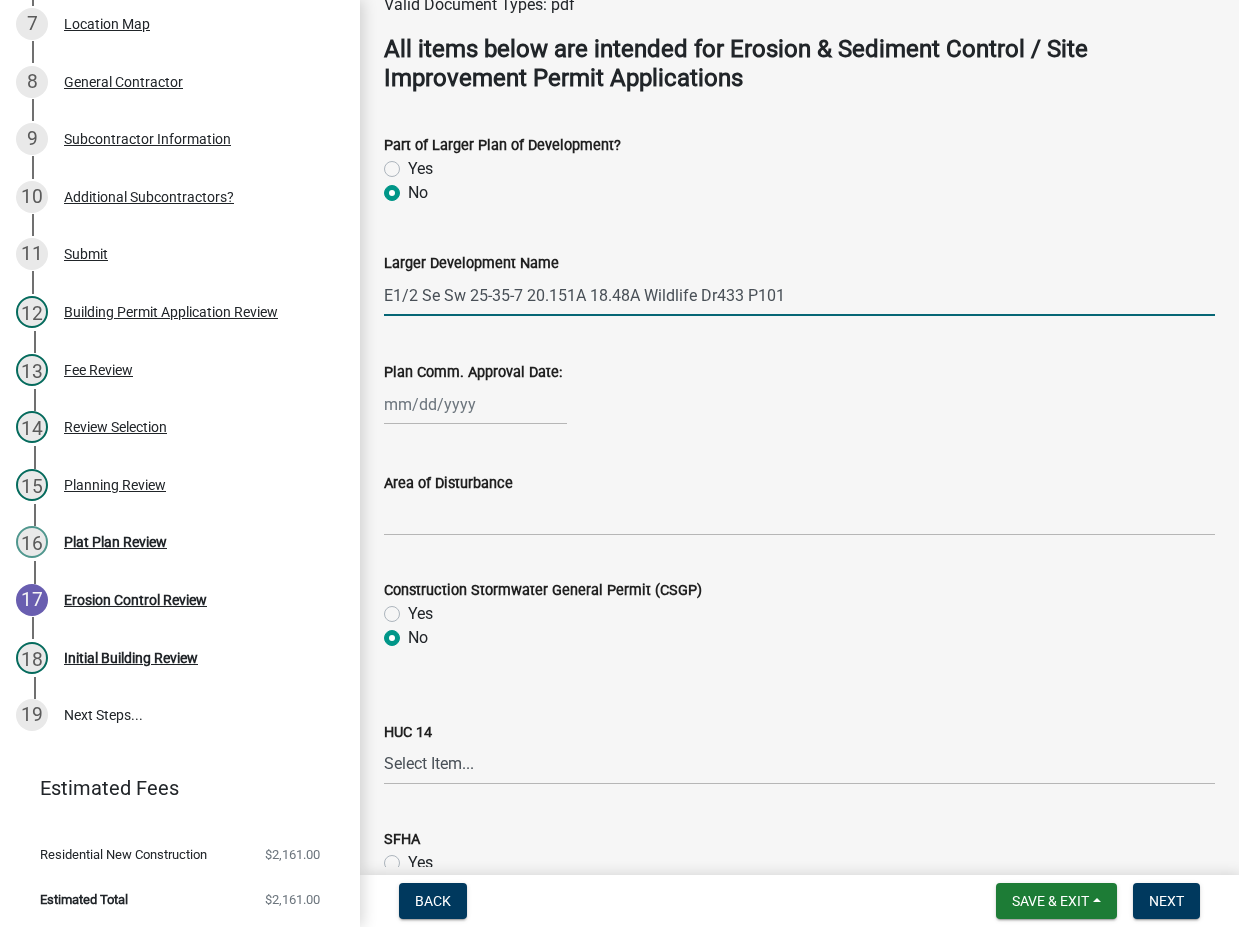 radio on "true" 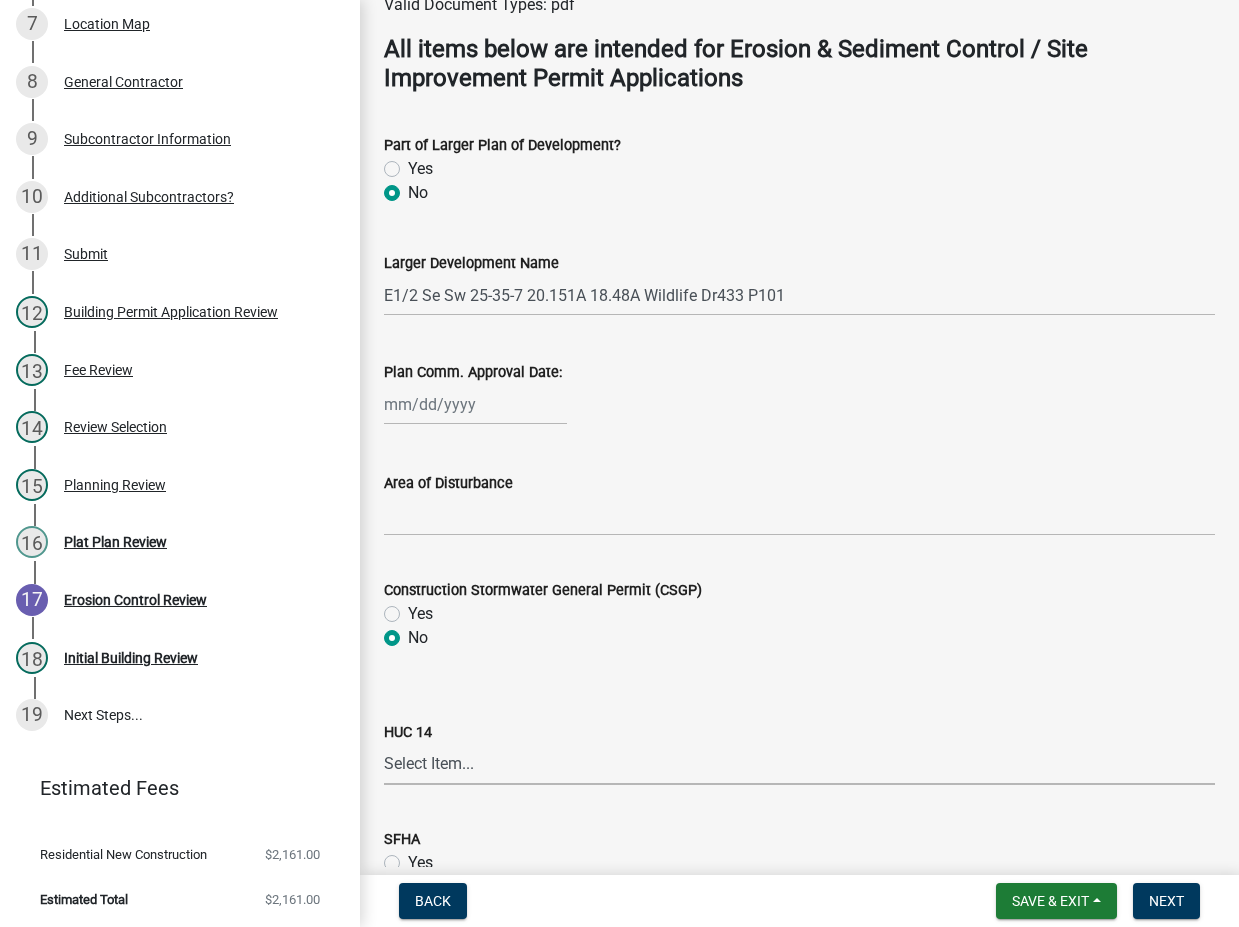 click on "Select Item... Ahlgrim Ditch Beverly Shores Tributary Burns Ditch - Willow Creek Cobb Creek - Breyfogel Ditch Cobb Ditch - Sievers Creek Cobb Ditch - Wolf Creek Cook Ditch Crooked Creek - Hannon Ditch Crooked Creek - Headwaters (Porter) Crooked Creek - Snake Island School Crooked Creek West Branch - Flint Lake Damon Run Deep River - Deer Creek Deep River - Lake George Dam Deep River - Little Calumet River Duck Creek (Lake) Dunes Creek Eagle Creek - Stony Run East Branch Stony Run Greiger Ditch Hodge Ditch - Cook Ditch Hodge Ditch - Delehanty/Schatley Ditches Kankakee River - Brown Levee Ditch Kankakee River - Lawton/Davis Ditches Kankakee River - Payne/Rassmussen Ditches Kintzele Ditch Koselke Ditch Lake Michigan Shoreline - Dunes Lake Michigan Shoreline - Indiana Harbor Canal Lake Michigan - It's Waters, Bays, & Islands Little Calumet River - Burns Ditch Outlet Little Calumet River - Kemper Ditch Little Calument River - Reynolds Creek" at bounding box center (799, 764) 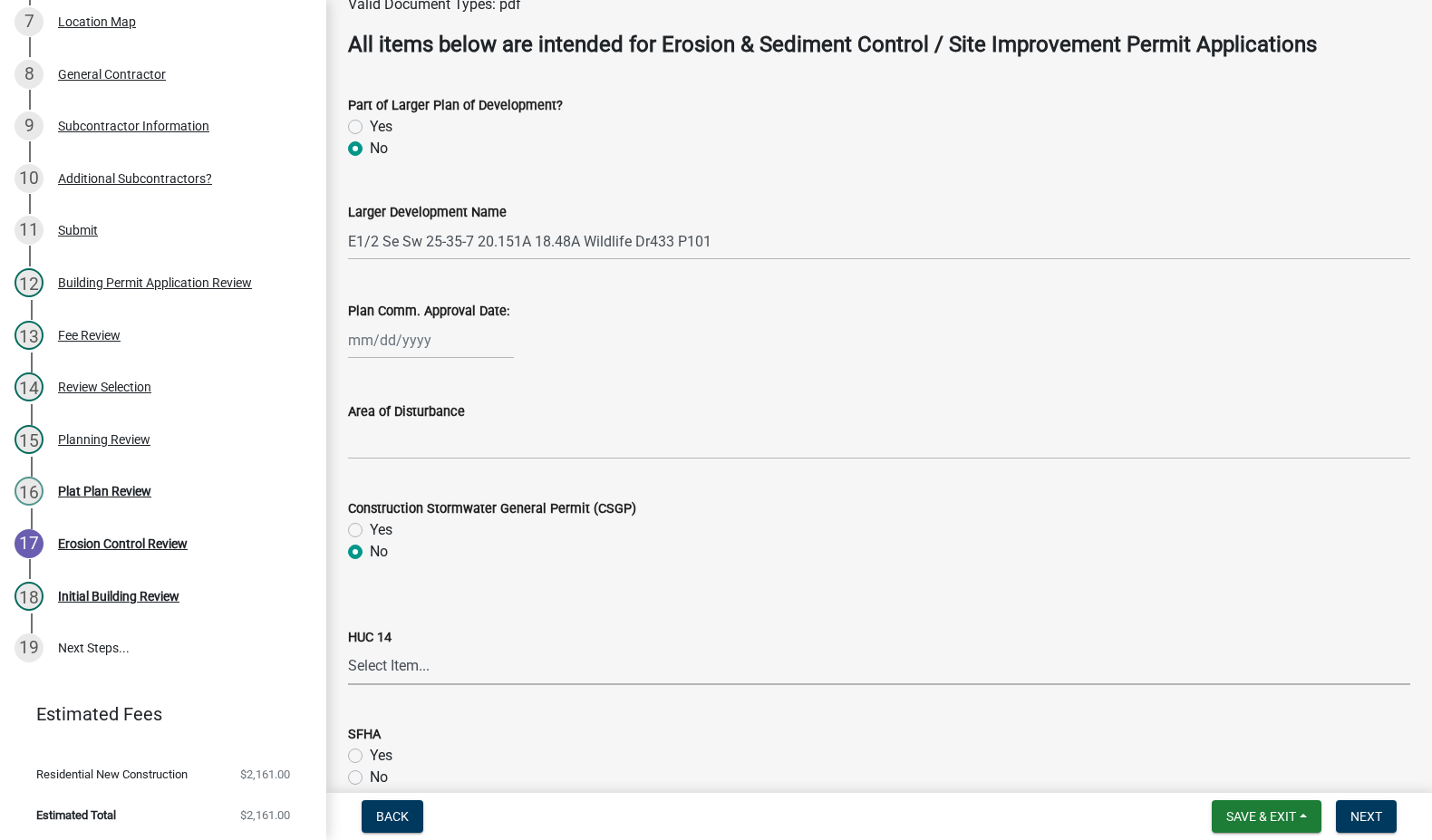 scroll, scrollTop: 0, scrollLeft: 0, axis: both 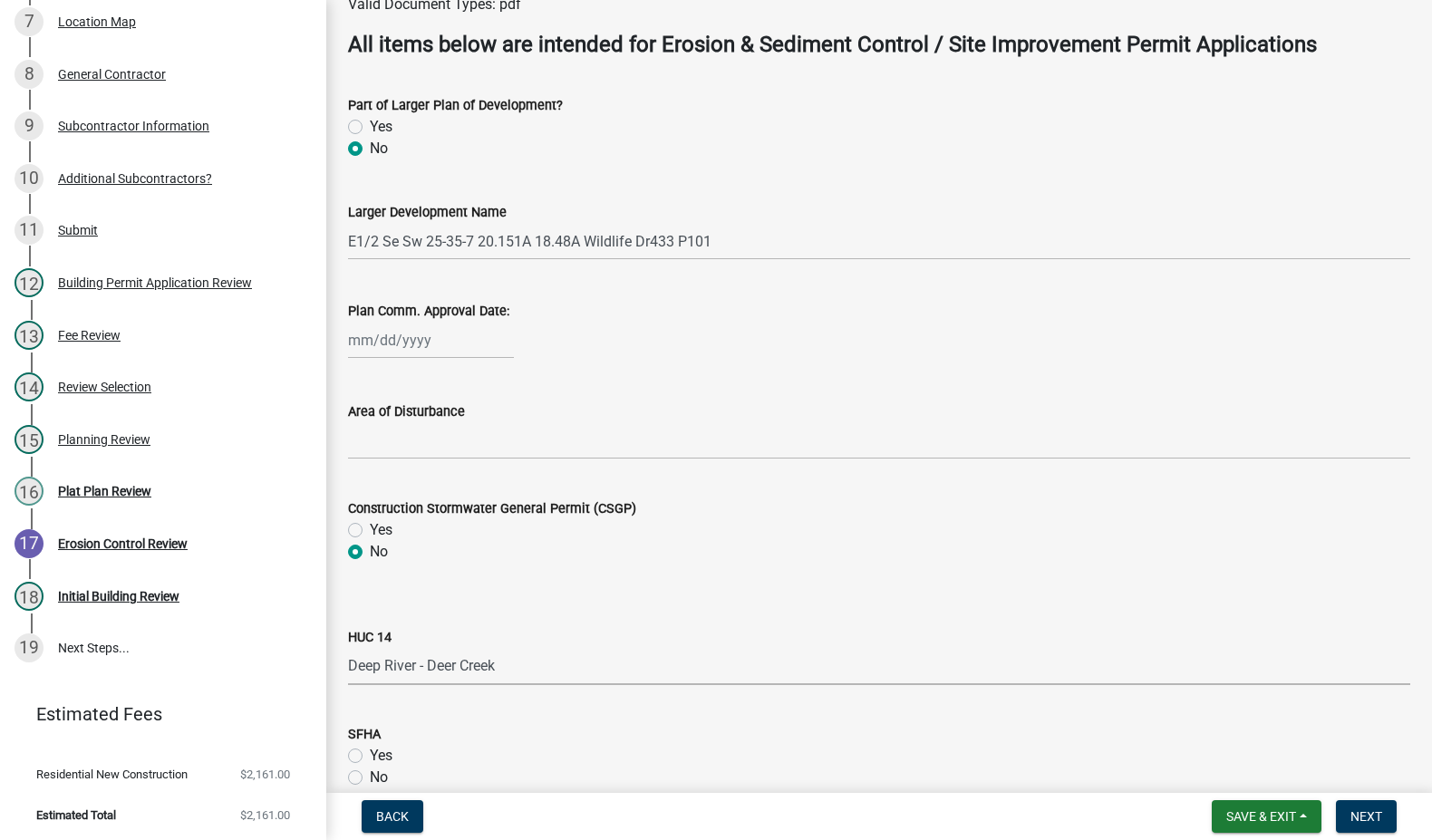 click on "Select Item... Ahlgrim Ditch Beverly Shores Tributary Burns Ditch - Willow Creek Cobb Creek - Breyfogel Ditch Cobb Ditch - Sievers Creek Cobb Ditch - Wolf Creek Cook Ditch Crooked Creek - Hannon Ditch Crooked Creek - Headwaters (Porter) Crooked Creek - Snake Island School Crooked Creek West Branch - Flint Lake Damon Run Deep River - Deer Creek Deep River - Lake George Dam Deep River - Little Calumet River Duck Creek (Lake) Dunes Creek Eagle Creek - Stony Run East Branch Stony Run Greiger Ditch Hodge Ditch - Cook Ditch Hodge Ditch - Delehanty/Schatley Ditches Kankakee River - Brown Levee Ditch Kankakee River - Lawton/Davis Ditches Kankakee River - Payne/Rassmussen Ditches Kintzele Ditch Koselke Ditch Lake Michigan Shoreline - Dunes Lake Michigan Shoreline - Indiana Harbor Canal Lake Michigan - It's Waters, Bays, & Islands Little Calumet River - Burns Ditch Outlet Little Calumet River - Kemper Ditch Little Calument River - Reynolds Creek" at bounding box center (879, 666) 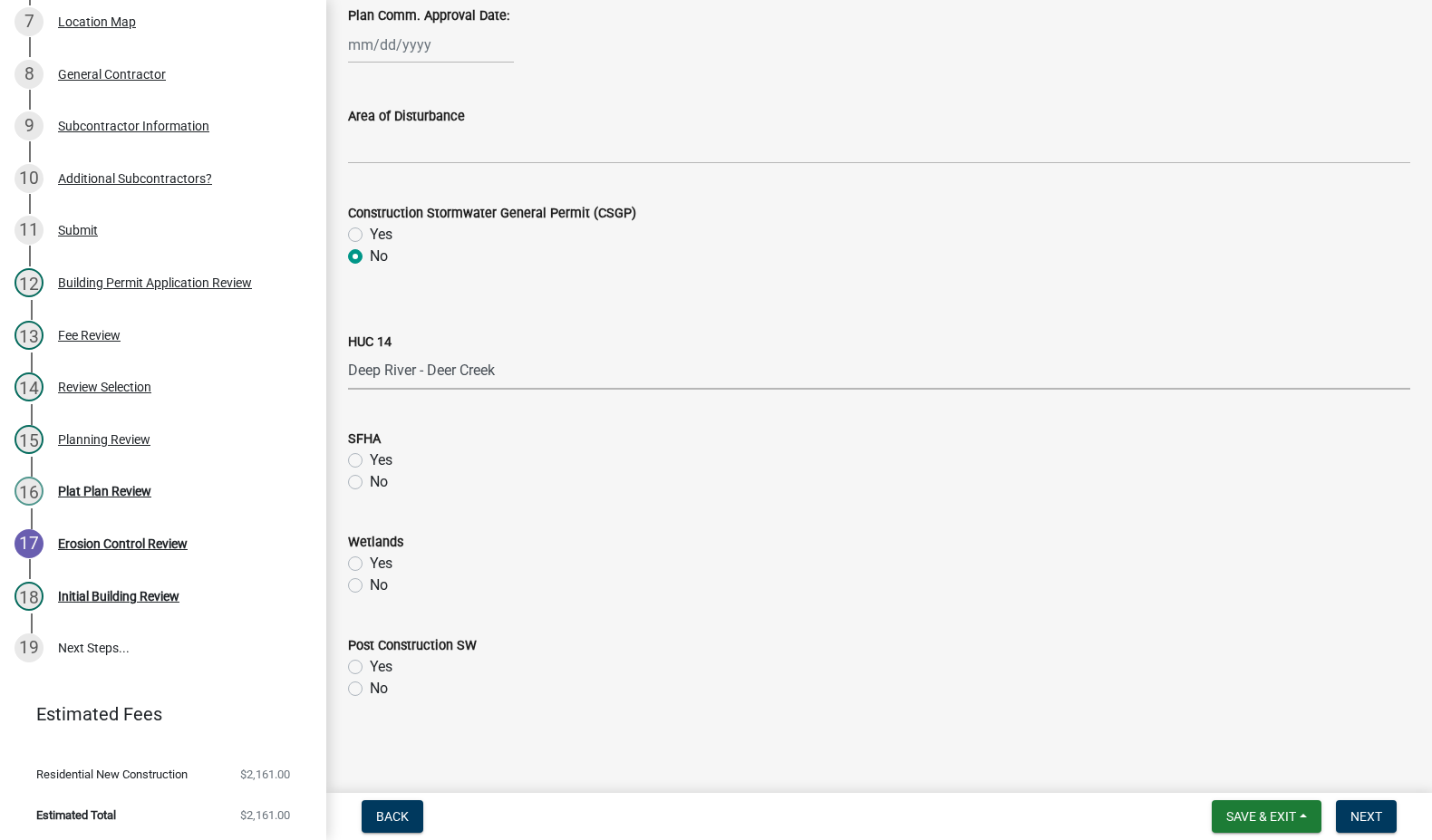 scroll, scrollTop: 749, scrollLeft: 0, axis: vertical 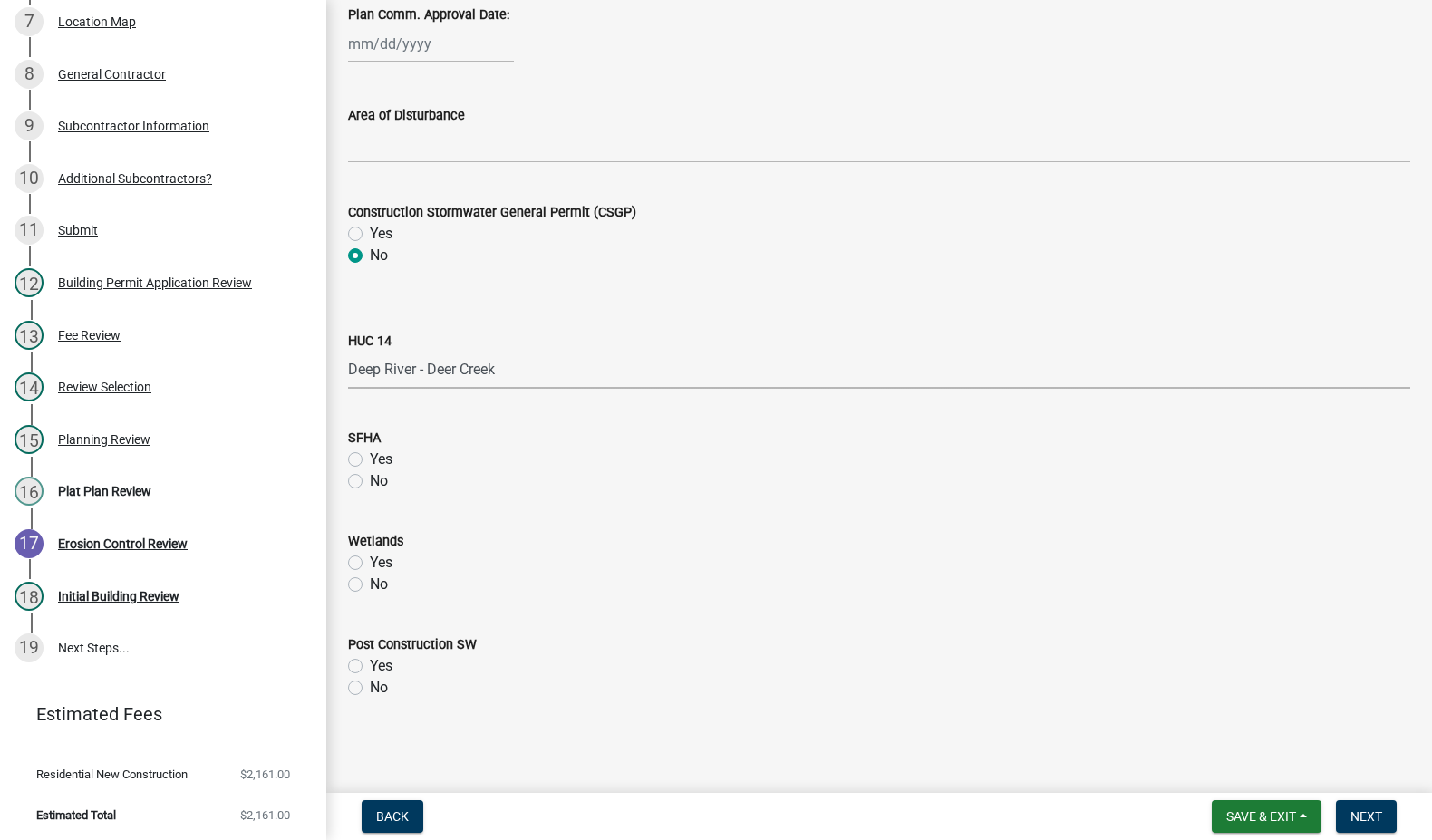click on "No" 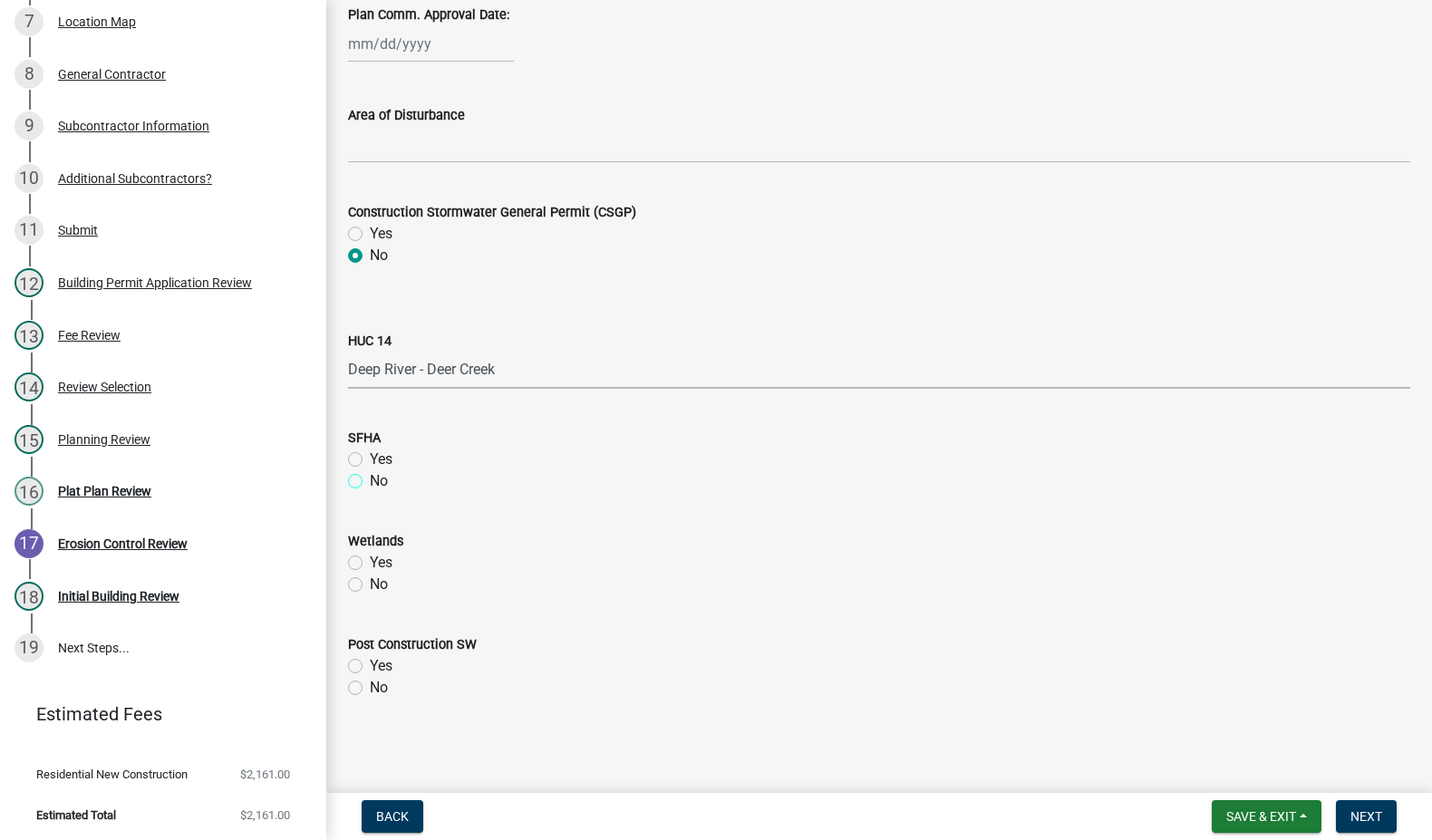 click on "No" at bounding box center (375, 476) 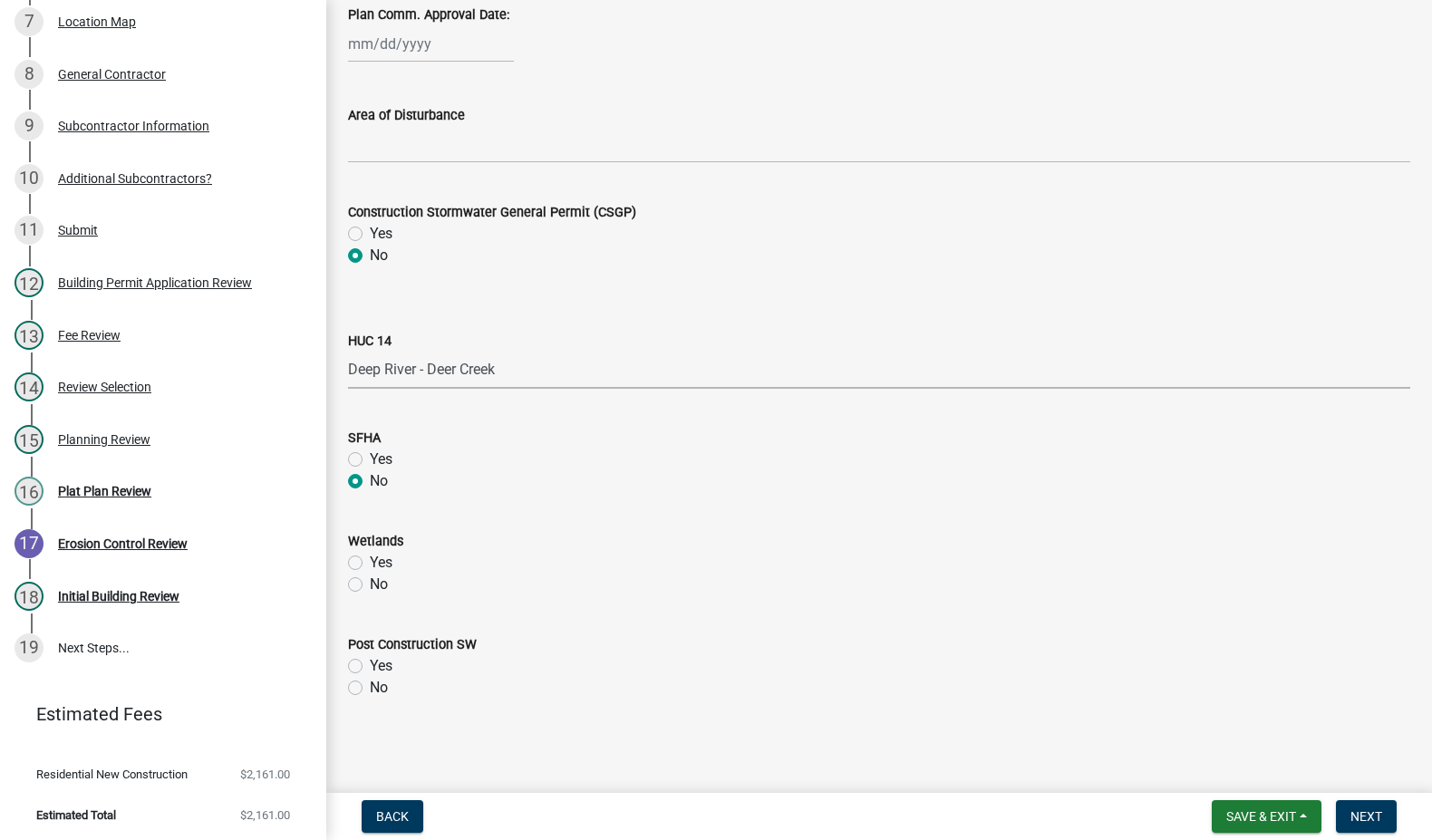 radio on "true" 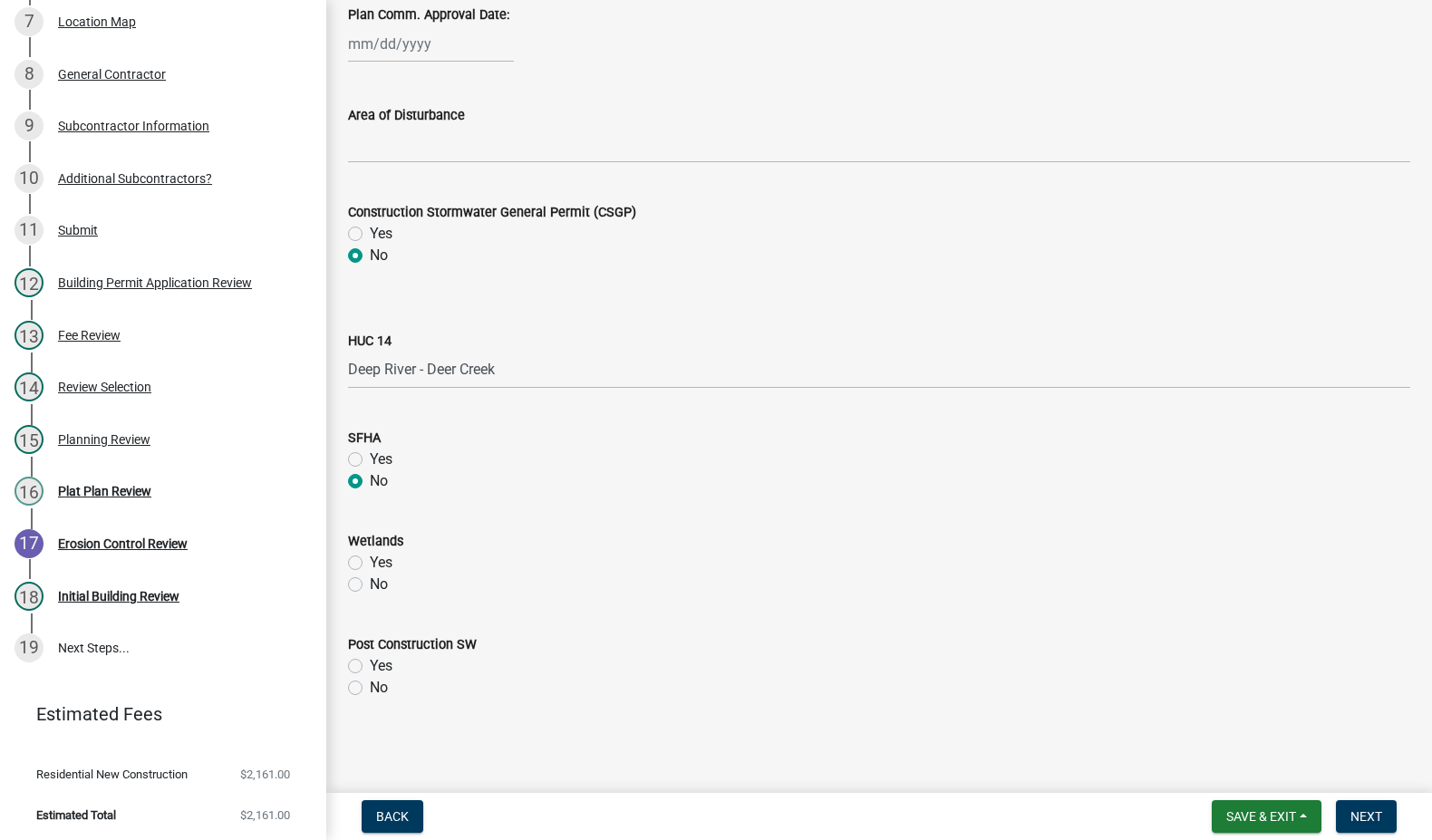 click on "Yes" 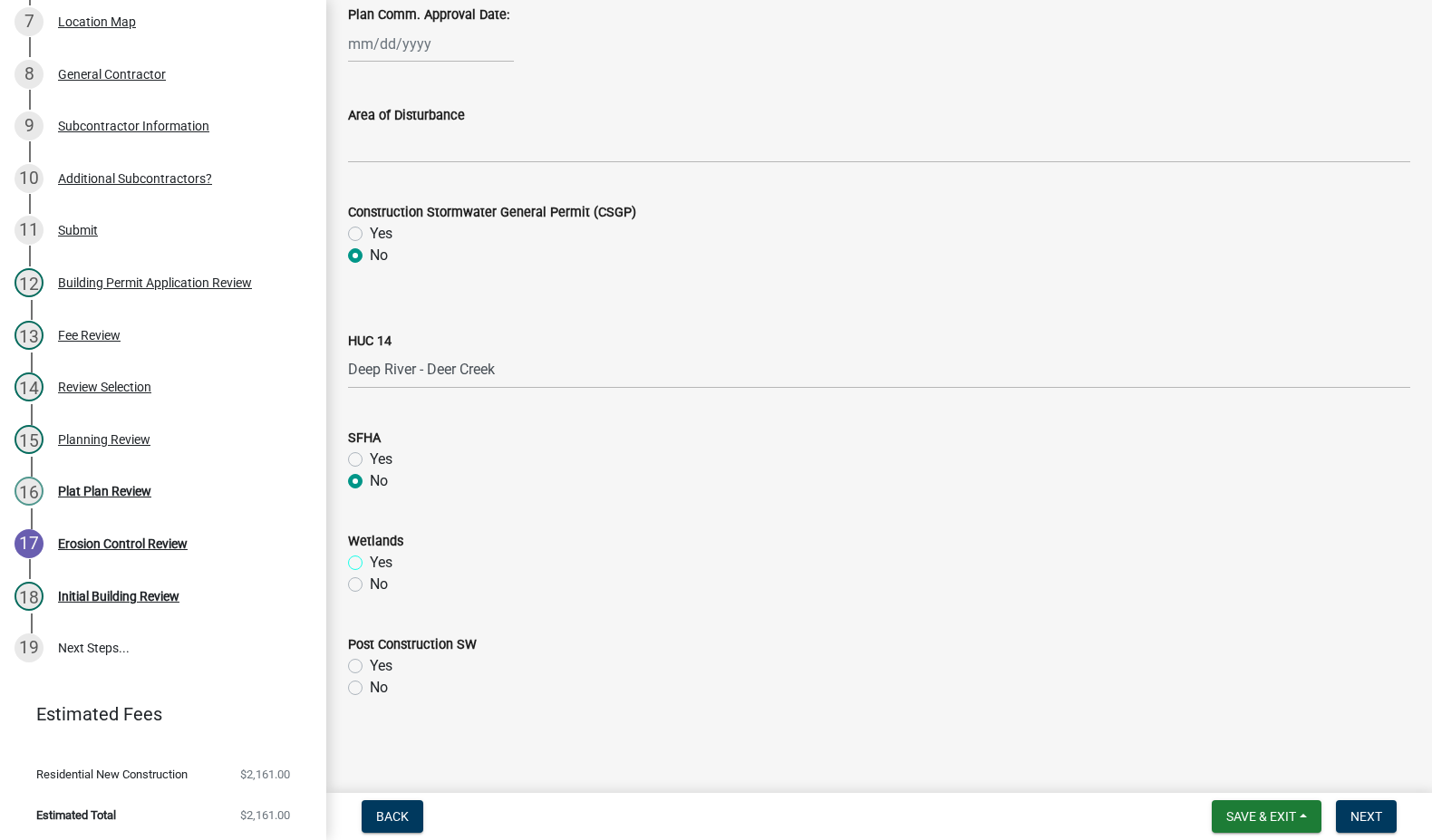 click on "Yes" at bounding box center [375, 557] 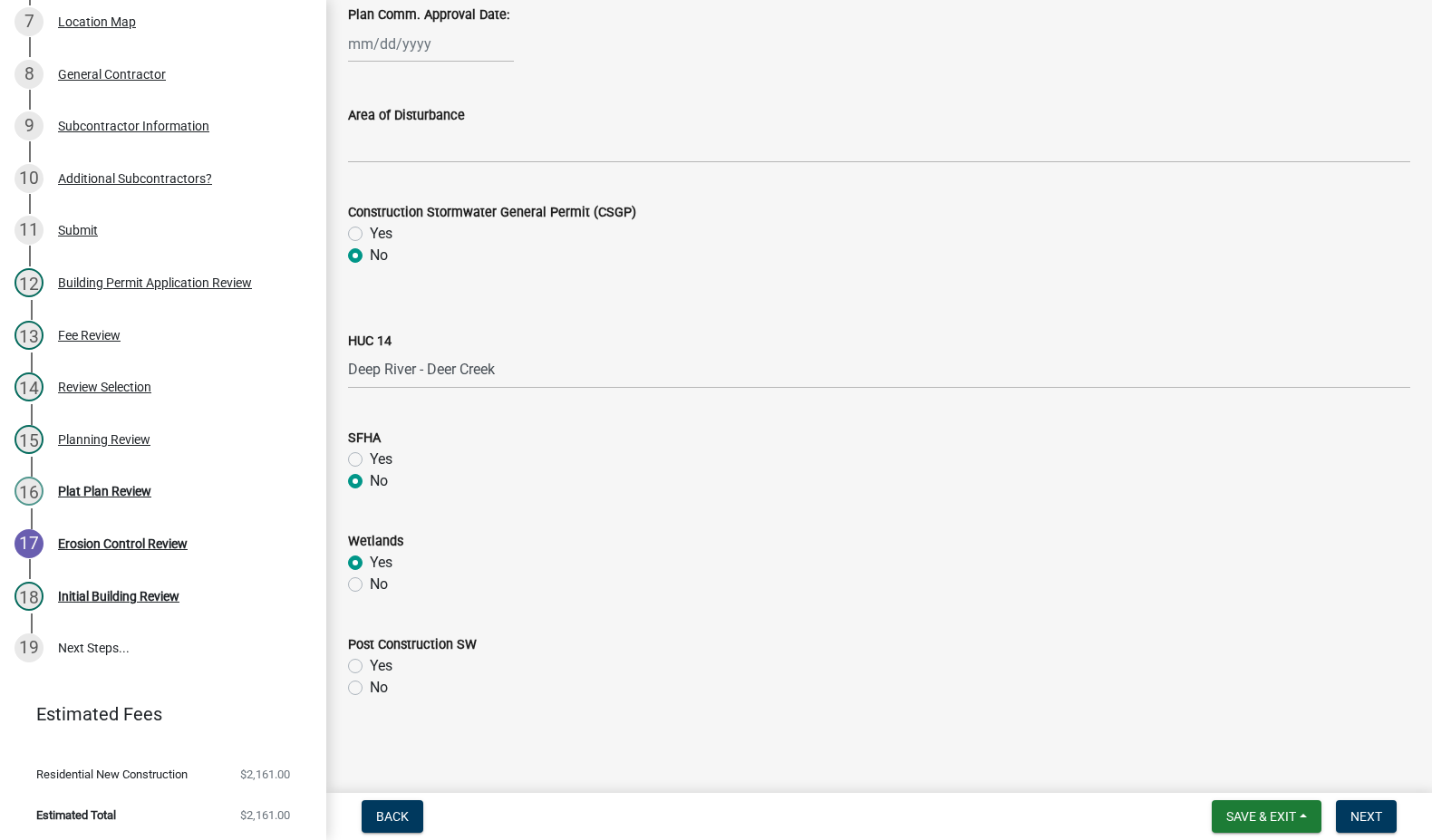 radio on "true" 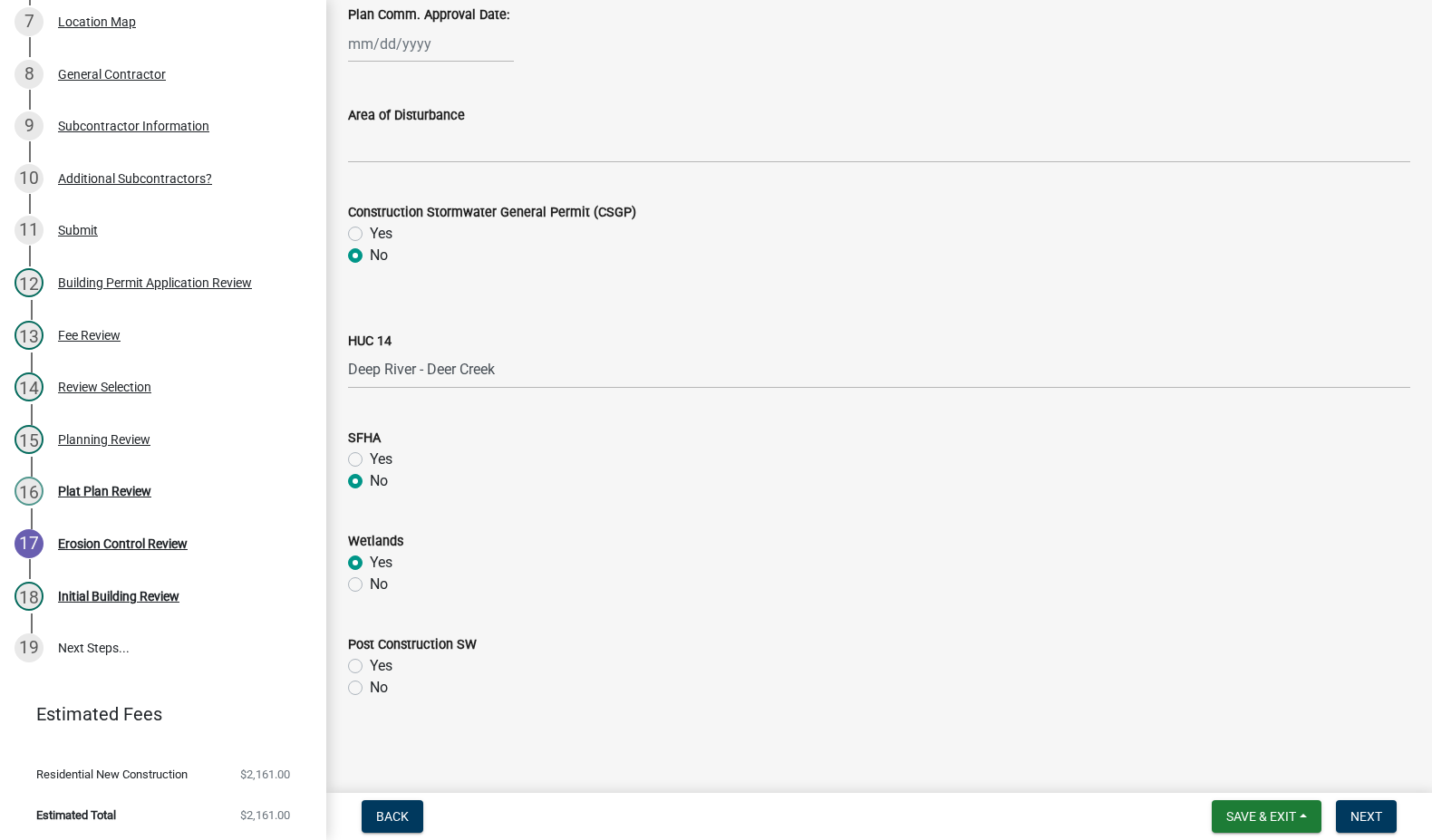 click on "No" 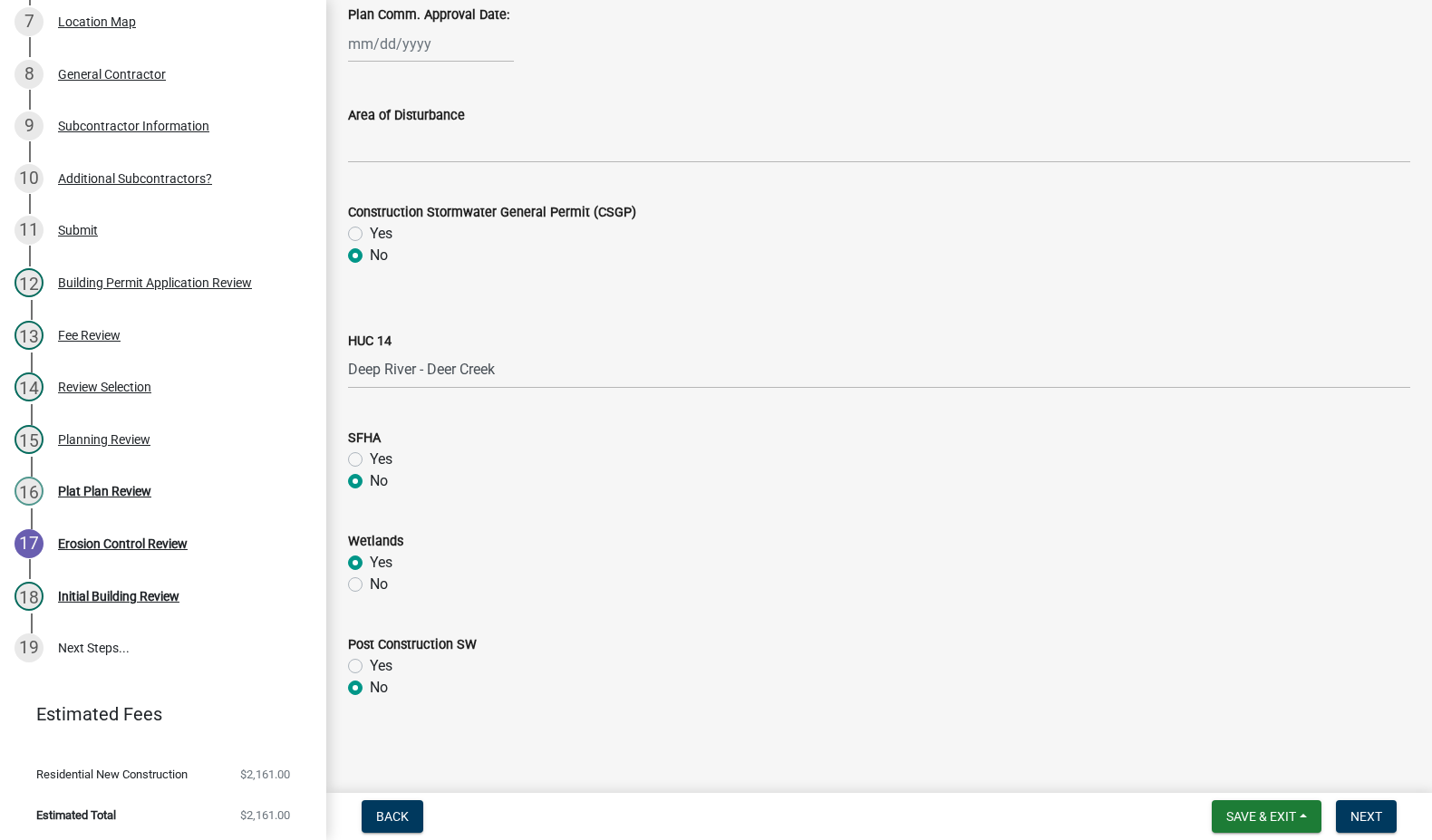 radio on "true" 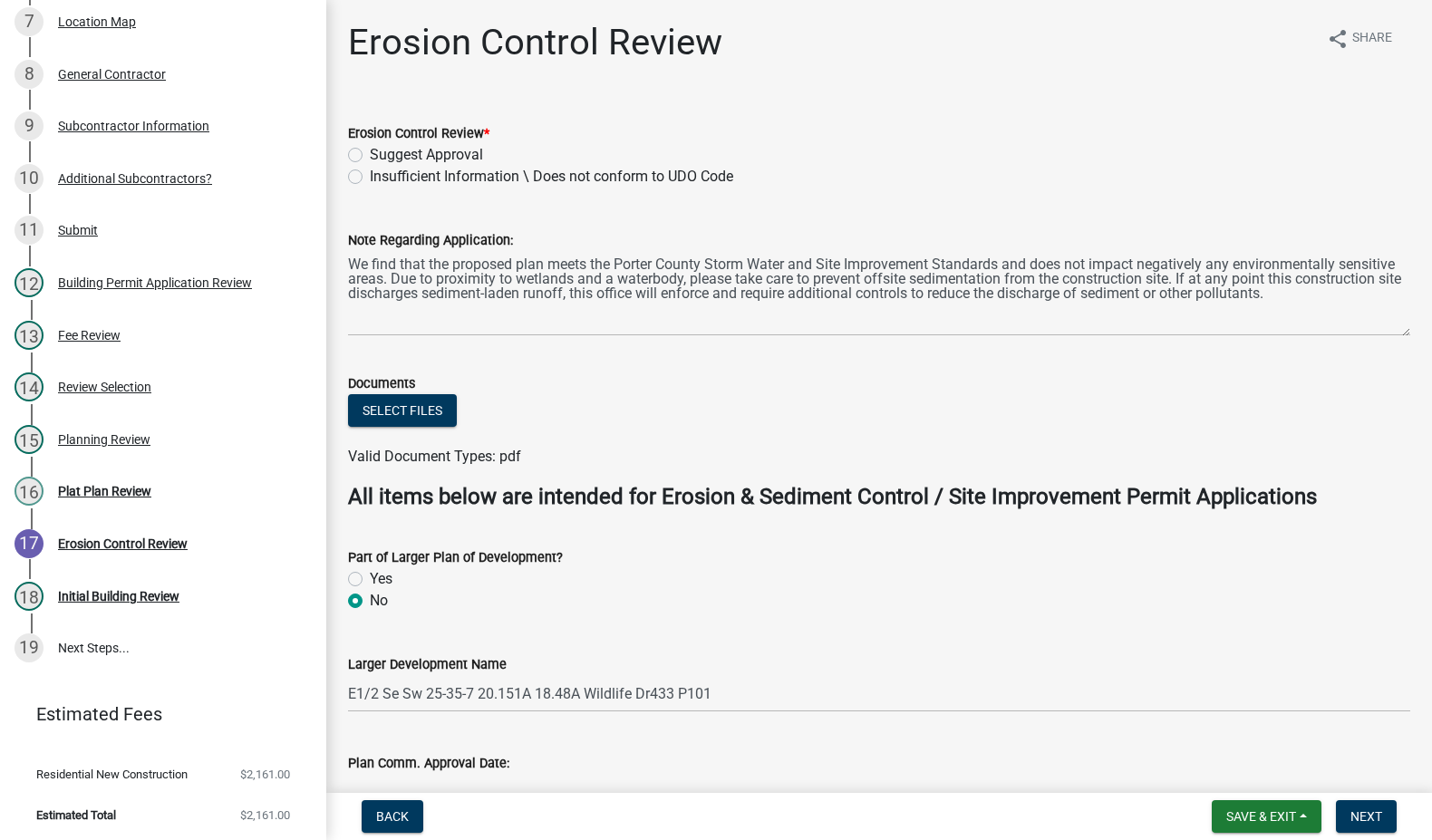 scroll, scrollTop: 0, scrollLeft: 0, axis: both 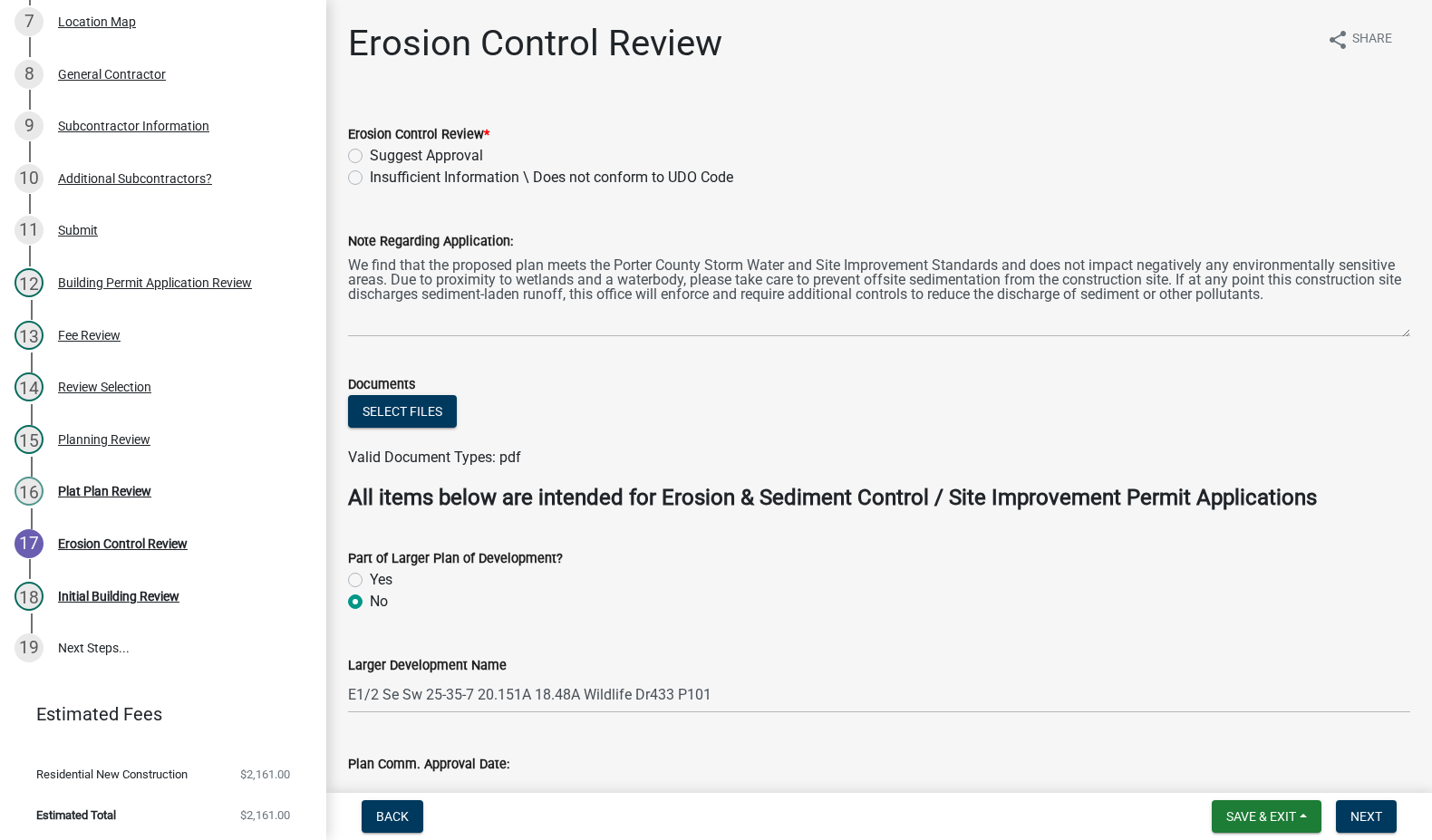 click on "Suggest Approval" 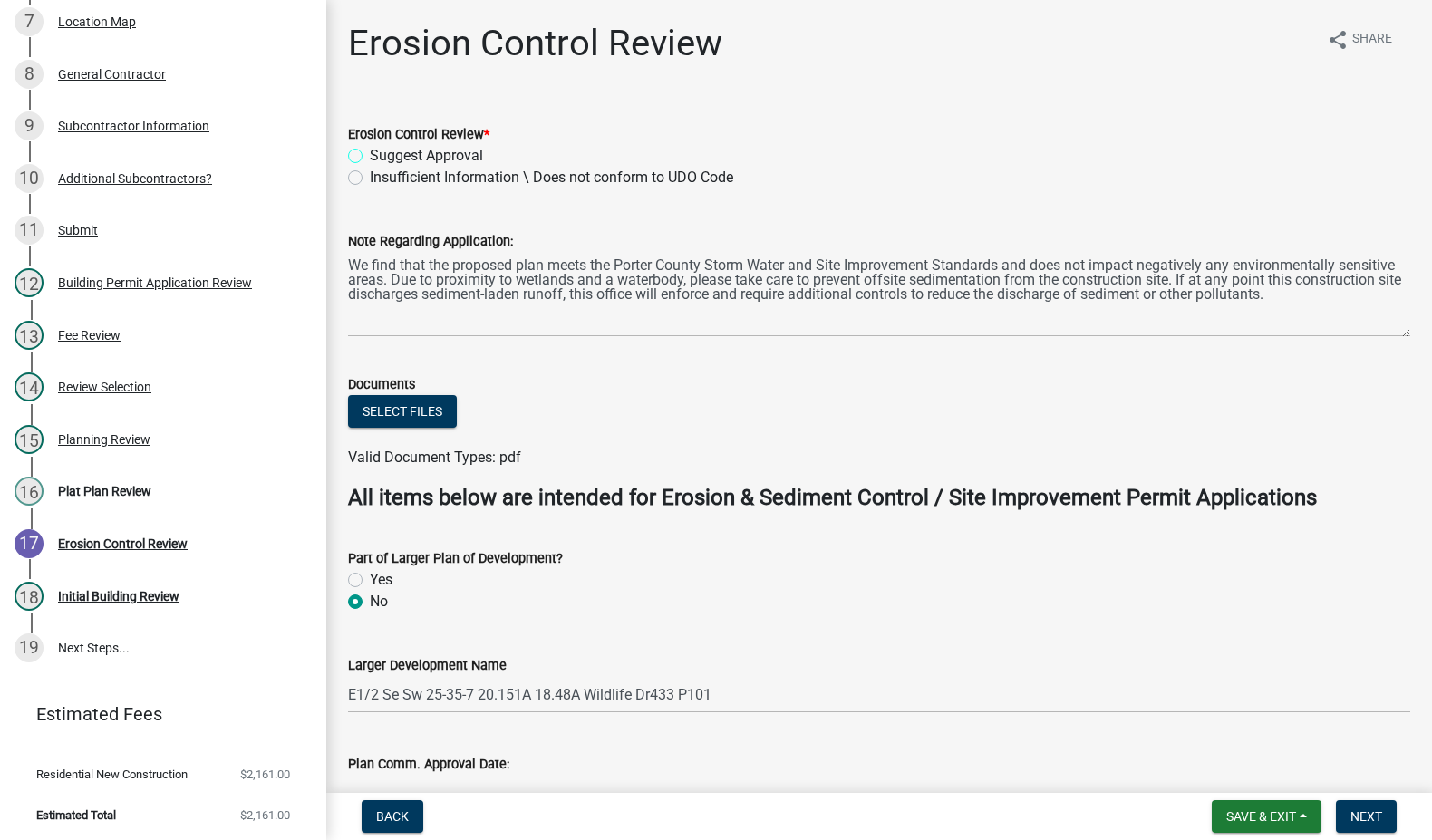 click on "Suggest Approval" at bounding box center (375, 150) 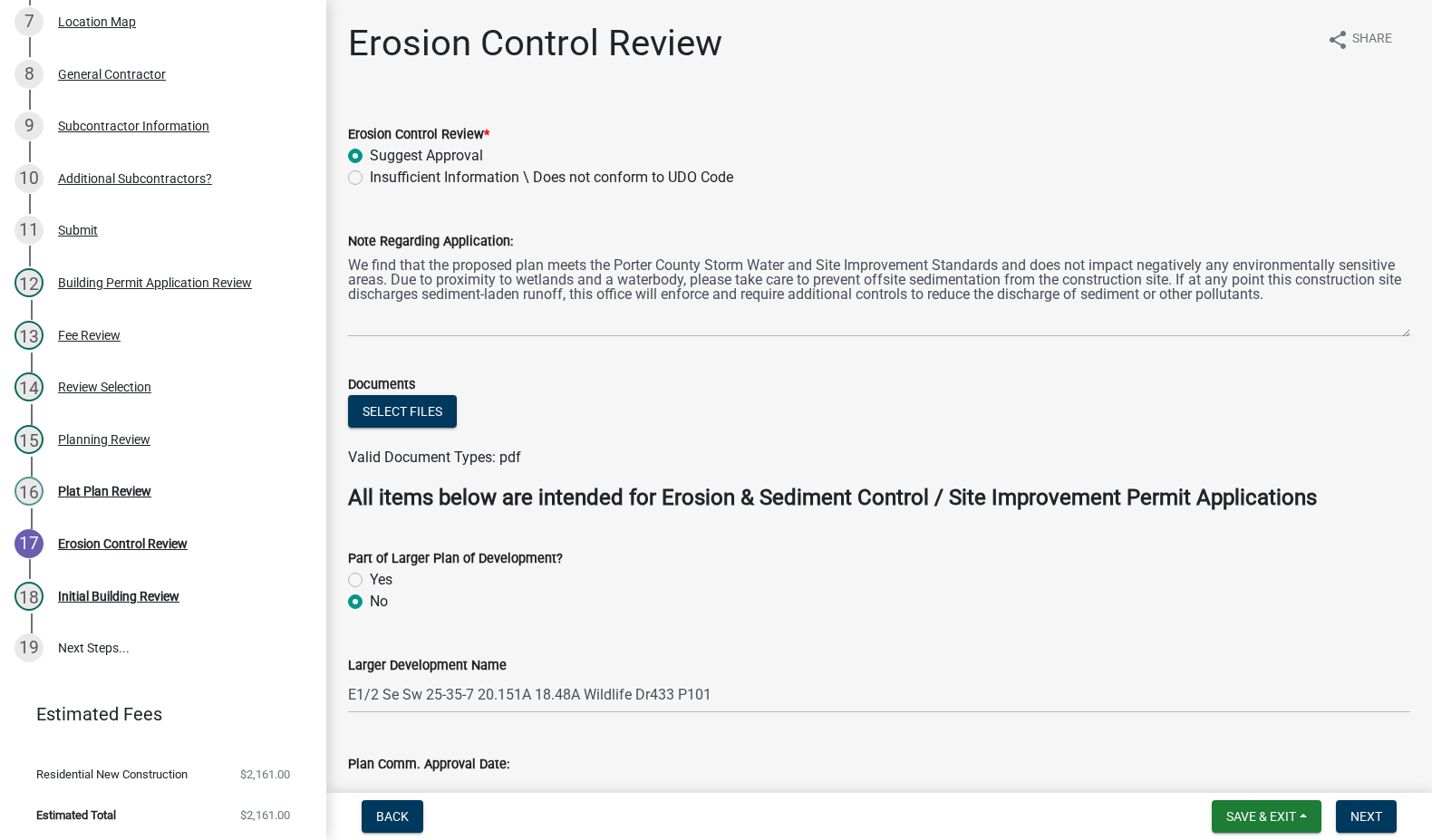 radio on "true" 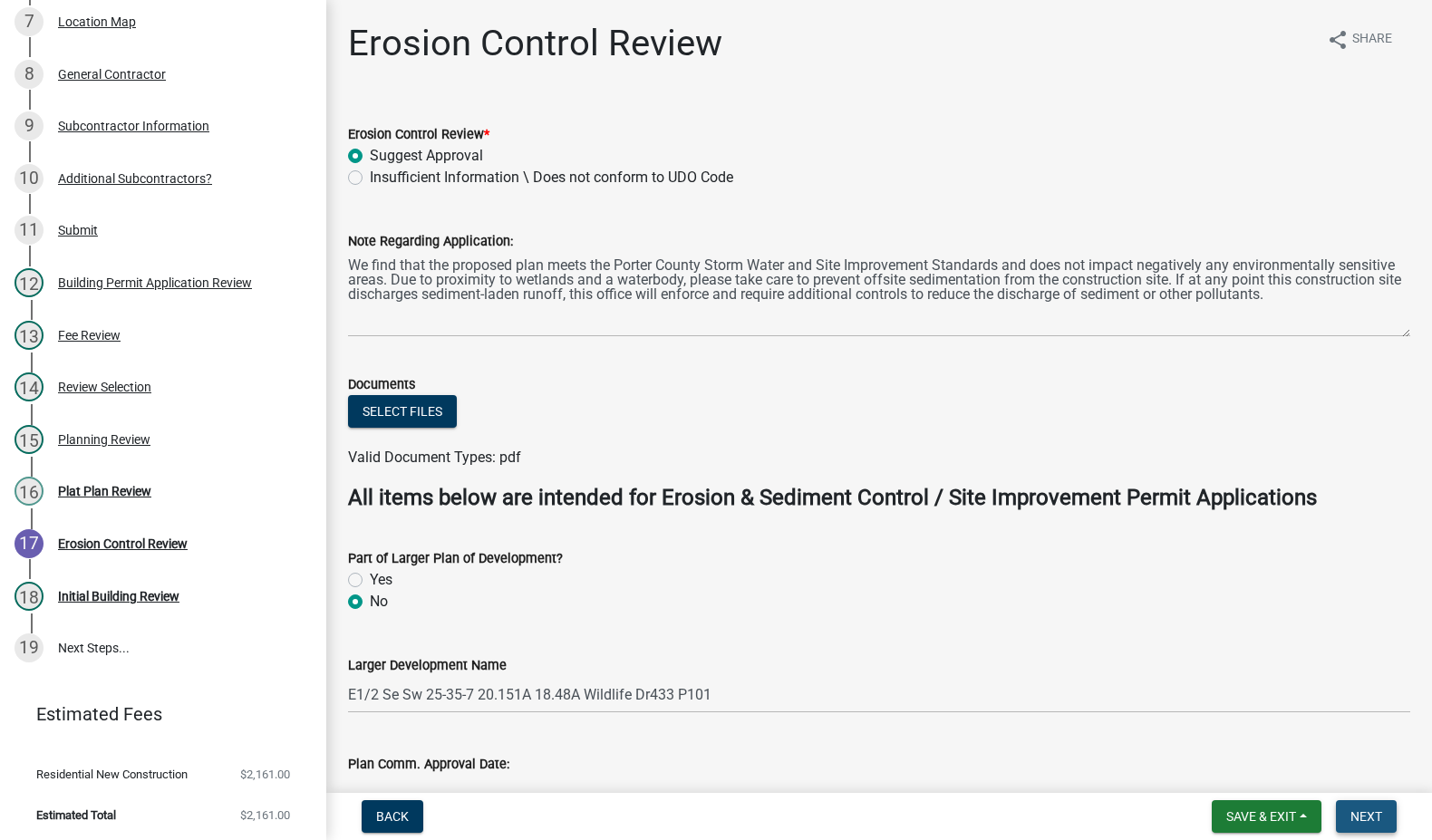click on "Next" at bounding box center [1366, 816] 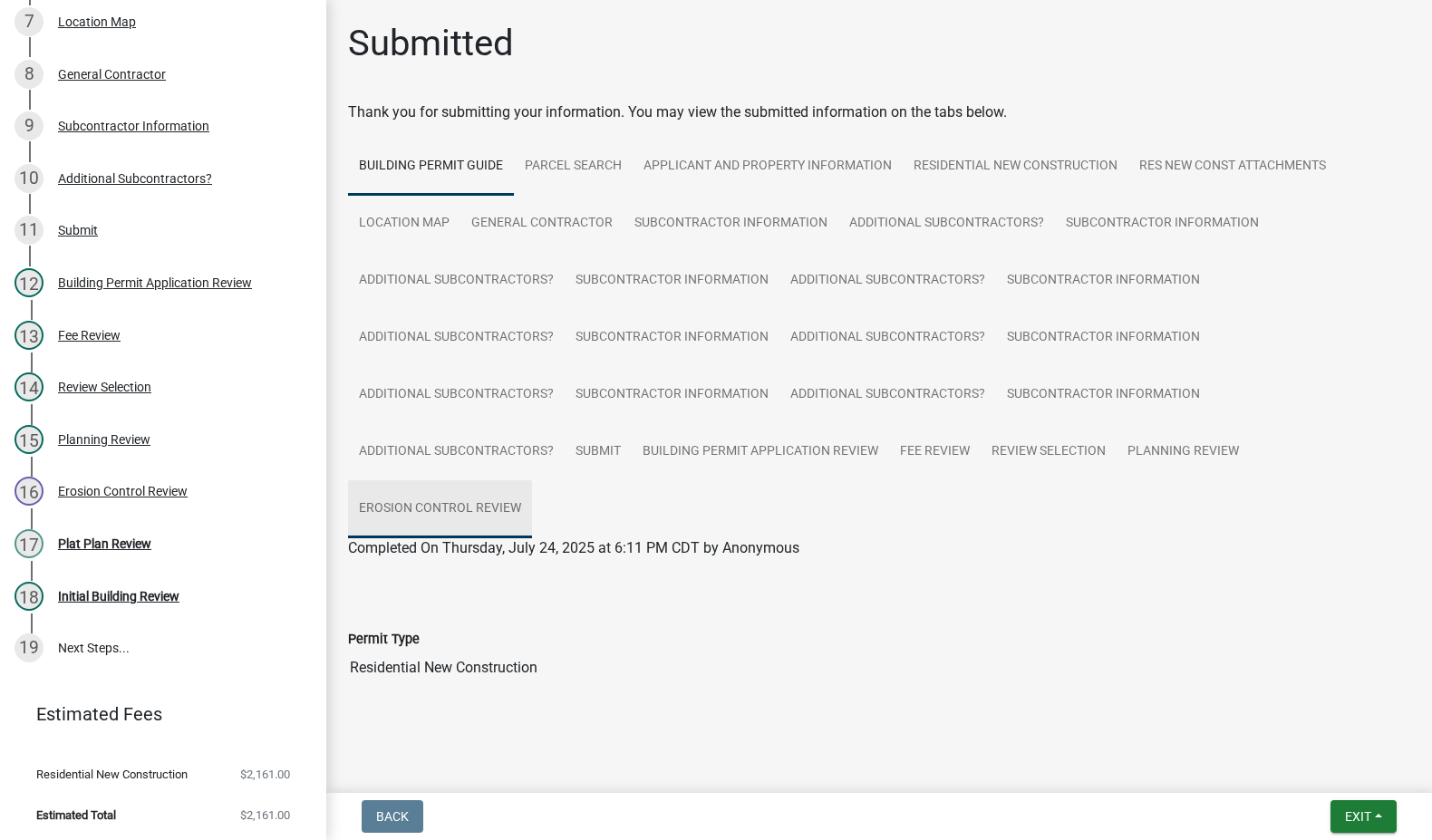 click on "Erosion Control Review" at bounding box center (440, 509) 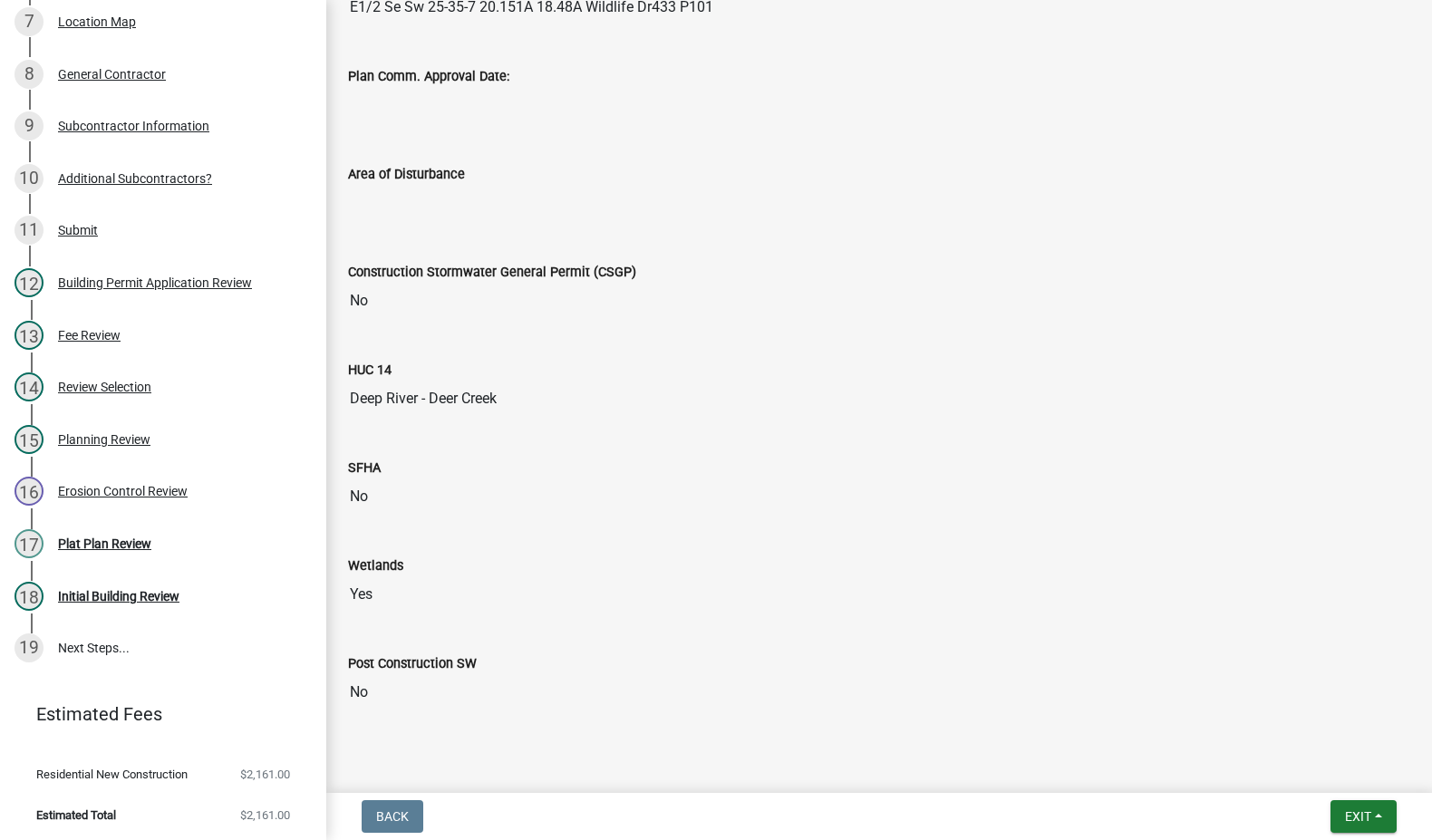scroll, scrollTop: 1124, scrollLeft: 0, axis: vertical 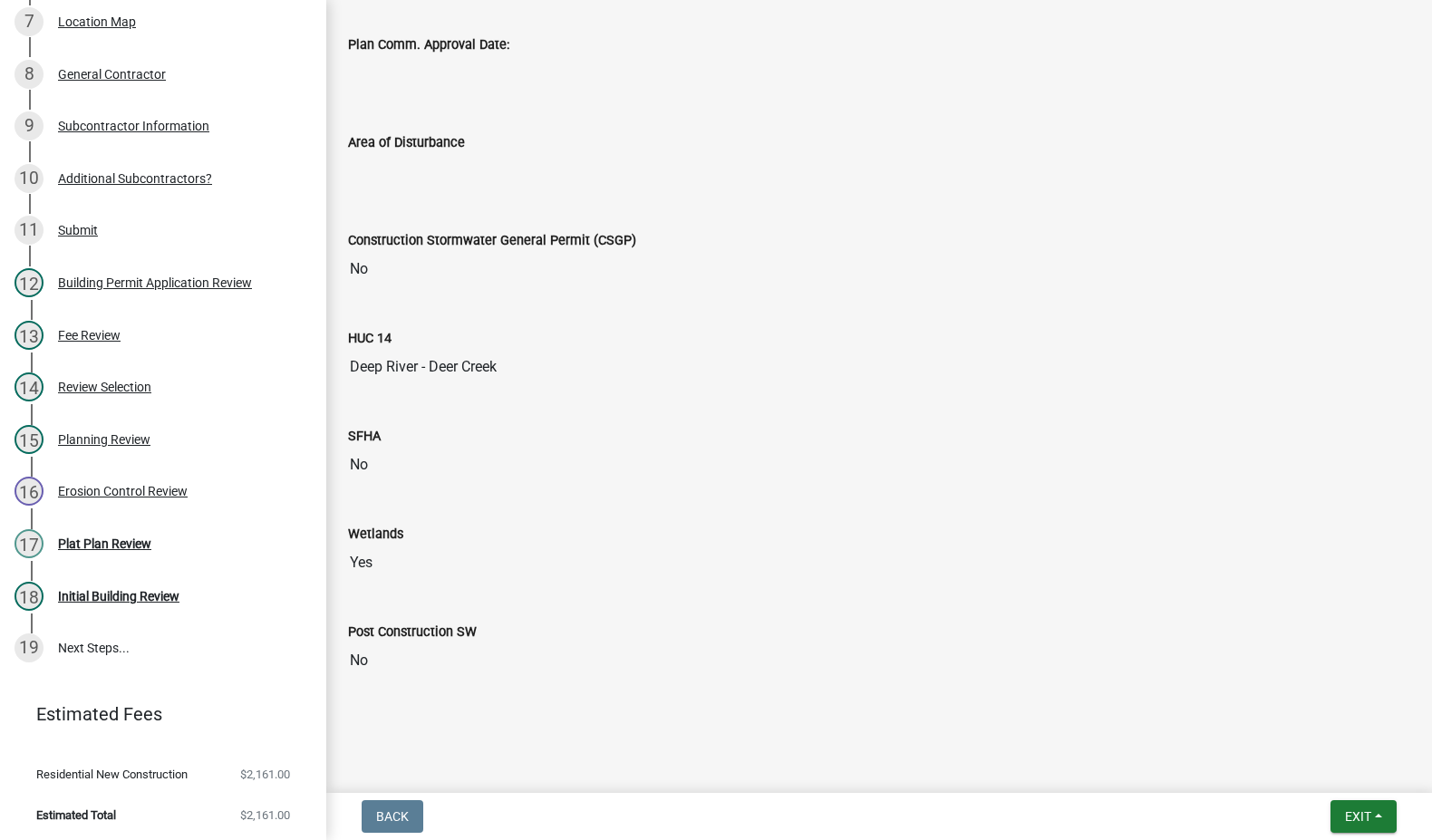 click on "No" at bounding box center (879, 661) 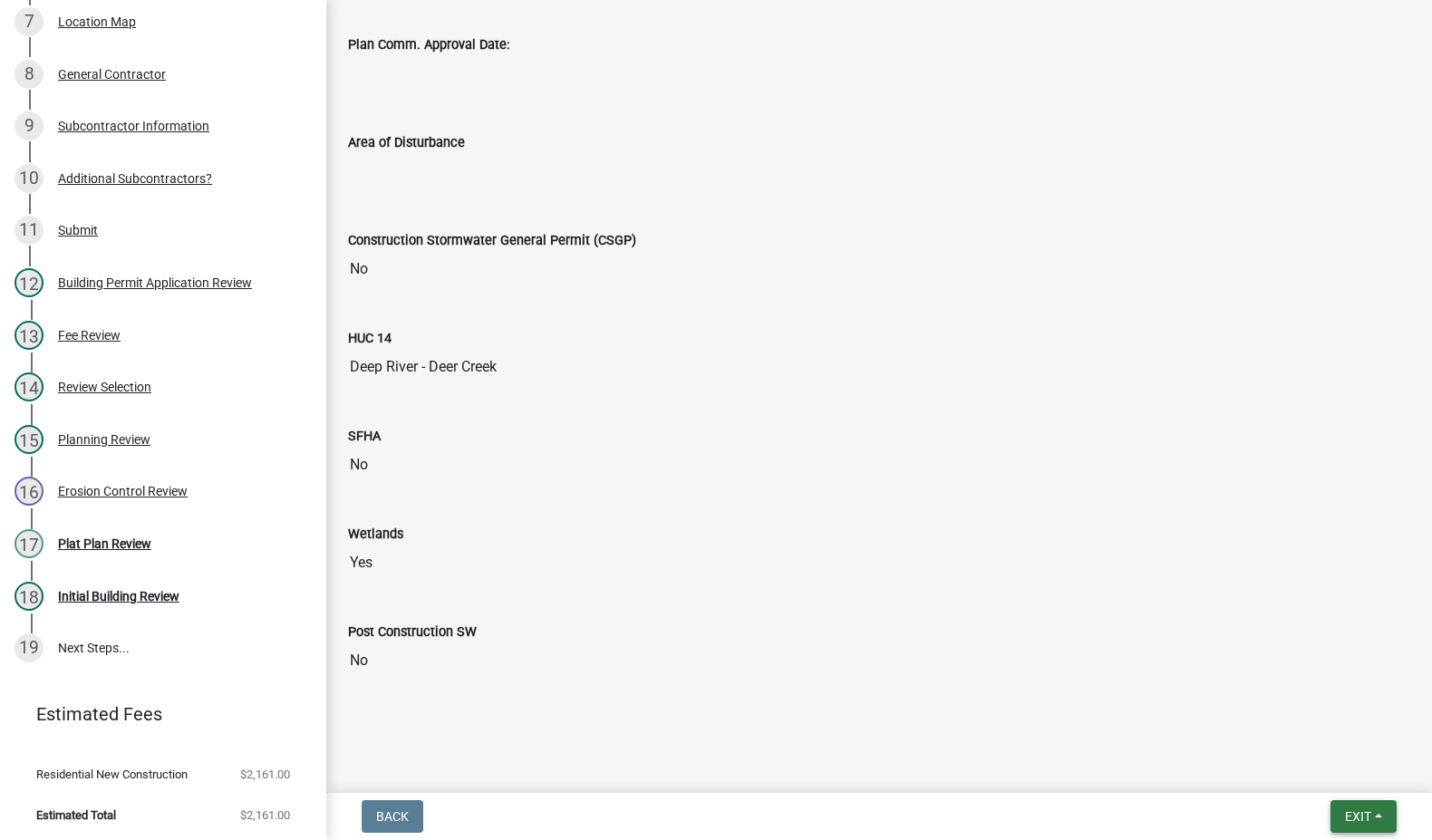 click on "Exit" at bounding box center [1358, 816] 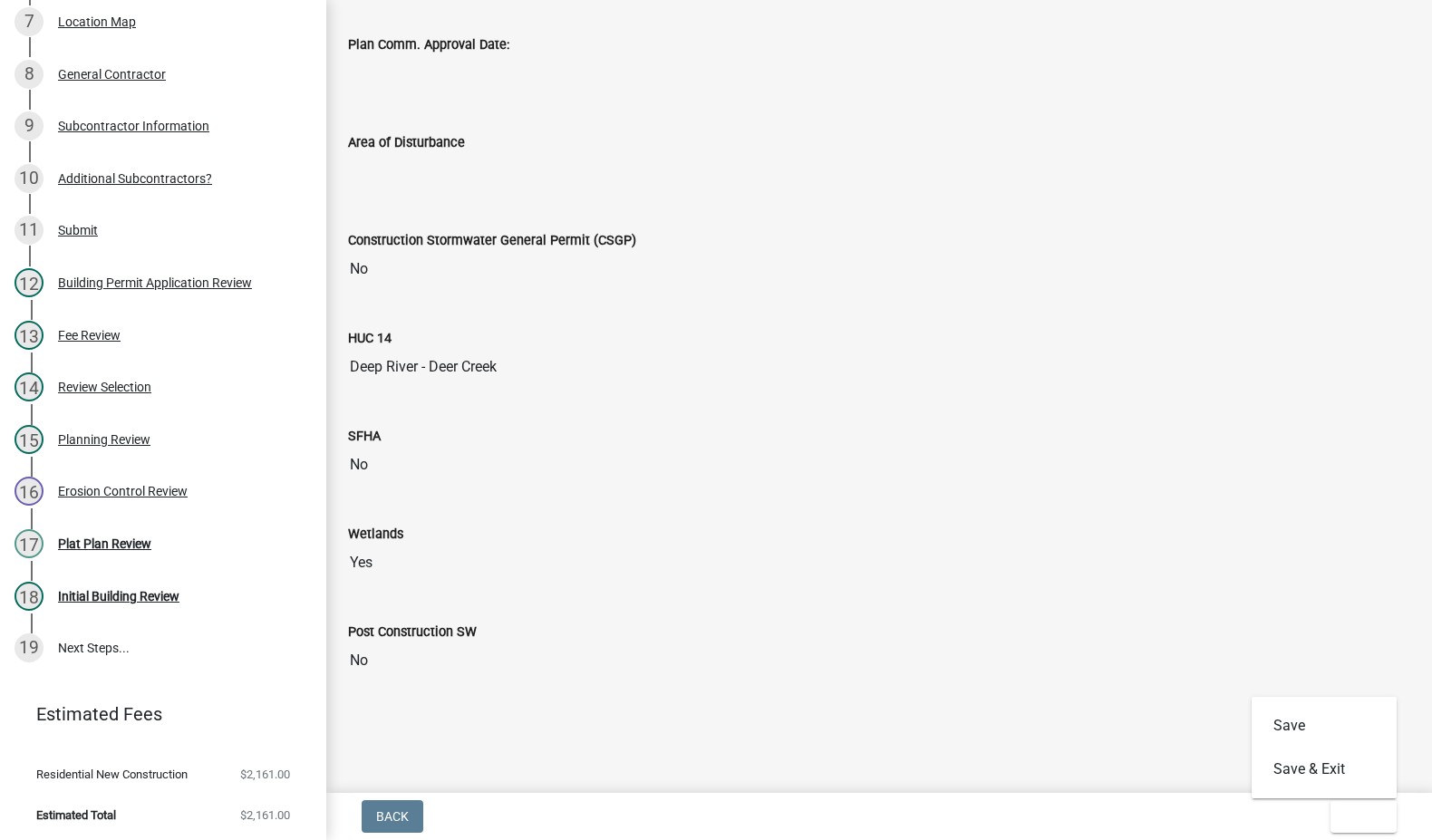 click 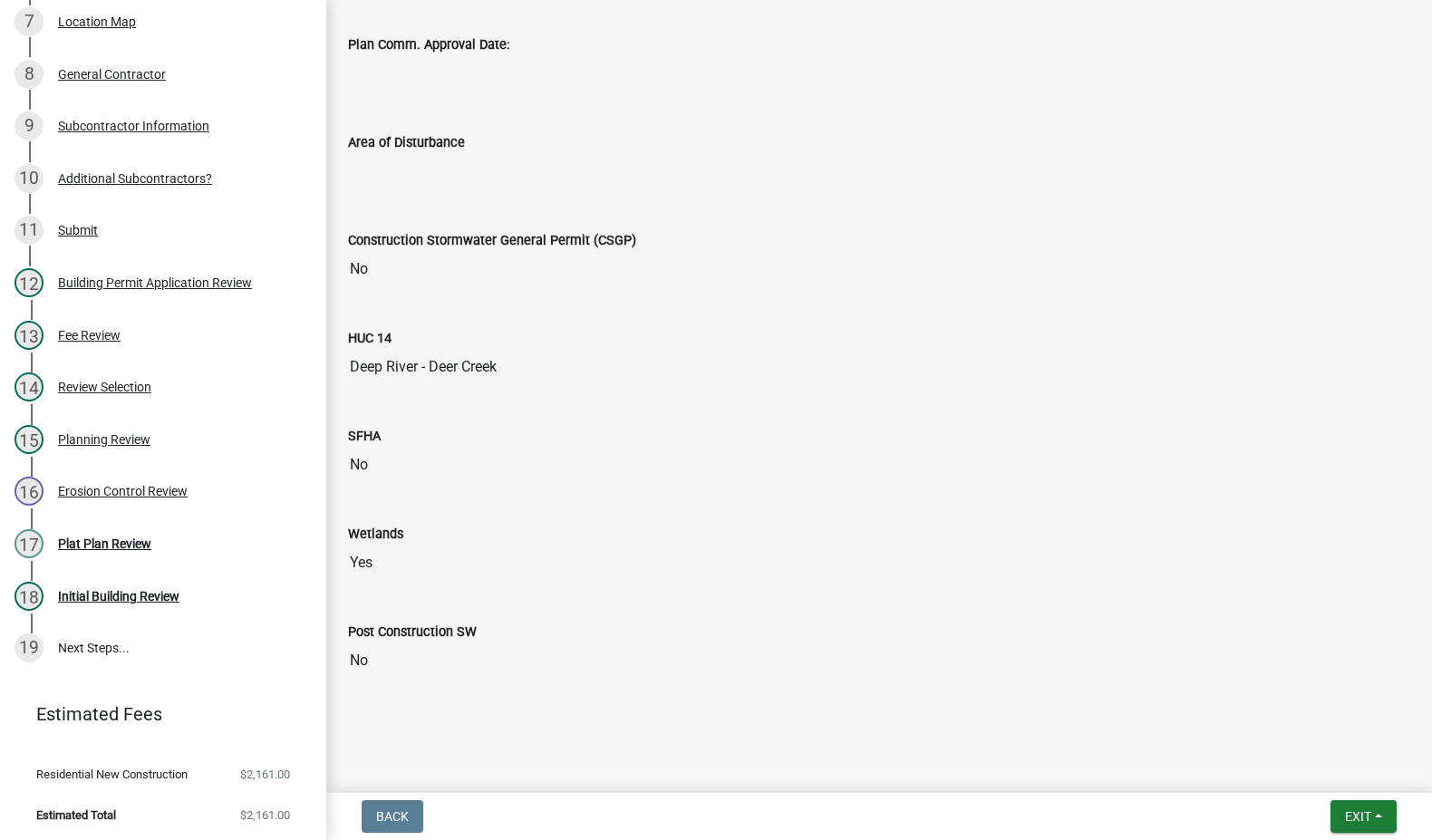scroll, scrollTop: 580, scrollLeft: 0, axis: vertical 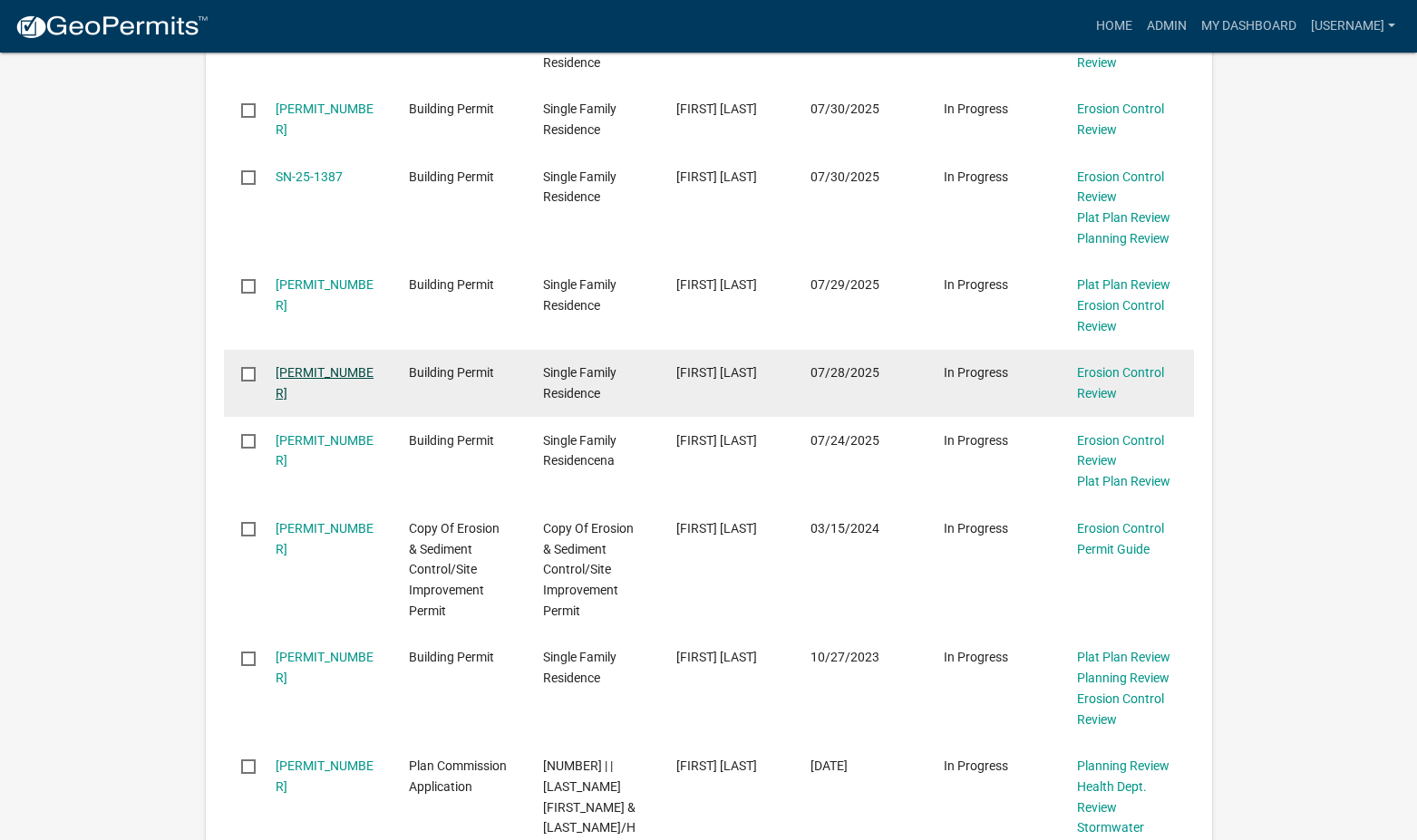 click on "SN-25-1360" 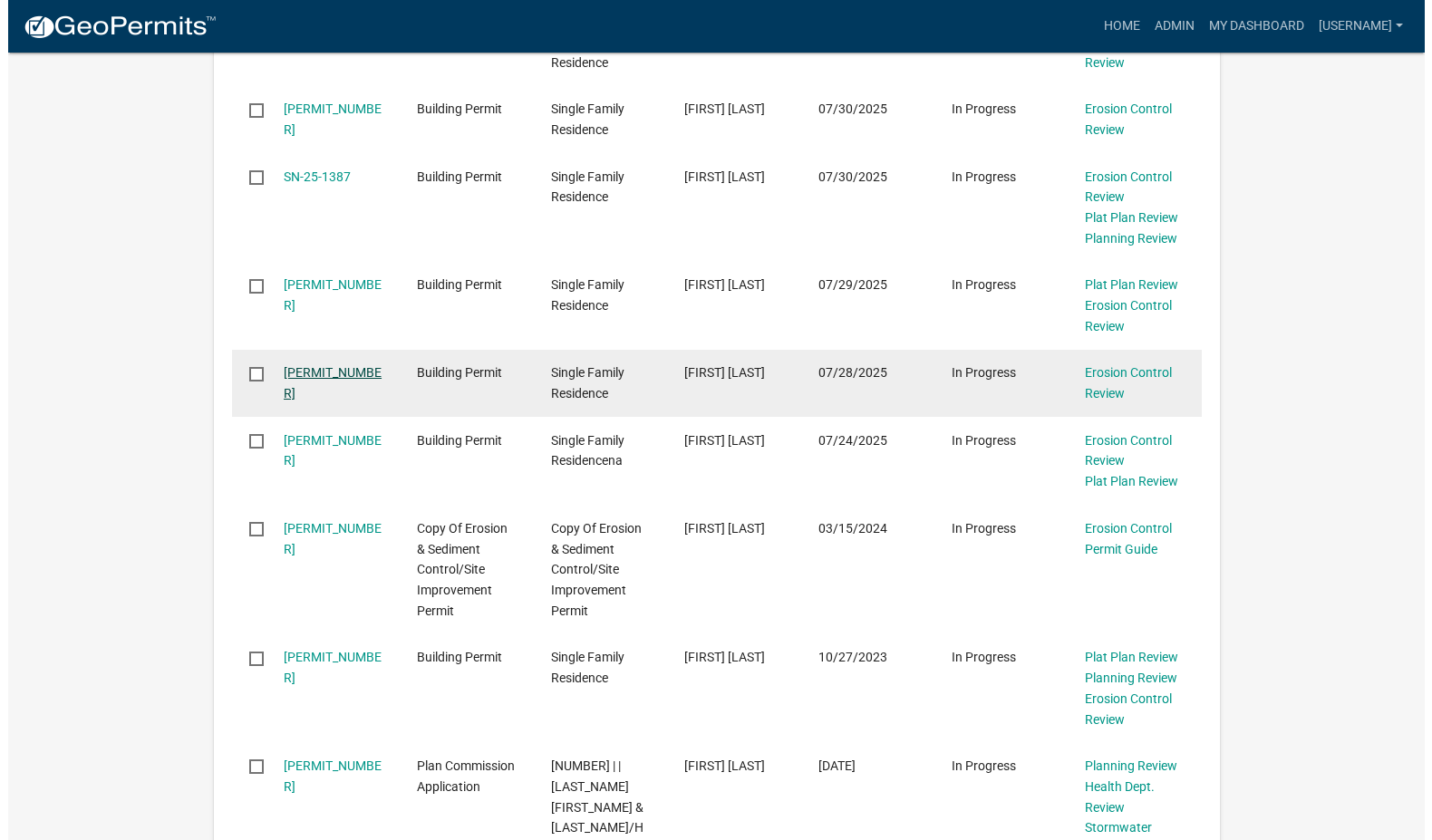 scroll, scrollTop: 0, scrollLeft: 0, axis: both 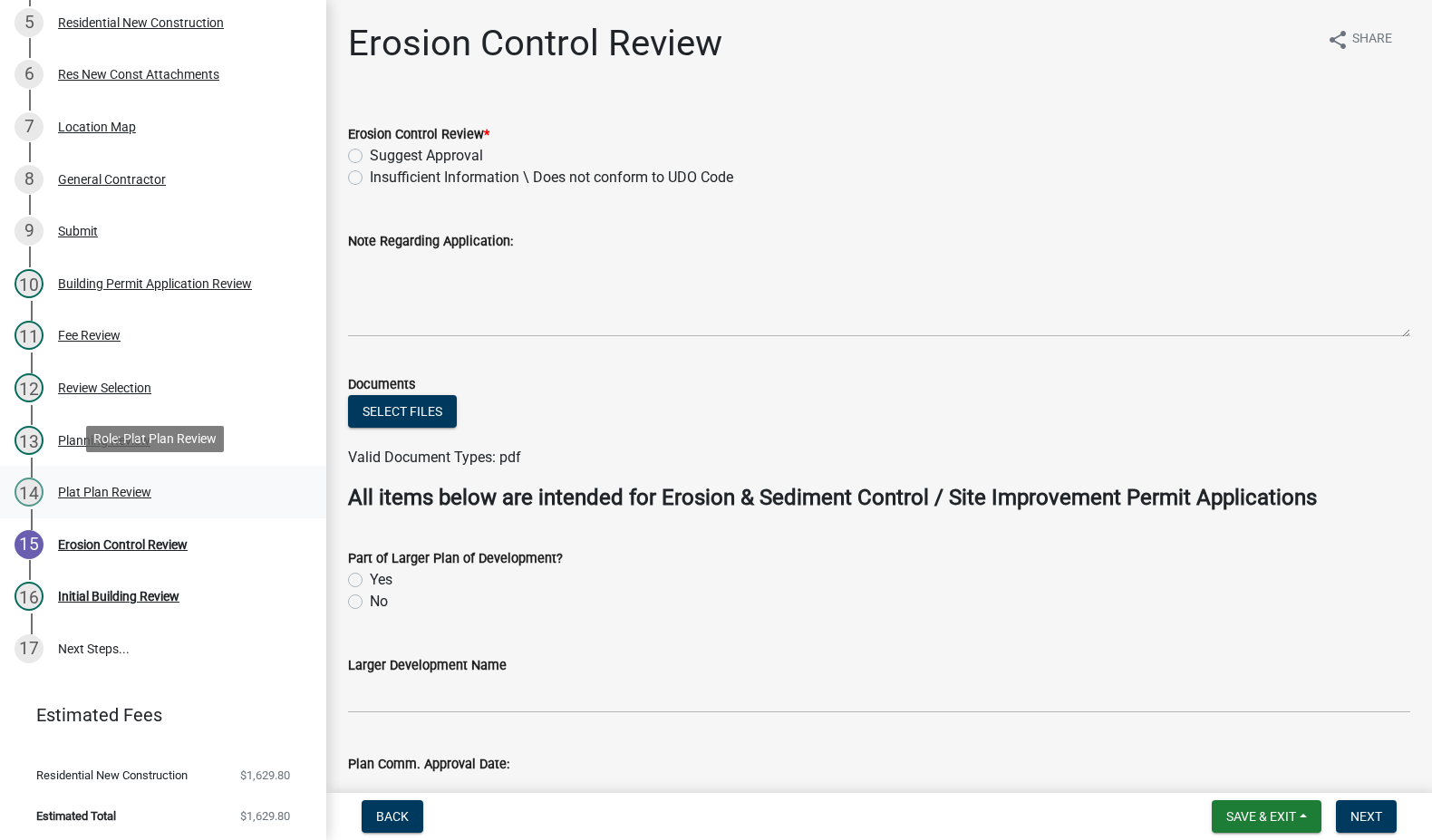 click on "Plat Plan Review" at bounding box center [104, 492] 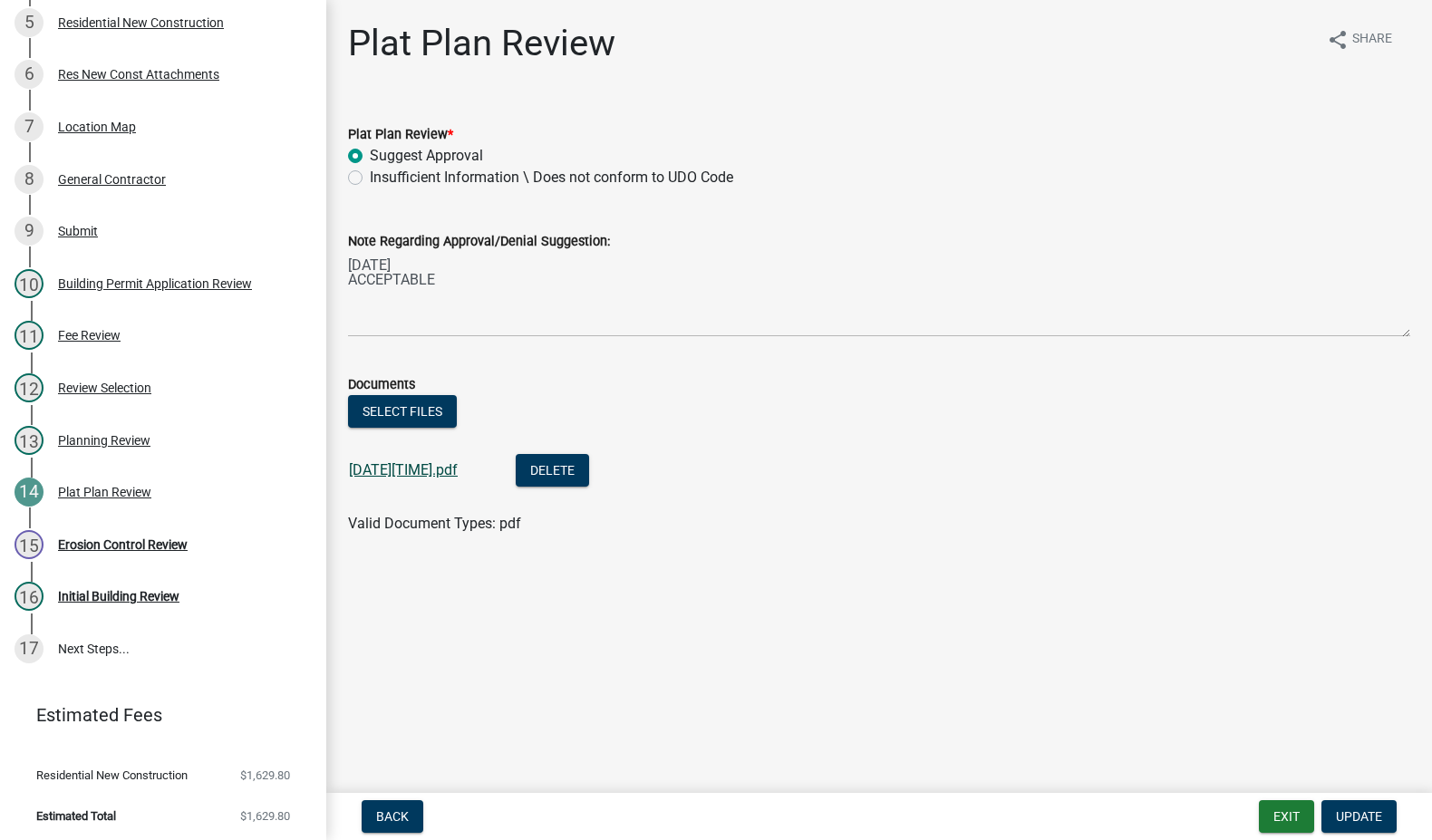 click on "20250728162433700.pdf" 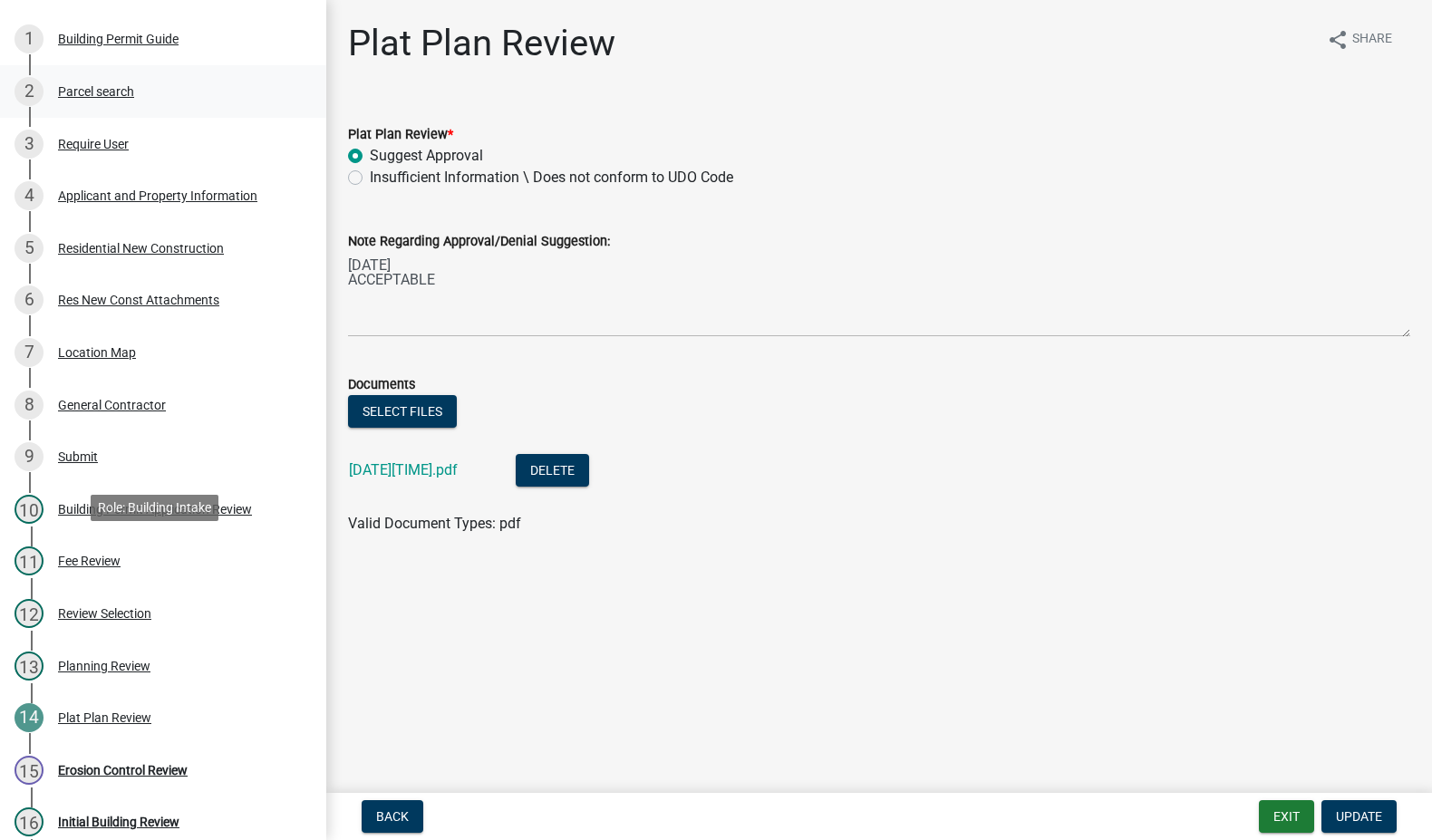 scroll, scrollTop: 0, scrollLeft: 0, axis: both 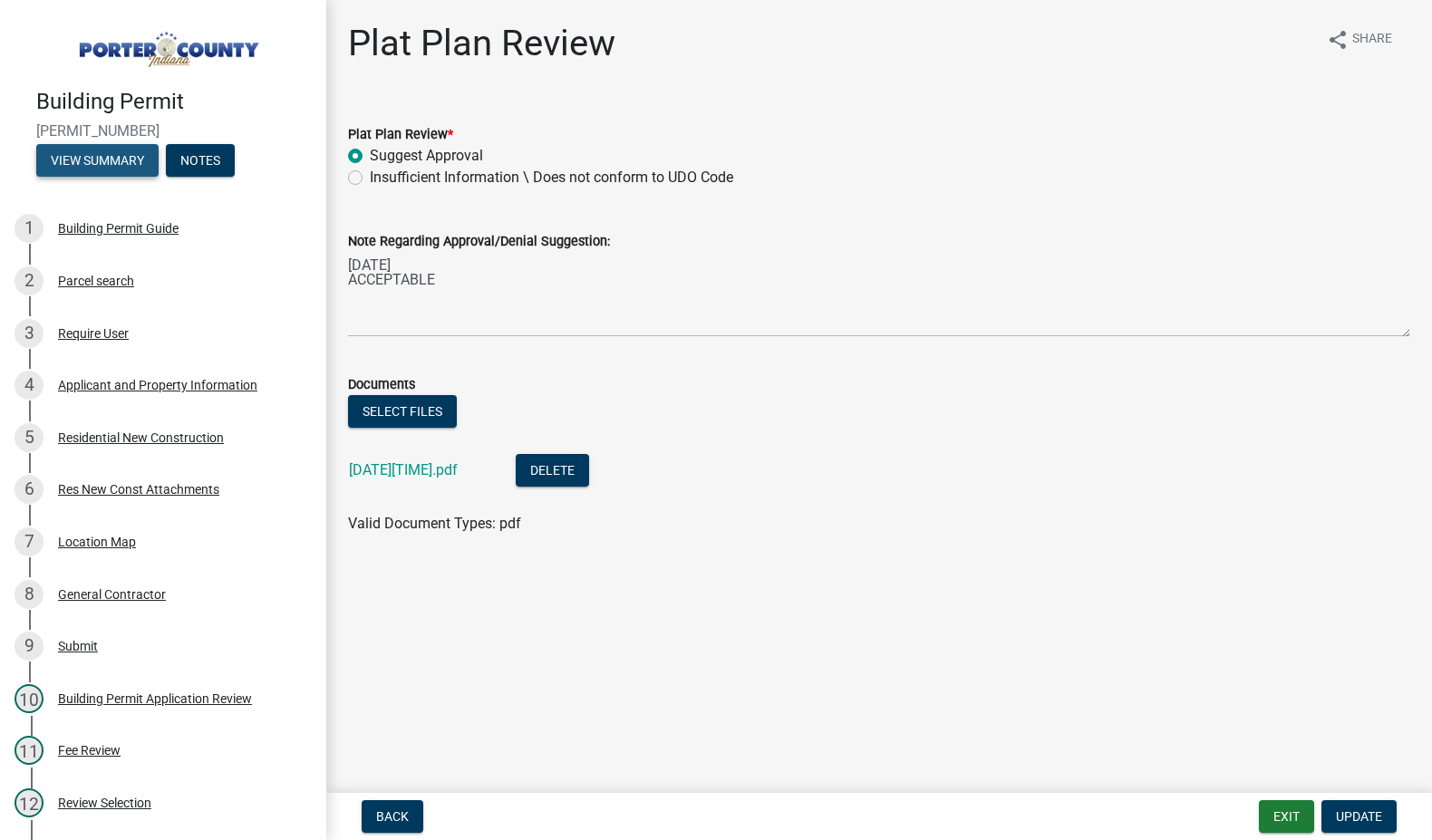 click on "View Summary" at bounding box center (97, 160) 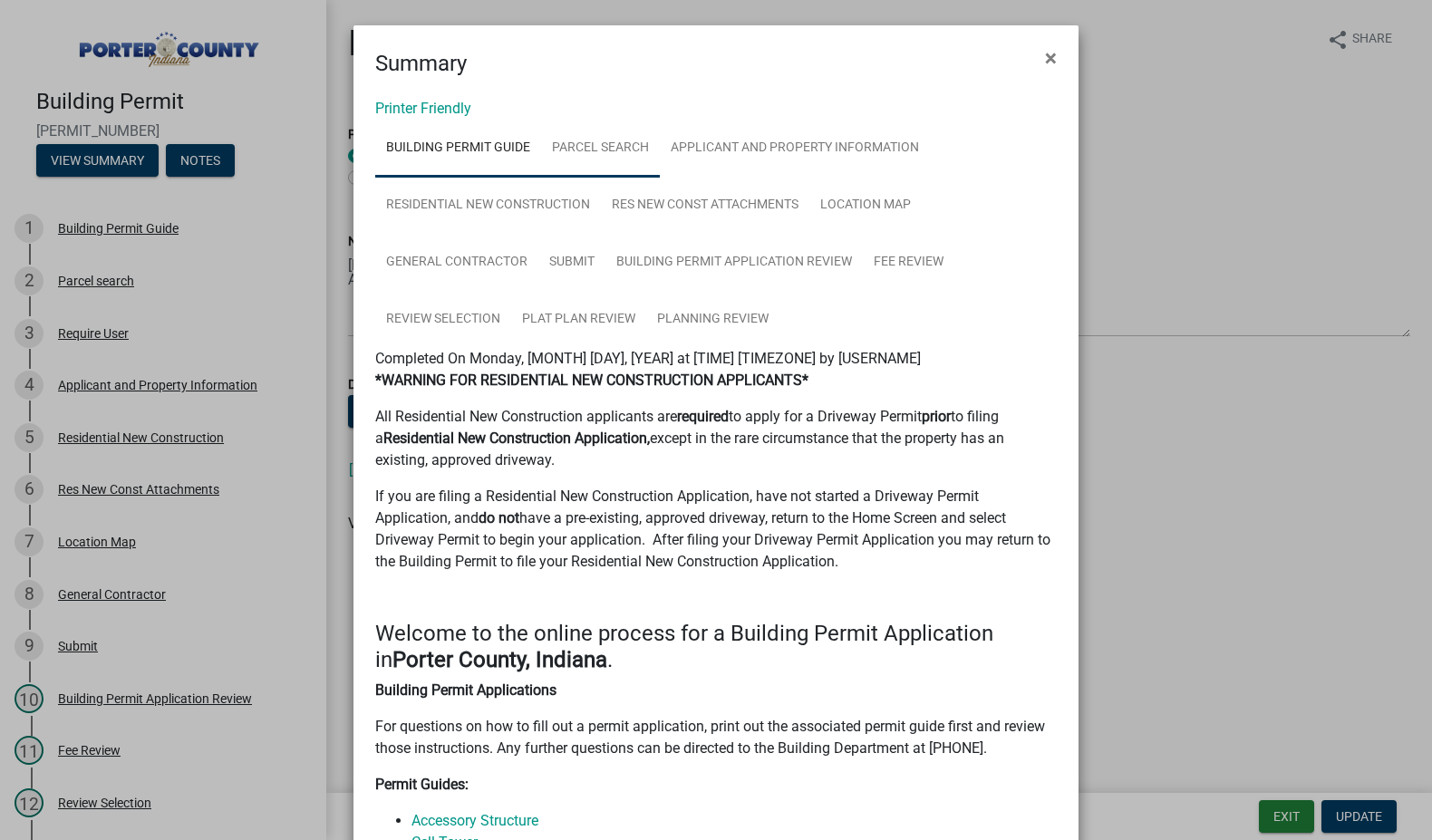 click on "Parcel search" at bounding box center (600, 149) 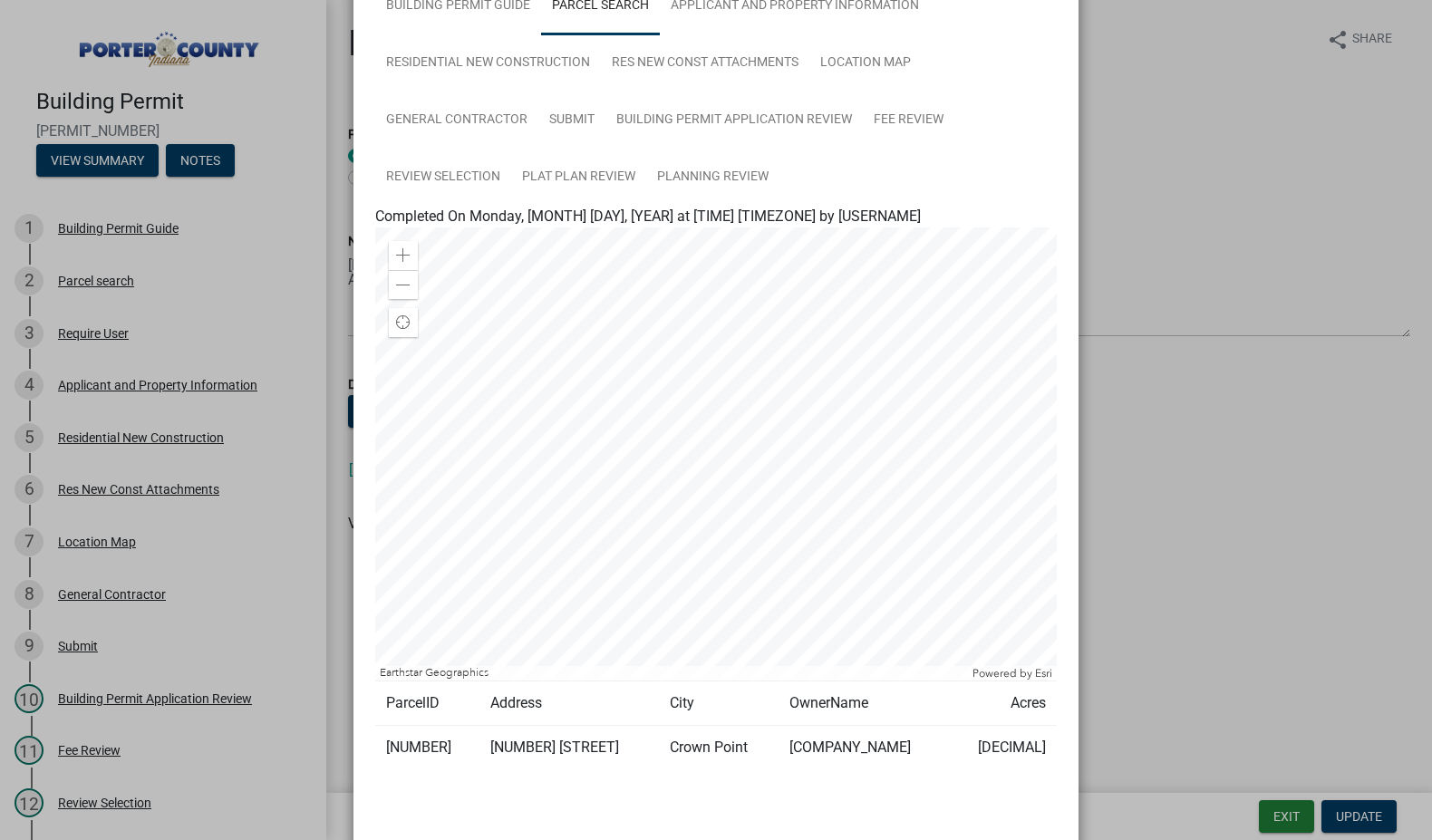 scroll, scrollTop: 224, scrollLeft: 0, axis: vertical 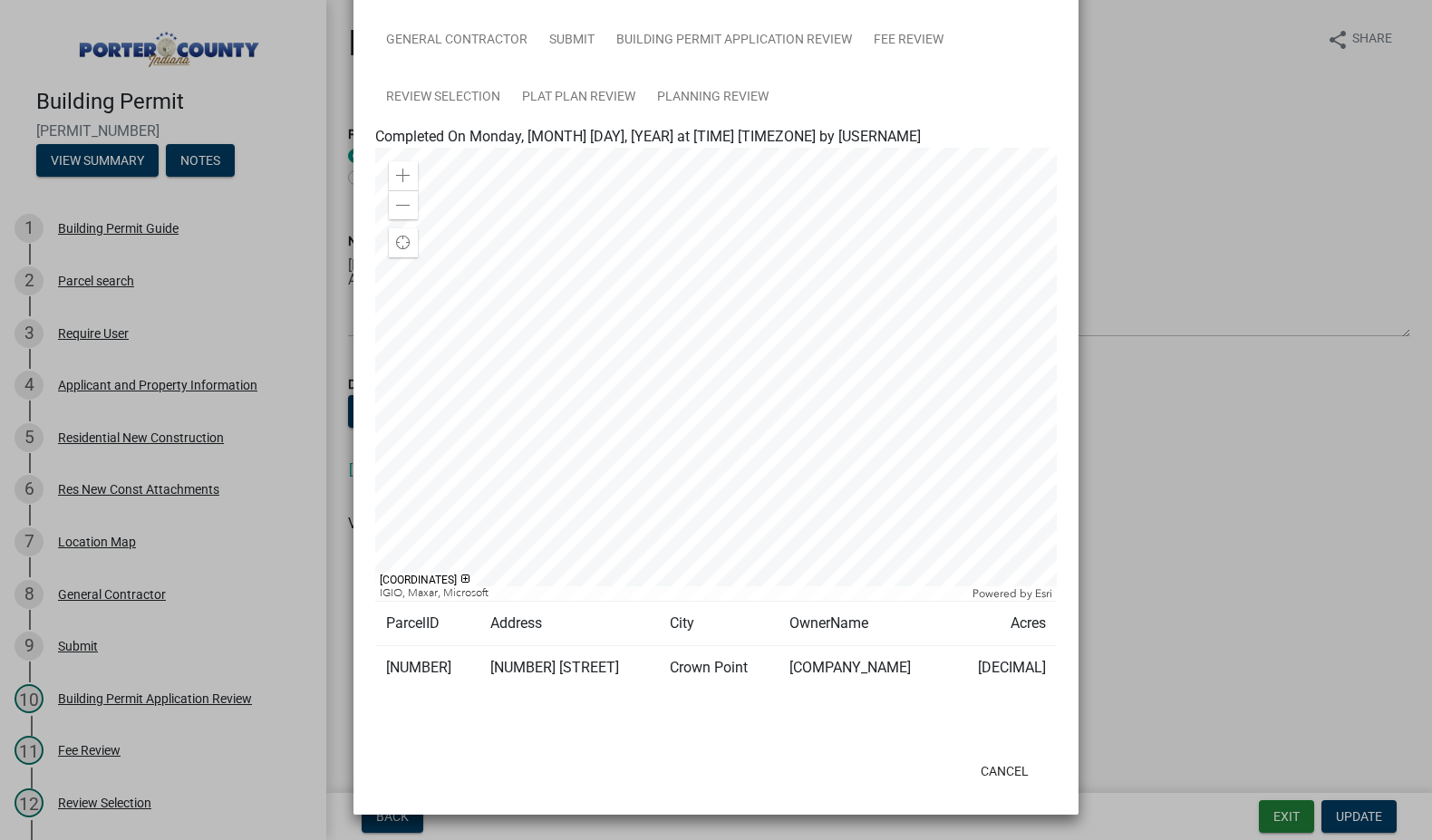 drag, startPoint x: 377, startPoint y: 671, endPoint x: 532, endPoint y: 673, distance: 155.0129 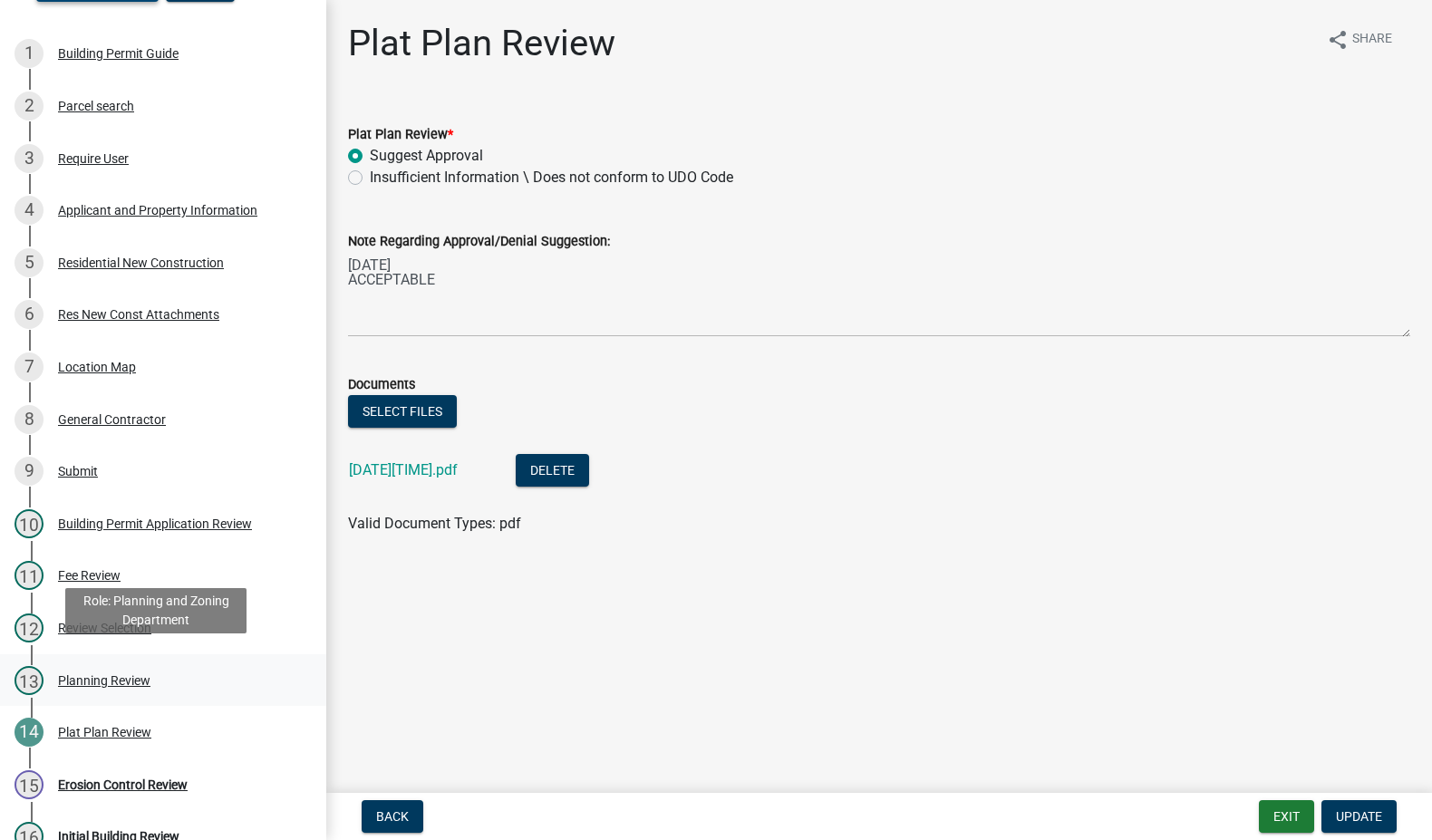 scroll, scrollTop: 181, scrollLeft: 0, axis: vertical 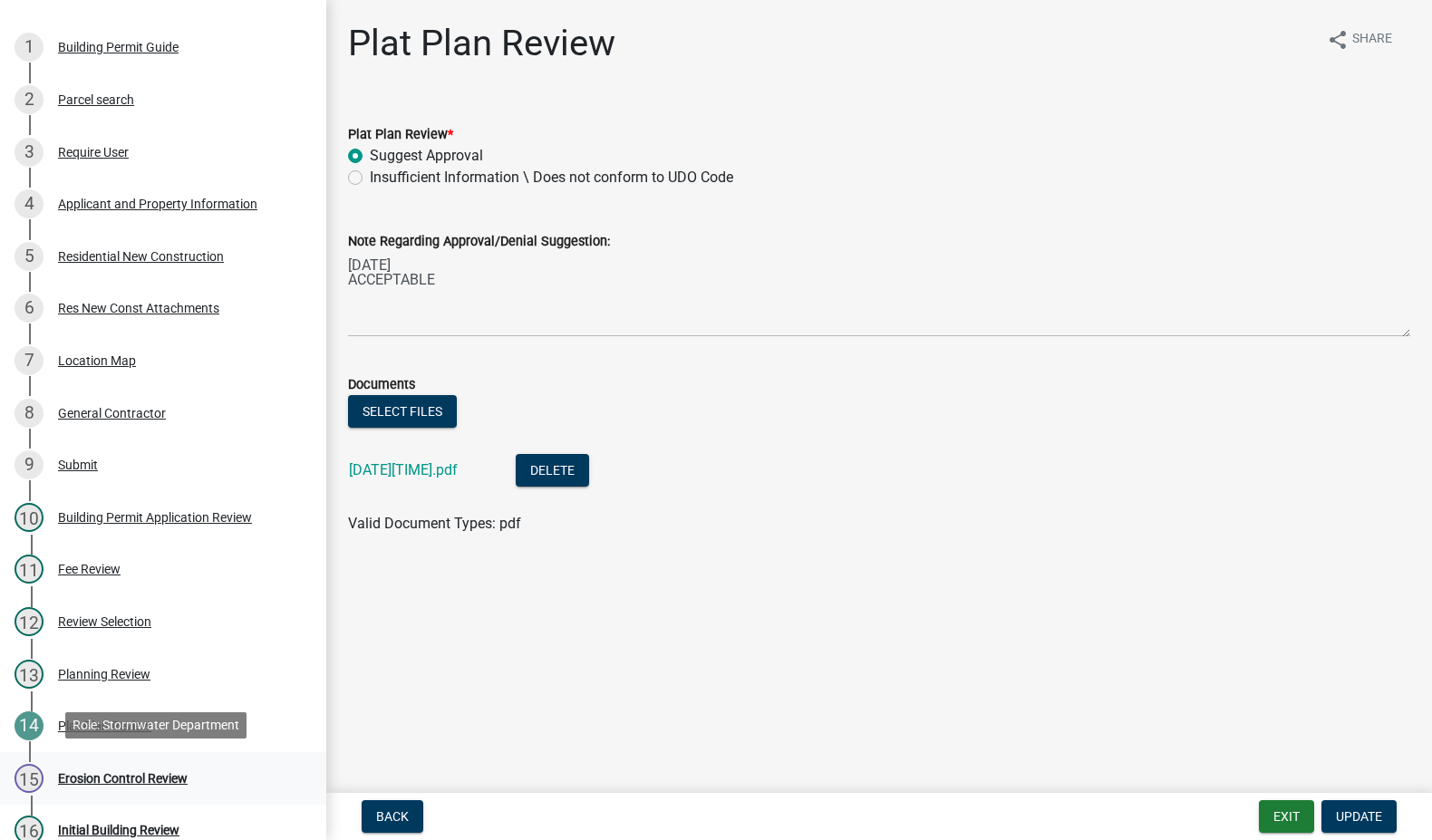 click on "Erosion Control Review" at bounding box center [122, 778] 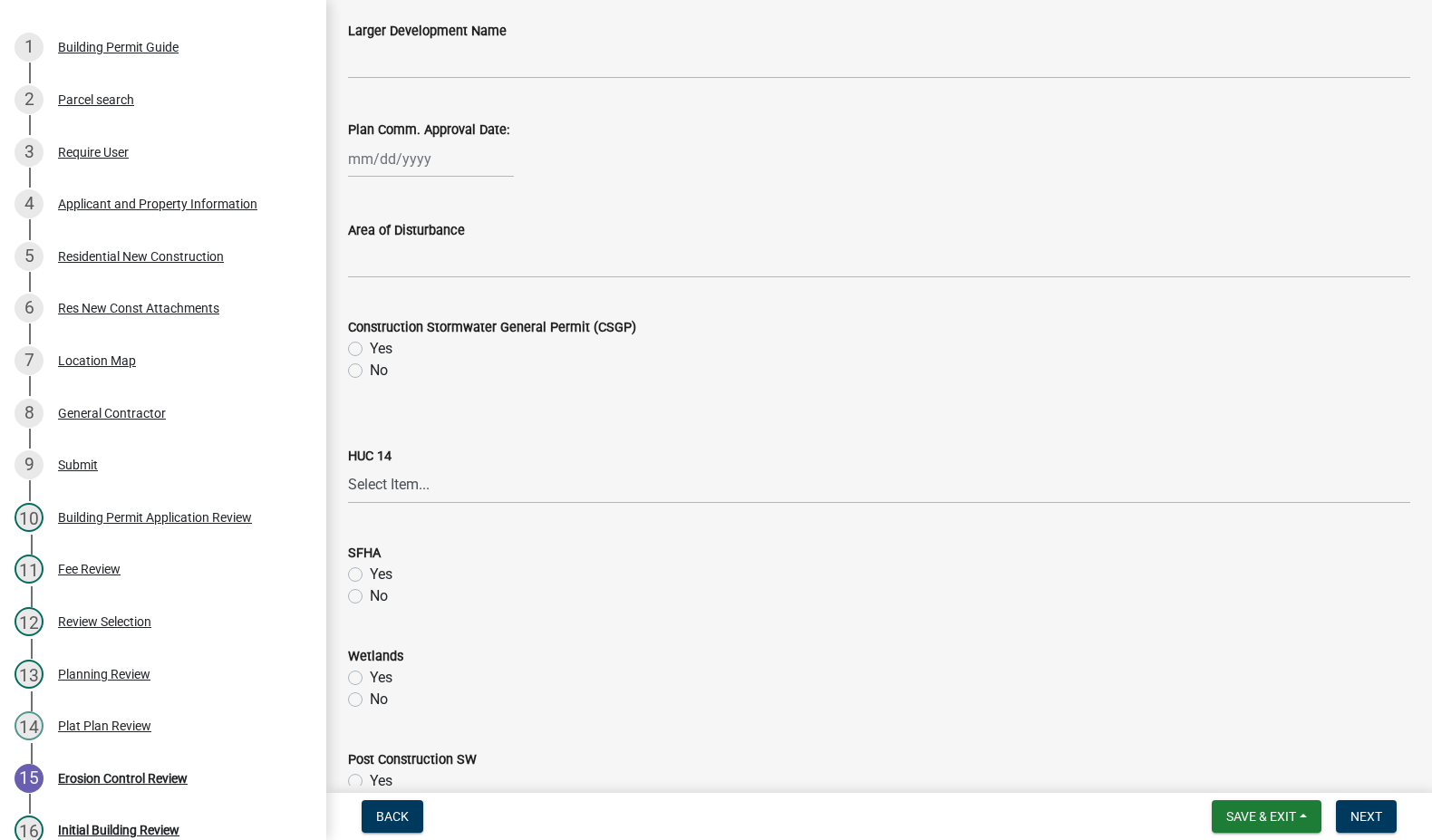scroll, scrollTop: 749, scrollLeft: 0, axis: vertical 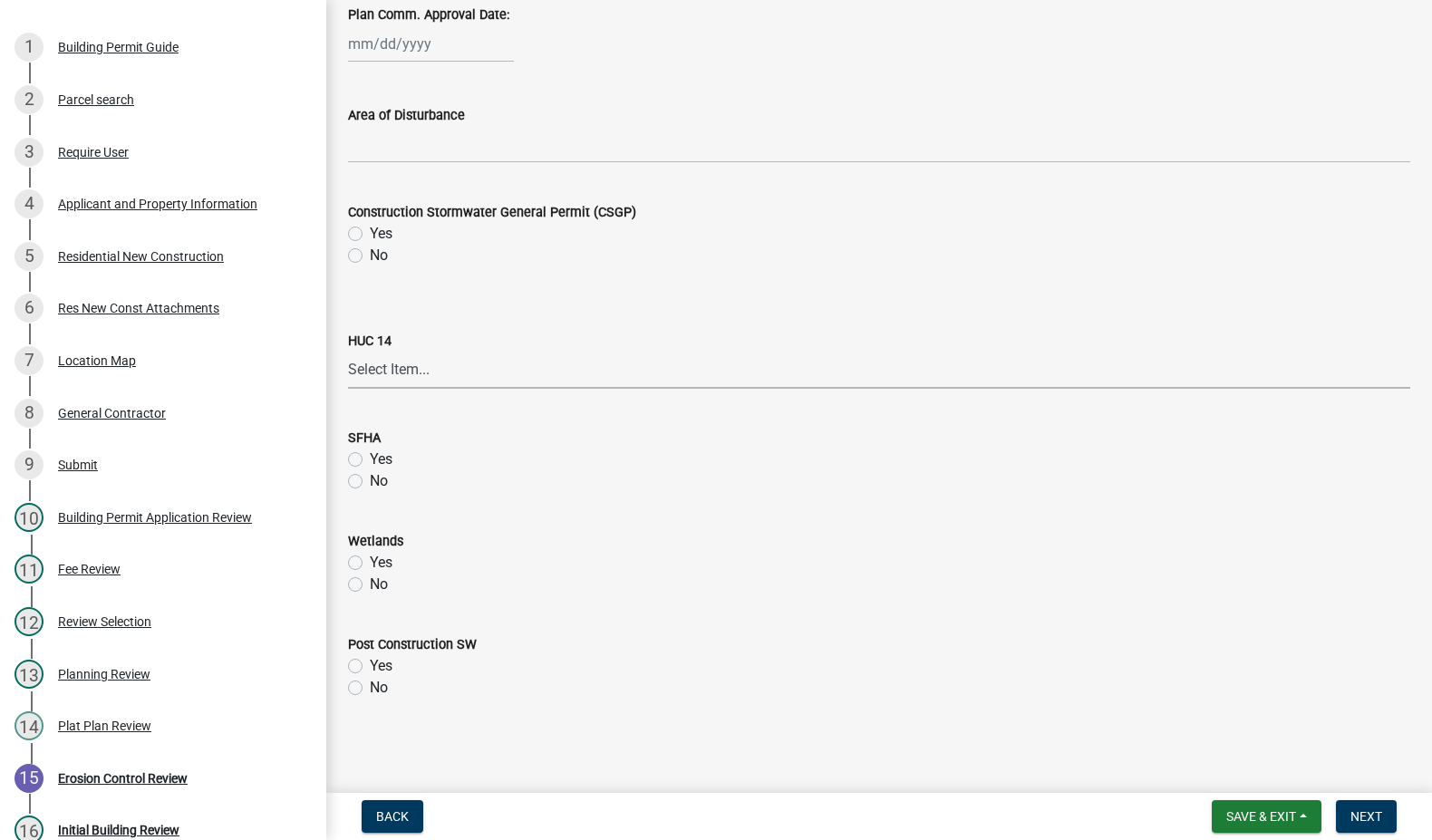 click on "Select Item... Ahlgrim Ditch Beverly Shores Tributary Burns Ditch - Willow Creek Cobb Creek - Breyfogel Ditch Cobb Ditch - Sievers Creek Cobb Ditch - Wolf Creek Cook Ditch Crooked Creek - Hannon Ditch Crooked Creek - Headwaters (Porter) Crooked Creek - Snake Island School Crooked Creek West Branch - Flint Lake Damon Run Deep River - Deer Creek Deep River - Lake George Dam Deep River - Little Calumet River Duck Creek (Lake) Dunes Creek Eagle Creek - Stony Run East Branch Stony Run Greiger Ditch Hodge Ditch - Cook Ditch Hodge Ditch - Delehanty/Schatley Ditches Kankakee River - Brown Levee Ditch Kankakee River - Lawton/Davis Ditches Kankakee River - Payne/Rassmussen Ditches Kintzele Ditch Koselke Ditch Lake Michigan Shoreline - Dunes Lake Michigan Shoreline - Indiana Harbor Canal Lake Michigan - It's Waters, Bays, & Islands Little Calumet River - Burns Ditch Outlet Little Calumet River - Kemper Ditch Little Calument River - Reynolds Creek" at bounding box center [879, 370] 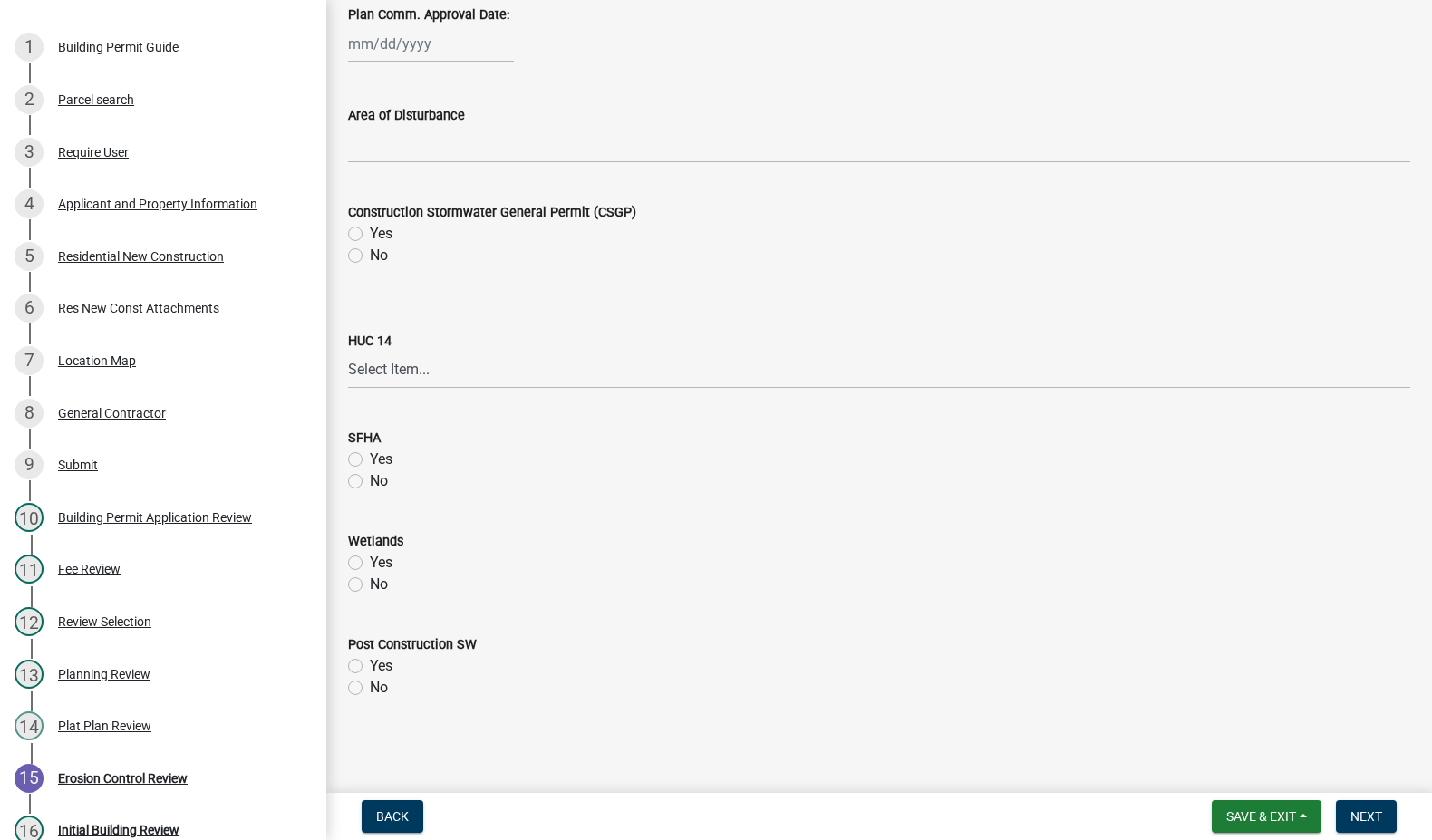 click on "No" 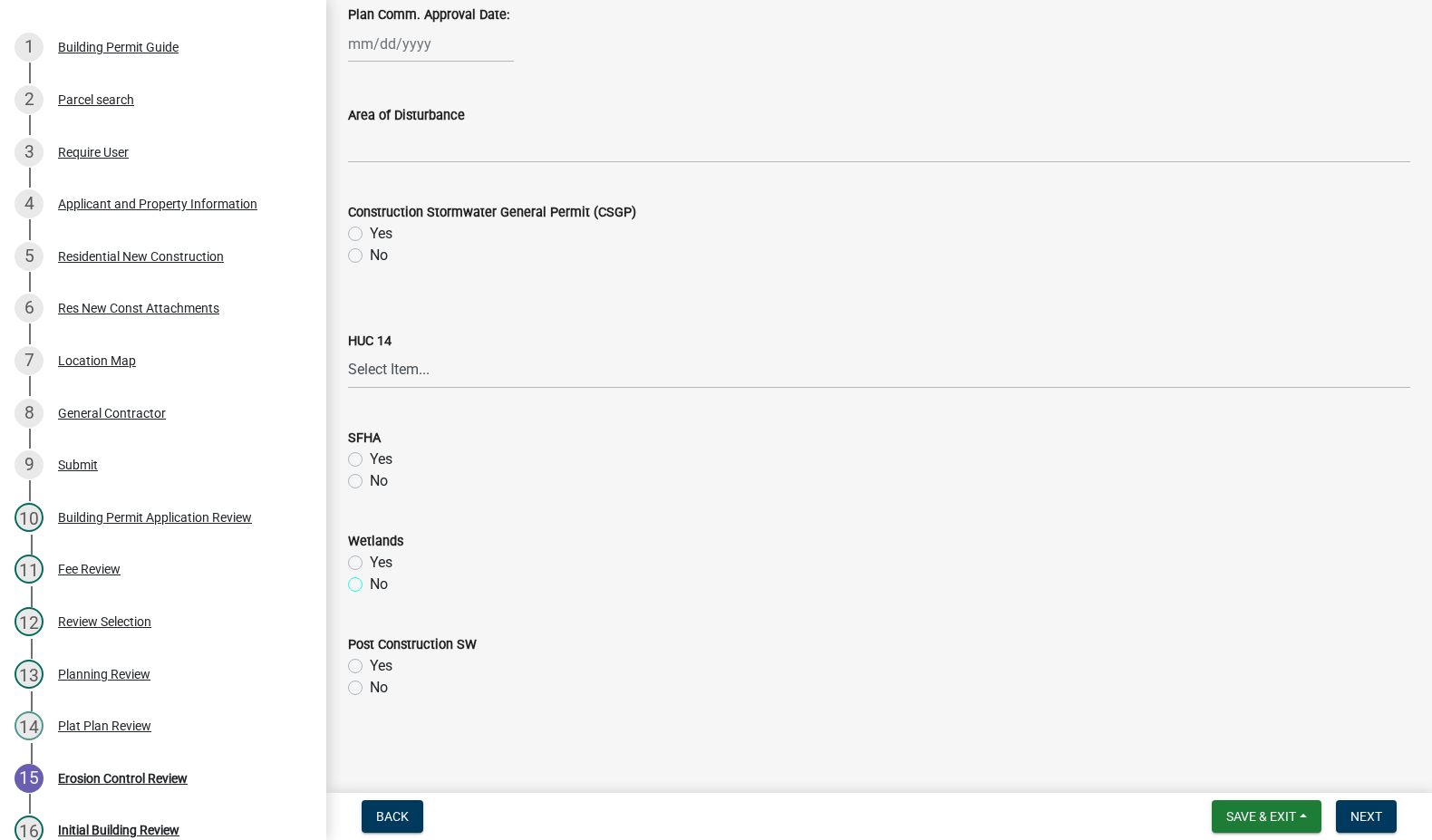 click on "No" at bounding box center [375, 579] 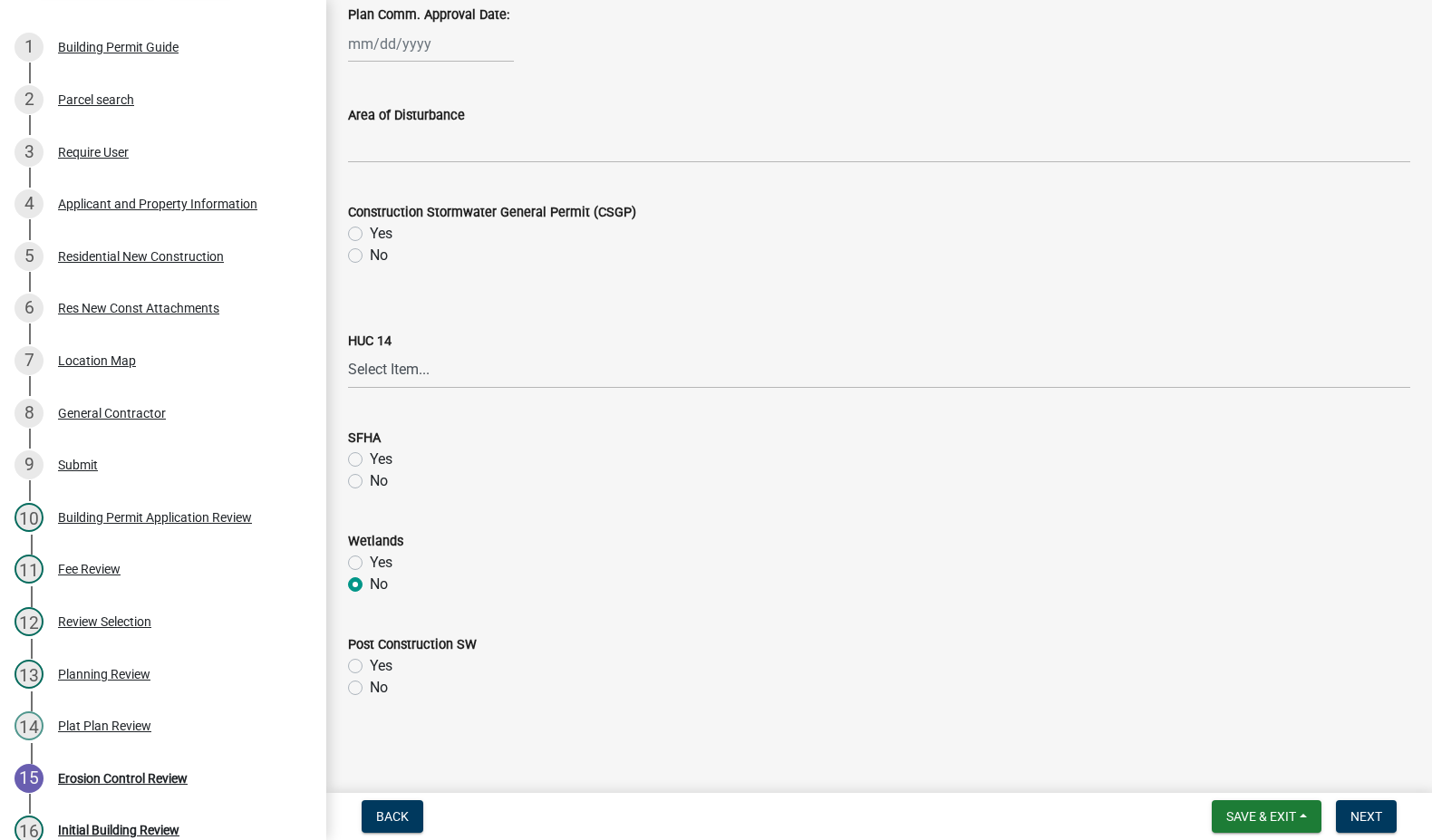 radio on "true" 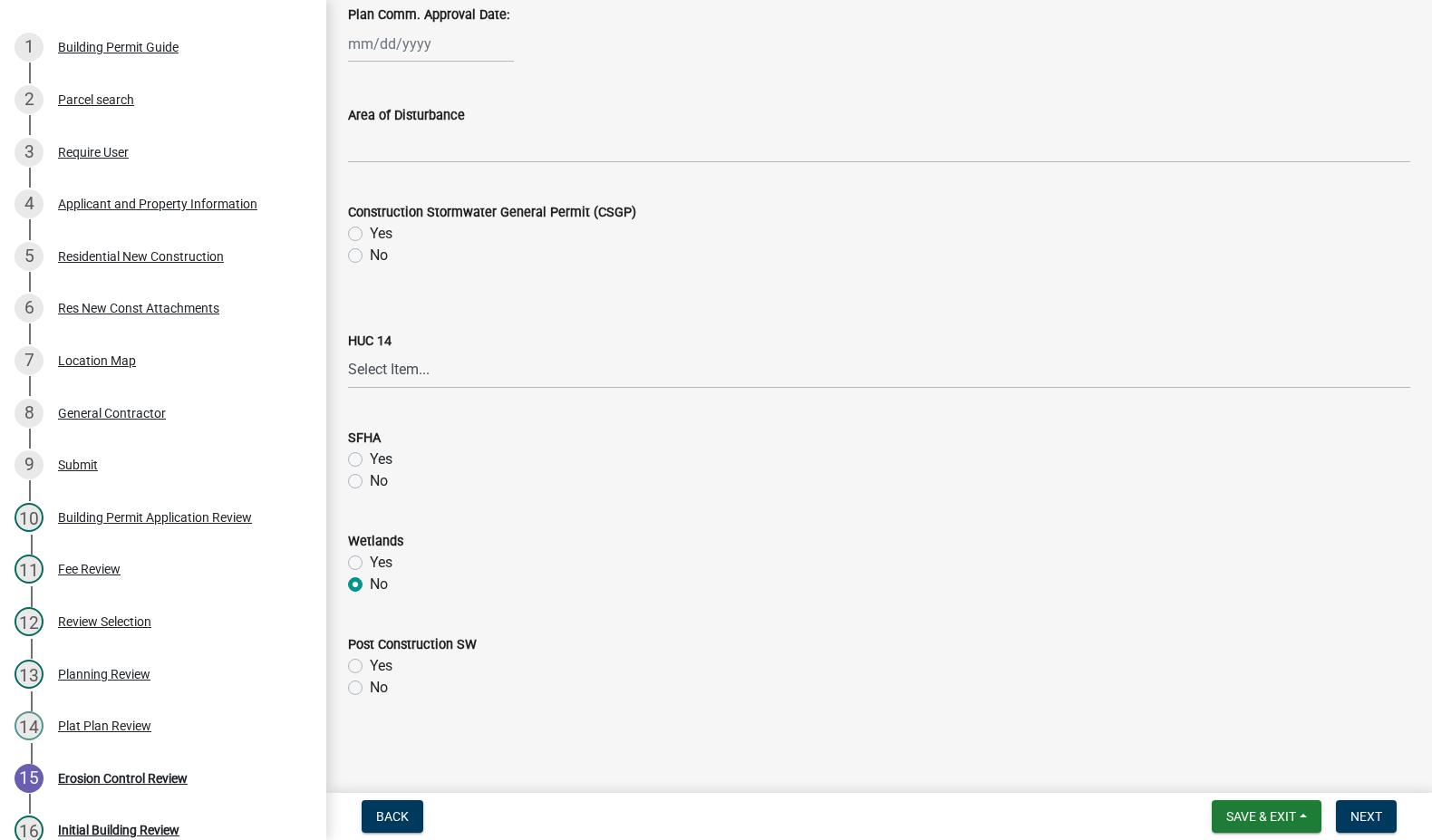 click on "No" 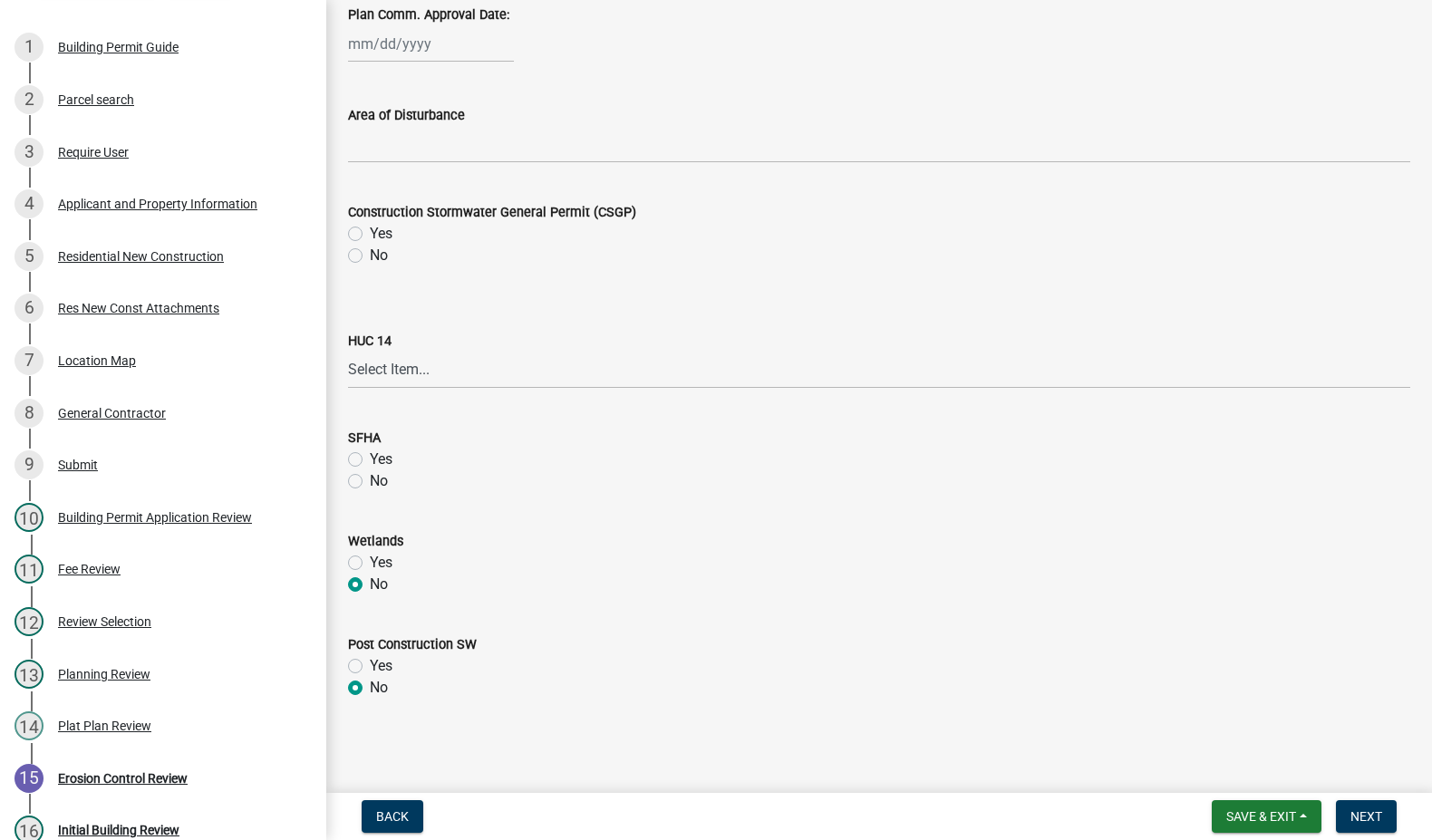 radio on "true" 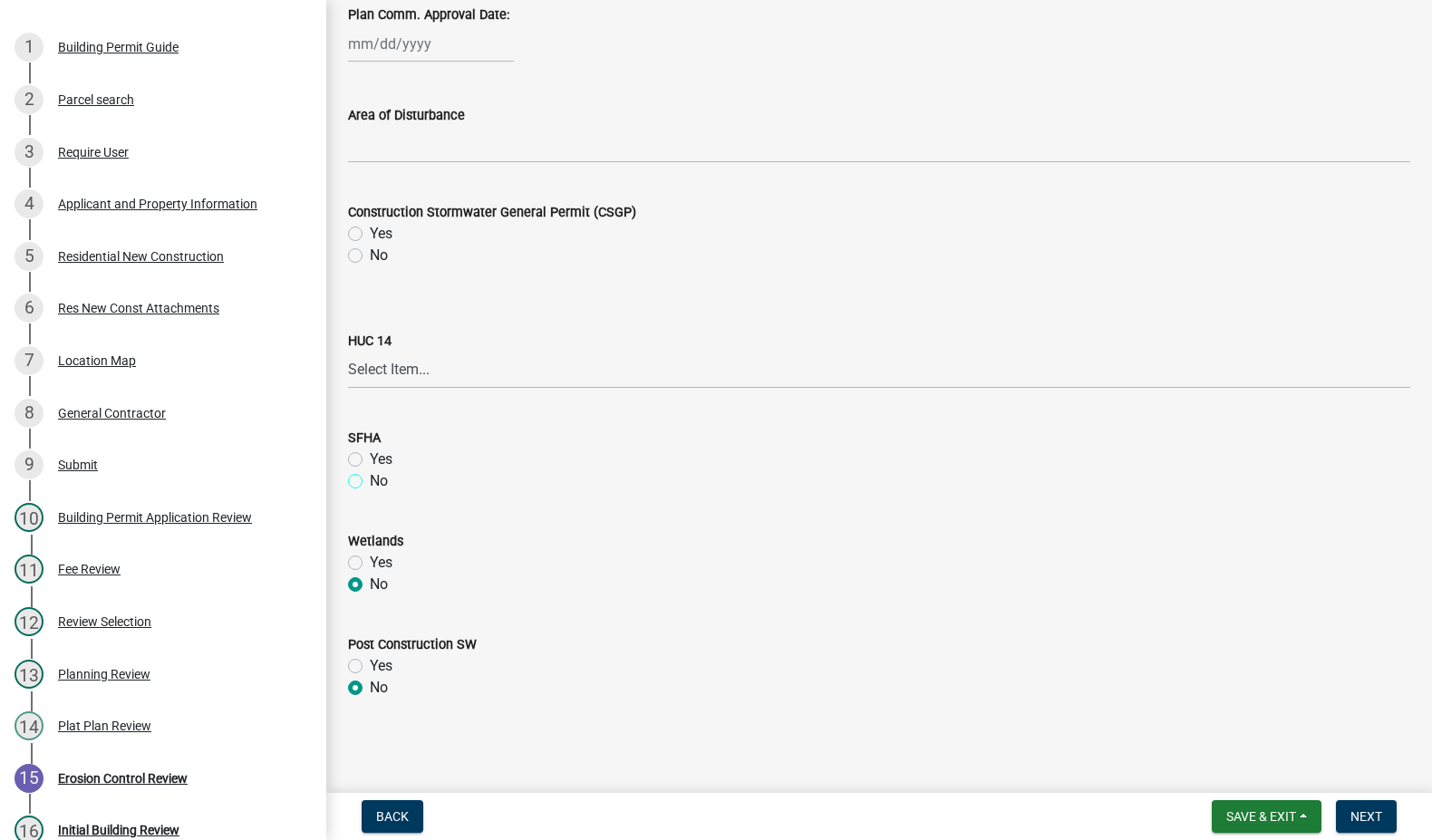 click on "No" at bounding box center (375, 476) 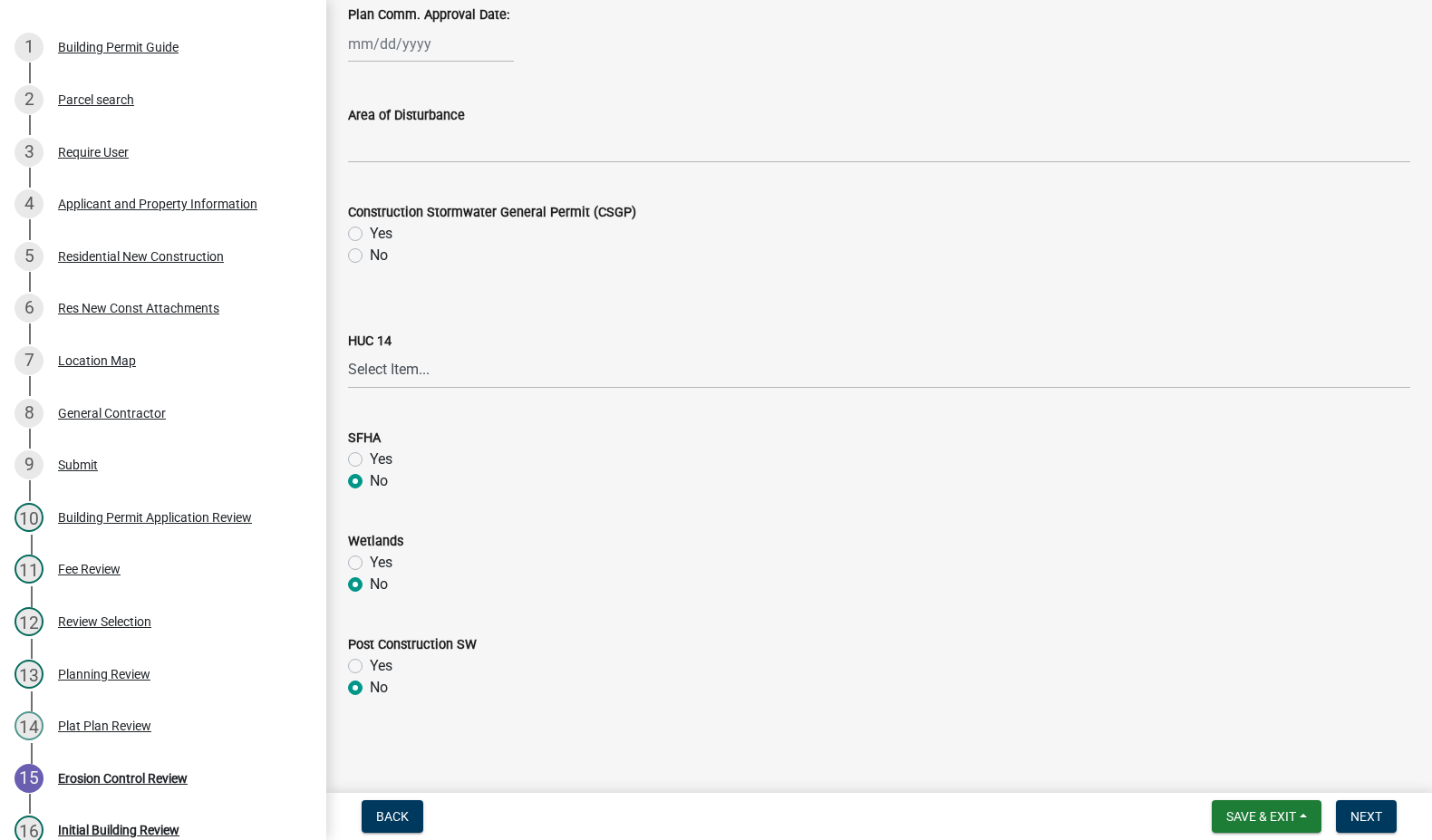 radio on "true" 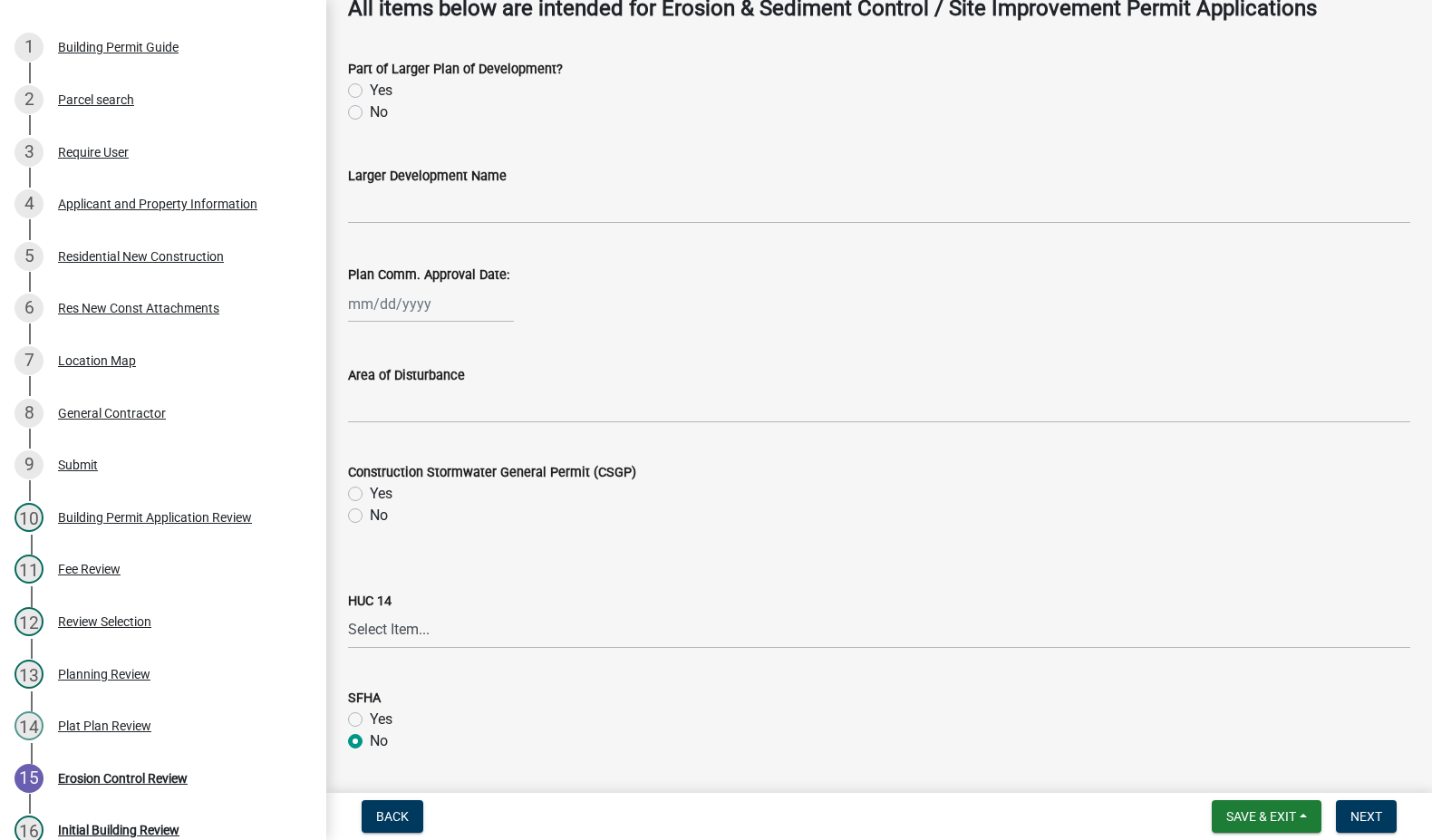 scroll, scrollTop: 478, scrollLeft: 0, axis: vertical 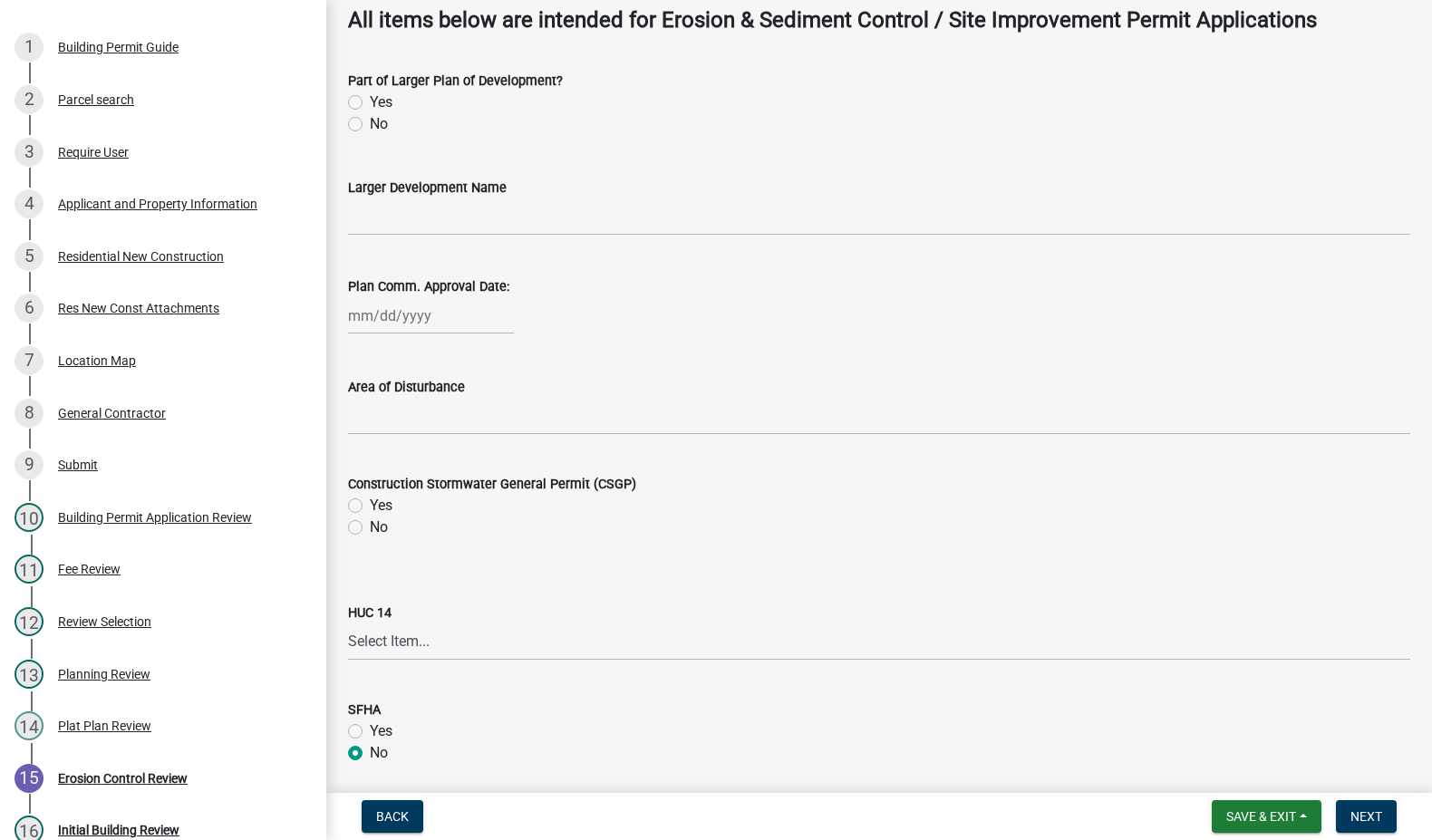 click on "No" 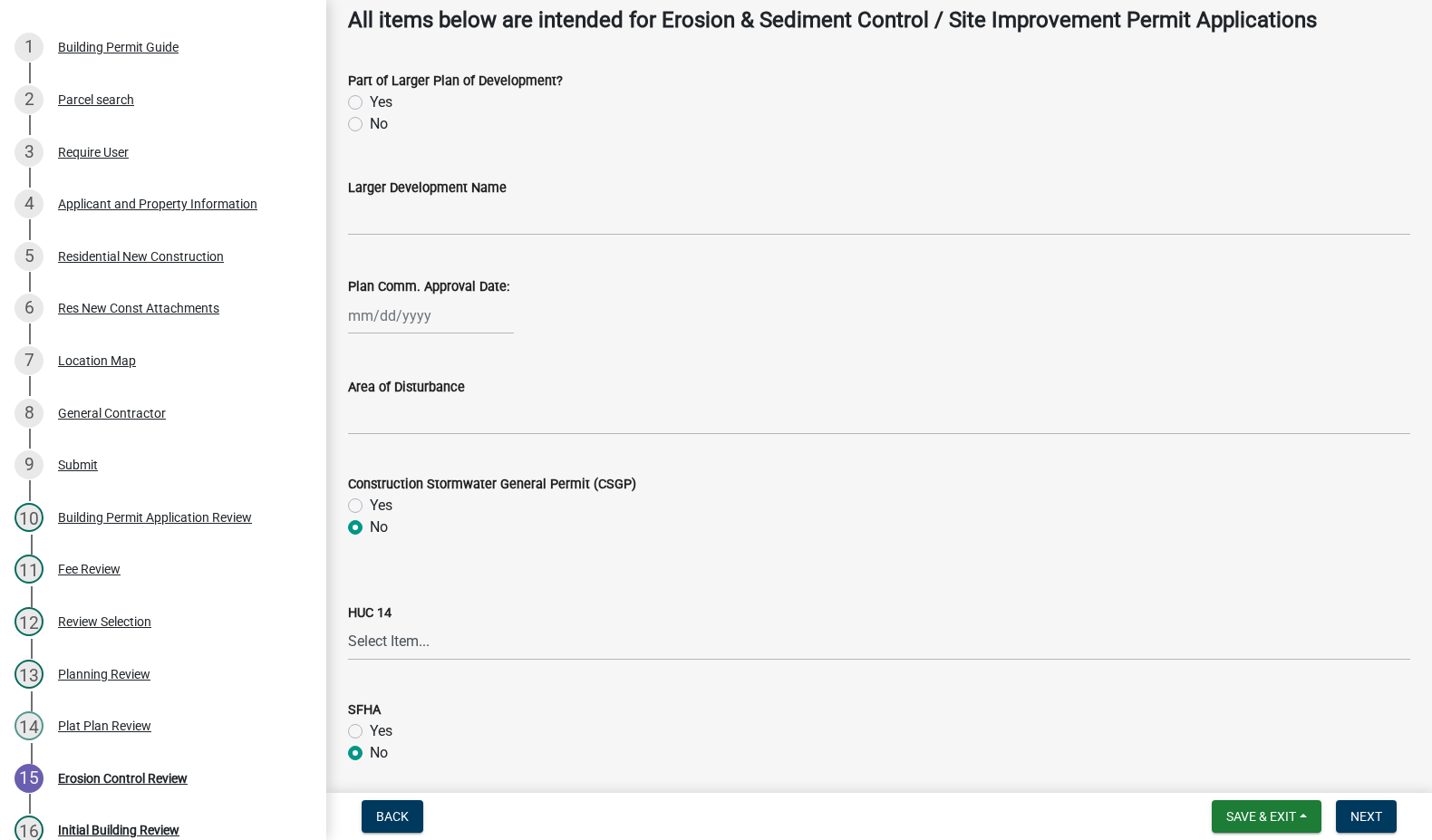radio on "true" 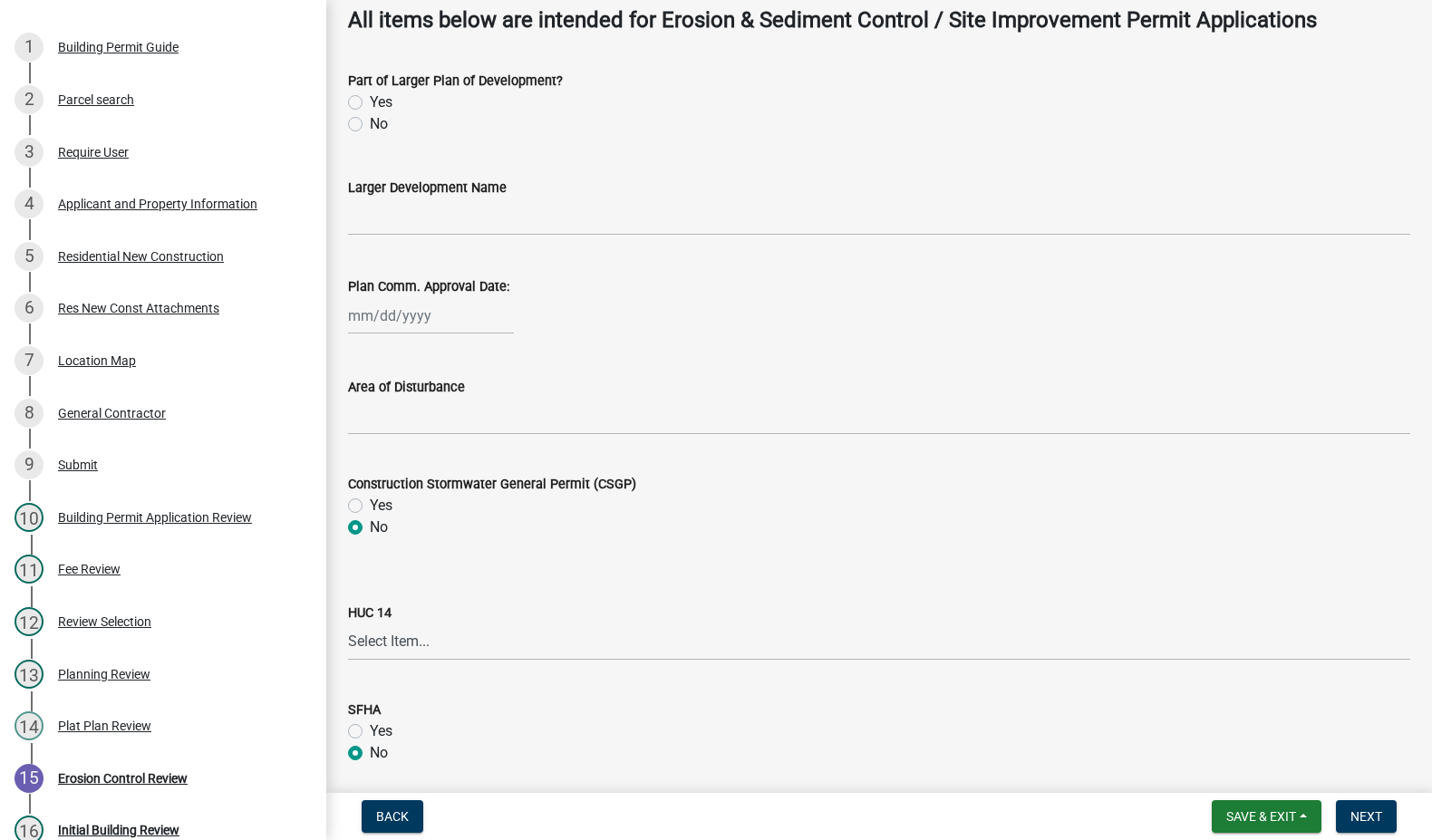 scroll, scrollTop: 296, scrollLeft: 0, axis: vertical 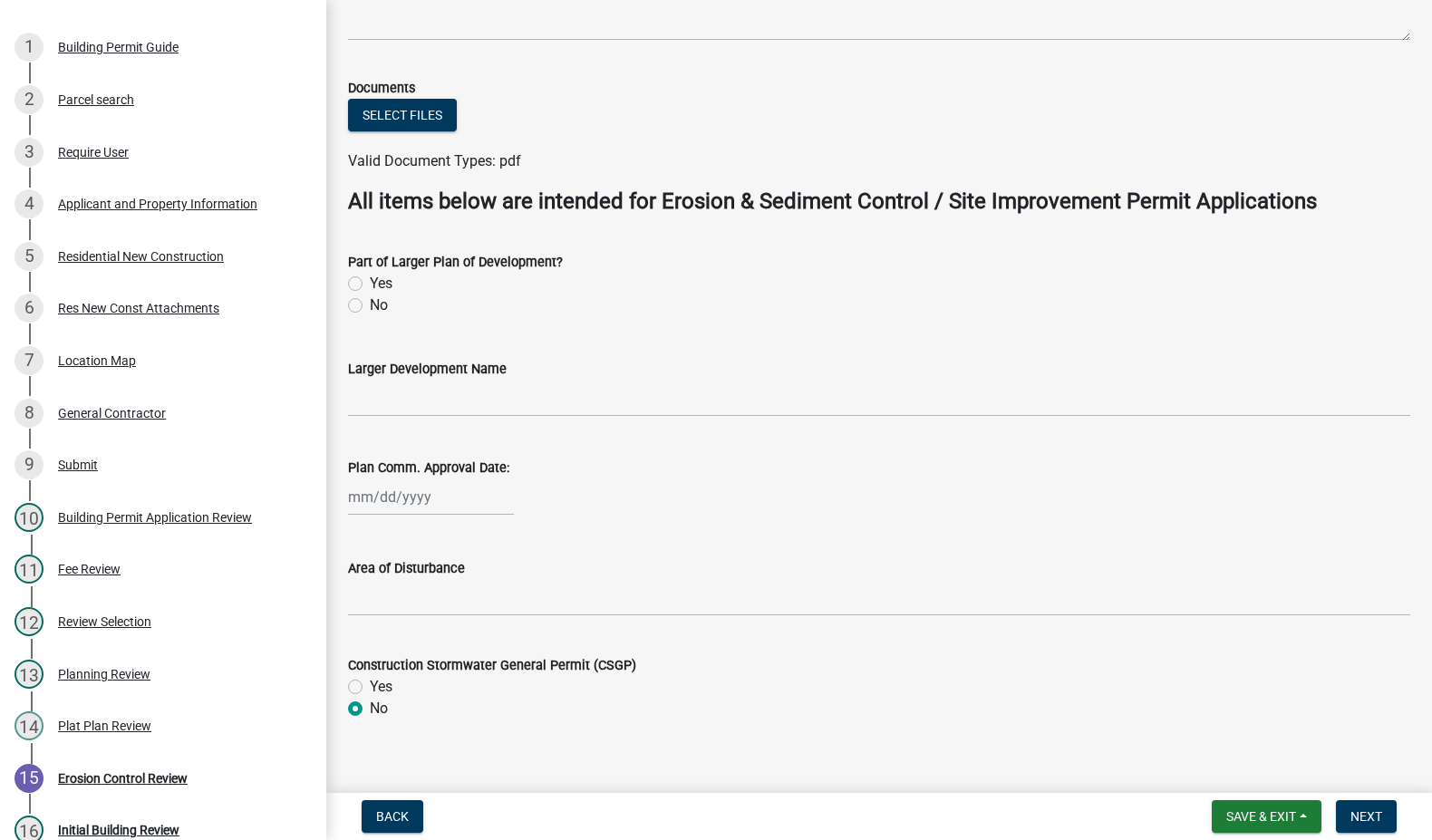 click on "Yes" 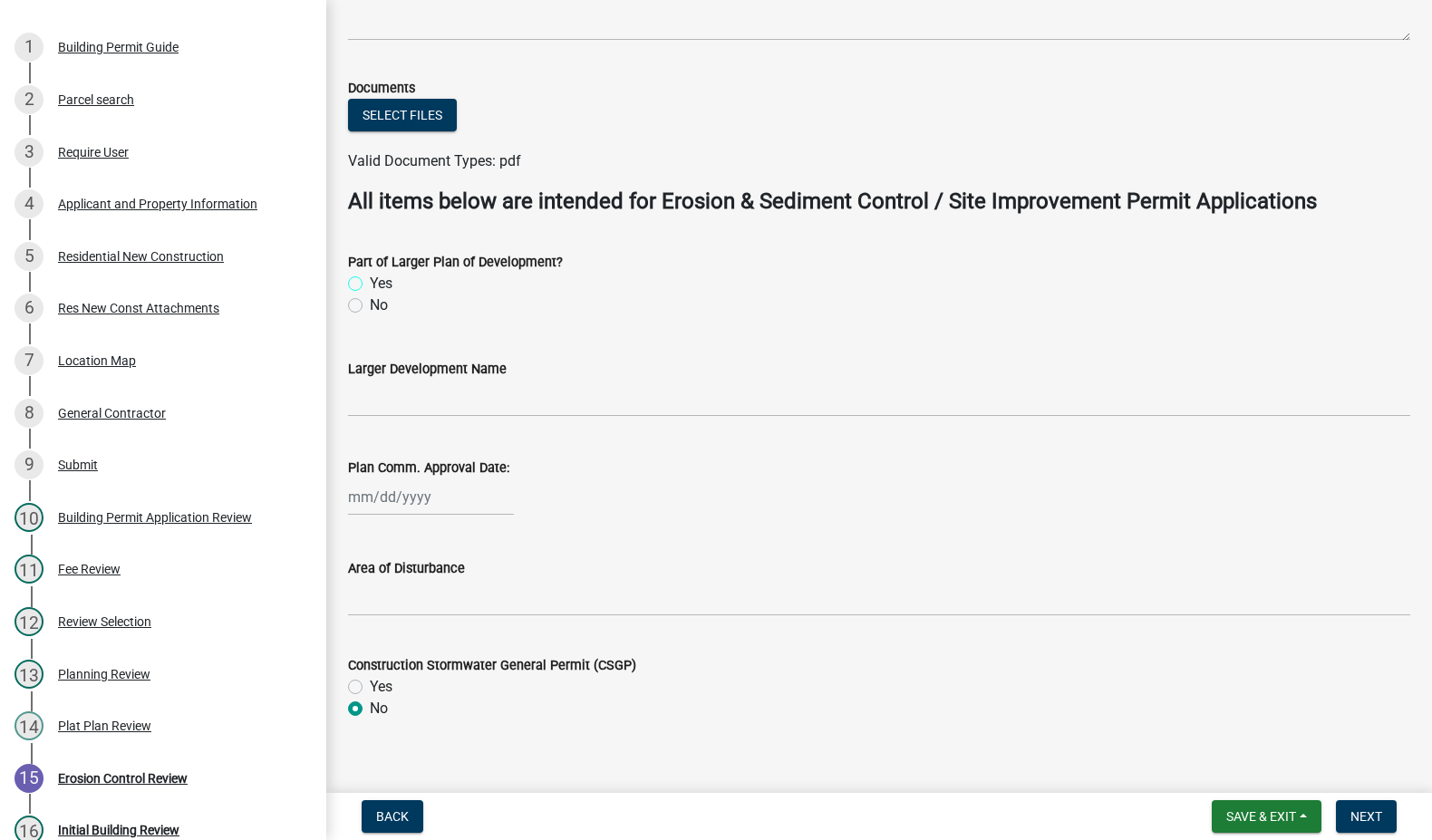click on "Yes" at bounding box center [375, 278] 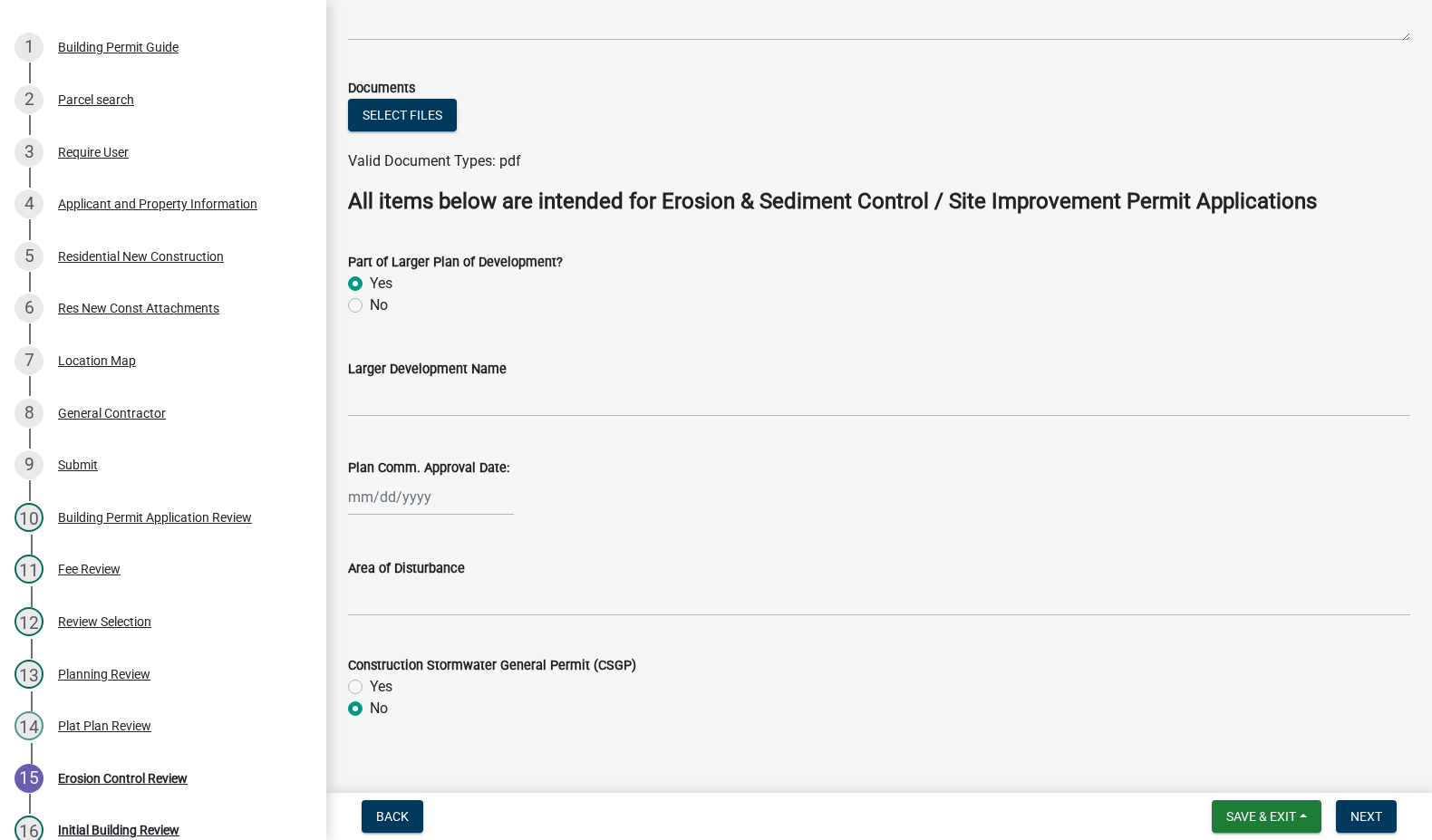 radio on "true" 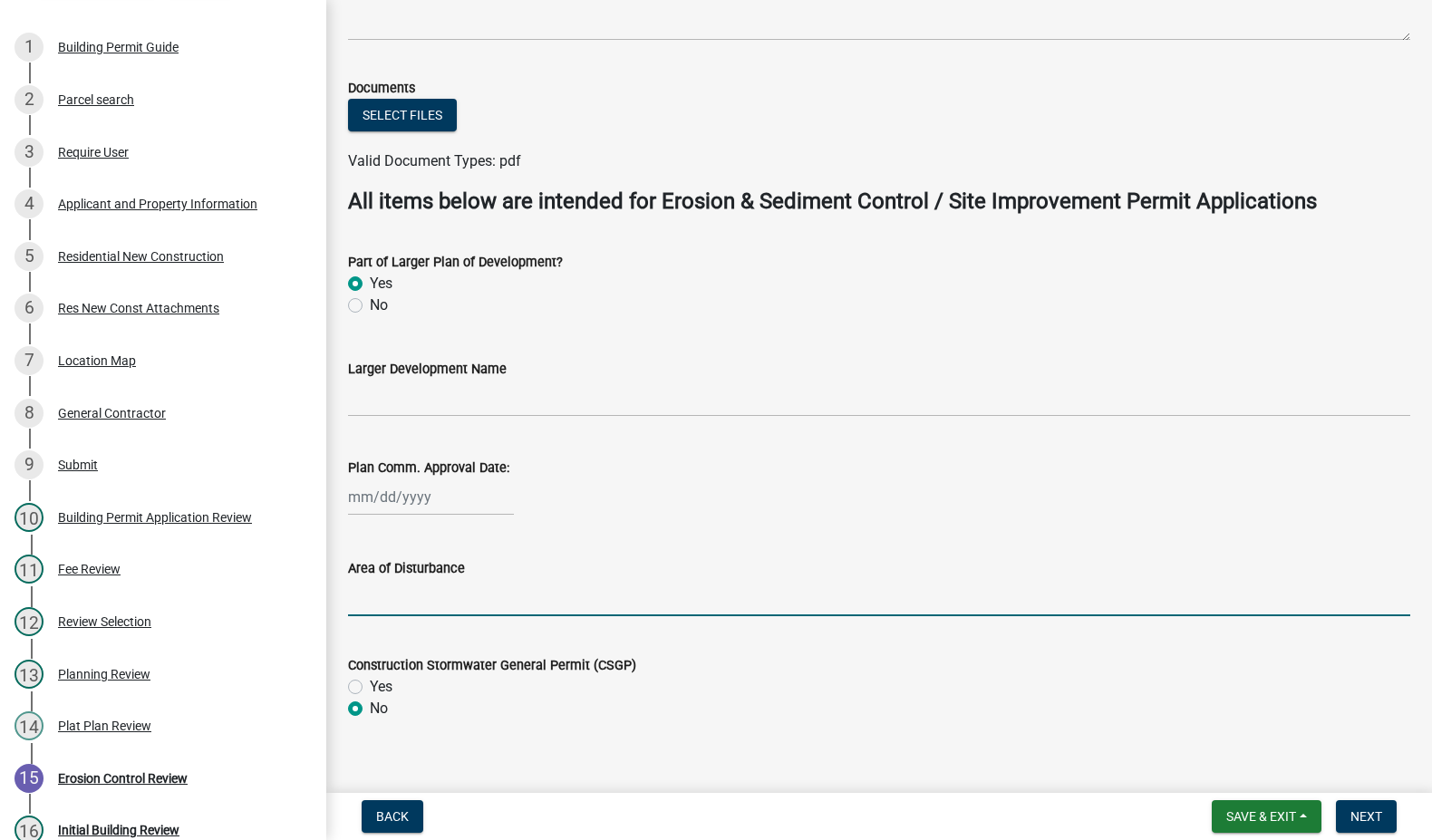 click 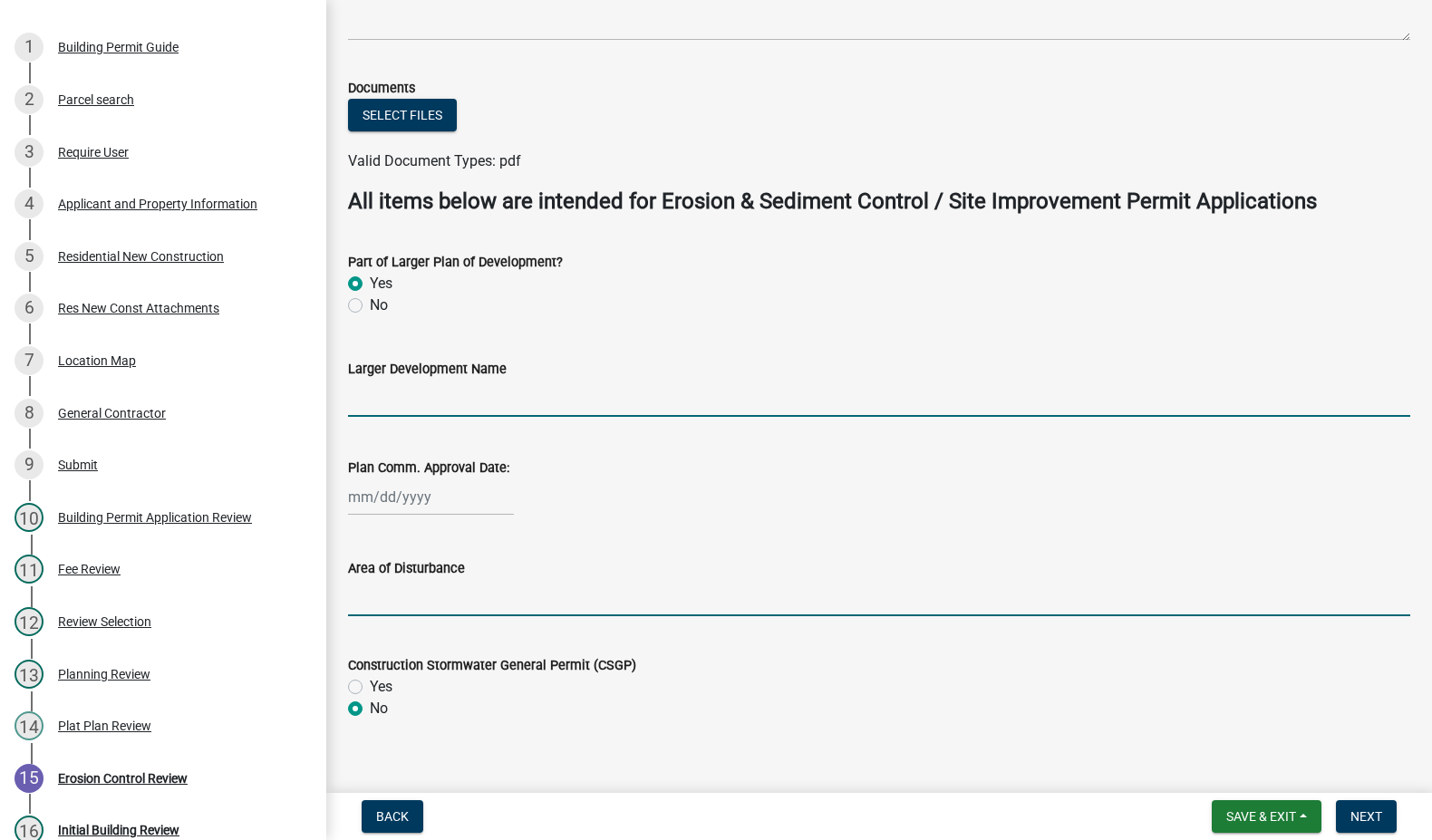 click on "Larger Development Name" at bounding box center [879, 398] 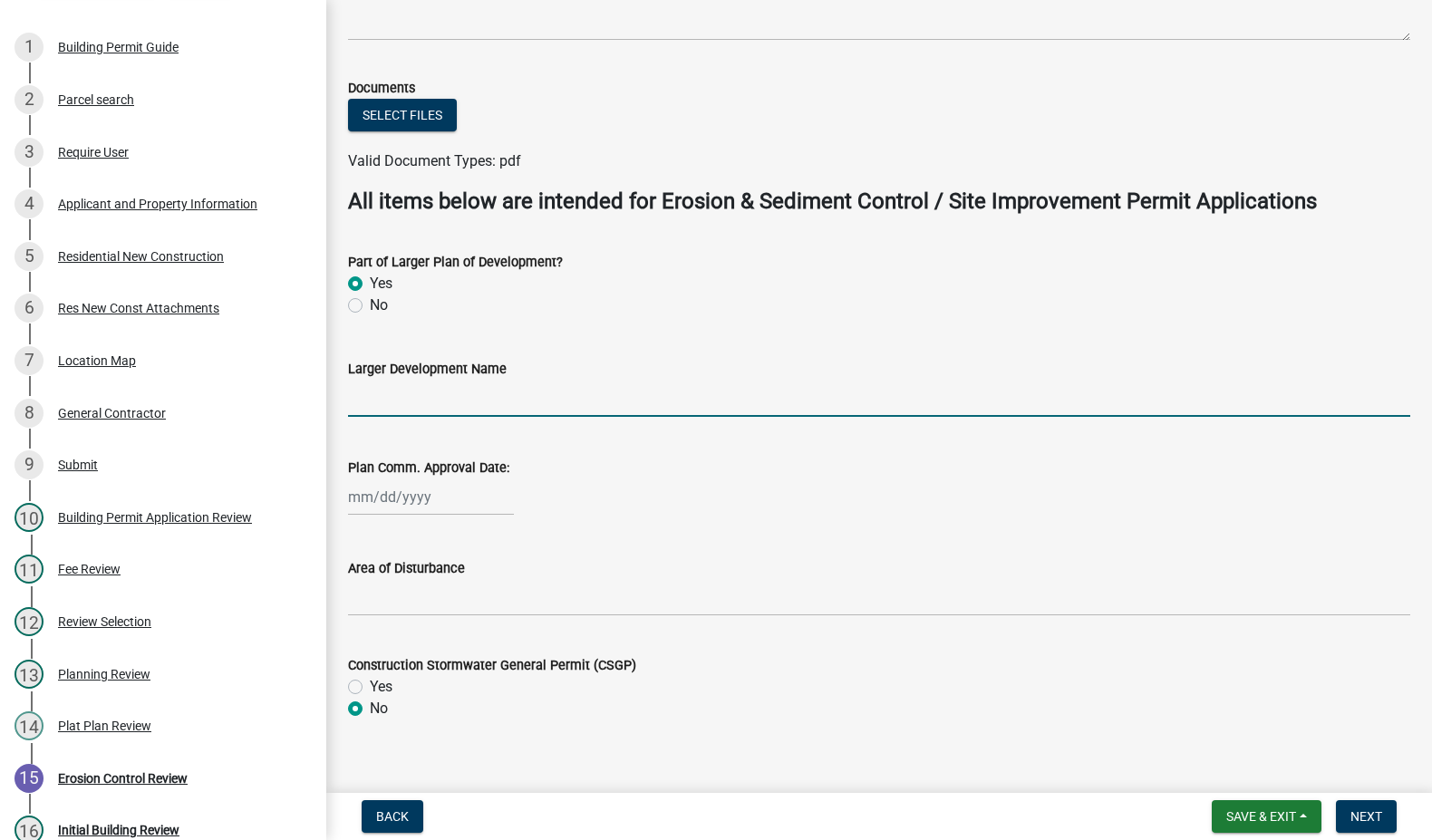 paste on "Falling Waters 2nd Resub Lot 13 .521A" 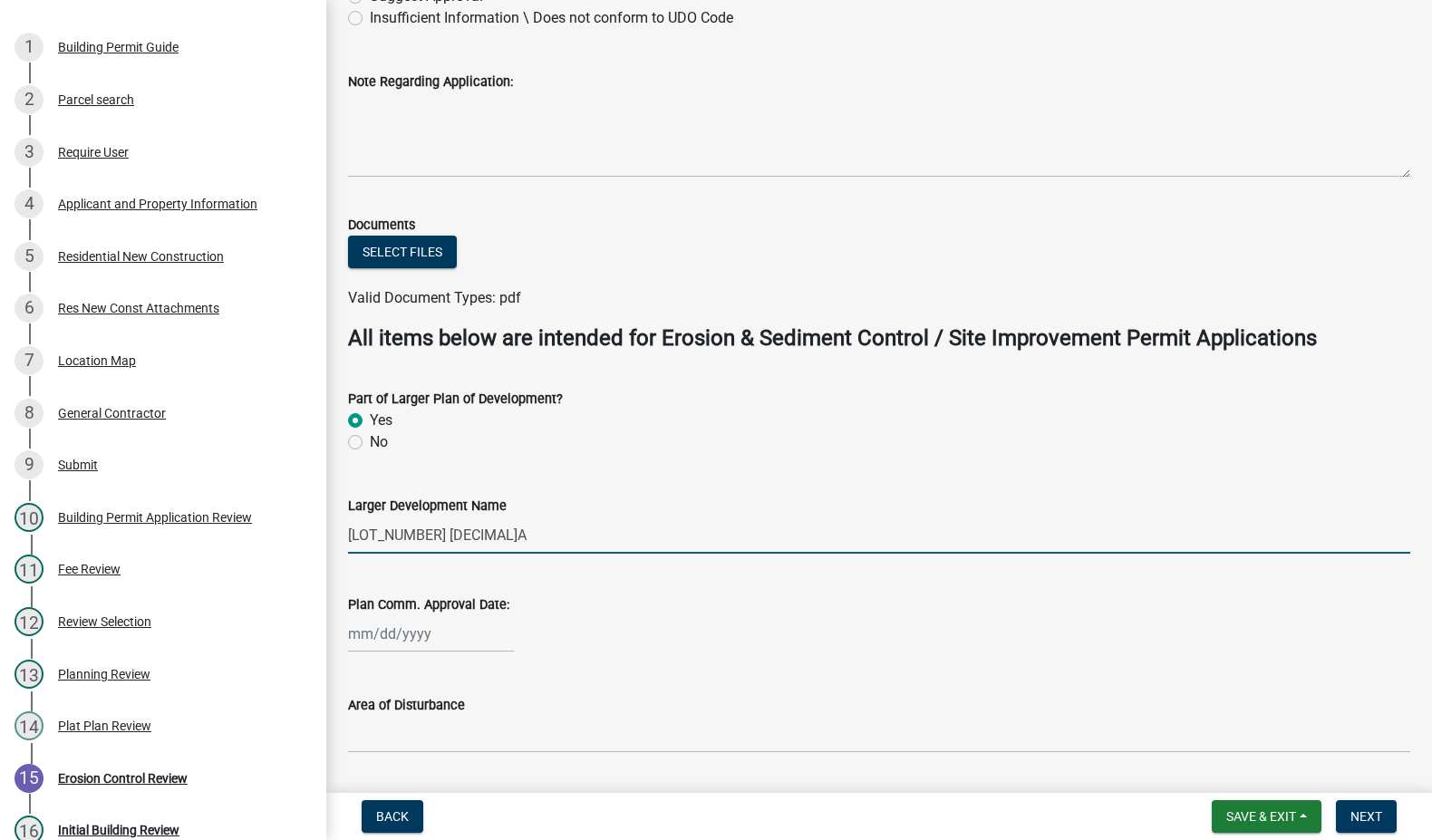 scroll, scrollTop: 24, scrollLeft: 0, axis: vertical 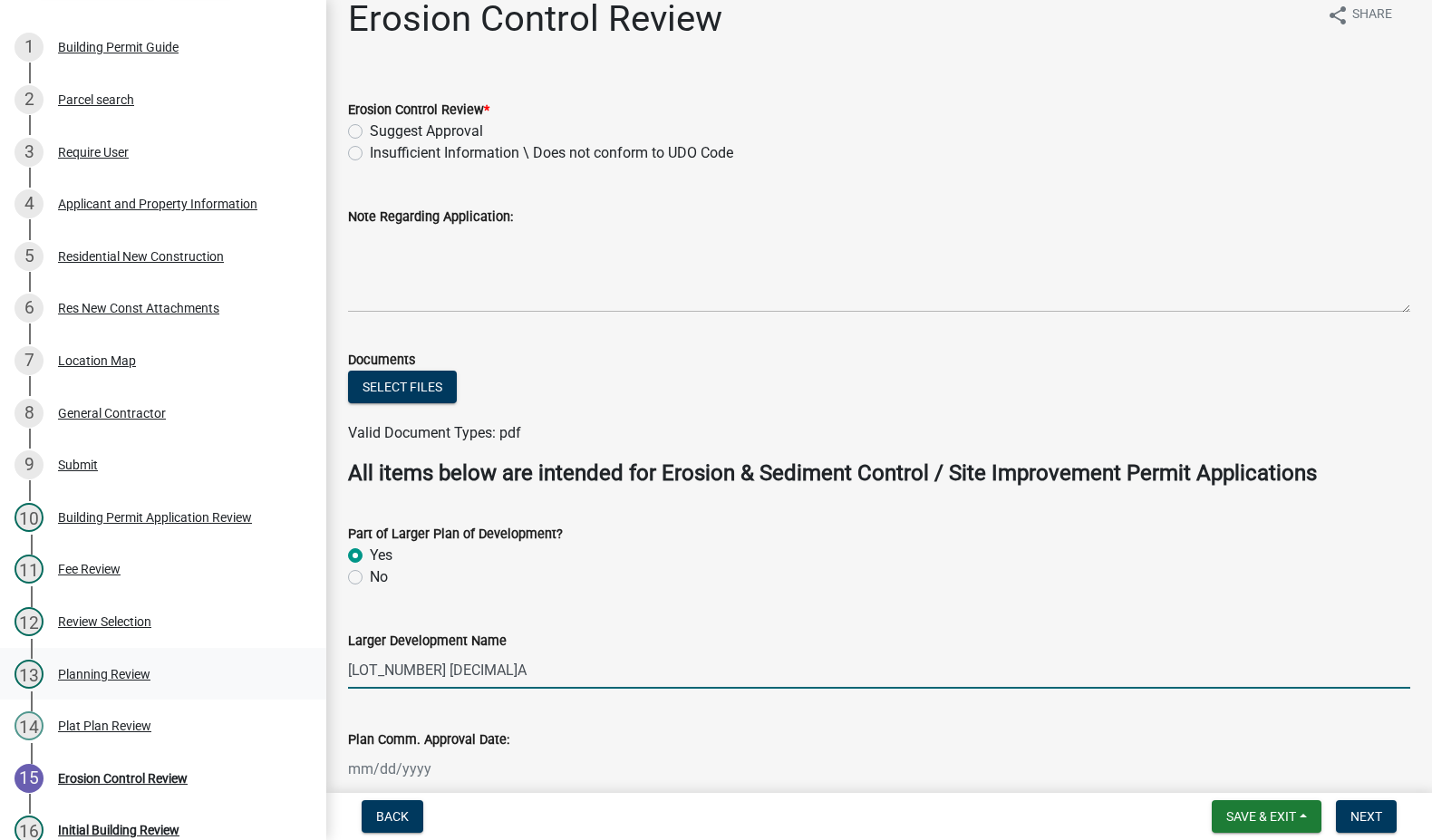 type on "Falling Waters 2nd Resub Lot 13 .521A" 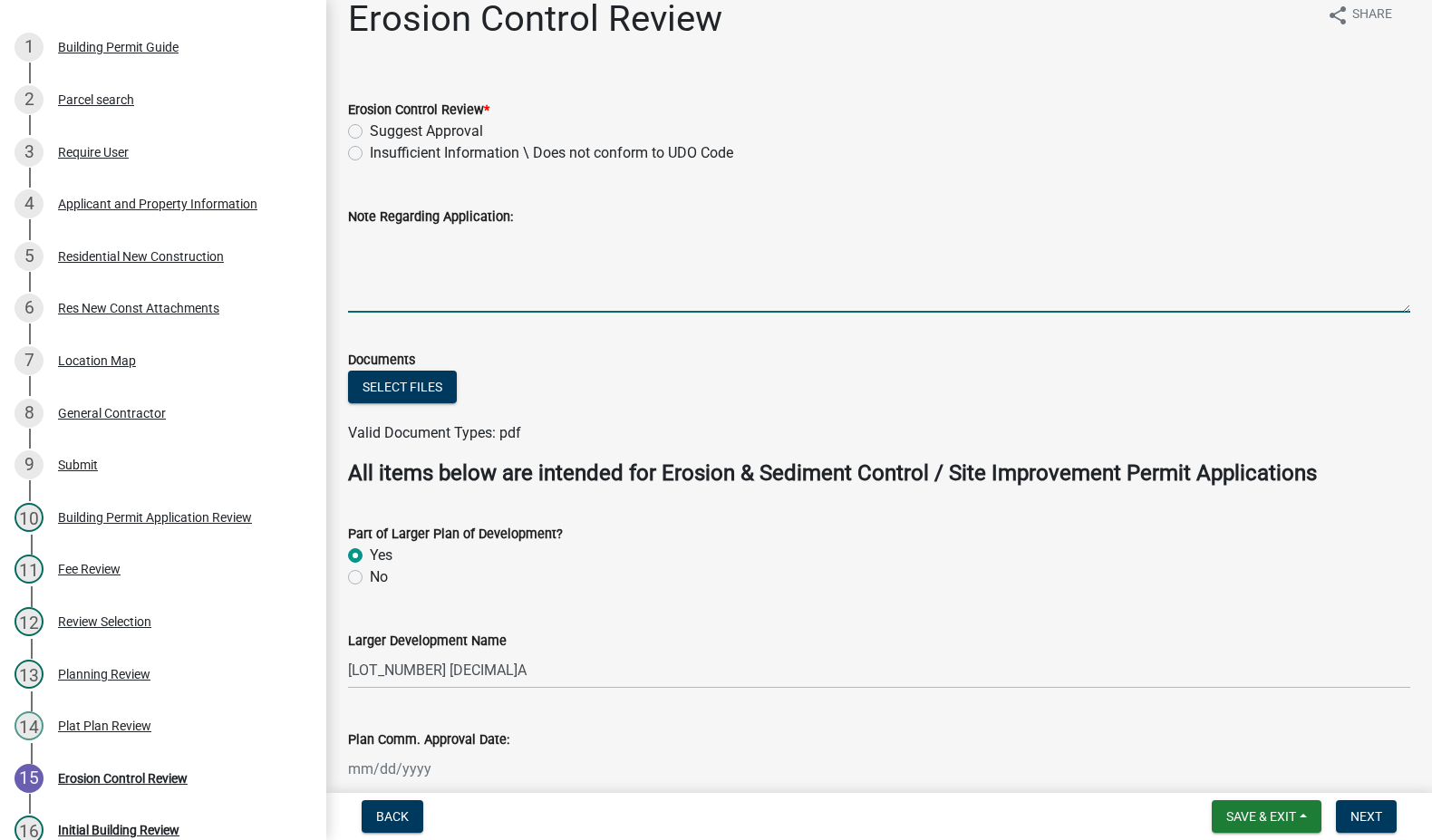 click on "Note Regarding Application:" at bounding box center [879, 270] 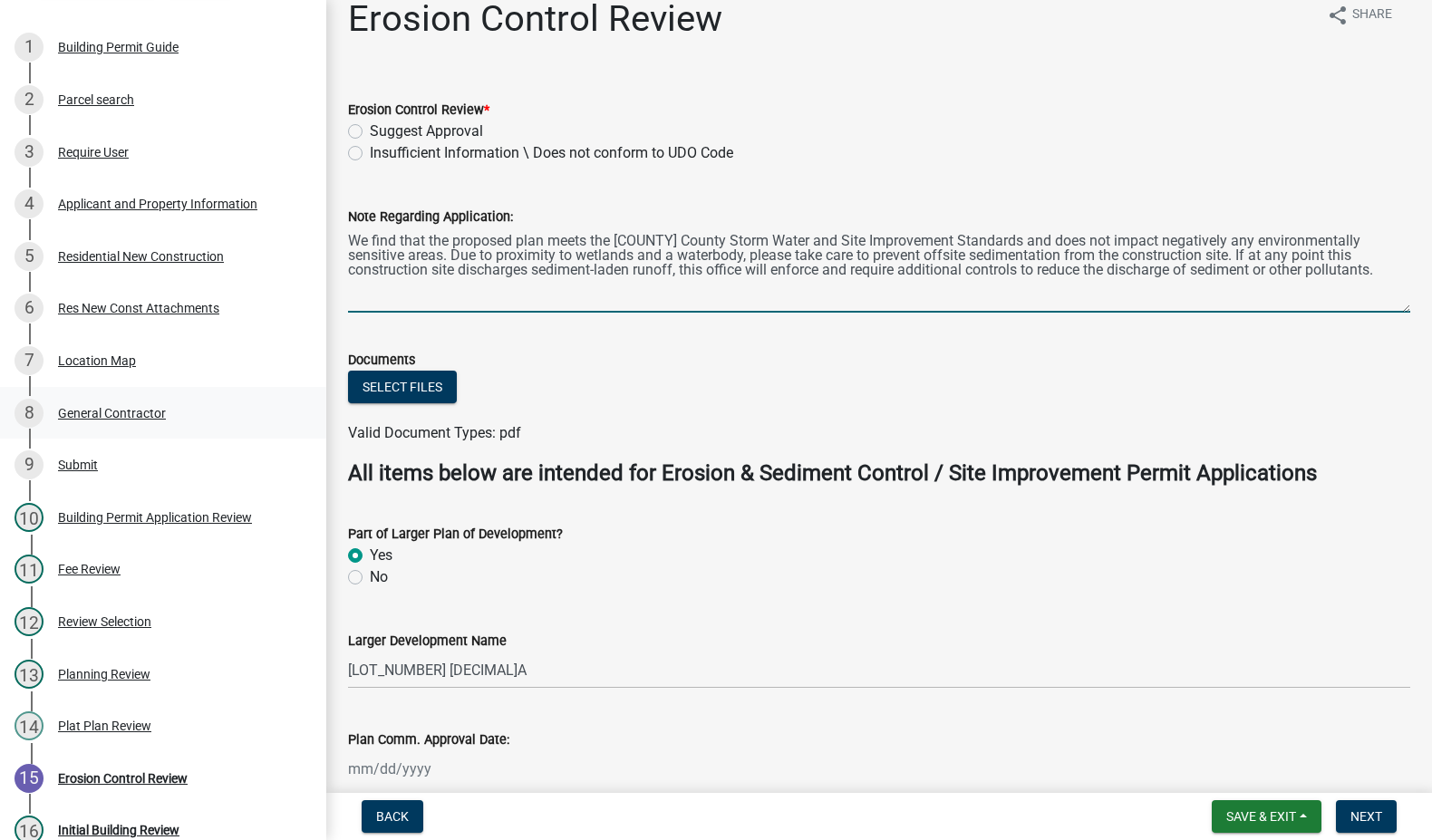 type on "We find that the proposed plan meets the Porter County Storm Water and Site Improvement Standards and does not impact negatively any environmentally sensitive areas. Due to proximity to wetlands and a waterbody, please take care to prevent offsite sedimentation from the construction site. If at any point this construction site discharges sediment-laden runoff, this office will enforce and require additional controls to reduce the discharge of sediment or other pollutants." 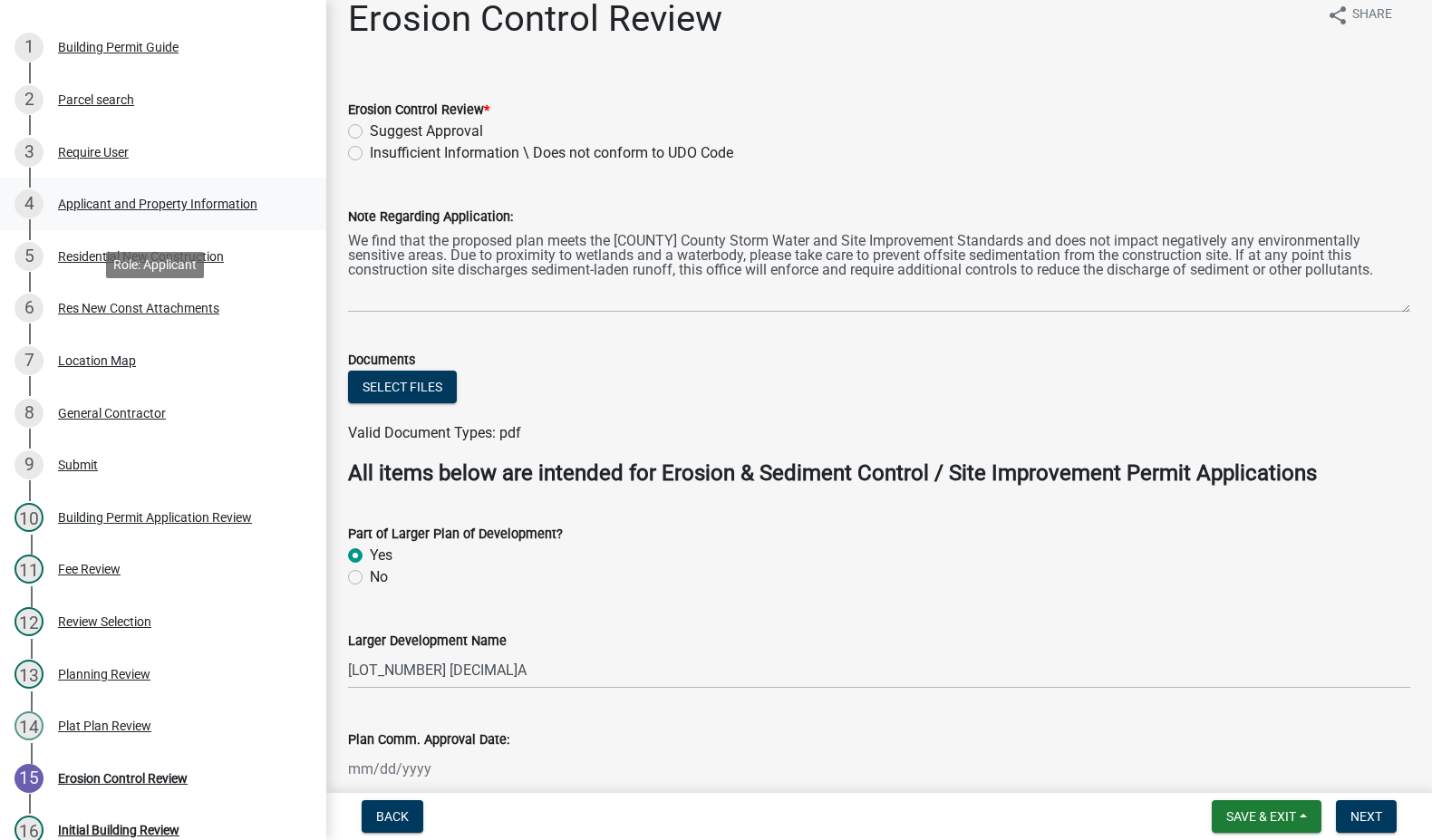 scroll, scrollTop: 41, scrollLeft: 0, axis: vertical 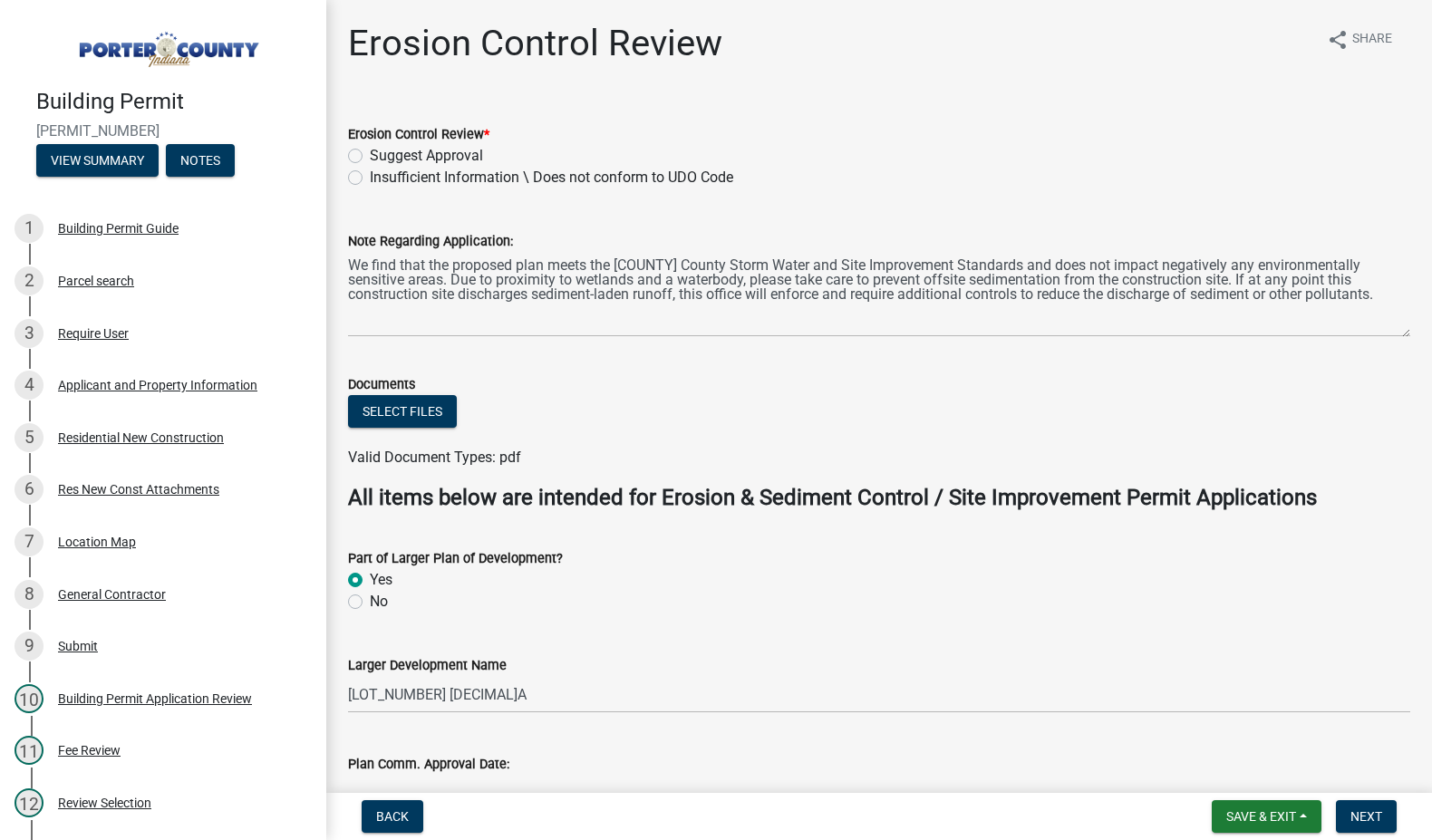 click on "Suggest Approval" 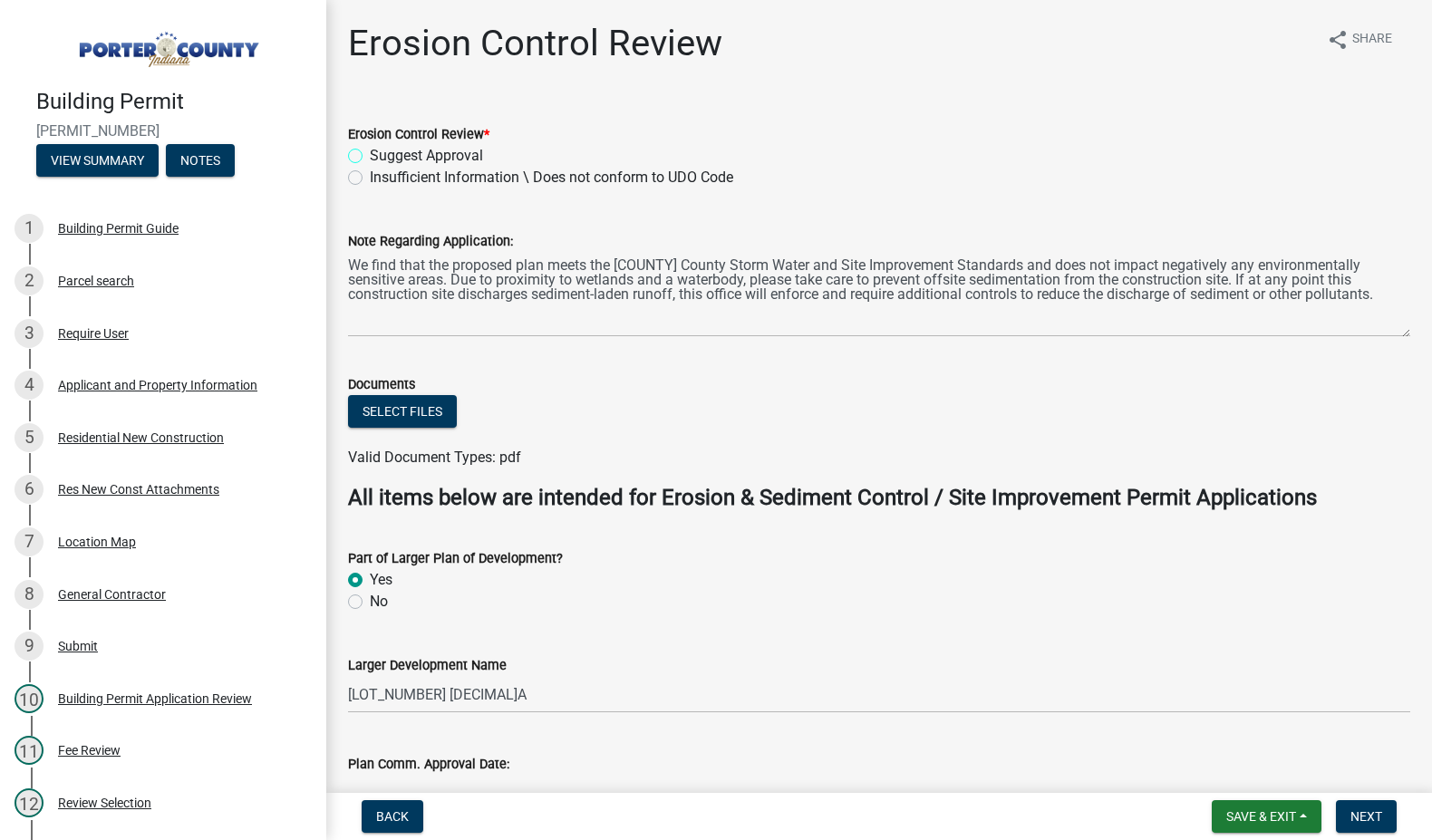 click on "Suggest Approval" at bounding box center [375, 150] 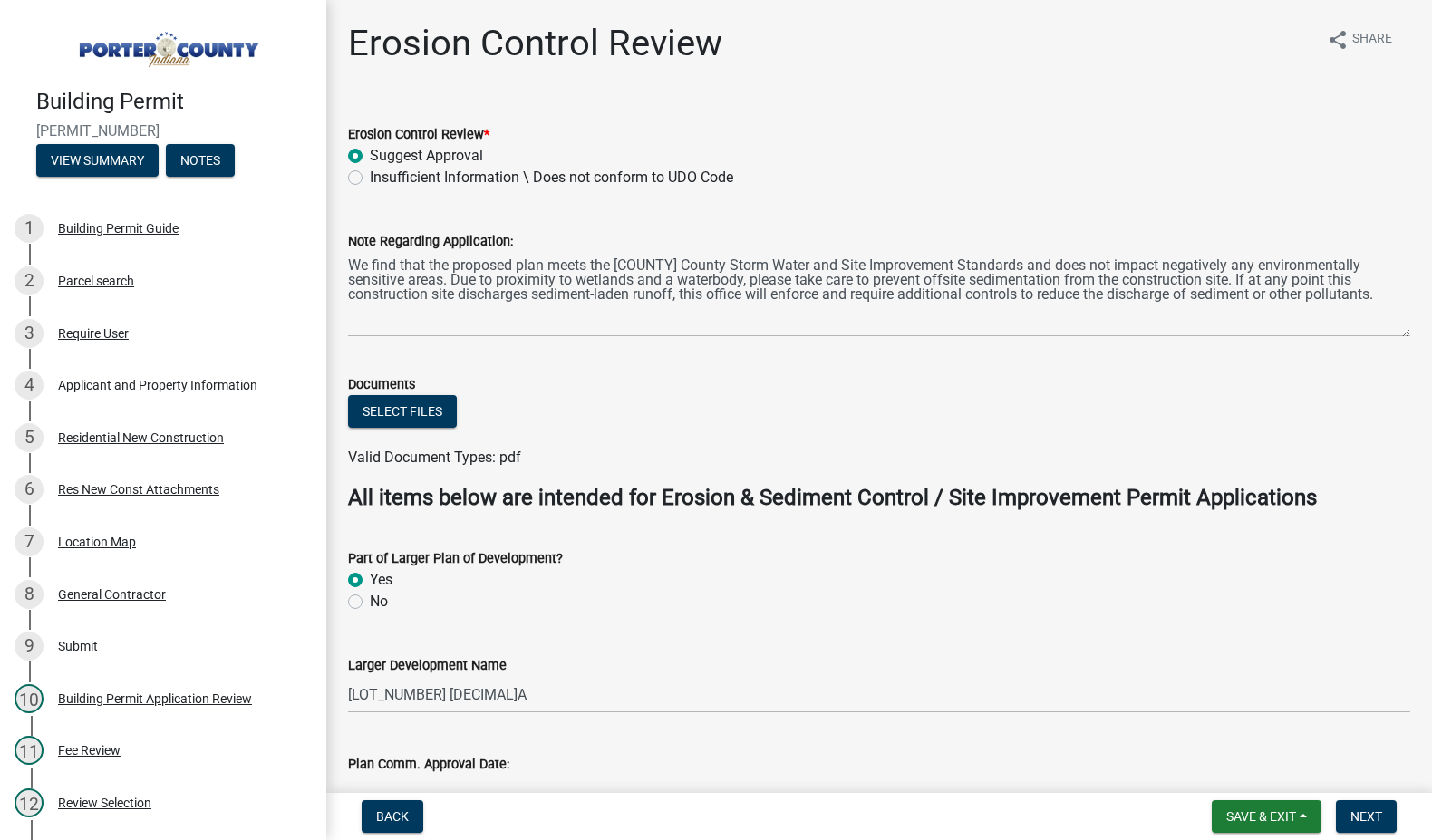radio on "true" 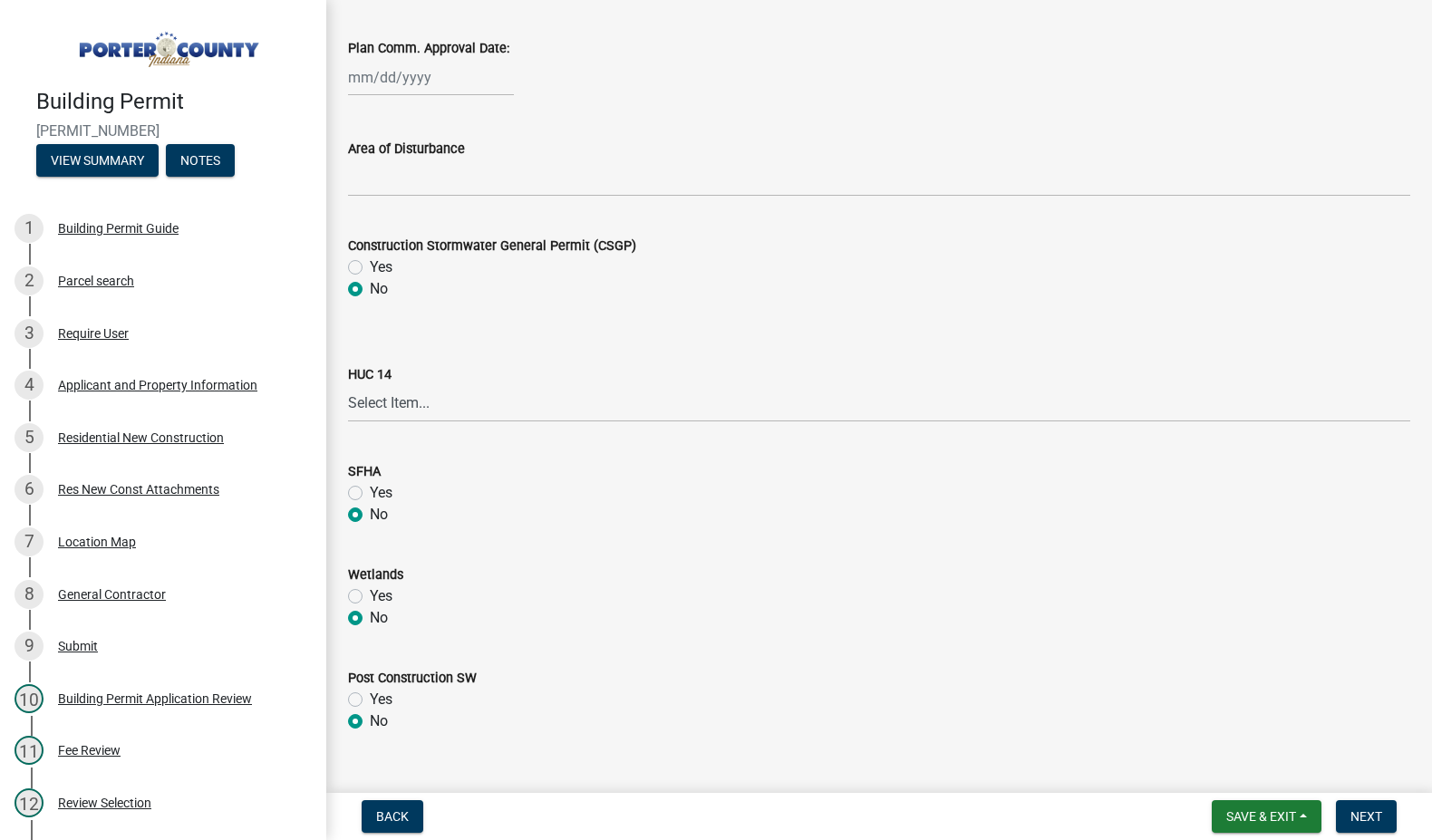 scroll, scrollTop: 749, scrollLeft: 0, axis: vertical 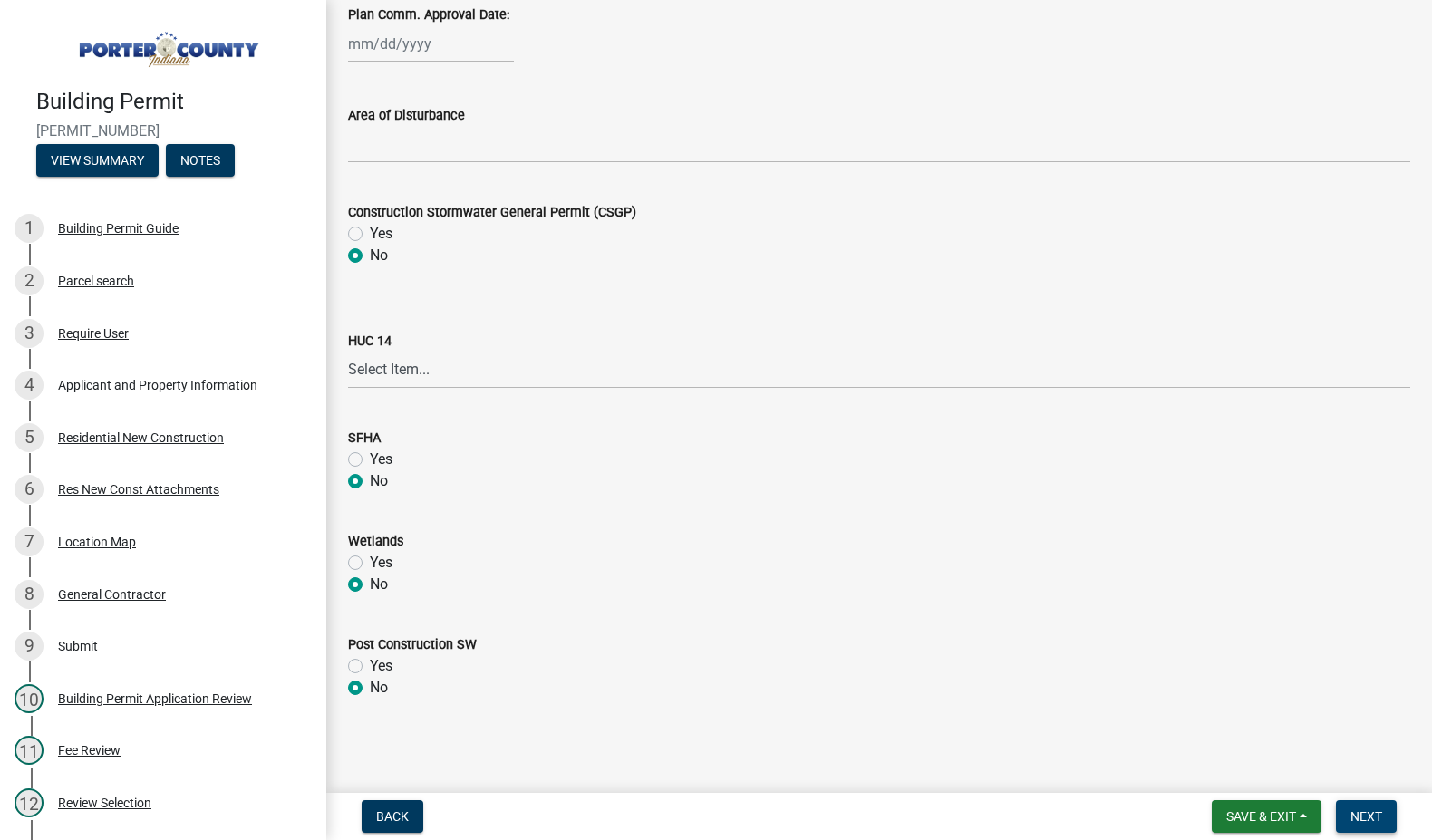 click on "Next" at bounding box center (1366, 816) 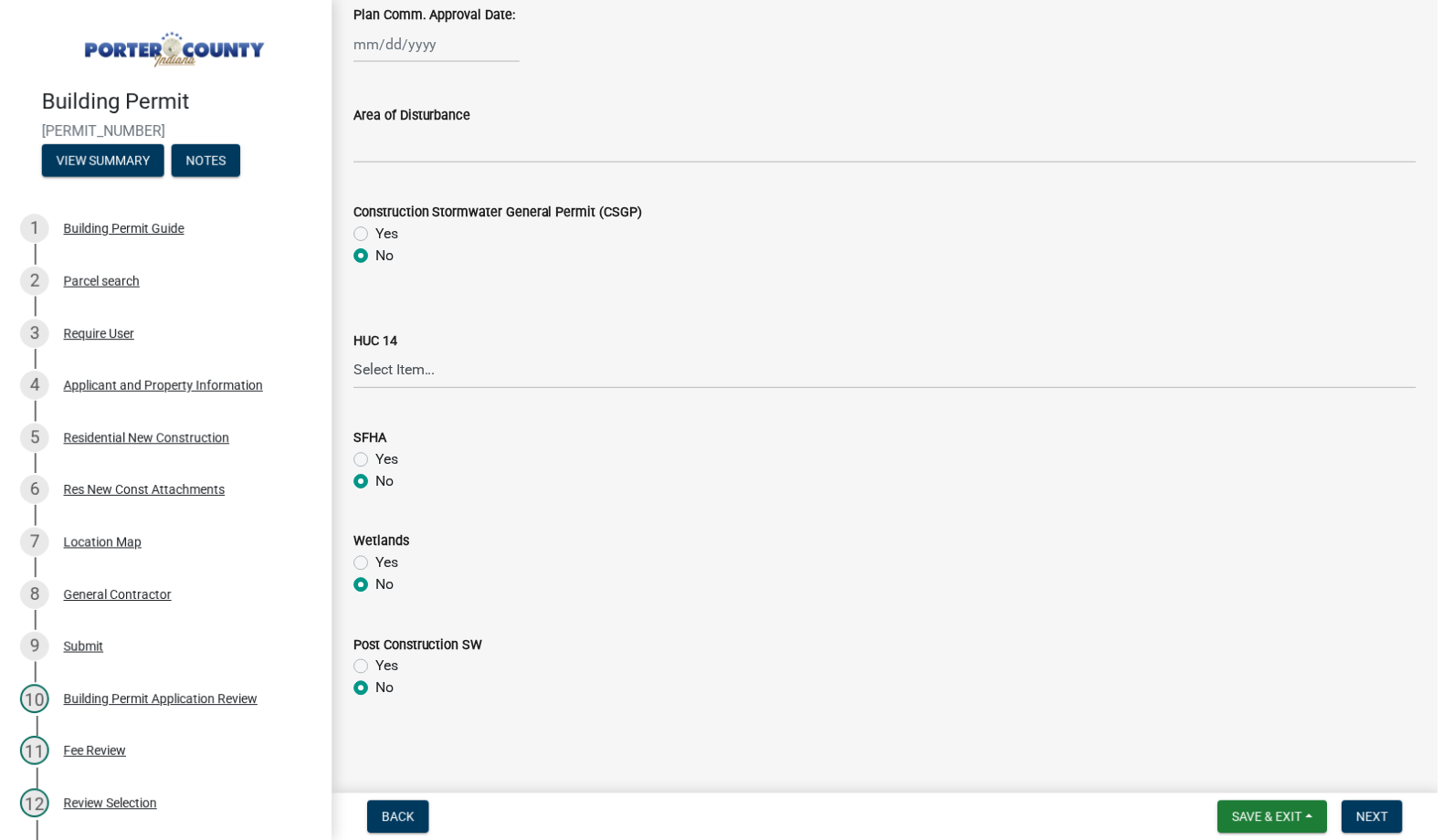 scroll, scrollTop: 0, scrollLeft: 0, axis: both 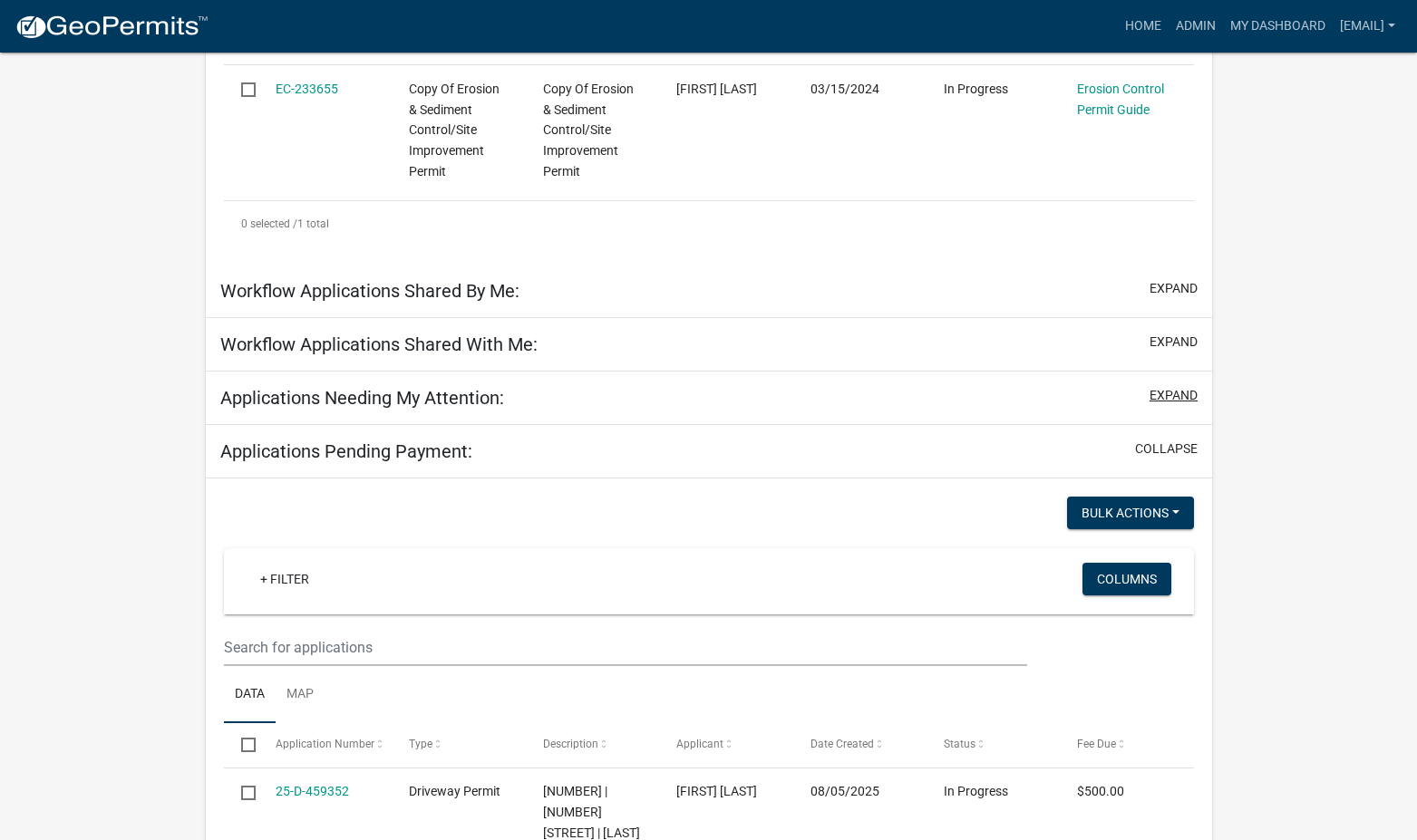 click on "expand" at bounding box center [1173, 395] 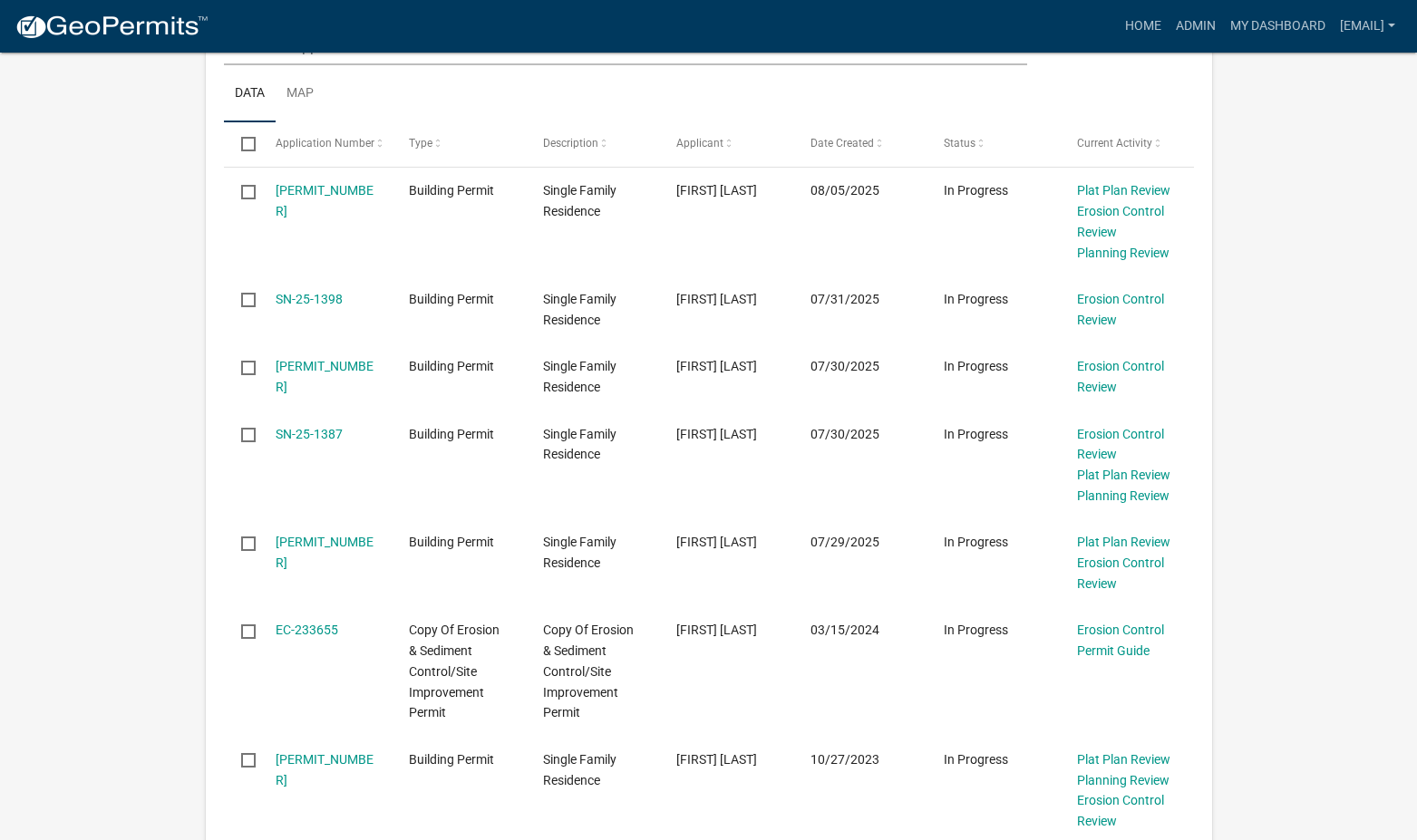 scroll, scrollTop: 1058, scrollLeft: 0, axis: vertical 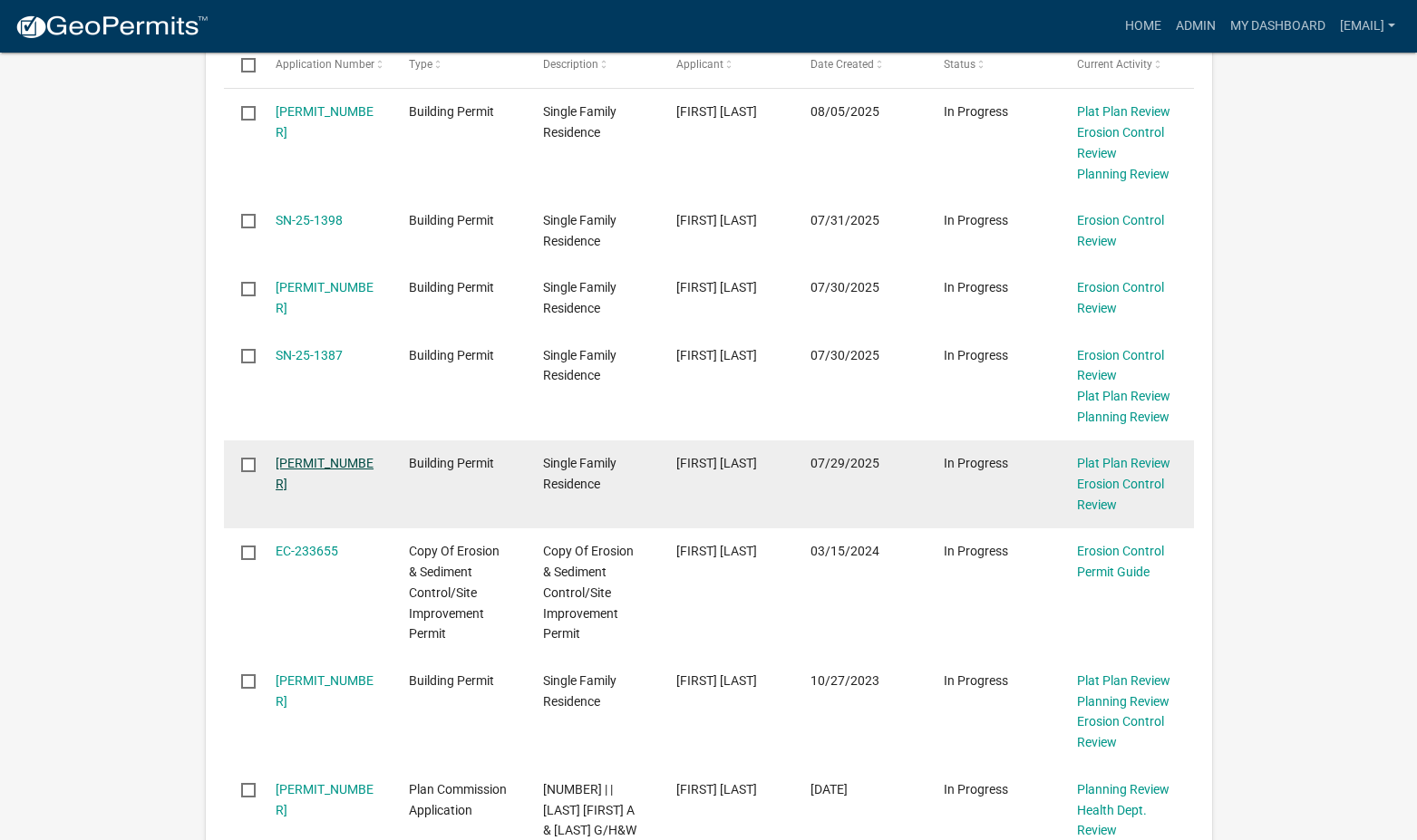 click on "SN-25-1376" 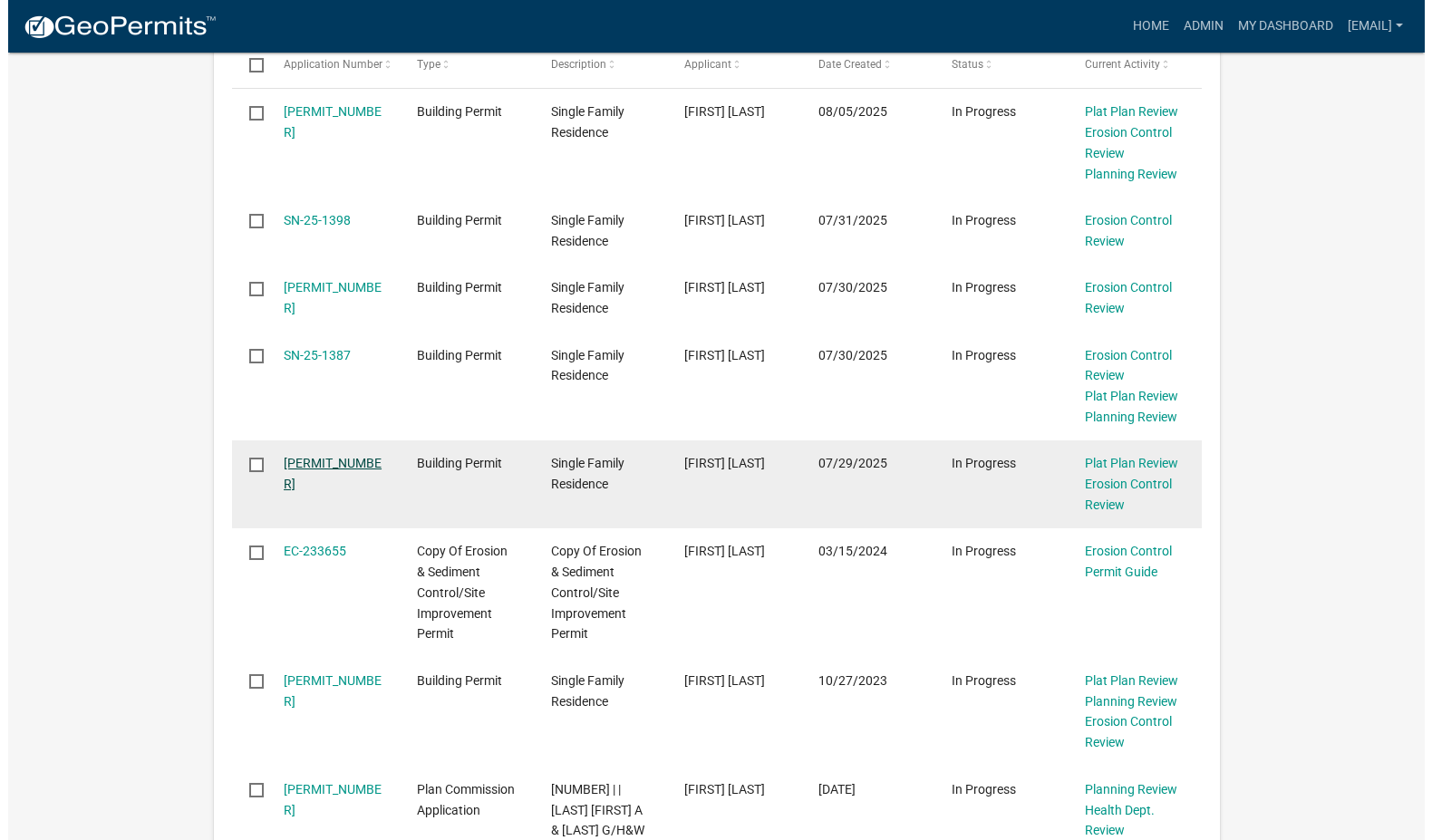 scroll, scrollTop: 0, scrollLeft: 0, axis: both 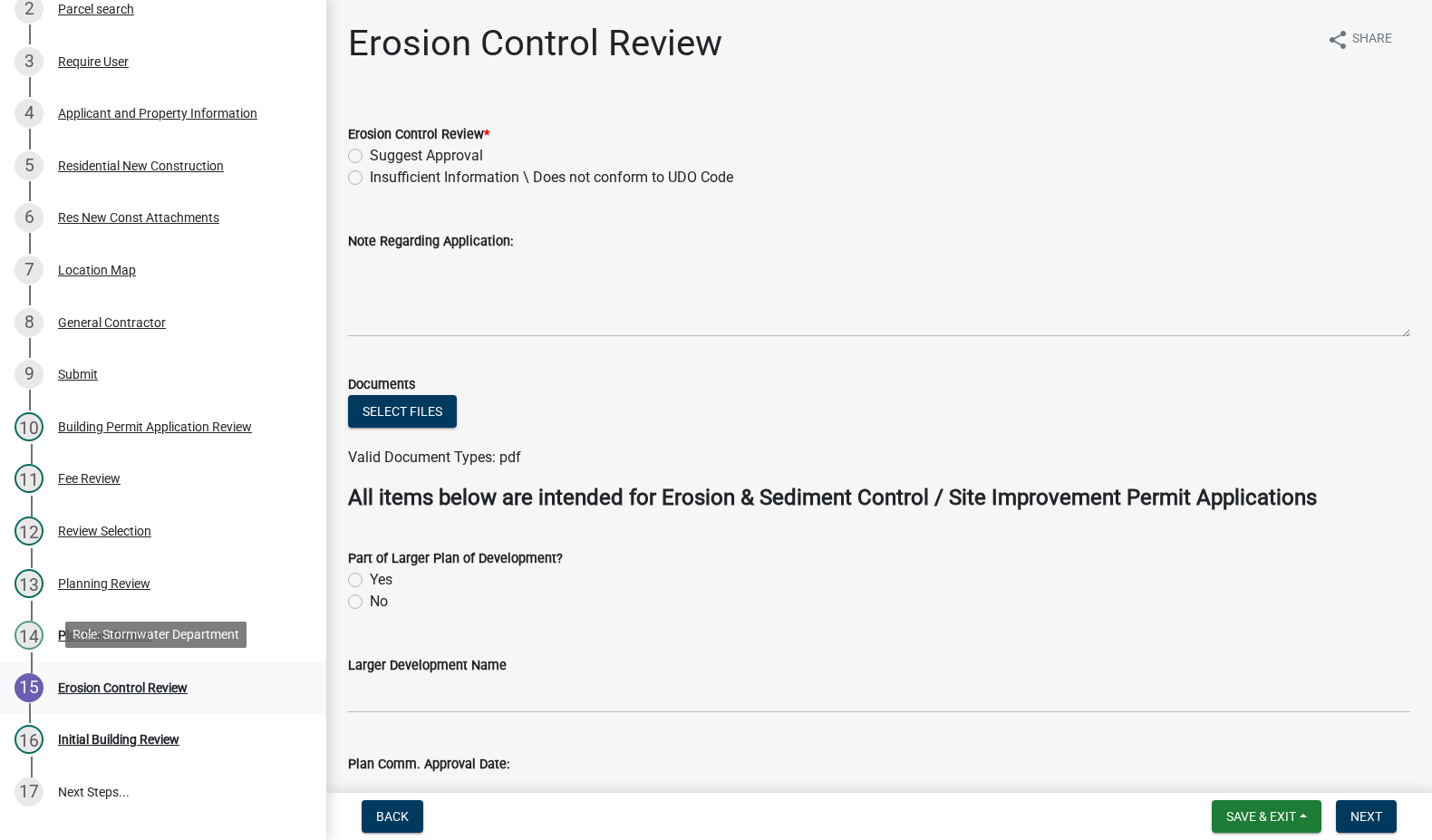 click on "15     Erosion Control Review" at bounding box center [156, 688] 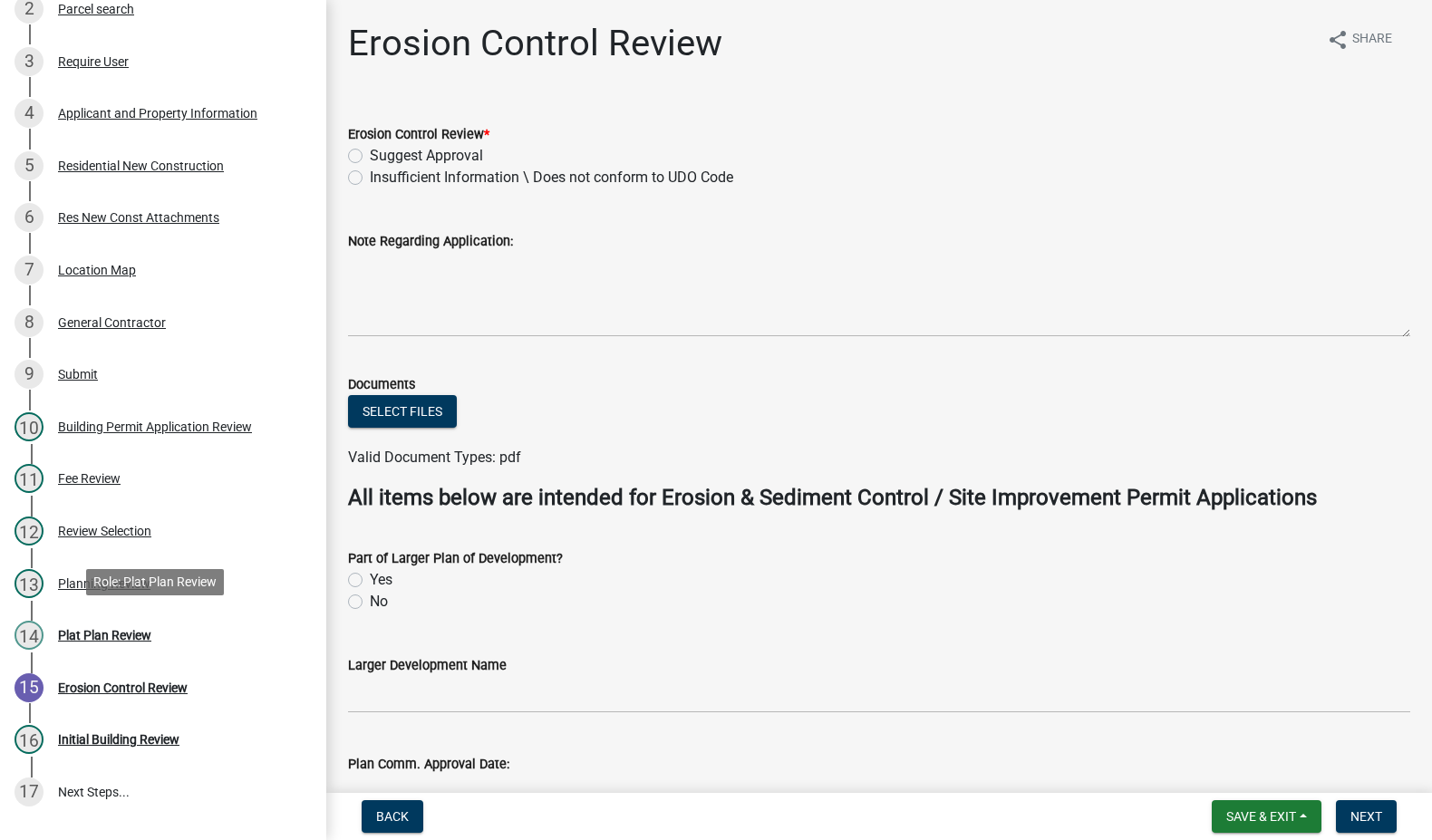 drag, startPoint x: 106, startPoint y: 628, endPoint x: 210, endPoint y: 585, distance: 112.53888 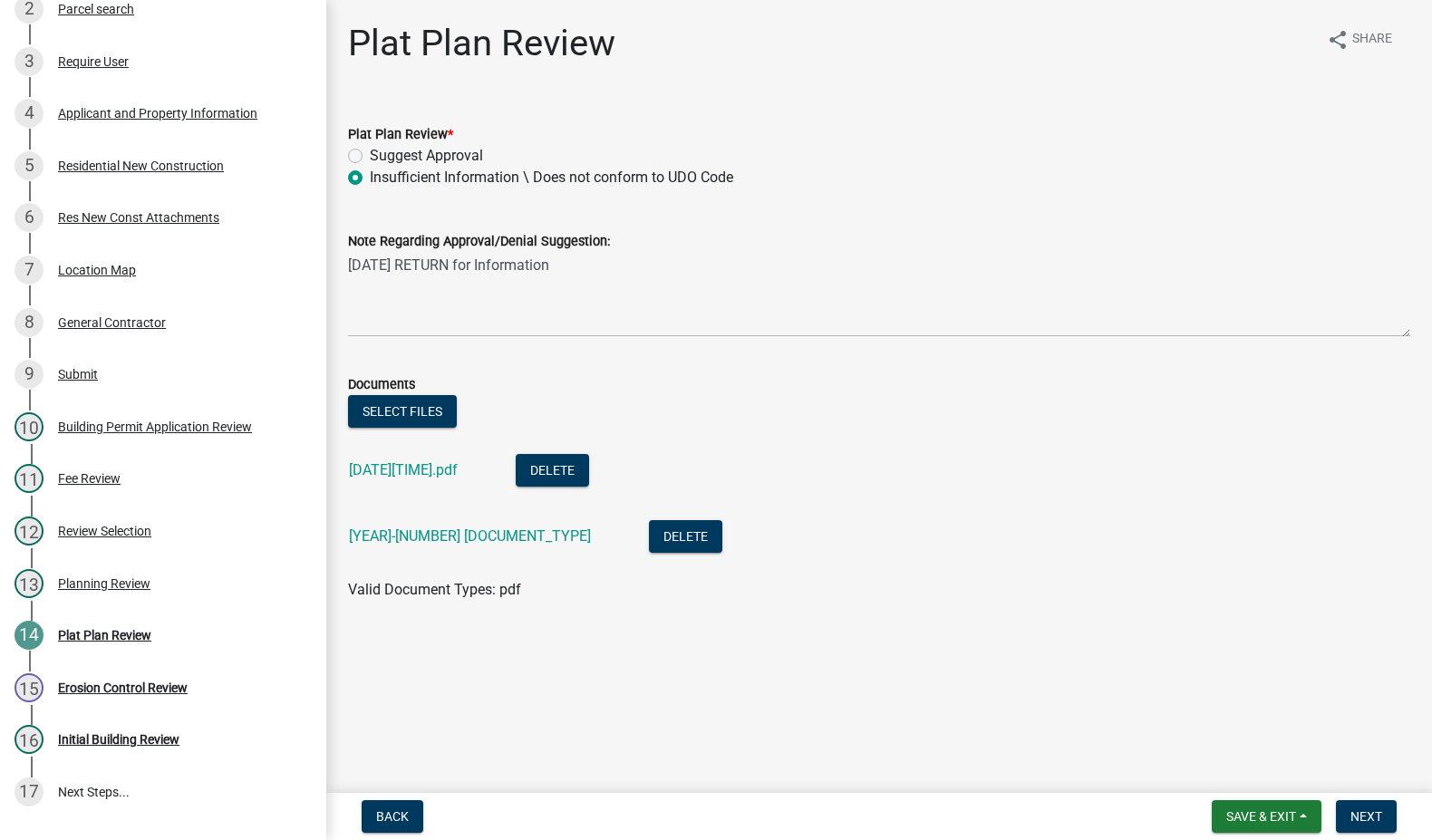 click on "20250729133127235.pdf" 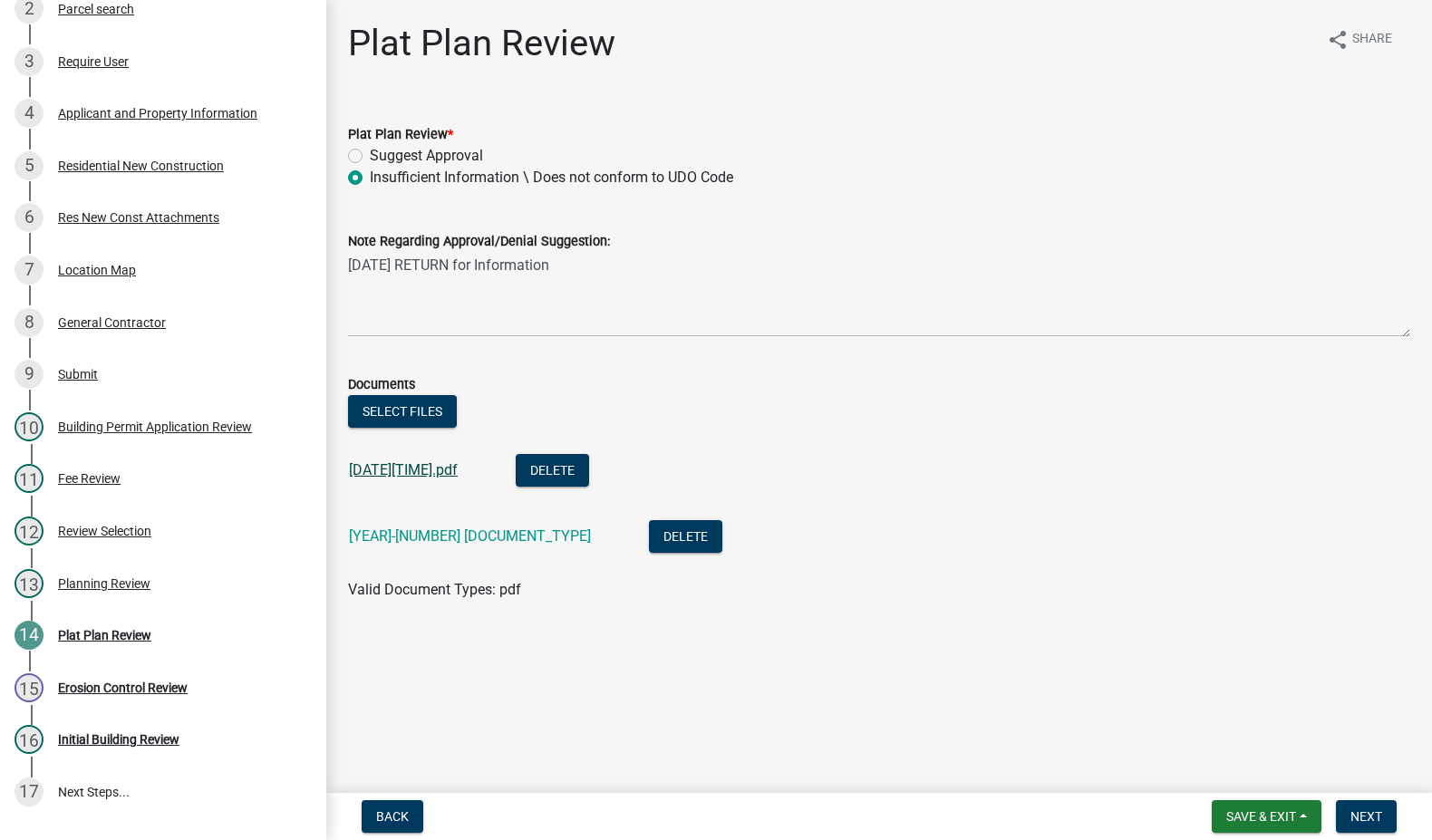 click on "20250729133127235.pdf" 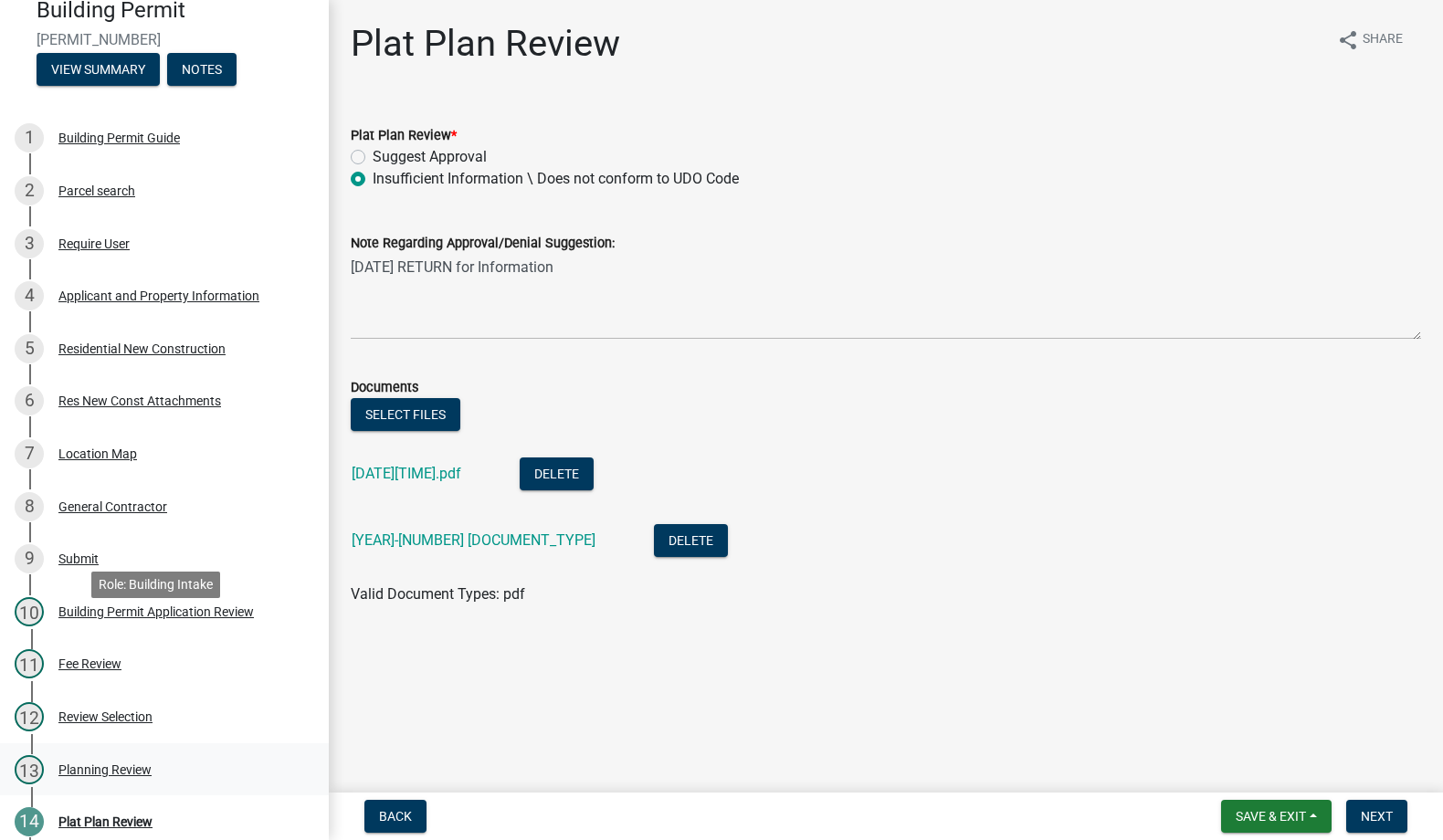 scroll, scrollTop: 183, scrollLeft: 0, axis: vertical 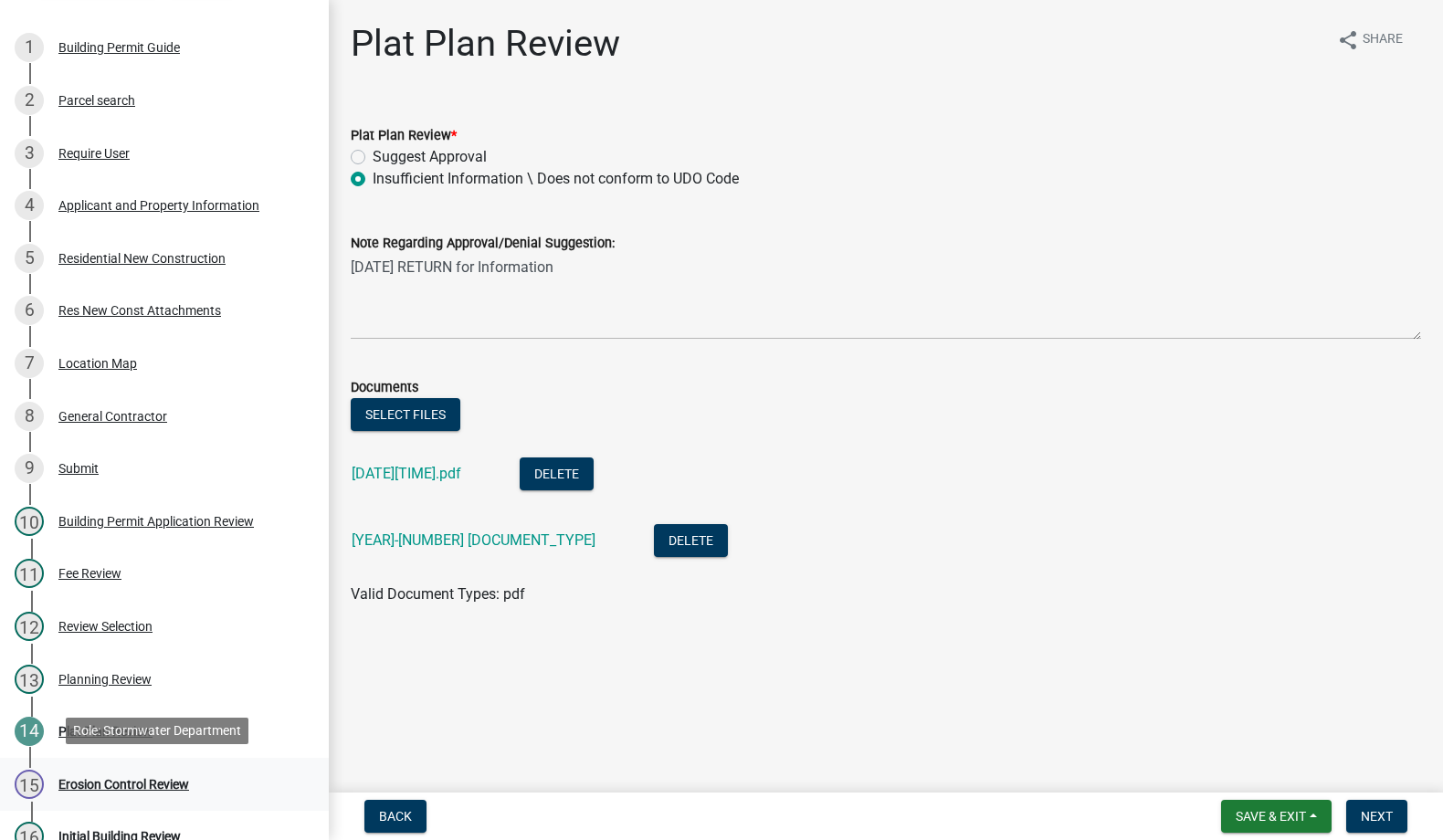 click on "Erosion Control Review" at bounding box center [123, 784] 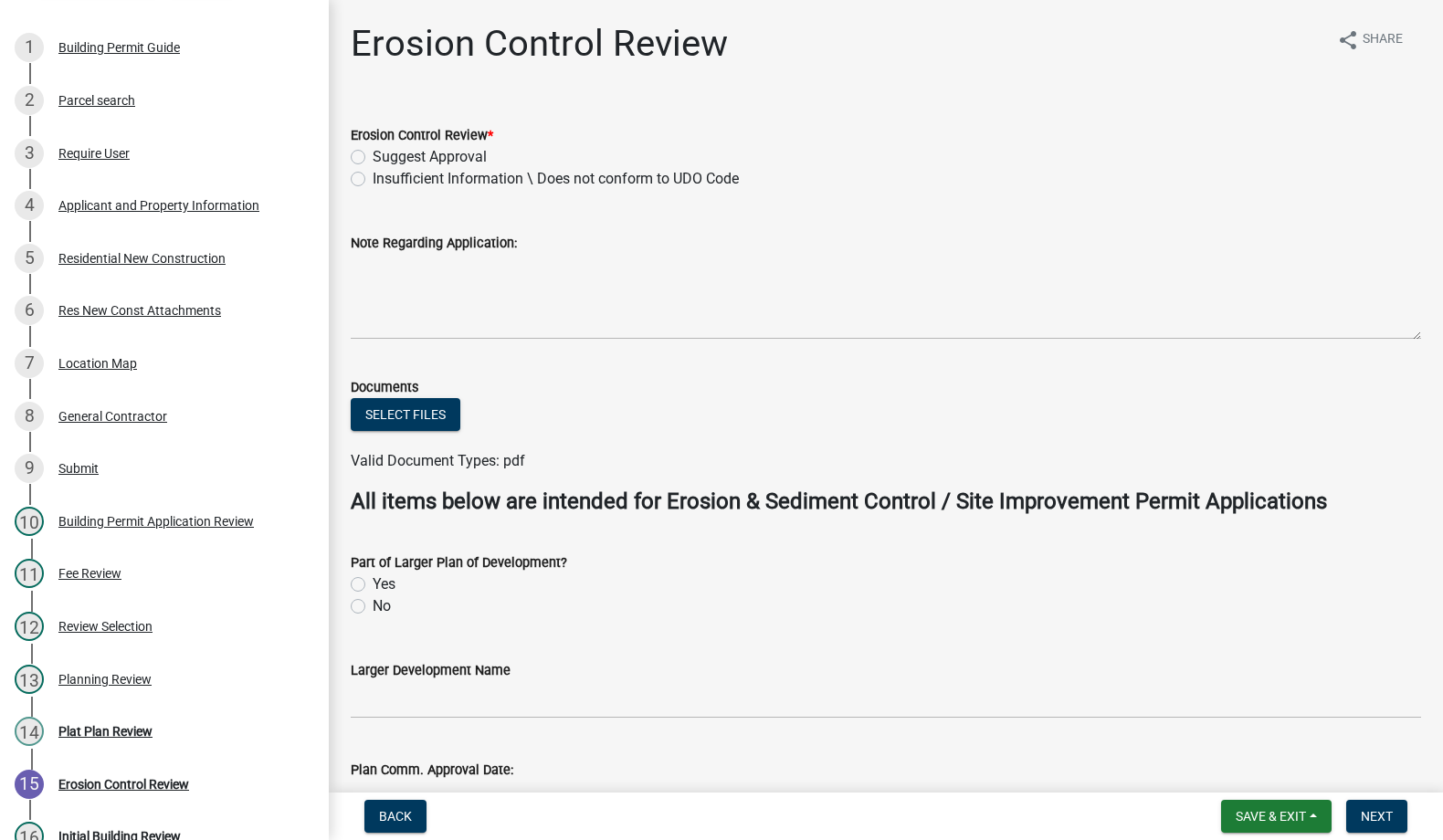 click on "Suggest Approval" 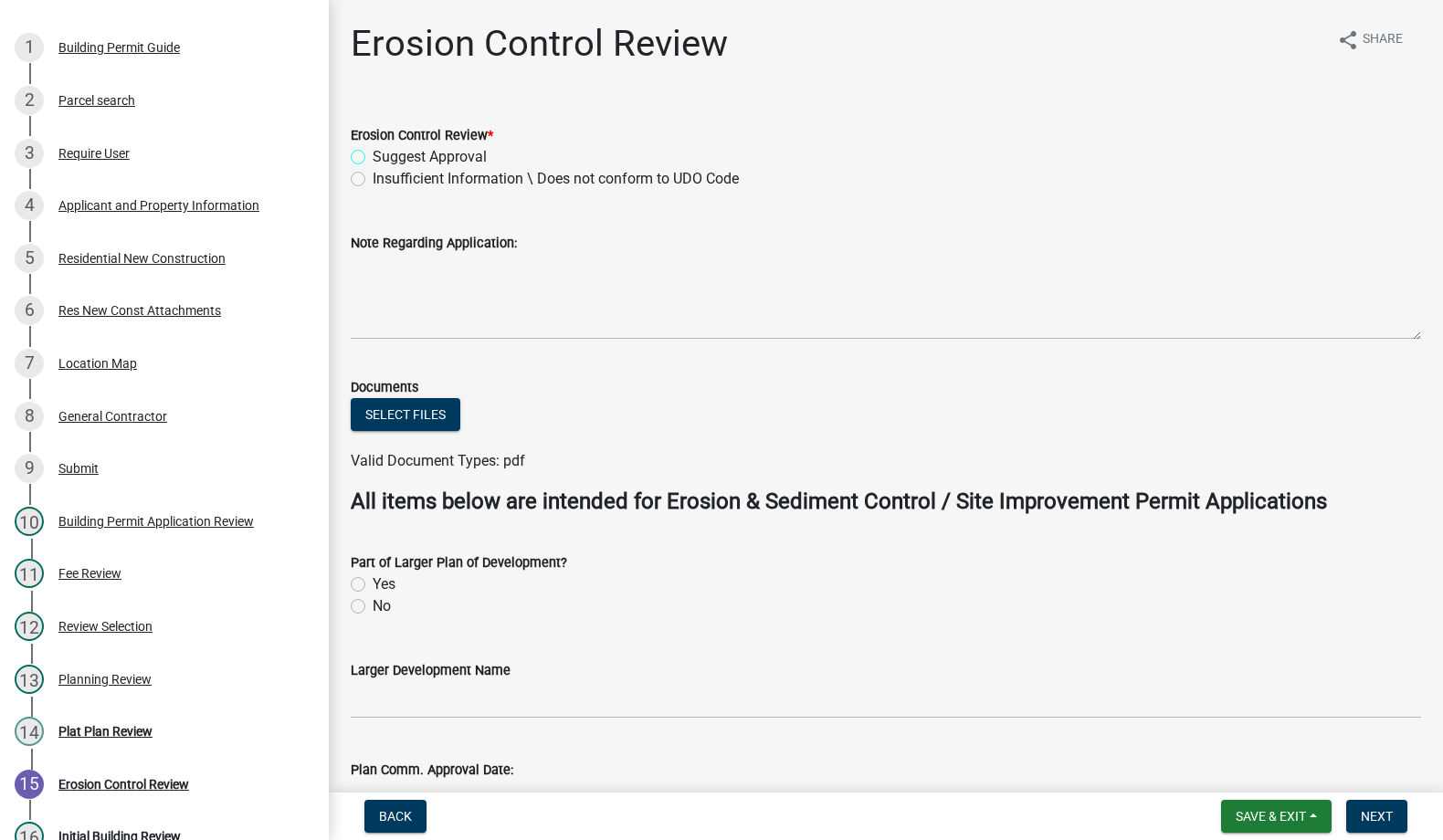 click on "Suggest Approval" at bounding box center (378, 152) 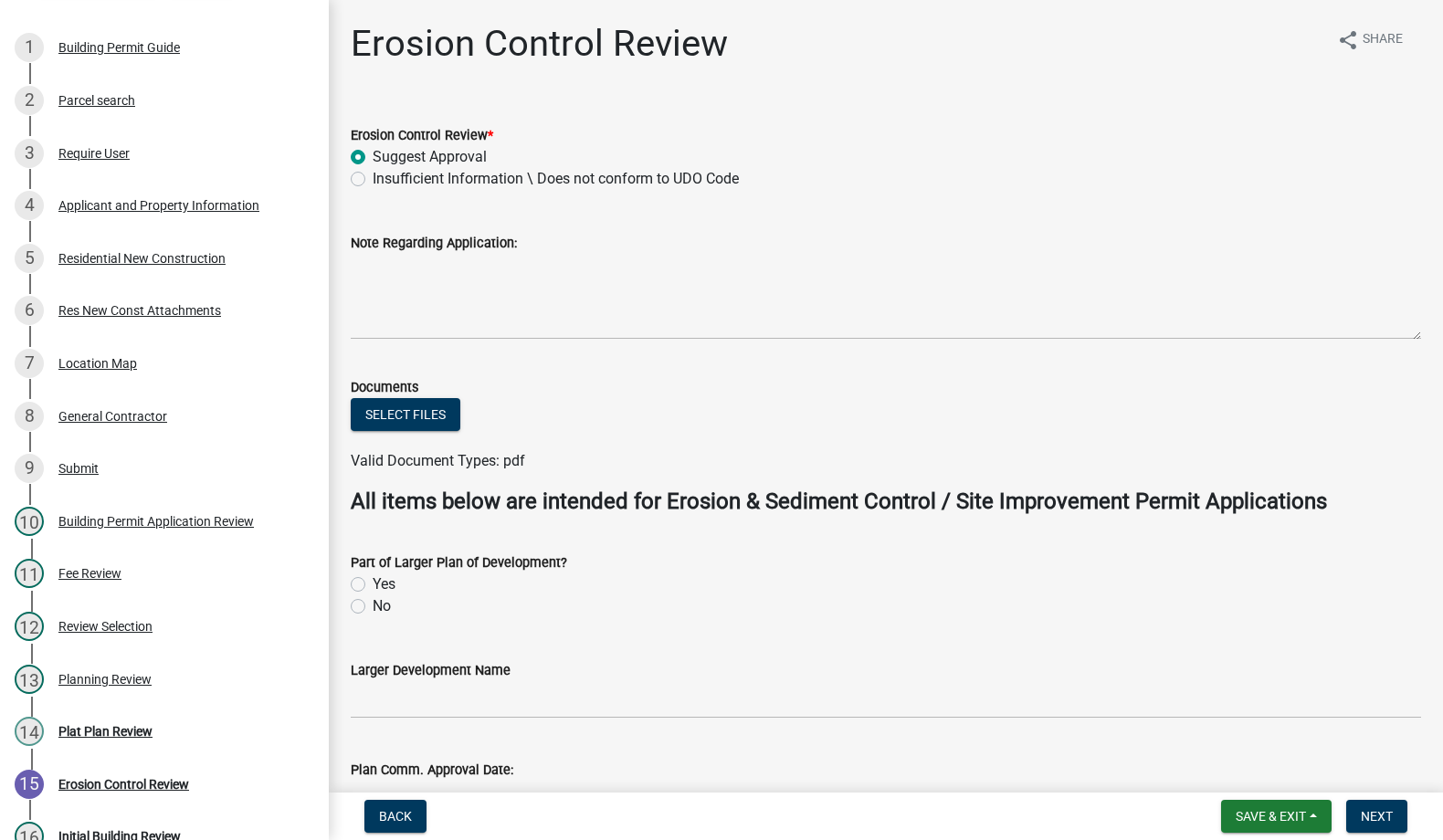radio on "true" 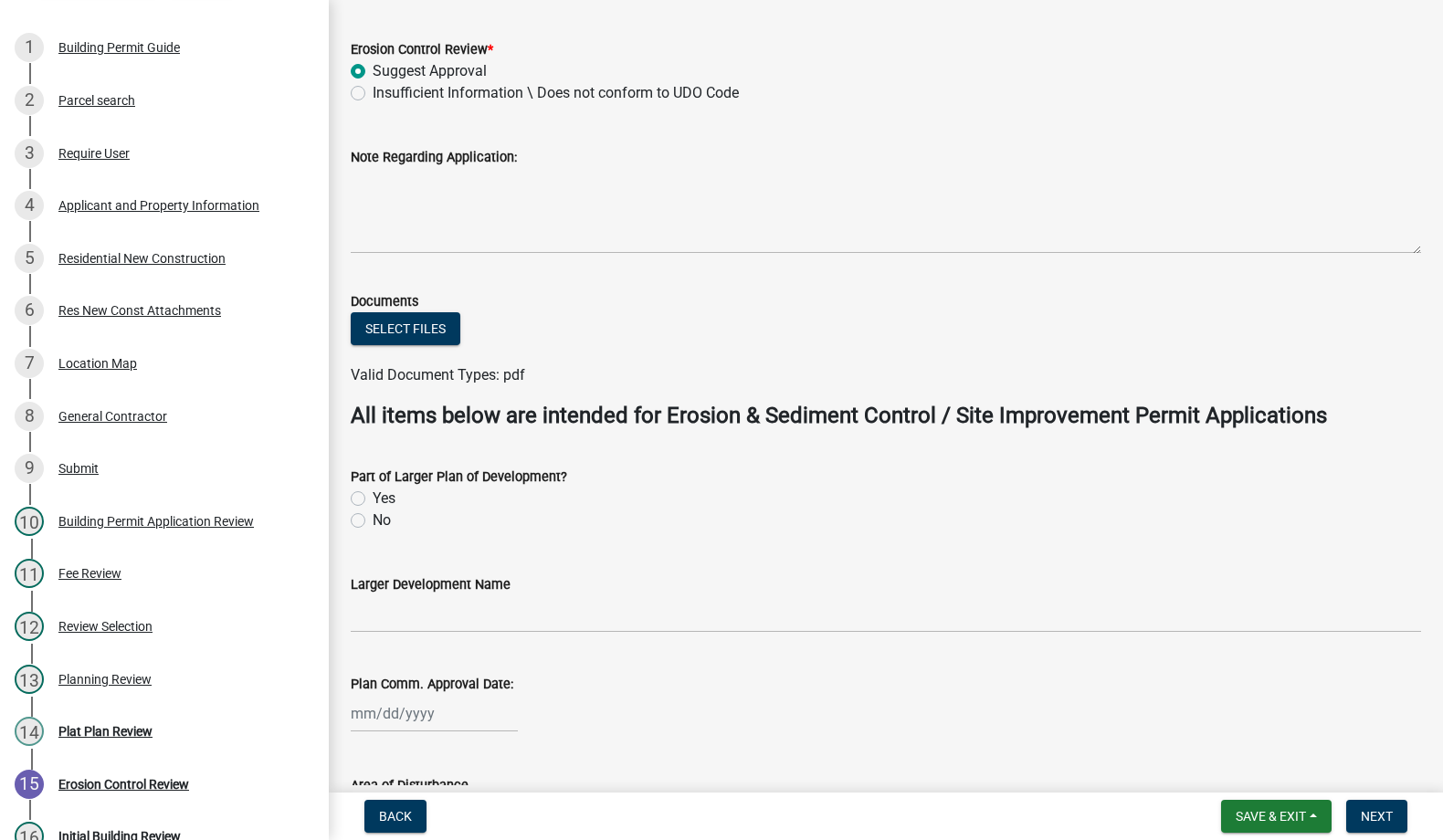 scroll, scrollTop: 183, scrollLeft: 0, axis: vertical 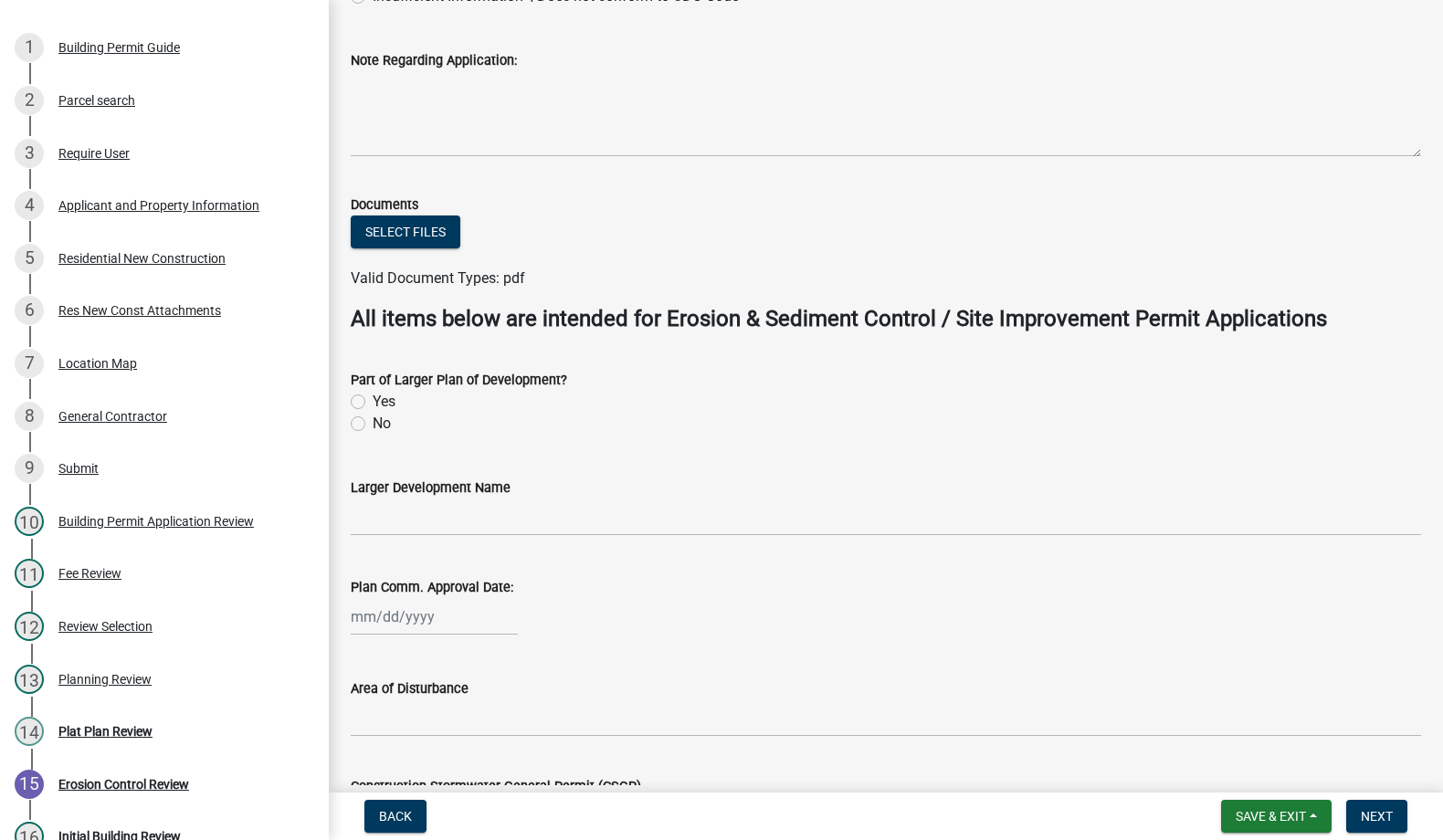 click on "Yes" 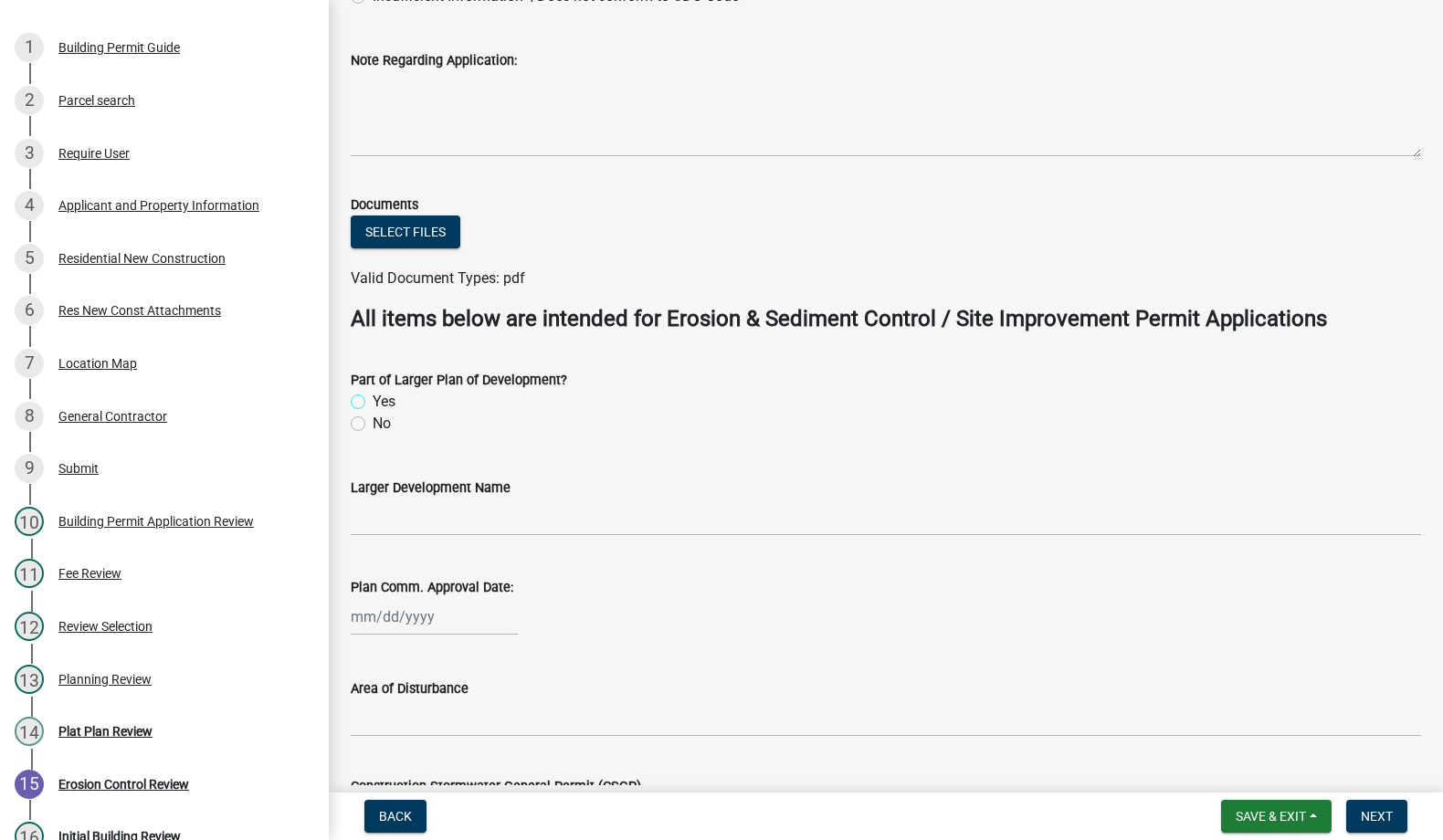 click on "Yes" at bounding box center [378, 396] 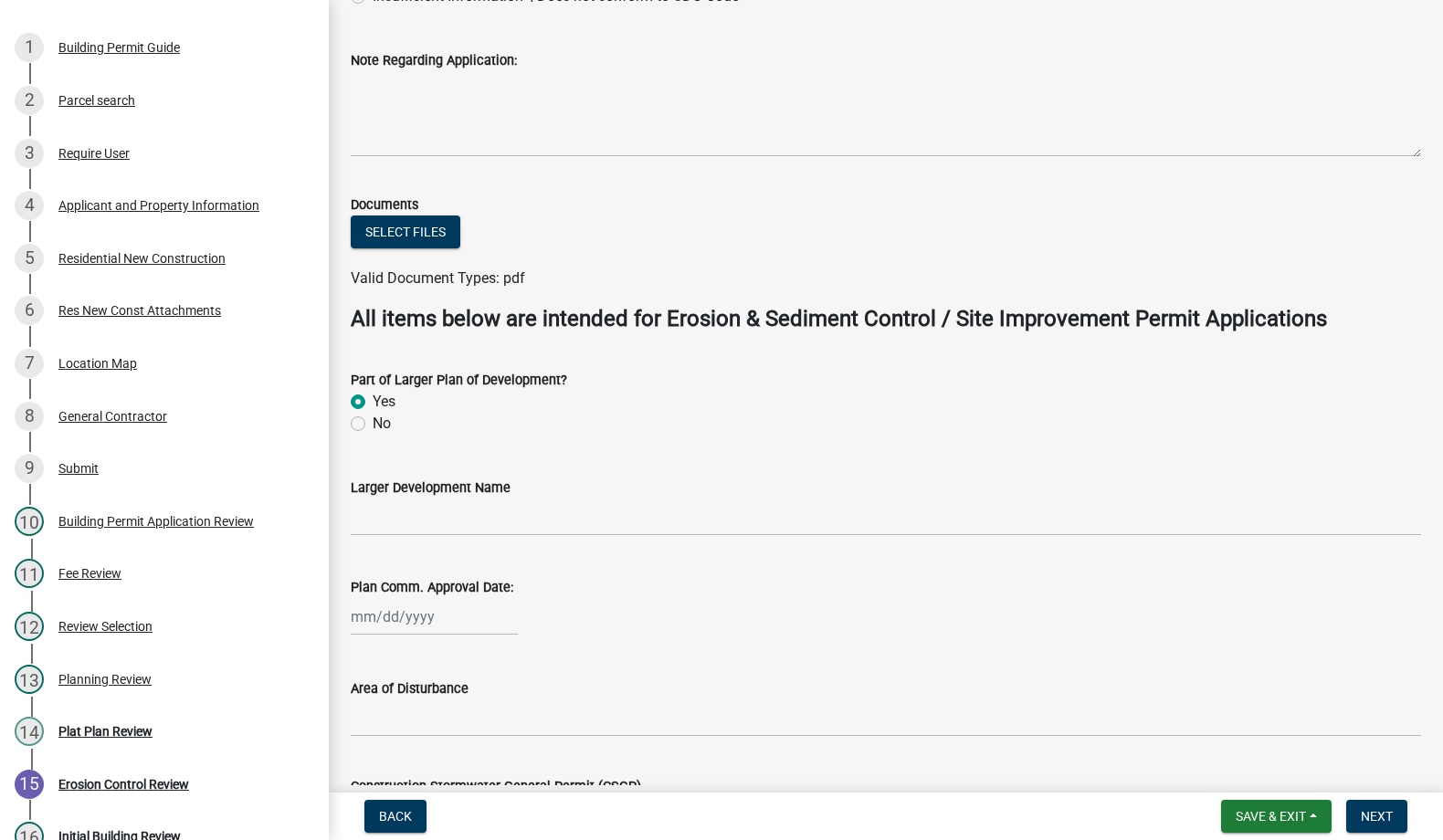 radio on "true" 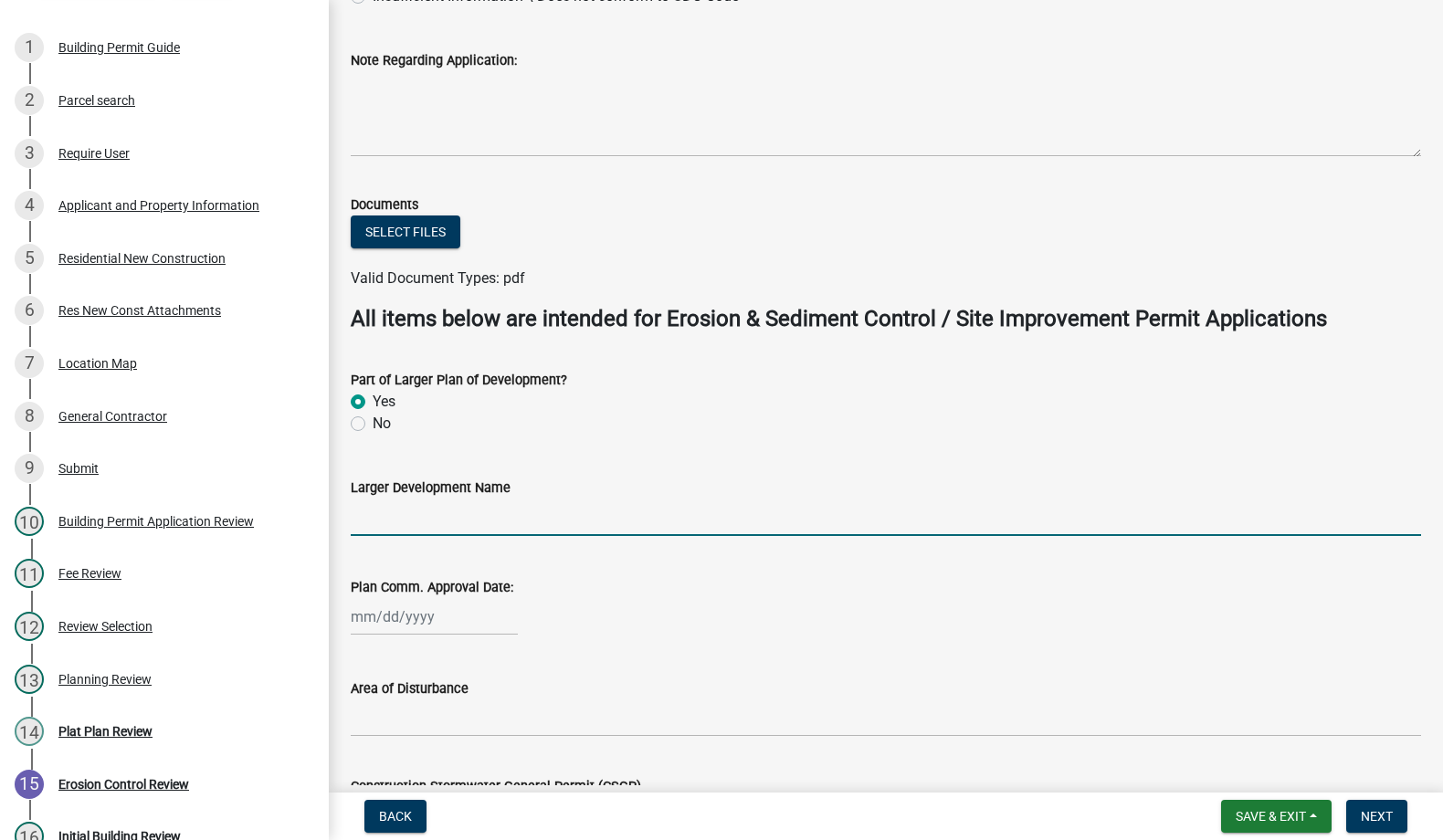 click on "Larger Development Name" at bounding box center (886, 517) 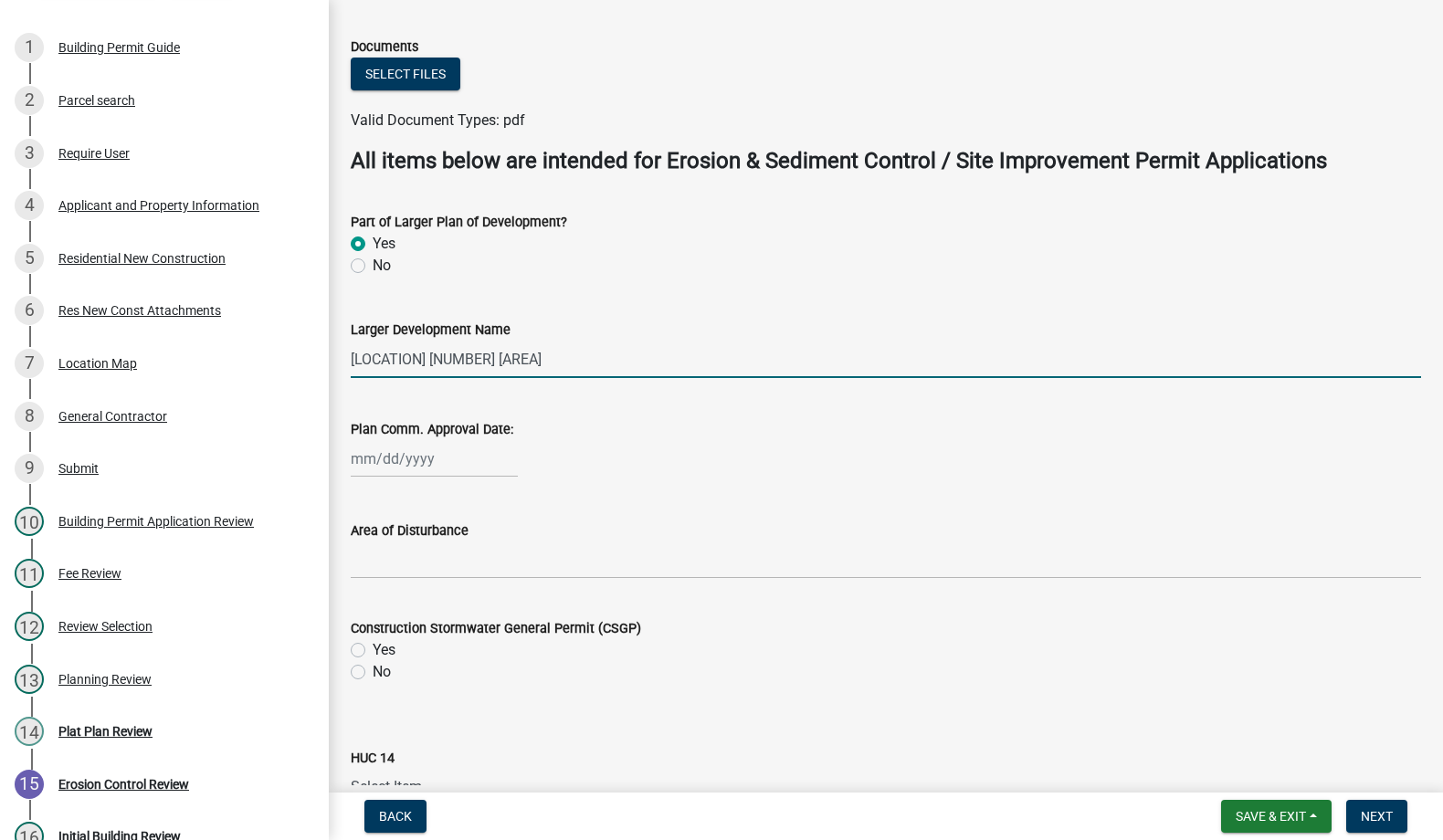 scroll, scrollTop: 365, scrollLeft: 0, axis: vertical 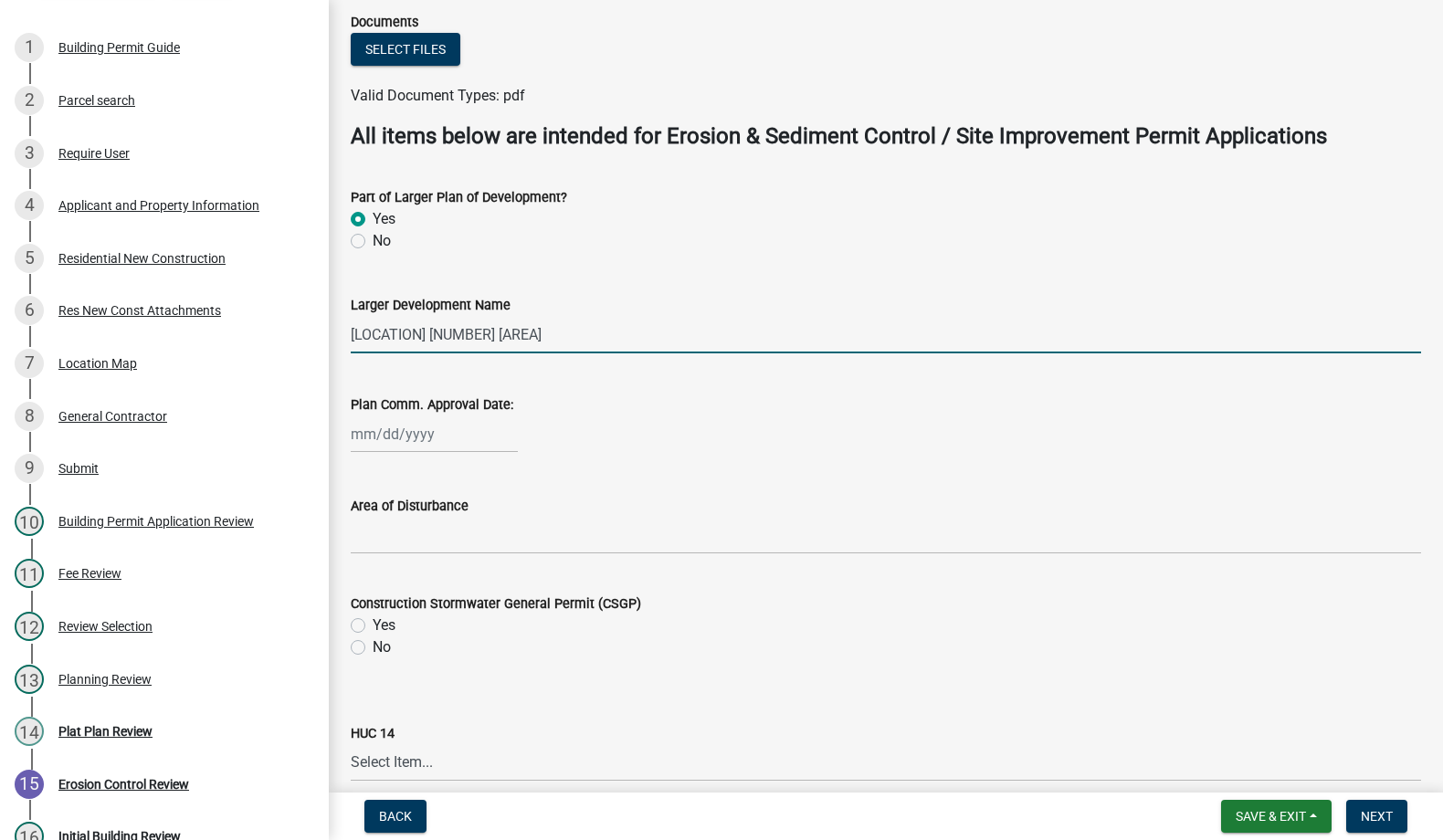 type on "Falling Waters Lot 303 .35A" 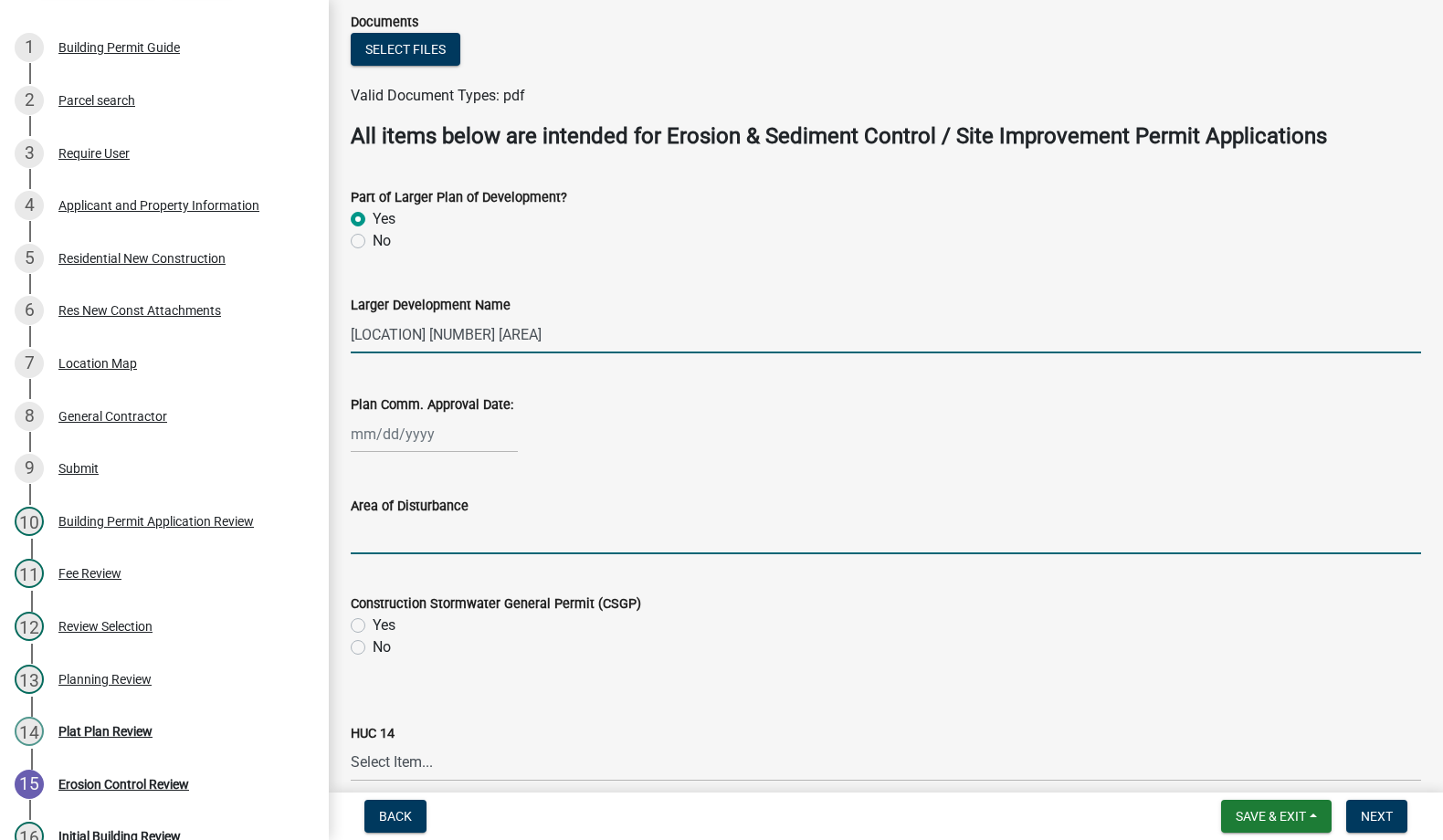 click 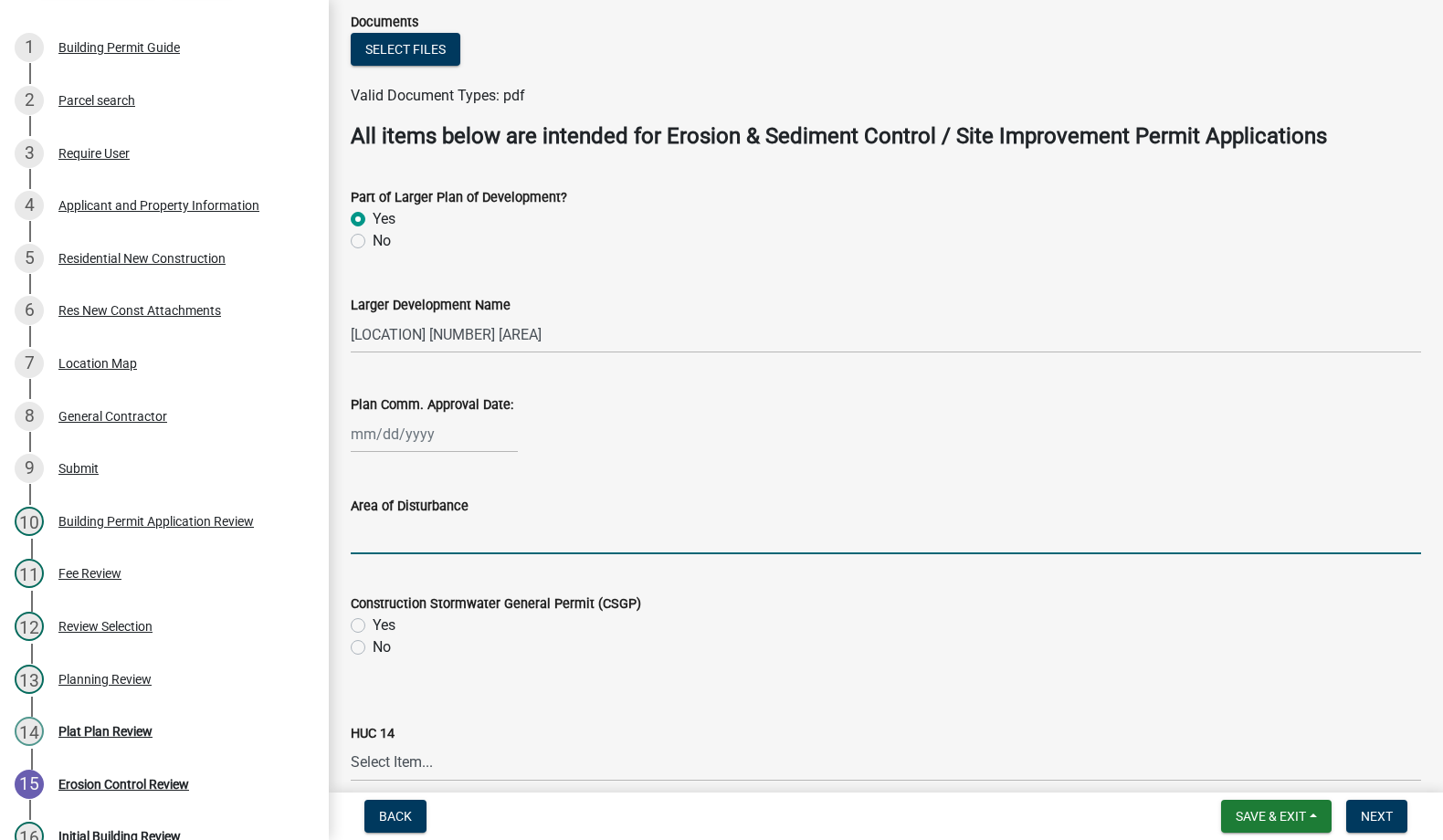 click on "No" 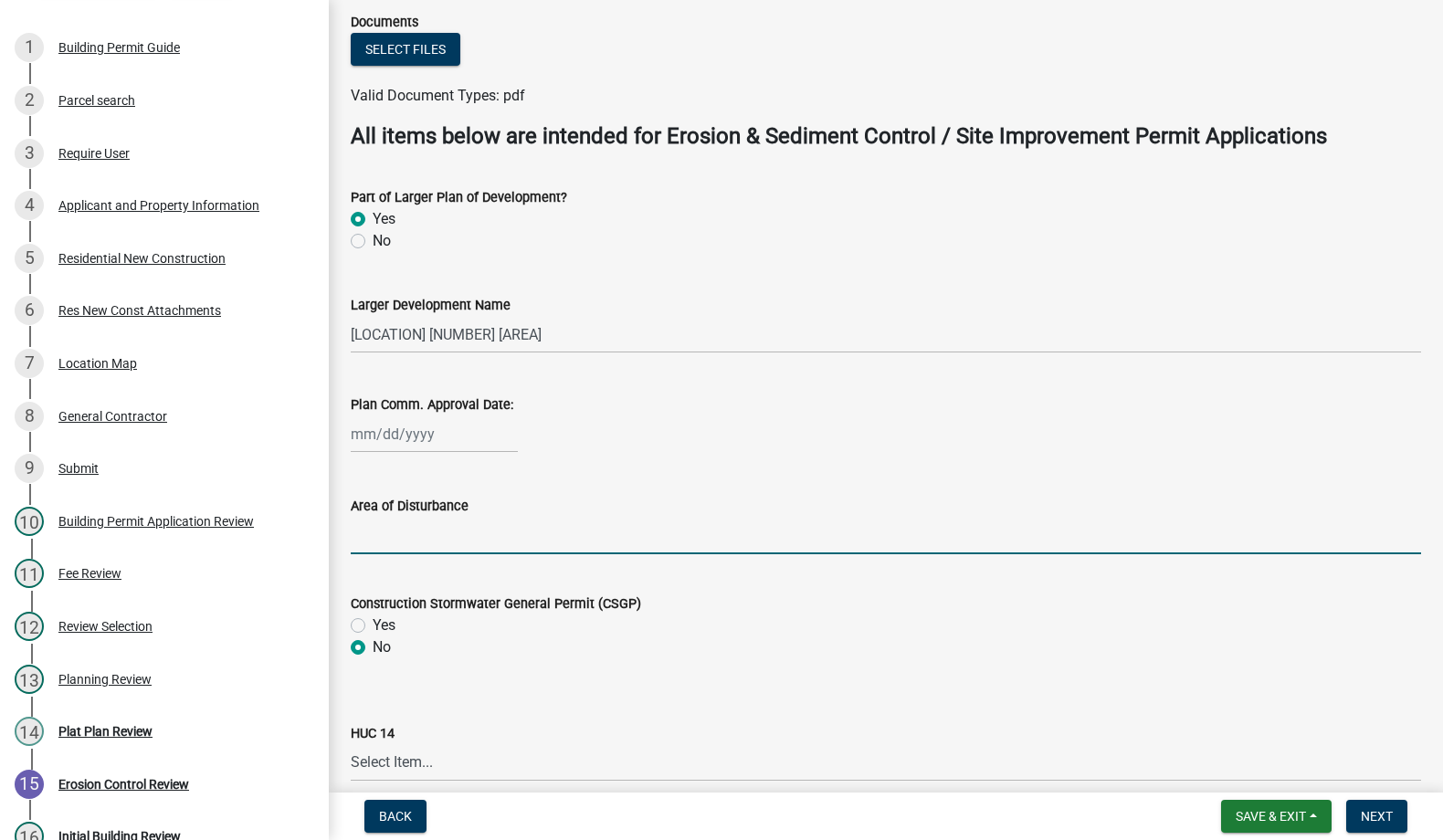 radio on "true" 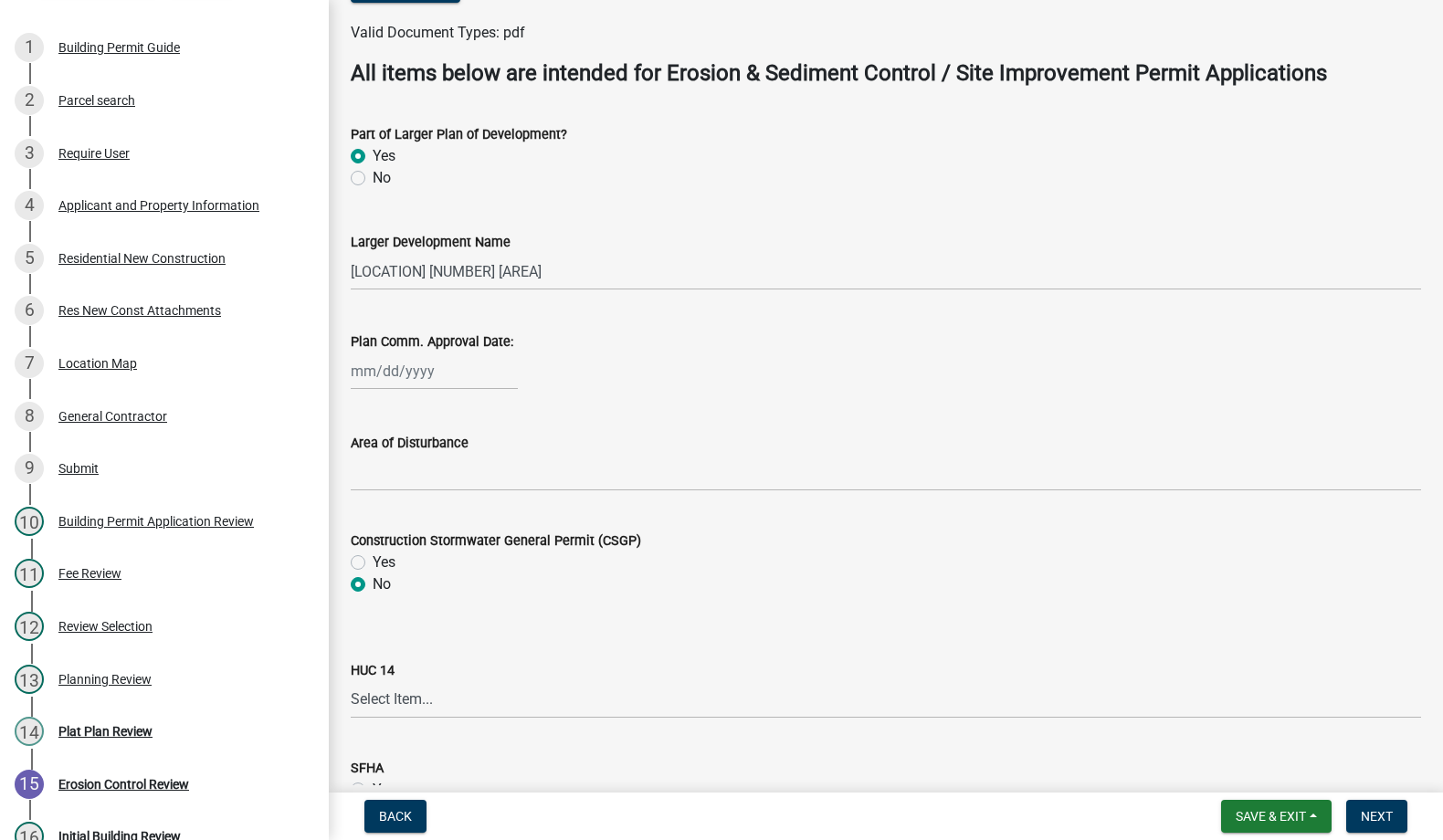 scroll, scrollTop: 457, scrollLeft: 0, axis: vertical 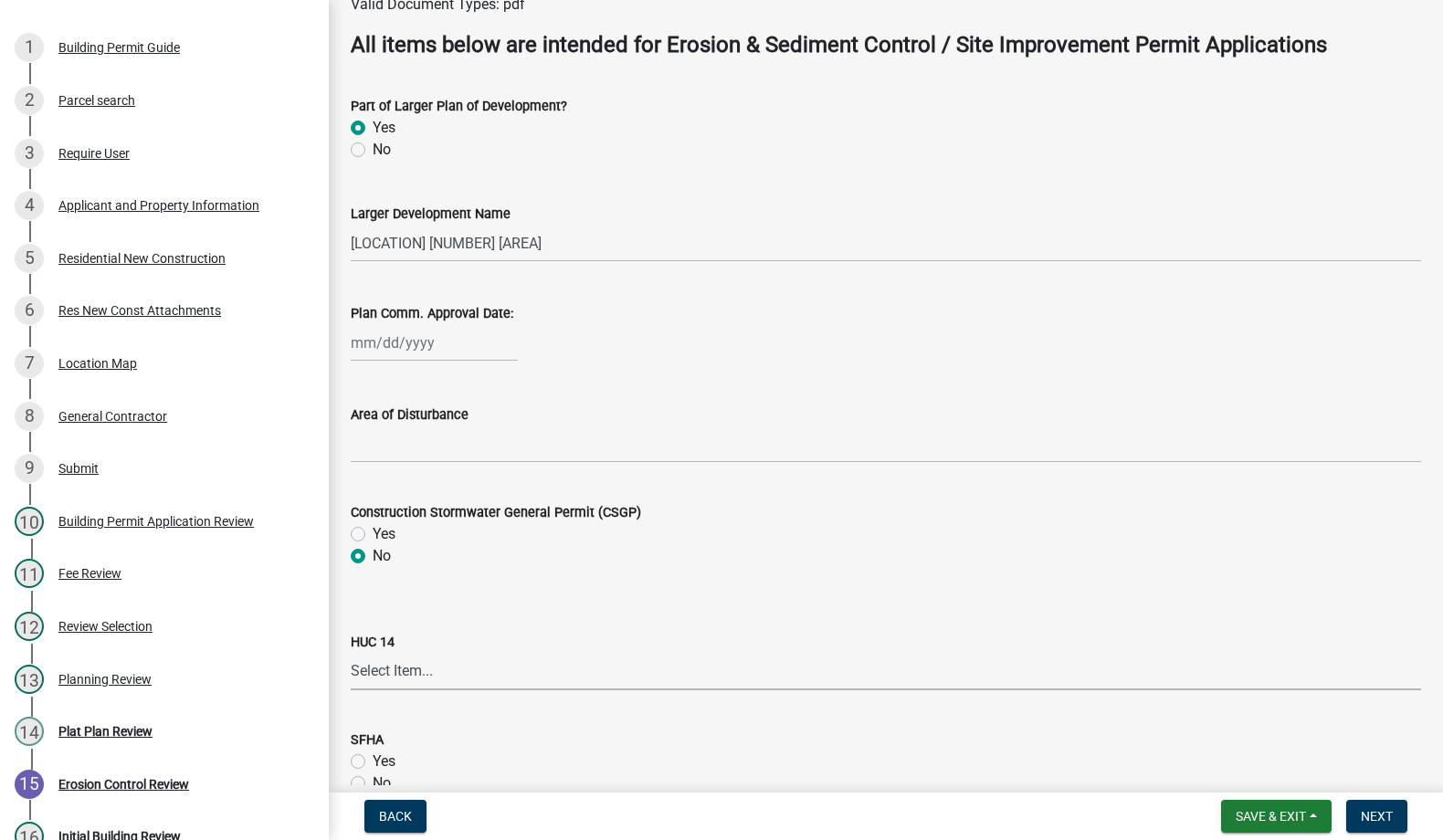 click on "Select Item... Ahlgrim Ditch Beverly Shores Tributary Burns Ditch - Willow Creek Cobb Creek - Breyfogel Ditch Cobb Ditch - Sievers Creek Cobb Ditch - Wolf Creek Cook Ditch Crooked Creek - Hannon Ditch Crooked Creek - Headwaters (Porter) Crooked Creek - Snake Island School Crooked Creek West Branch - Flint Lake Damon Run Deep River - Deer Creek Deep River - Lake George Dam Deep River - Little Calumet River Duck Creek (Lake) Dunes Creek Eagle Creek - Stony Run East Branch Stony Run Greiger Ditch Hodge Ditch - Cook Ditch Hodge Ditch - Delehanty/Schatley Ditches Kankakee River - Brown Levee Ditch Kankakee River - Lawton/Davis Ditches Kankakee River - Payne/Rassmussen Ditches Kintzele Ditch Koselke Ditch Lake Michigan Shoreline - Dunes Lake Michigan Shoreline - Indiana Harbor Canal Lake Michigan - It's Waters, Bays, & Islands Little Calumet River - Burns Ditch Outlet Little Calumet River - Kemper Ditch Little Calument River - Reynolds Creek" at bounding box center [886, 671] 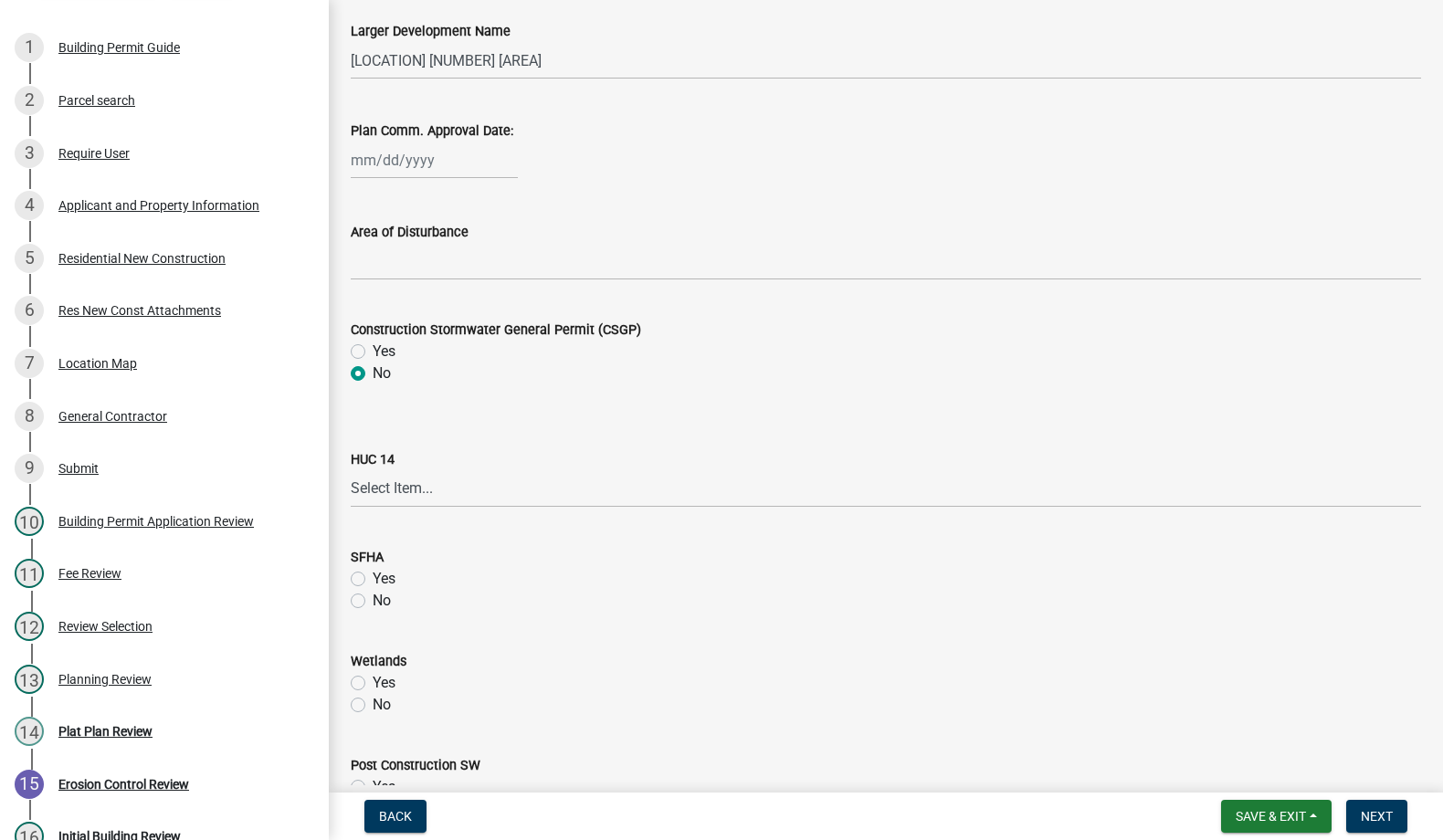 click on "No" 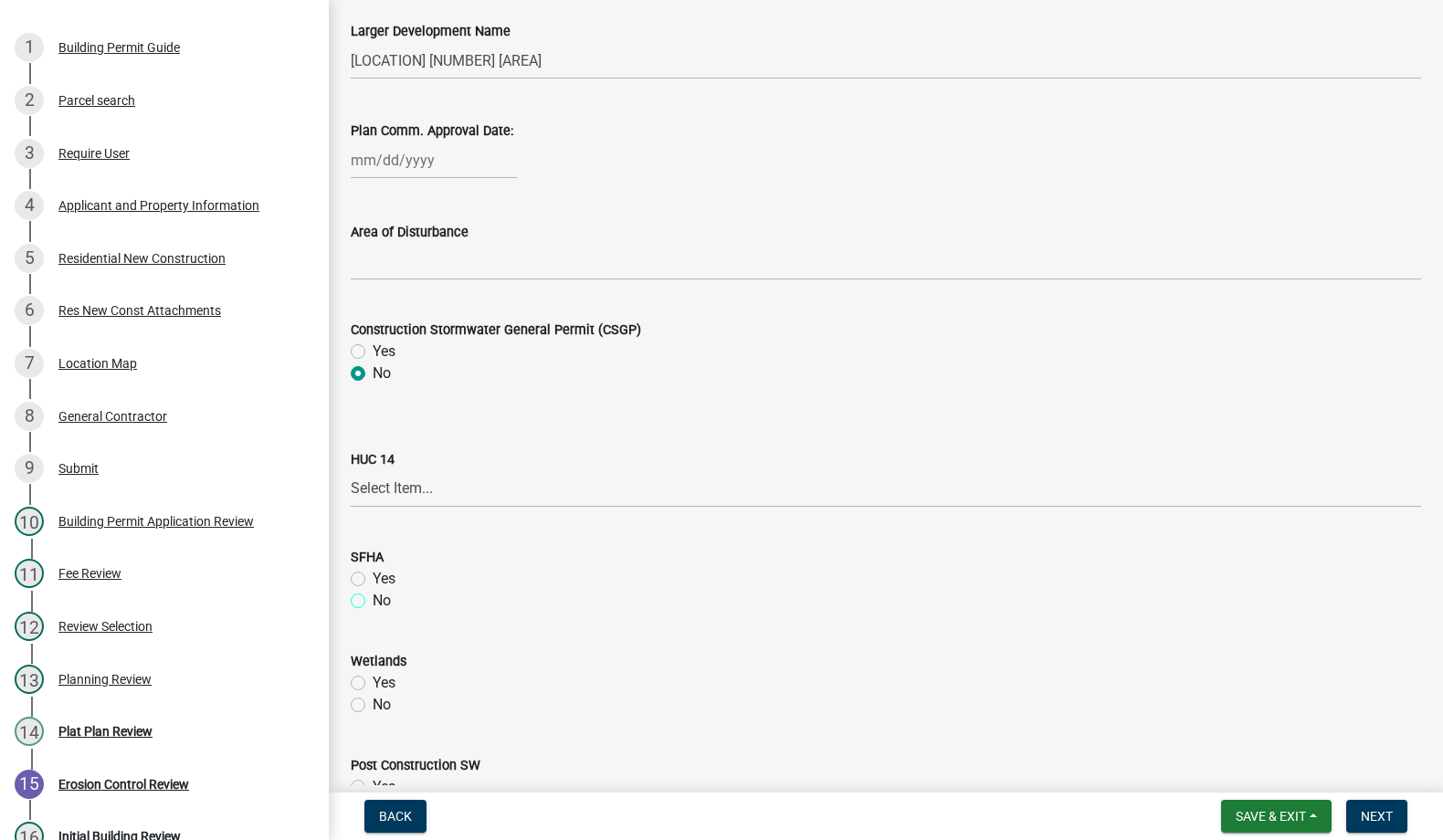 click on "No" at bounding box center [378, 595] 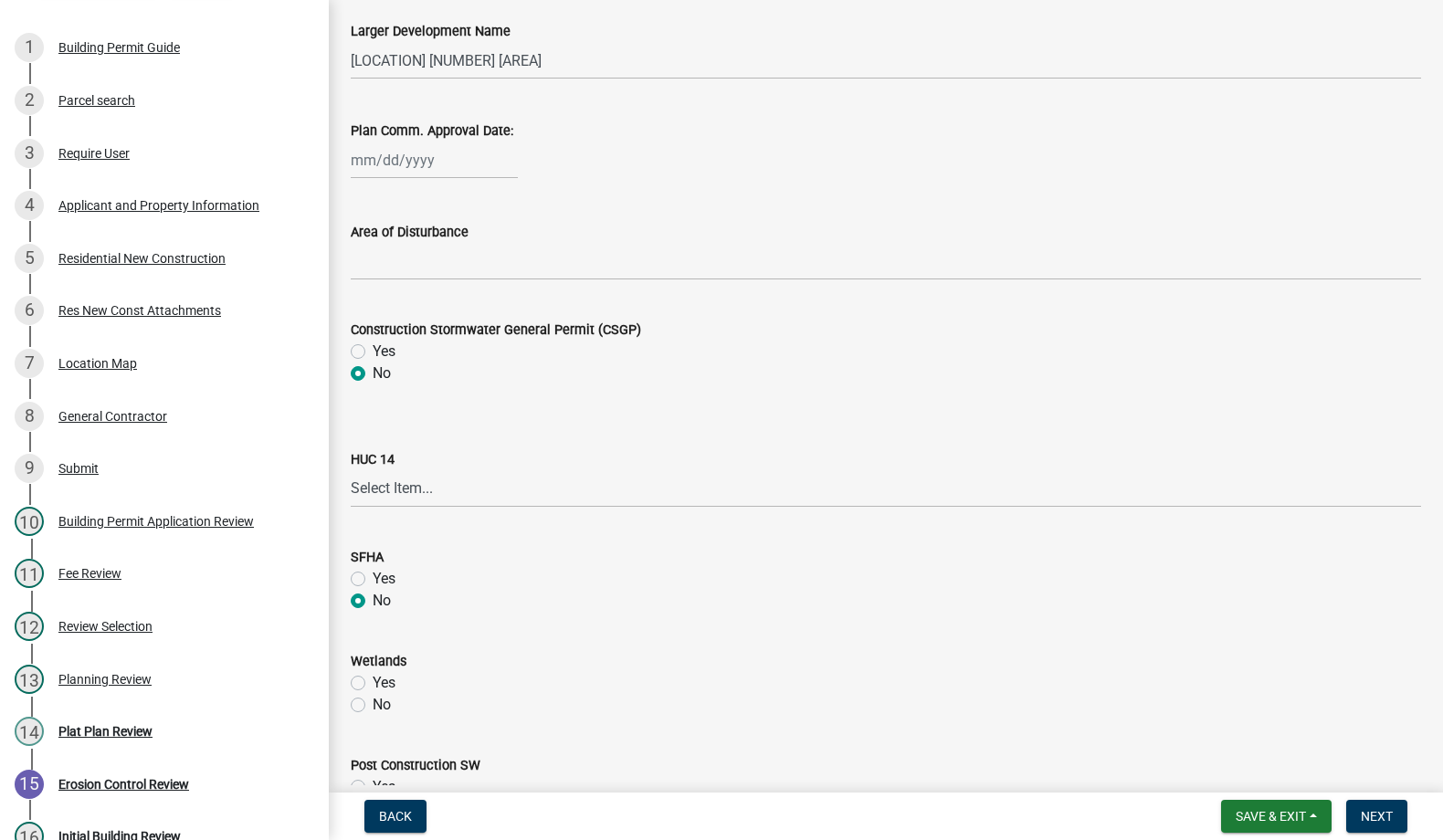 radio on "true" 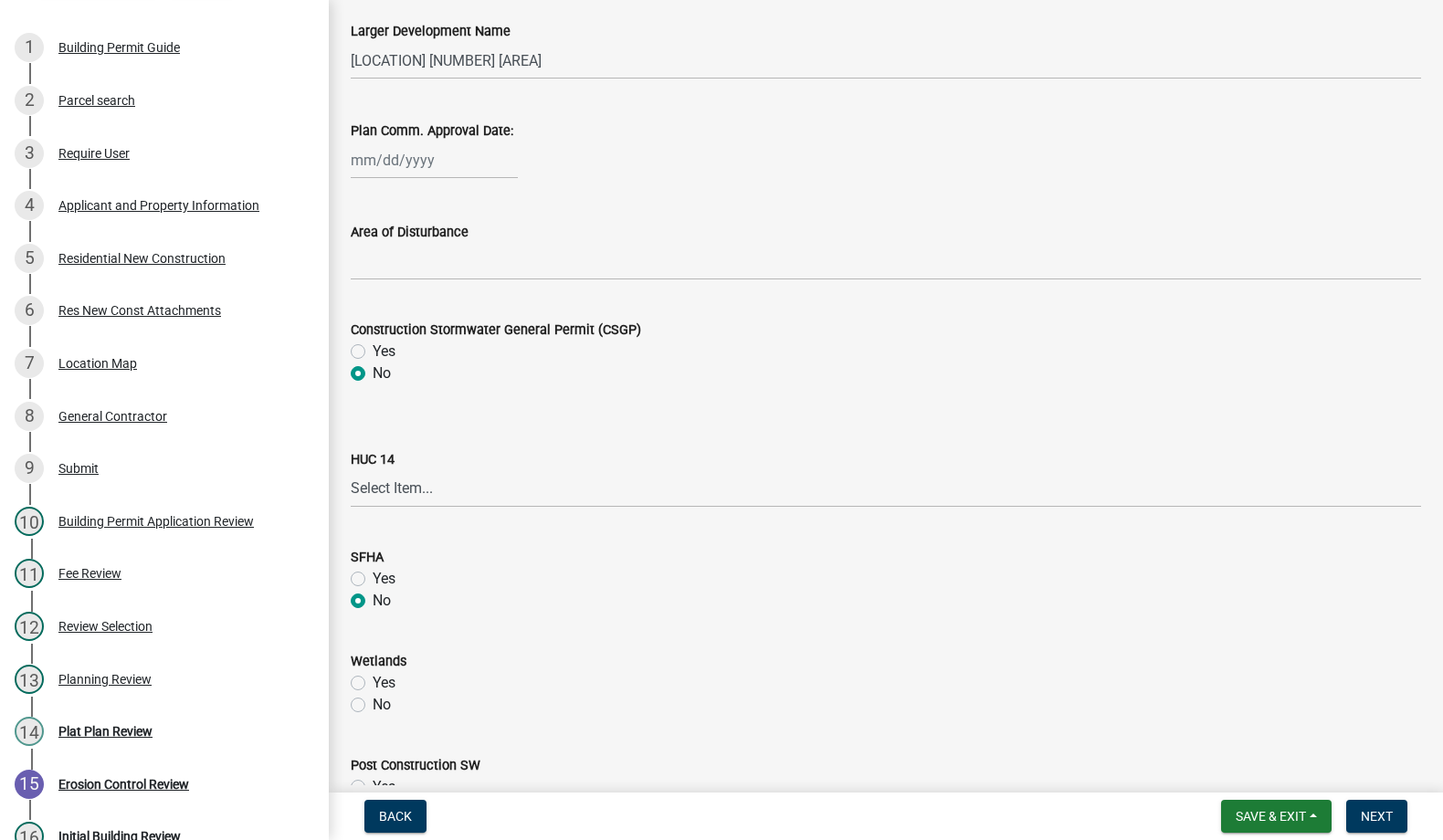 click on "No" 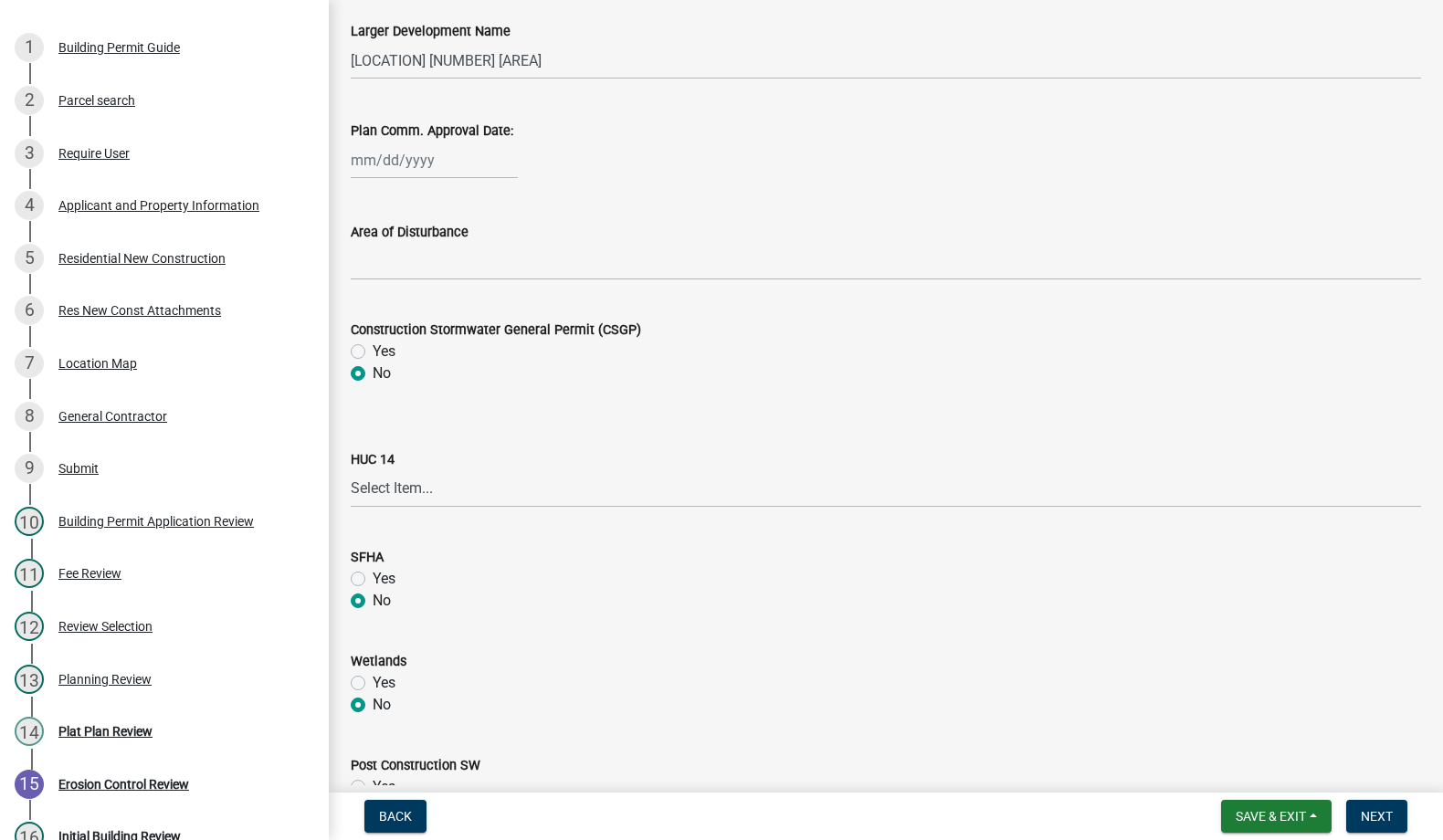 radio on "true" 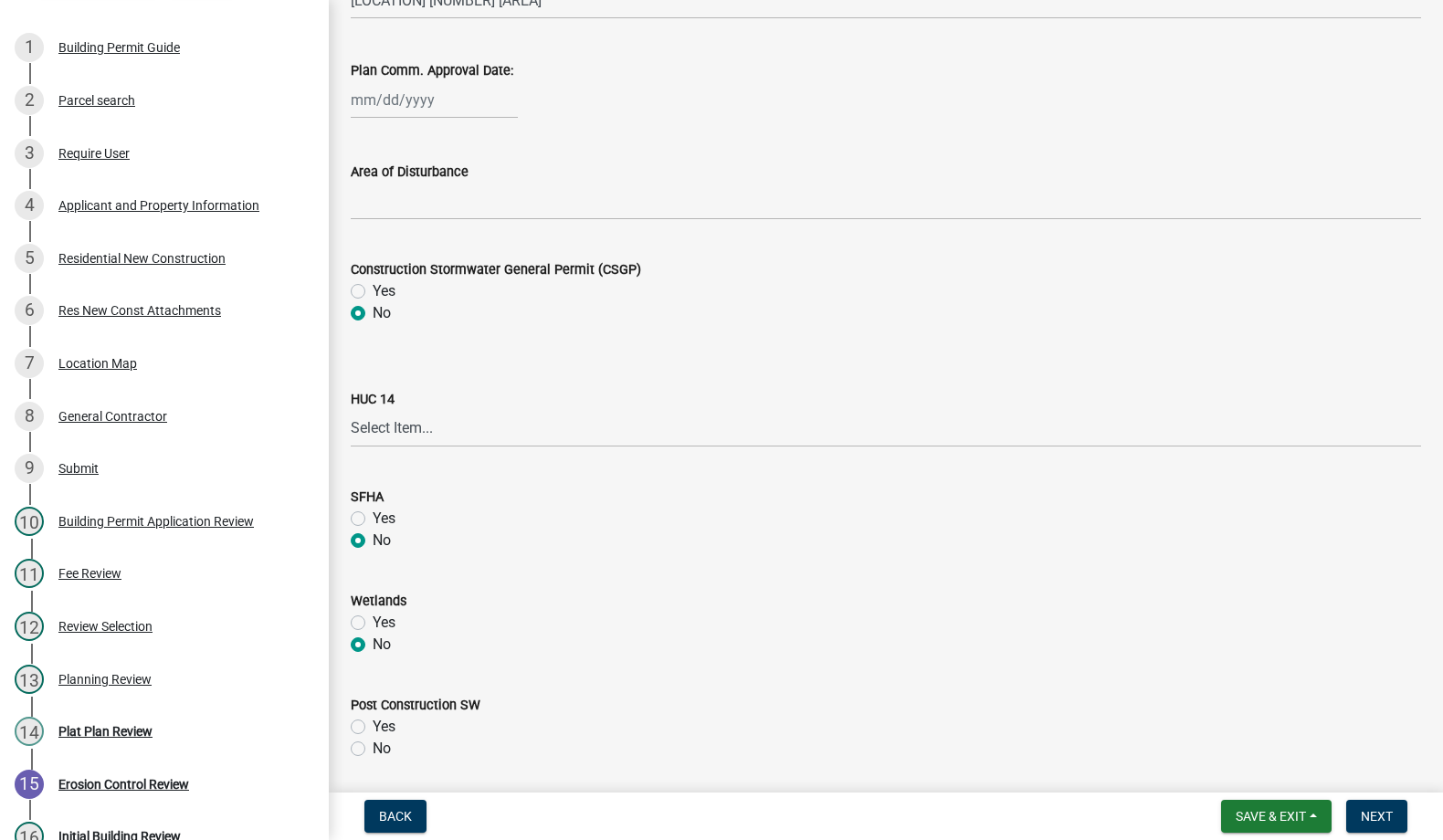 scroll, scrollTop: 761, scrollLeft: 0, axis: vertical 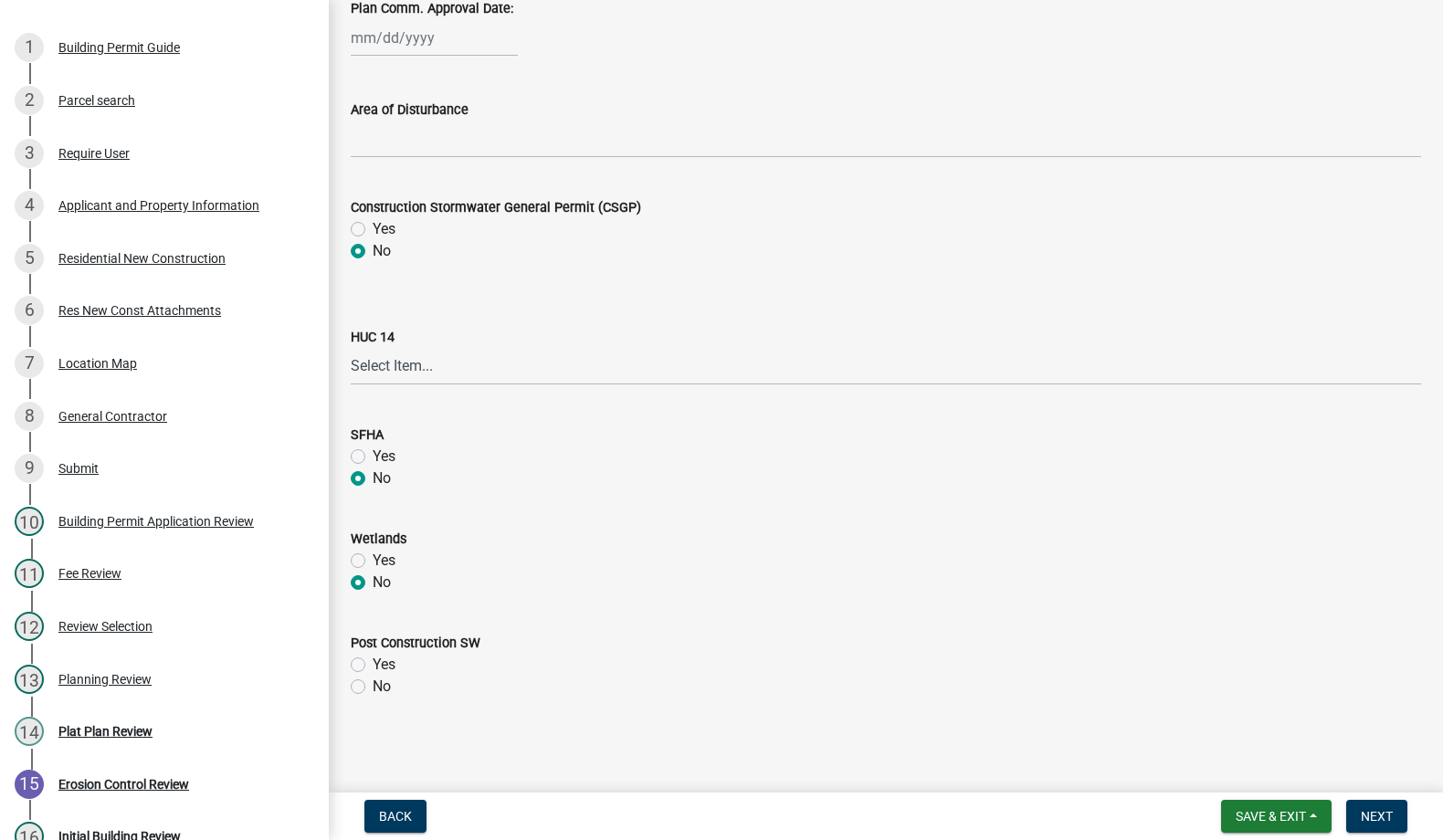 click on "No" 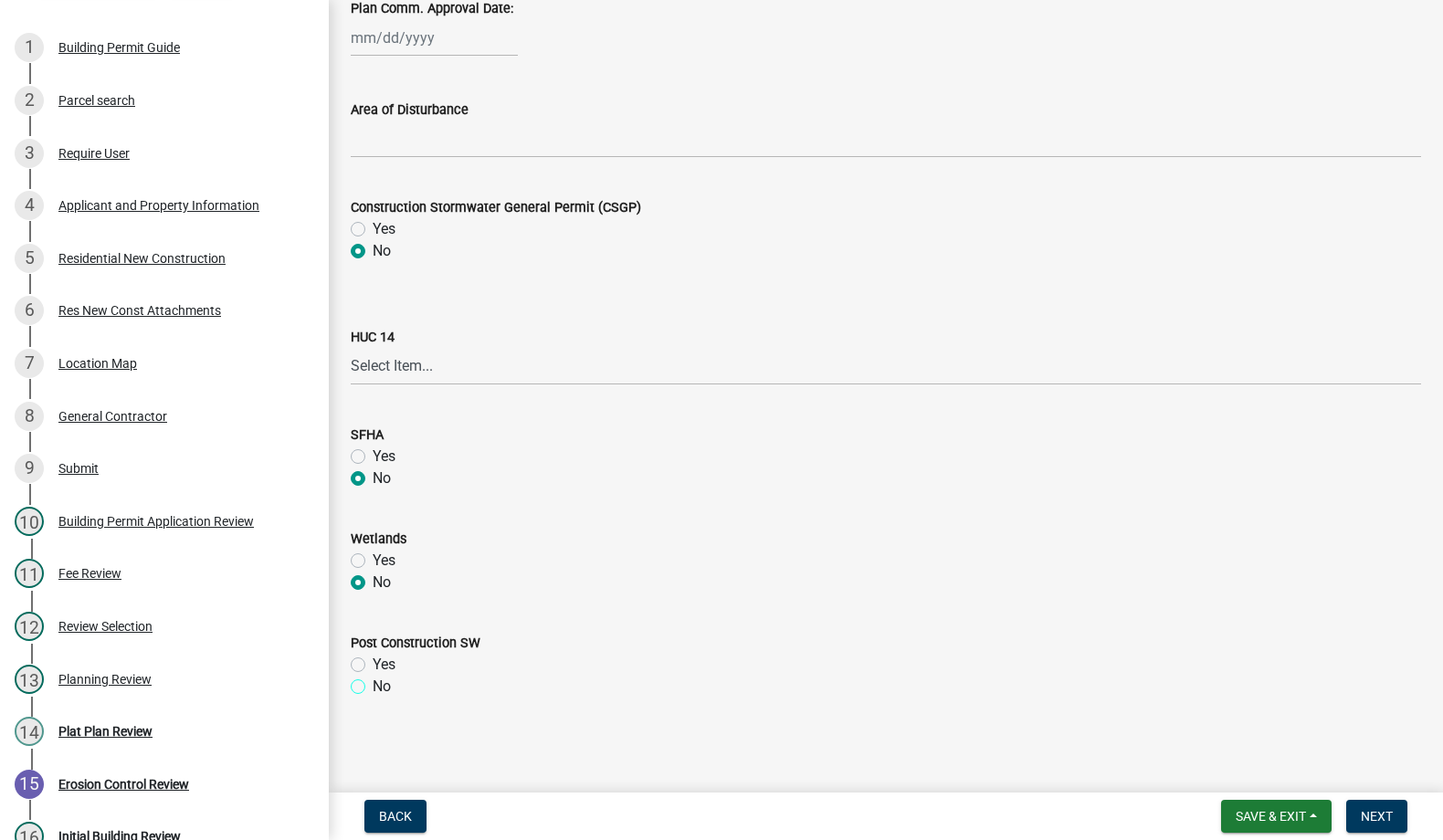 click on "No" at bounding box center (378, 681) 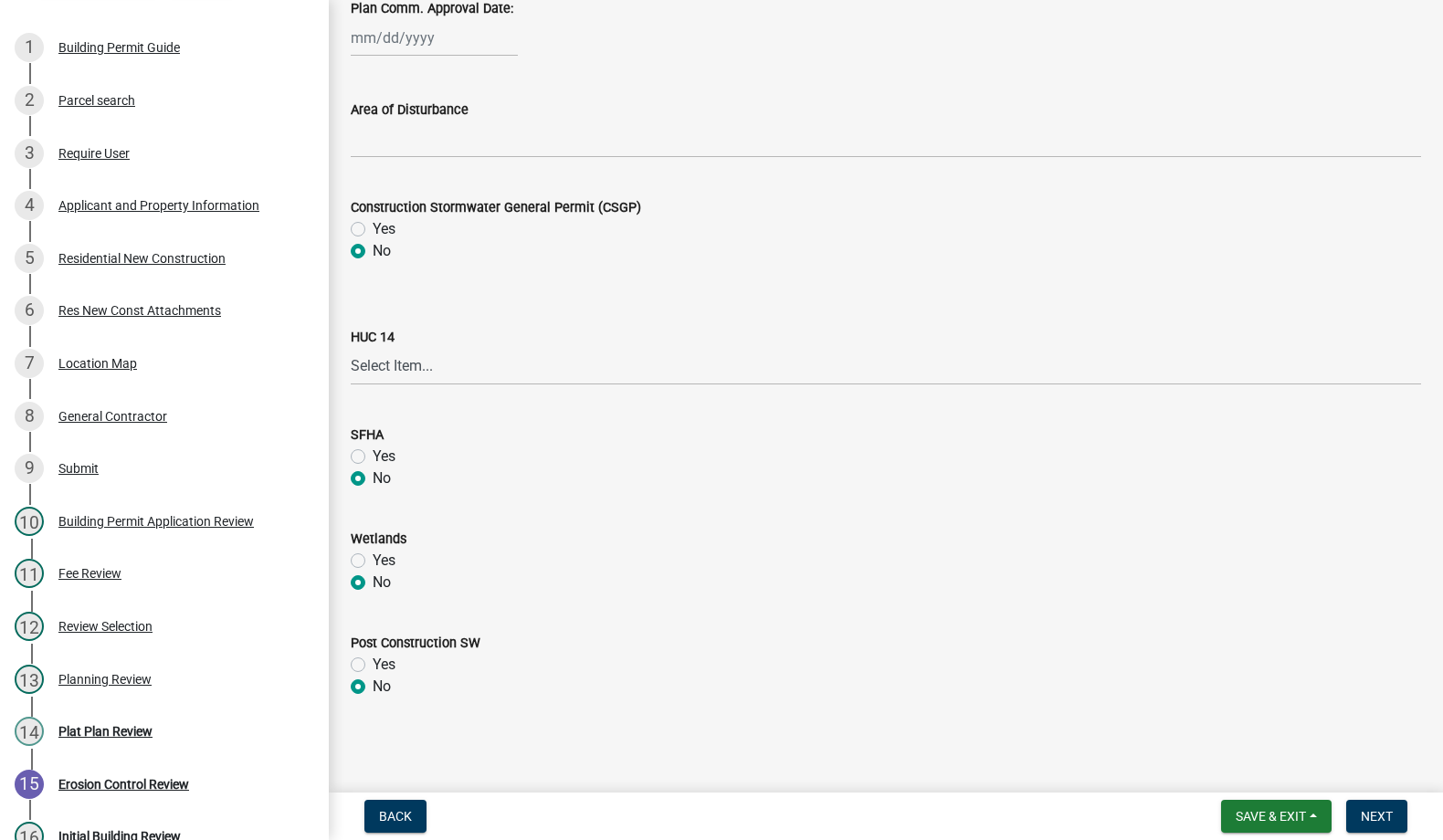 radio on "true" 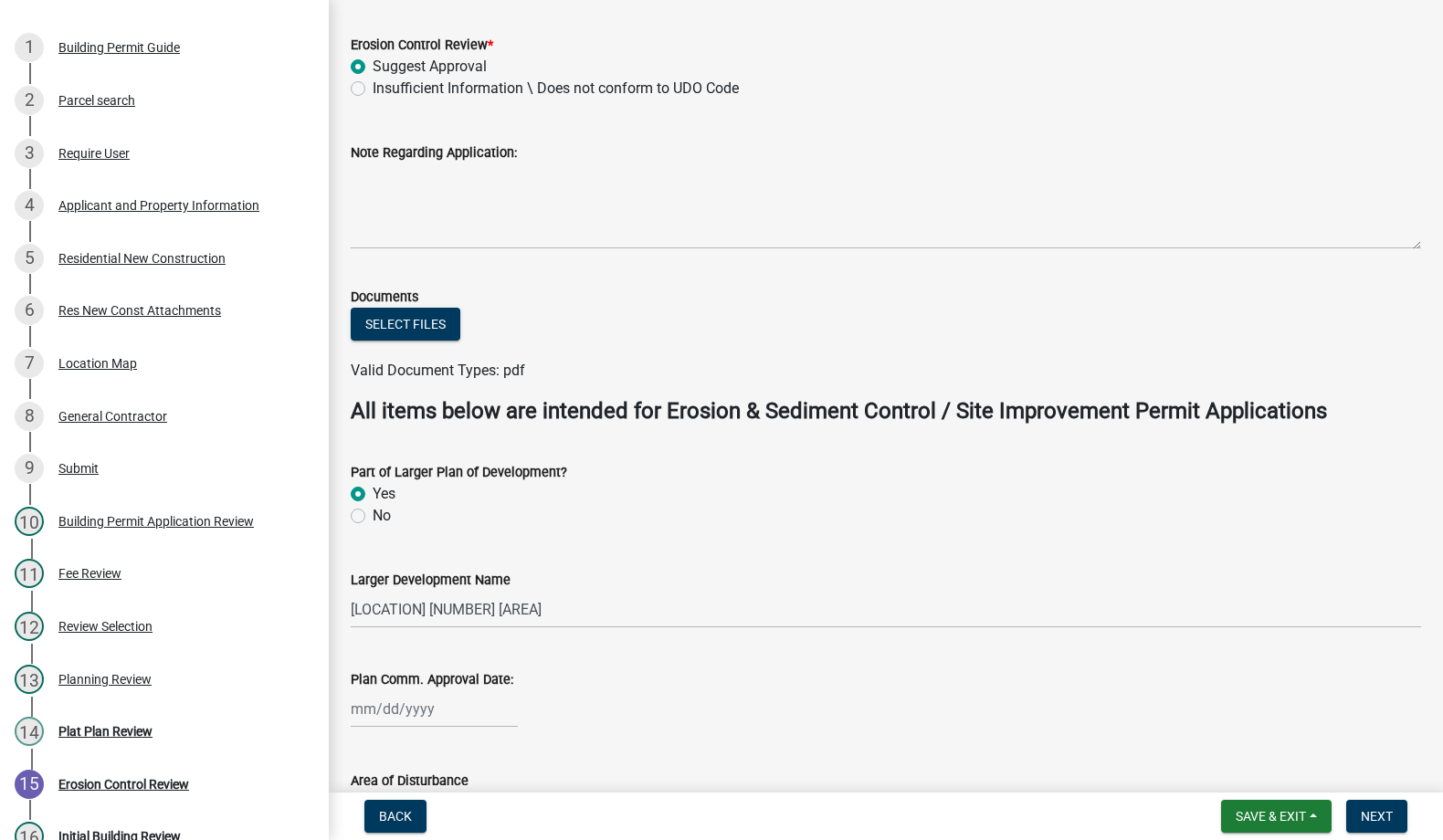 scroll, scrollTop: 0, scrollLeft: 0, axis: both 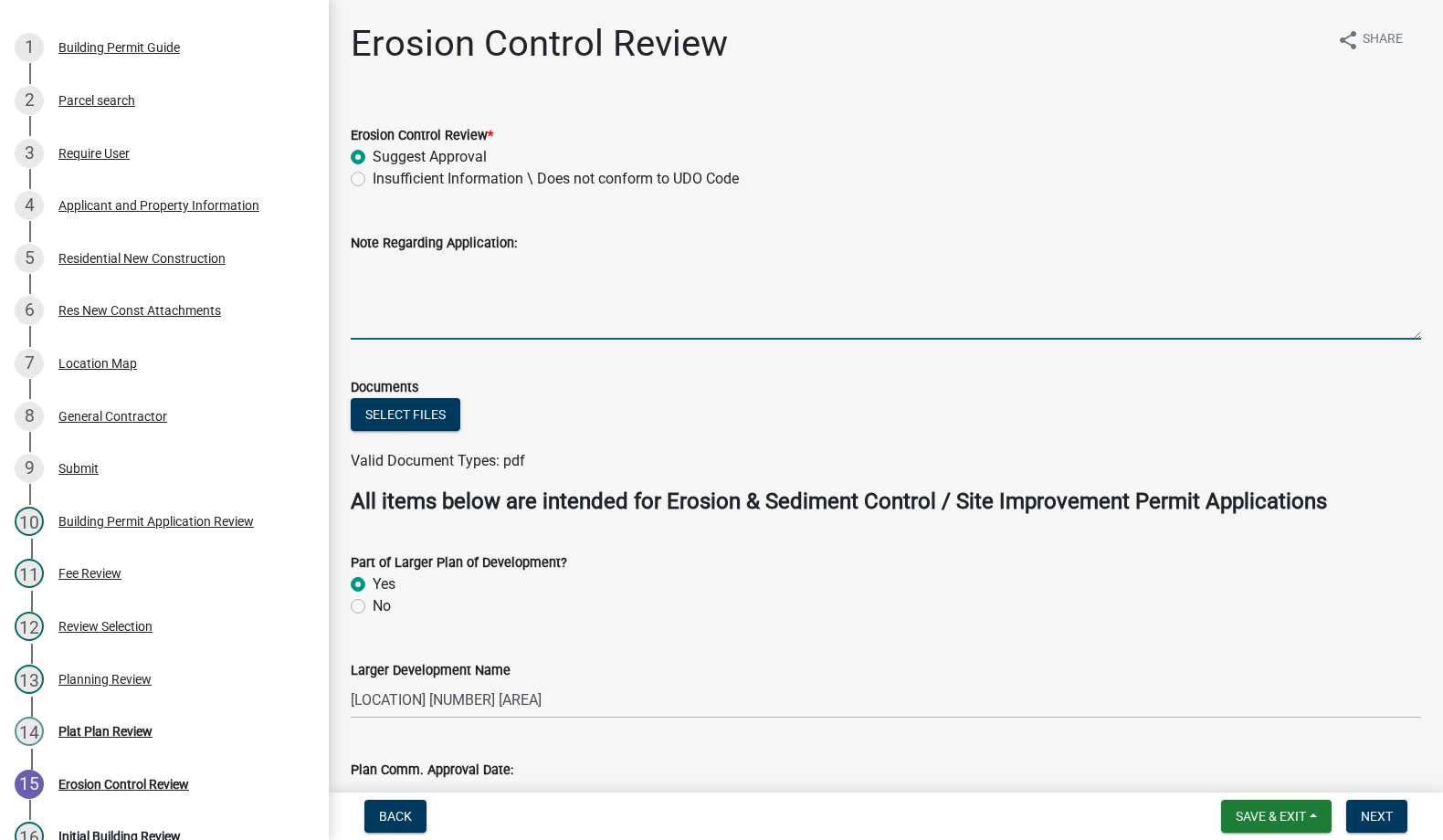 click on "Note Regarding Application:" at bounding box center (886, 297) 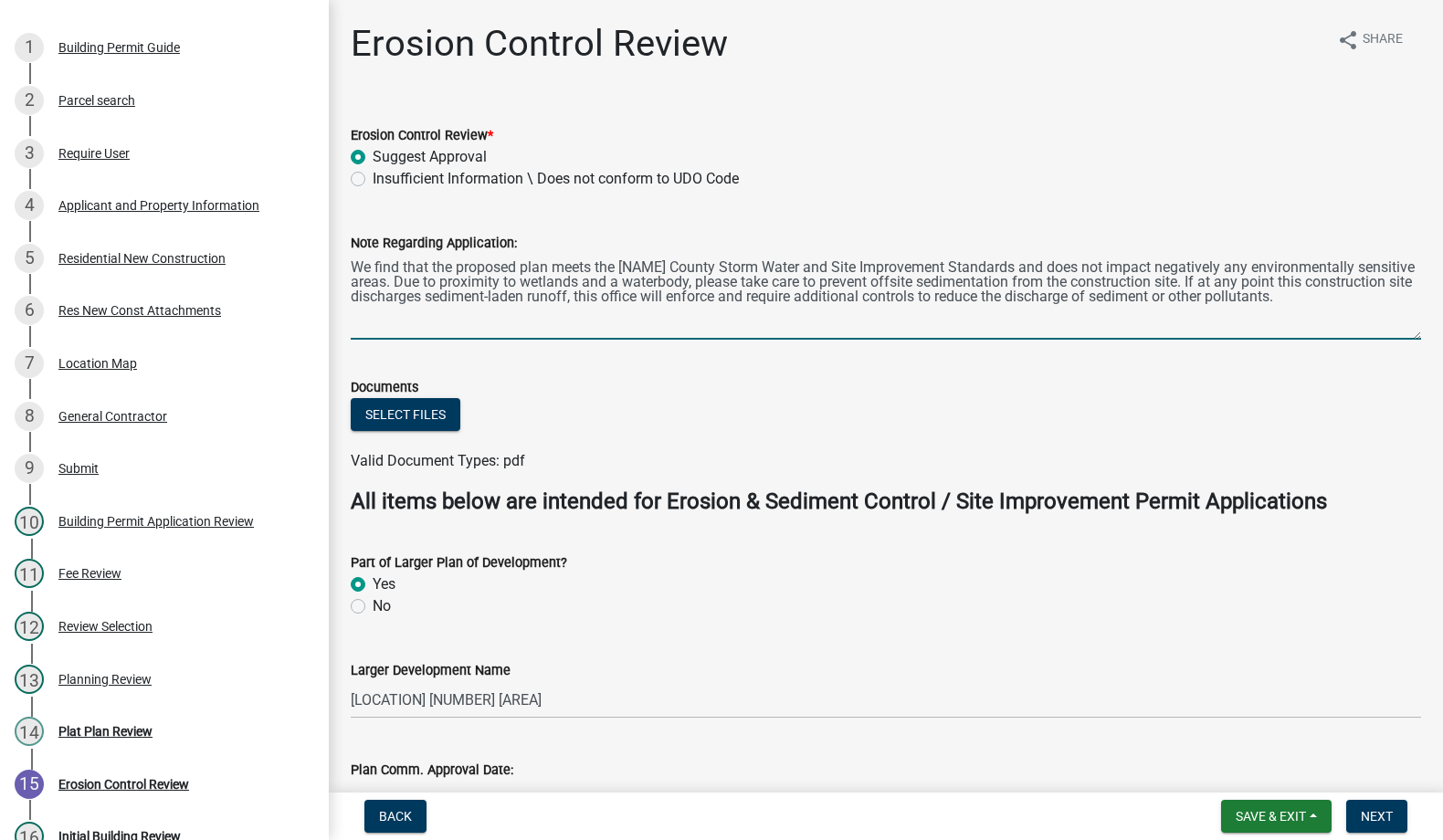 drag, startPoint x: 749, startPoint y: 283, endPoint x: 638, endPoint y: 284, distance: 111.004504 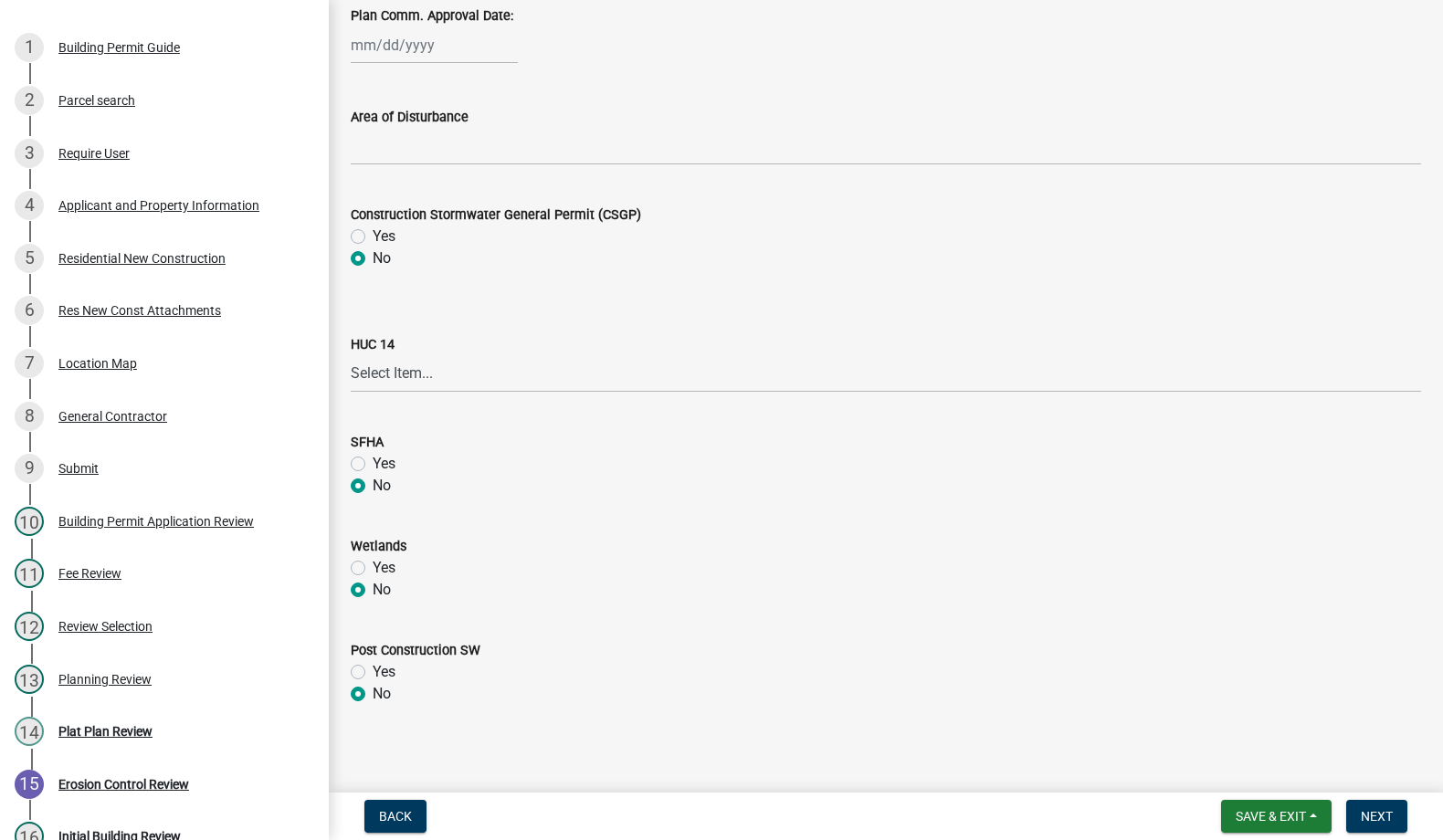 scroll, scrollTop: 761, scrollLeft: 0, axis: vertical 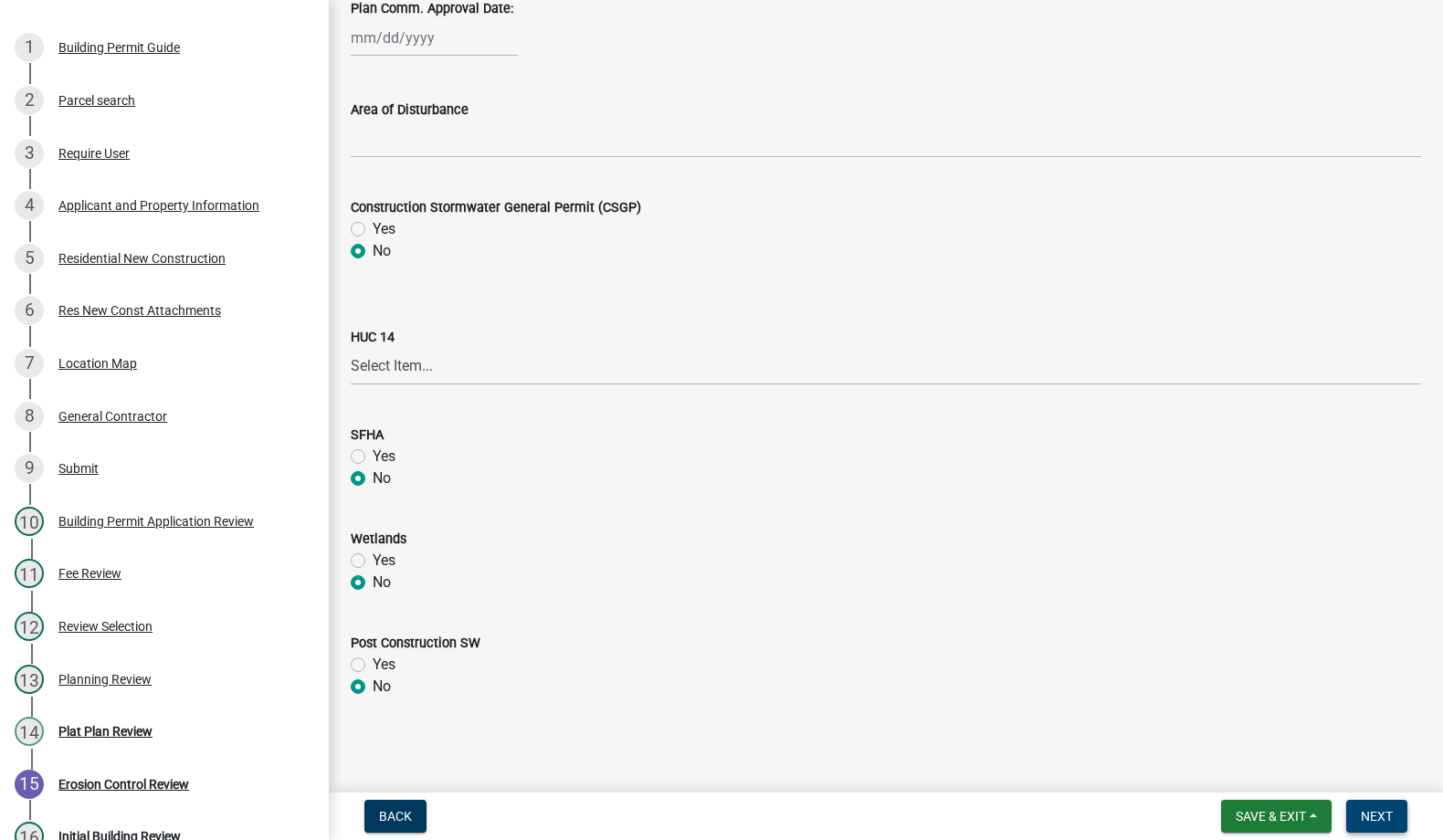 type on "We find that the proposed plan meets the Porter County Storm Water and Site Improvement Standards and does not impact negatively any environmentally sensitive areas. Due to proximity to wetlands, please take care to prevent offsite sedimentation from the construction site. If at any point this construction site discharges sediment-laden runoff, this office will enforce and require additional controls to reduce the discharge of sediment or other pollutants." 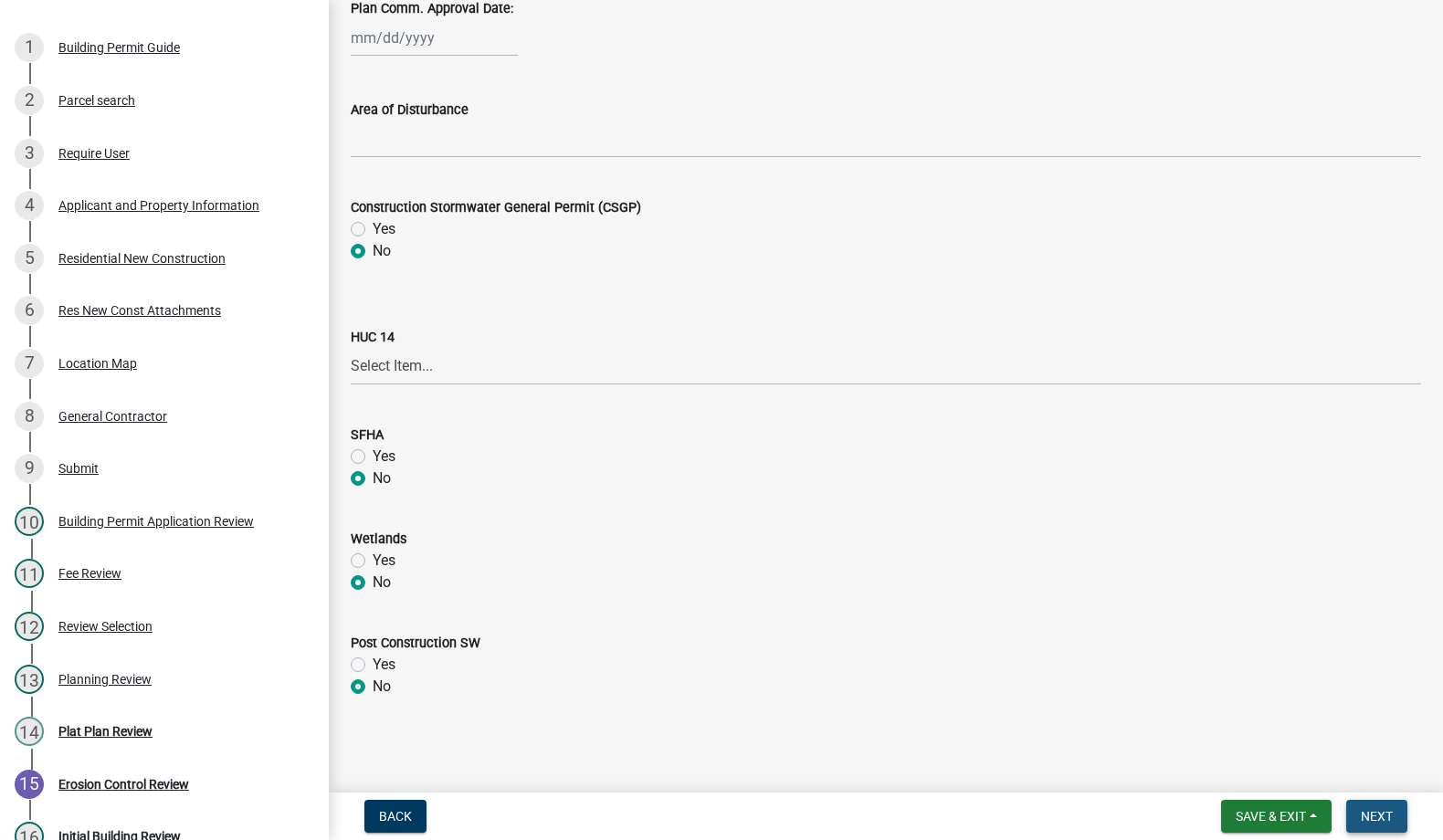 click on "Next" at bounding box center (1376, 816) 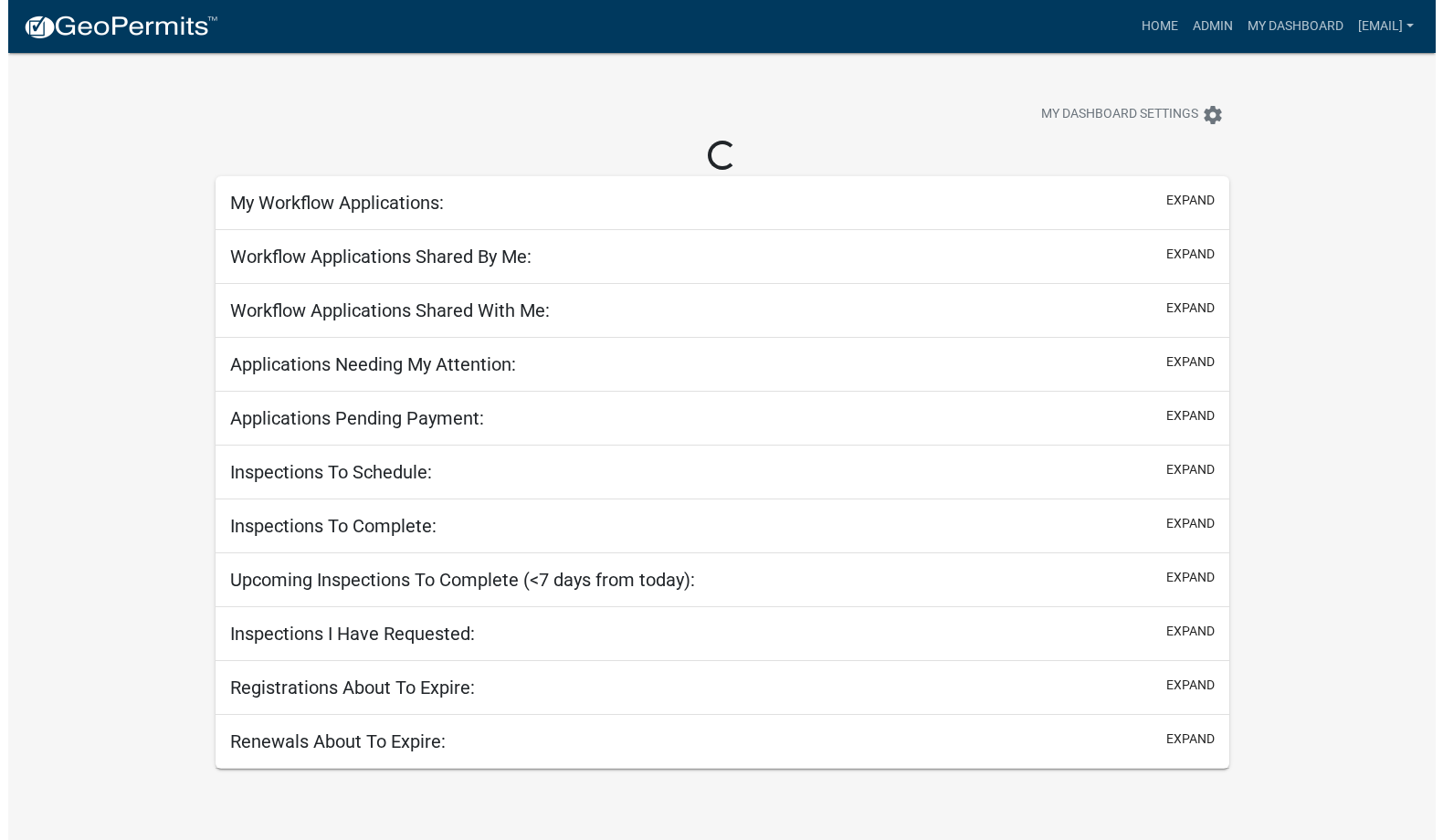 scroll, scrollTop: 0, scrollLeft: 0, axis: both 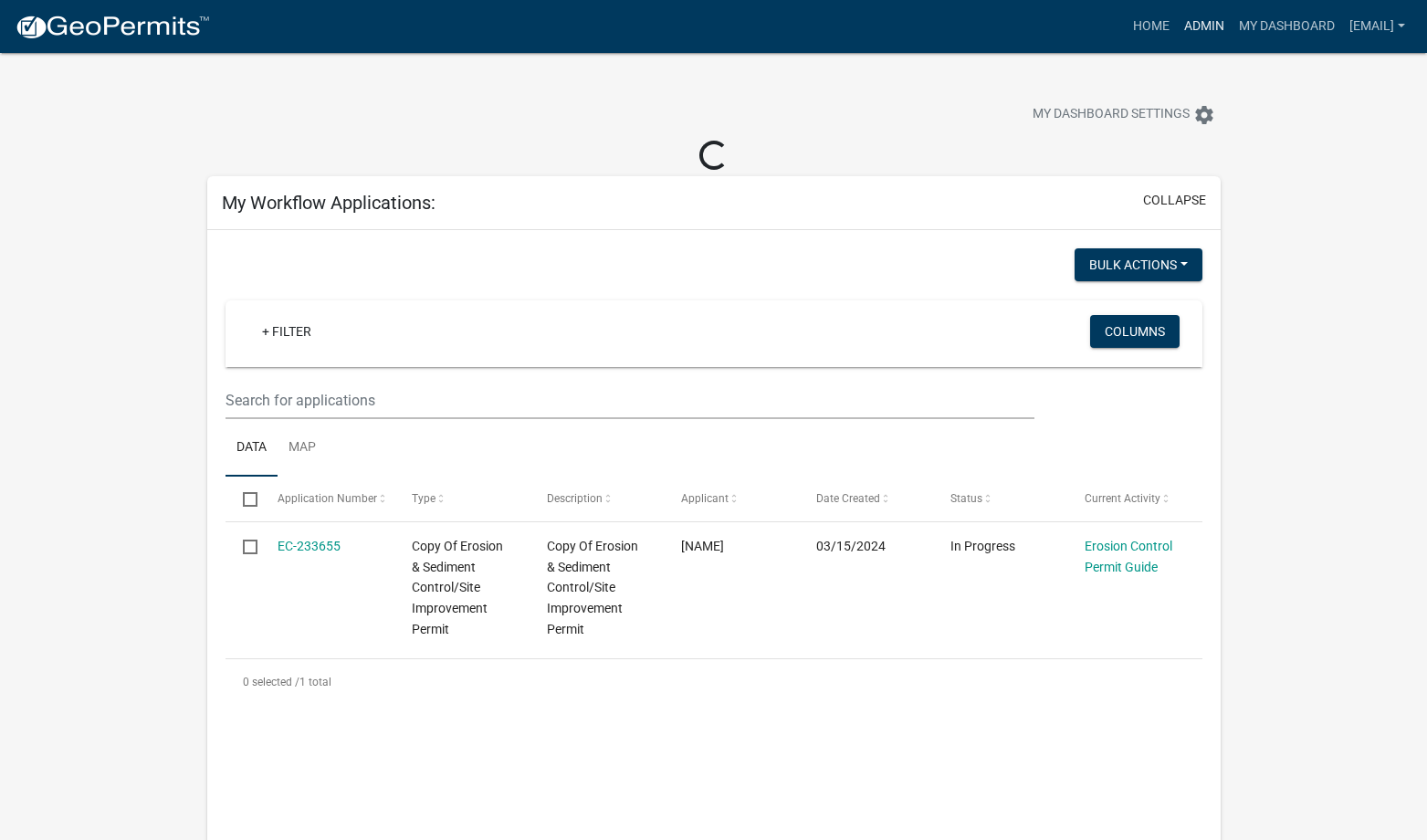 click on "Admin" at bounding box center [1204, 26] 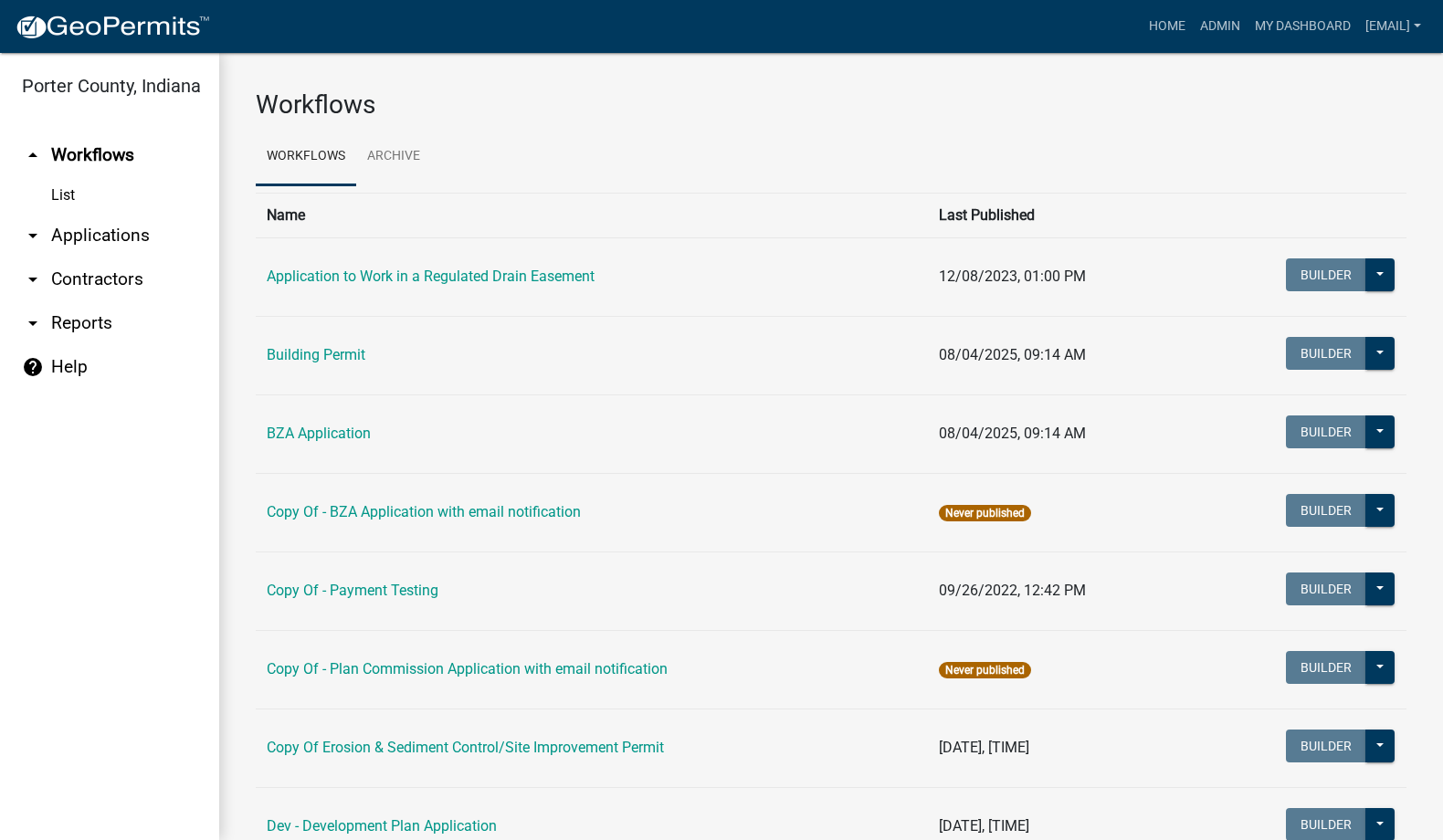 click on "arrow_drop_down   Applications" at bounding box center [110, 236] 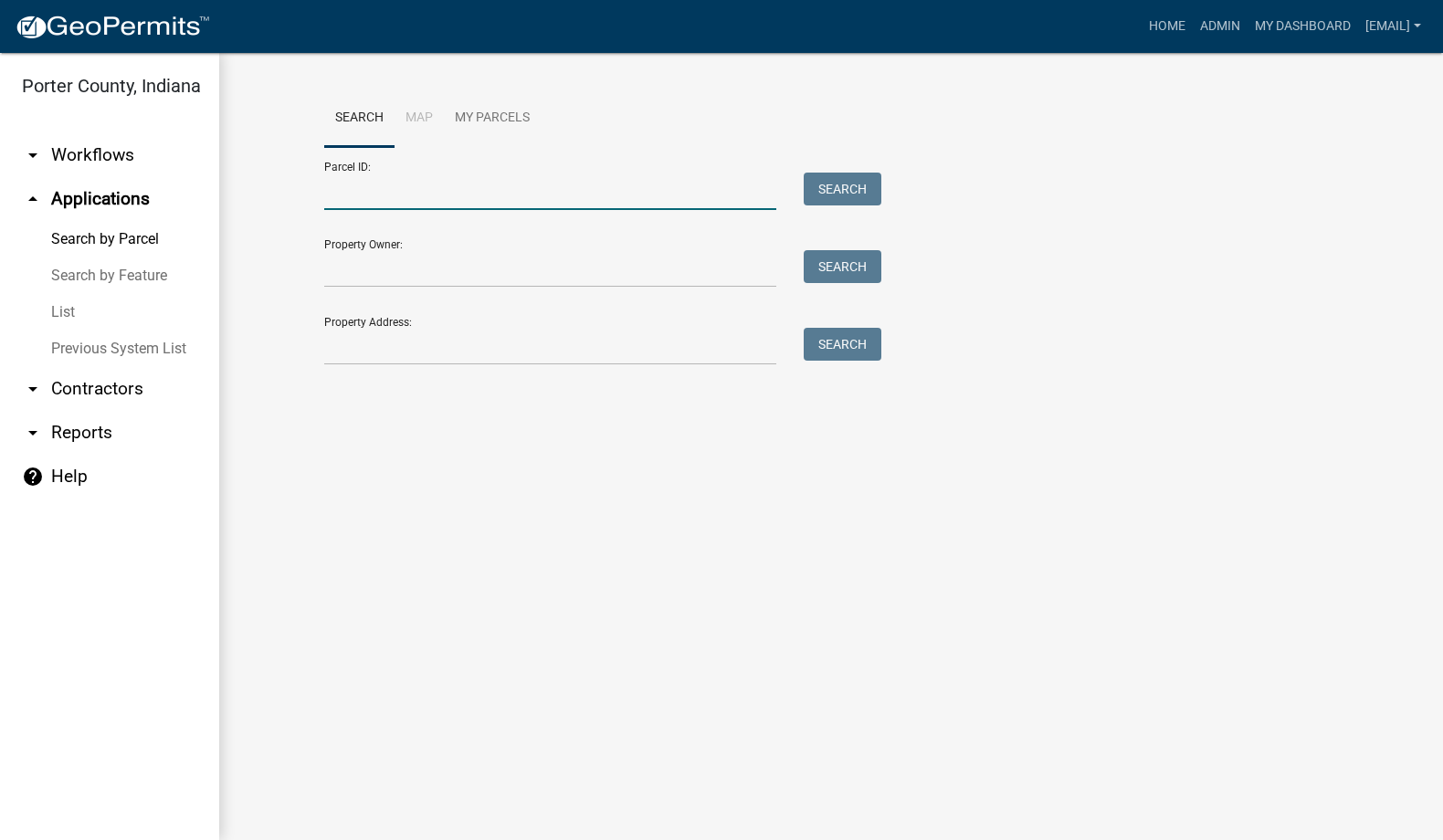 click on "Parcel ID:" at bounding box center (550, 191) 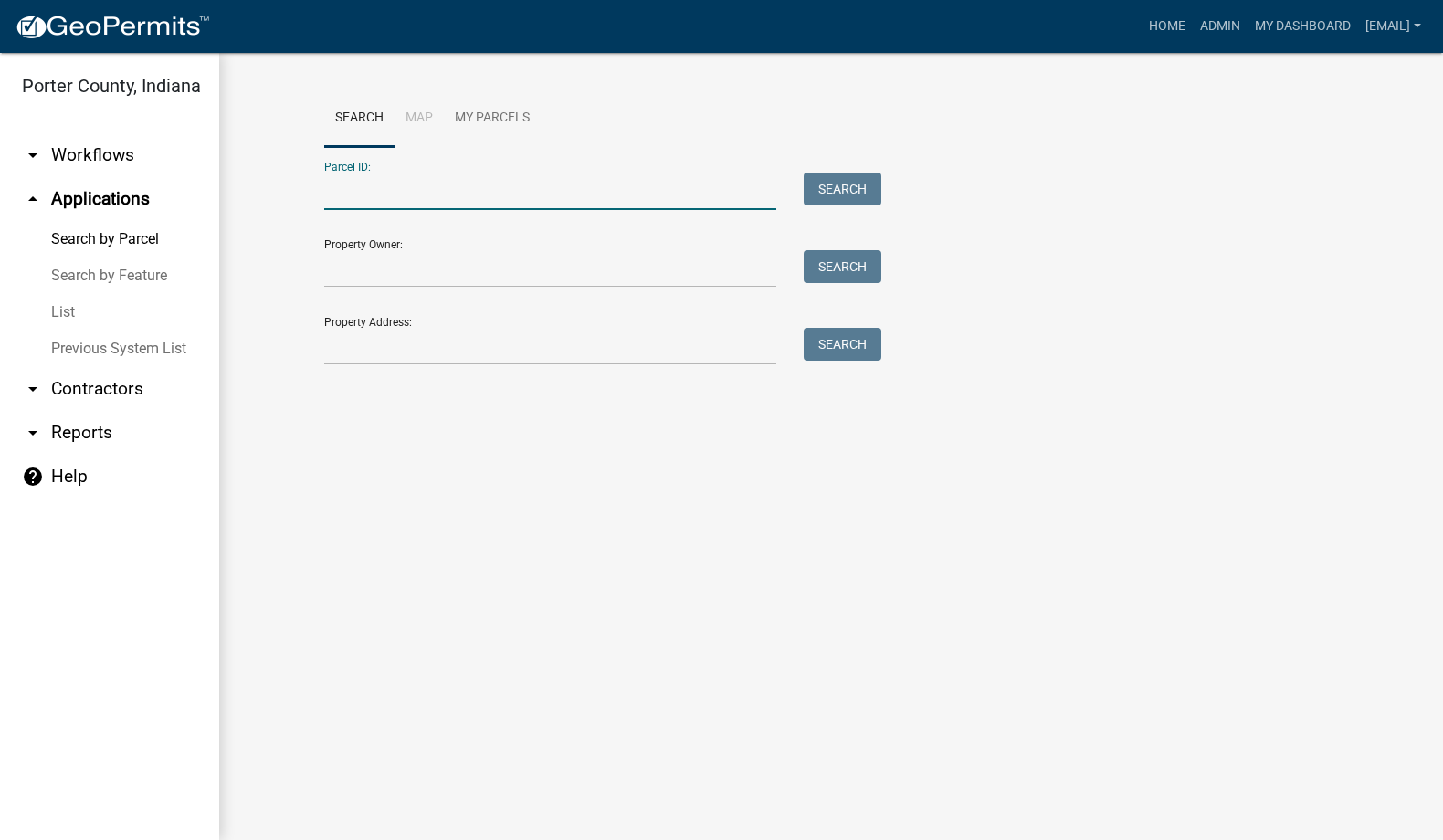 paste on "64-11-03-285-001.000-018" 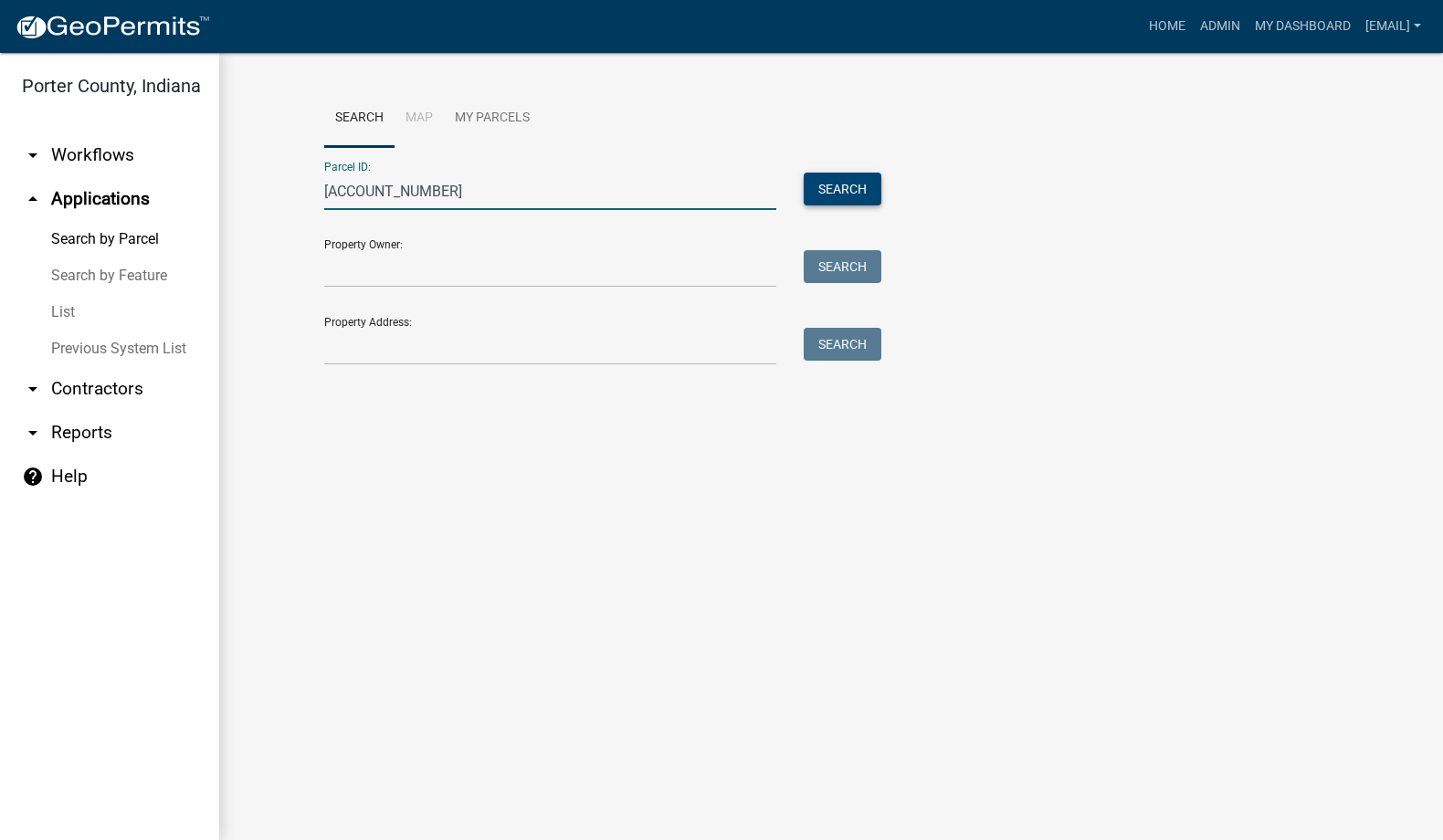 type on "64-11-03-285-001.000-018" 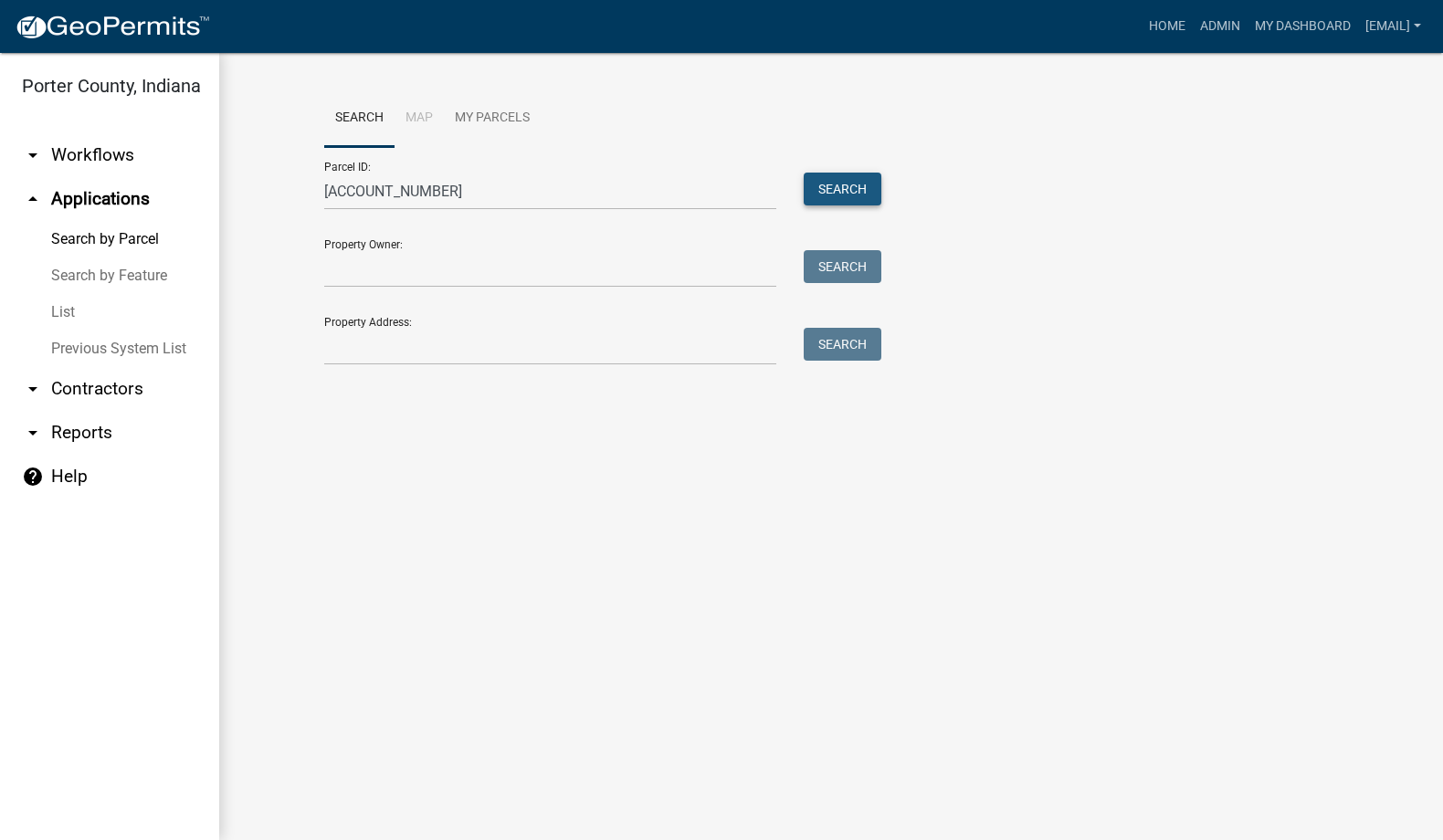 click on "Search" at bounding box center [842, 189] 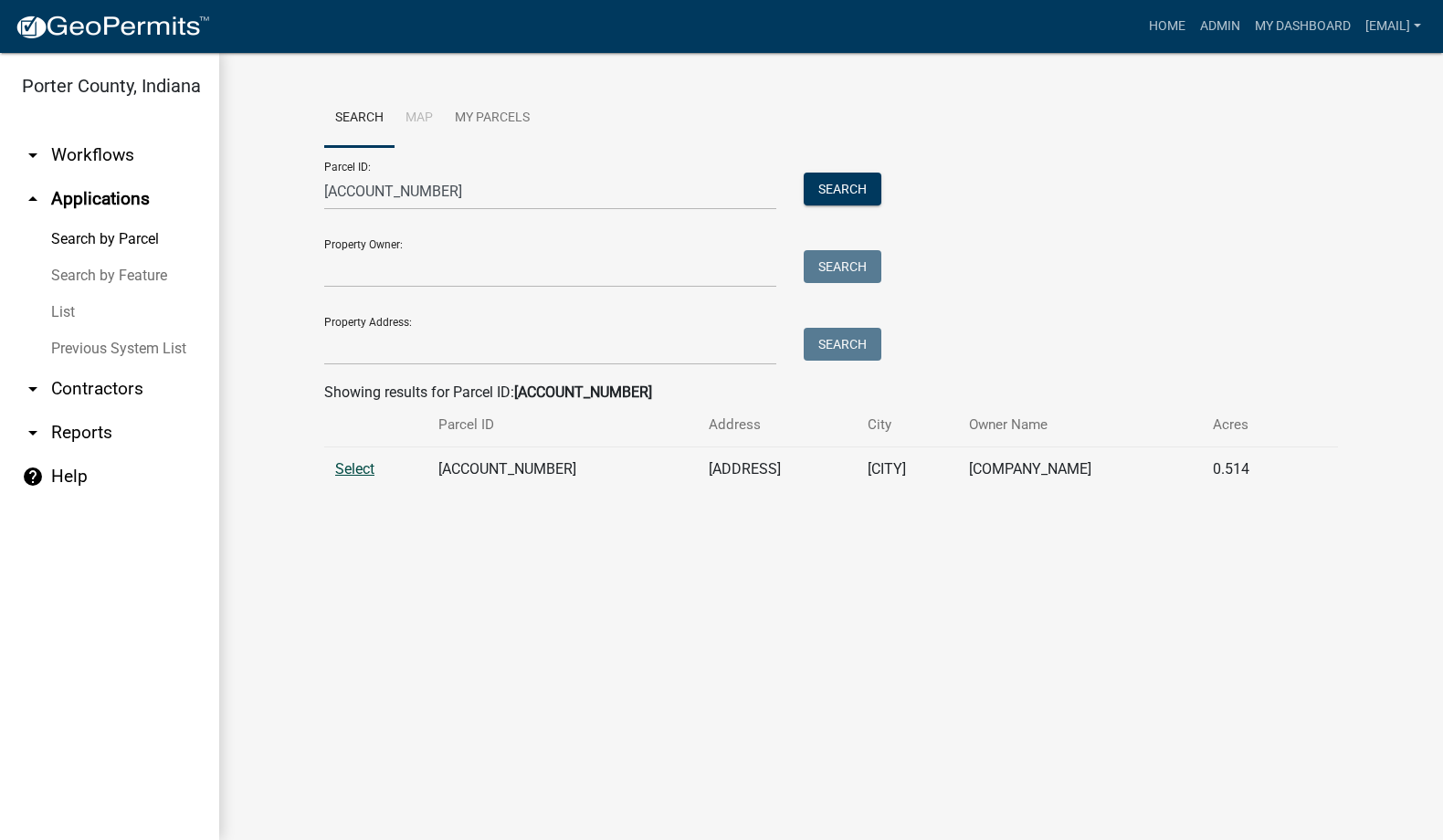 click on "Select" at bounding box center (354, 468) 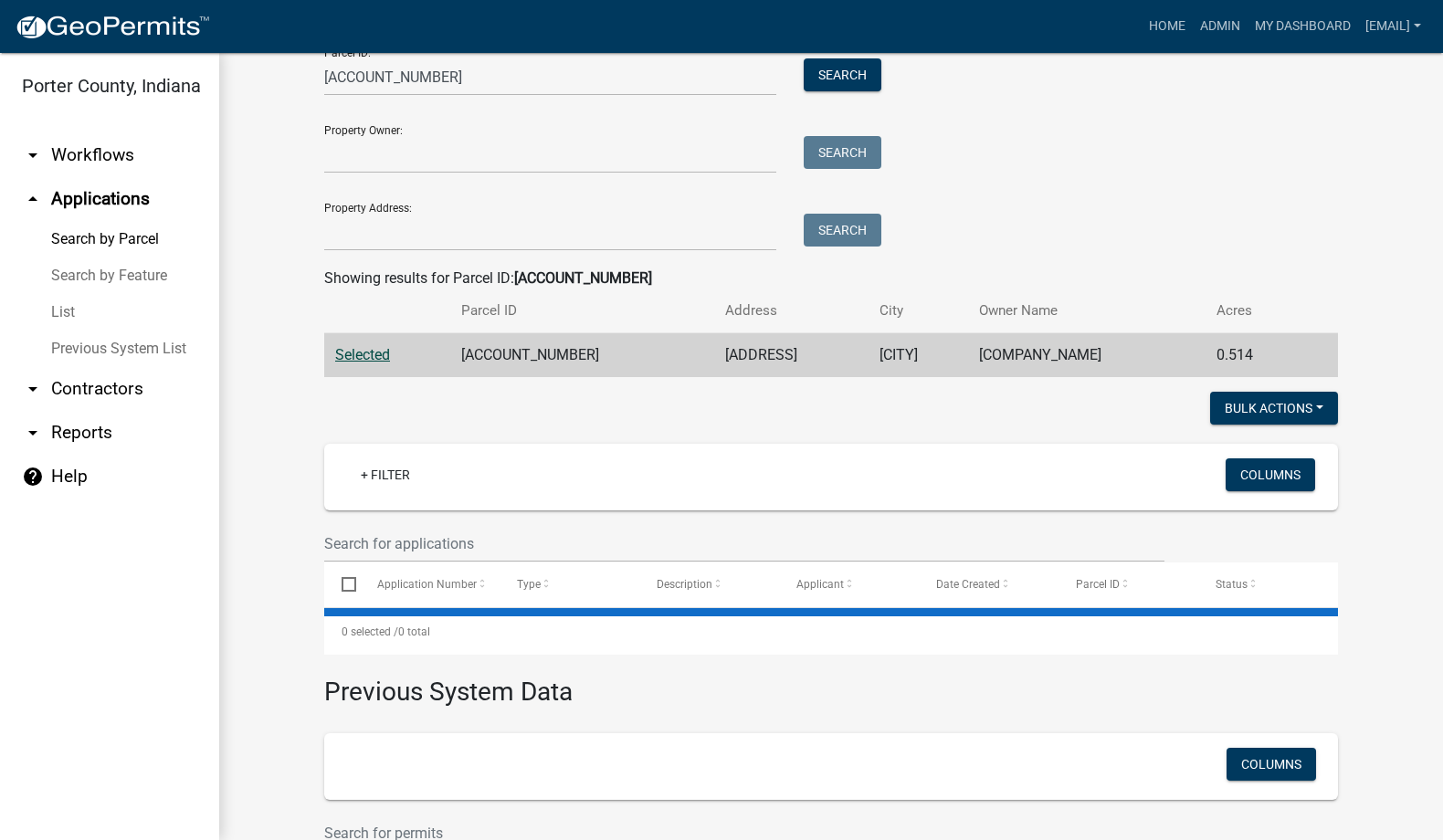 scroll, scrollTop: 163, scrollLeft: 0, axis: vertical 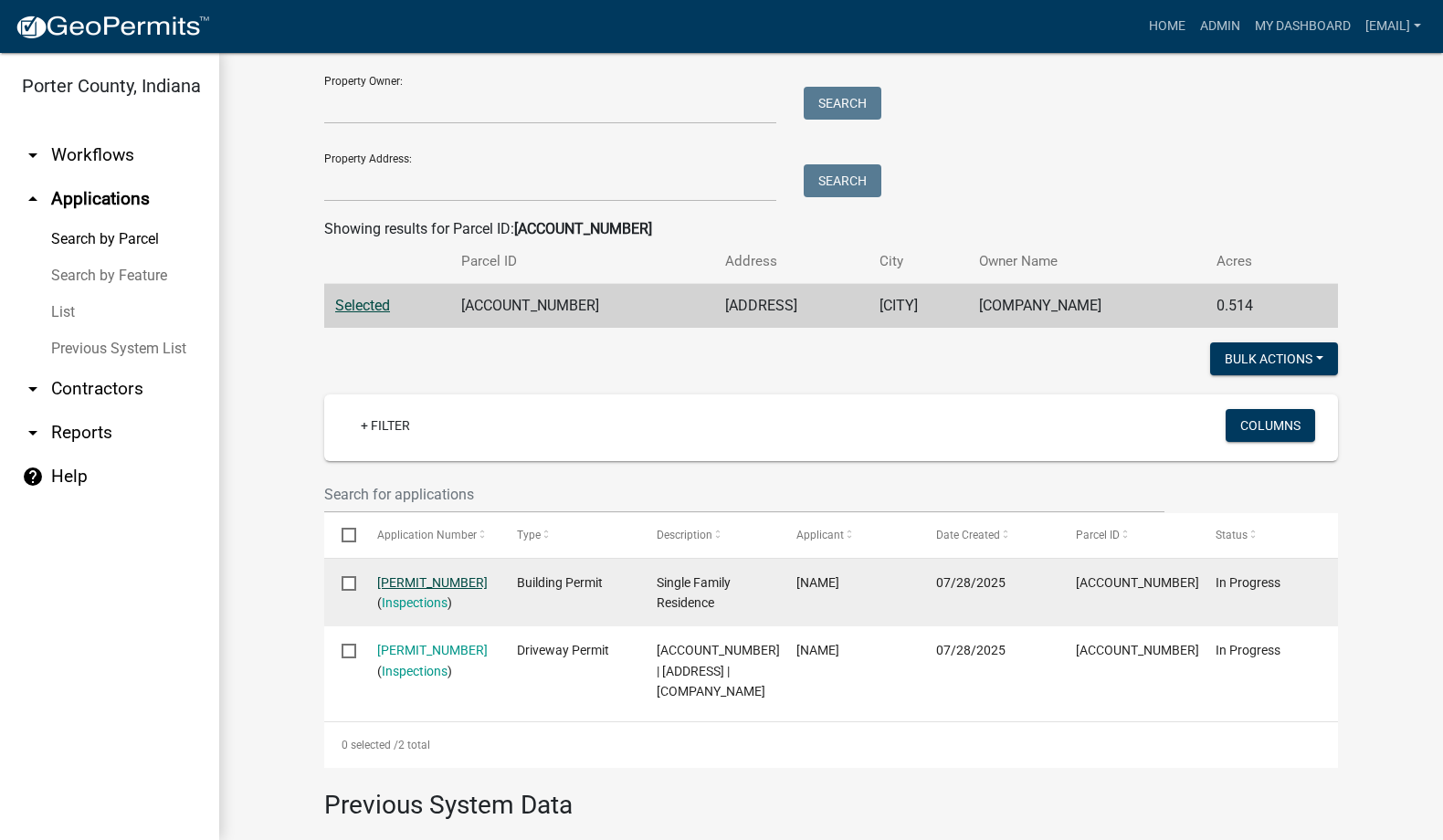 click on "SN-25-1360 1 1" 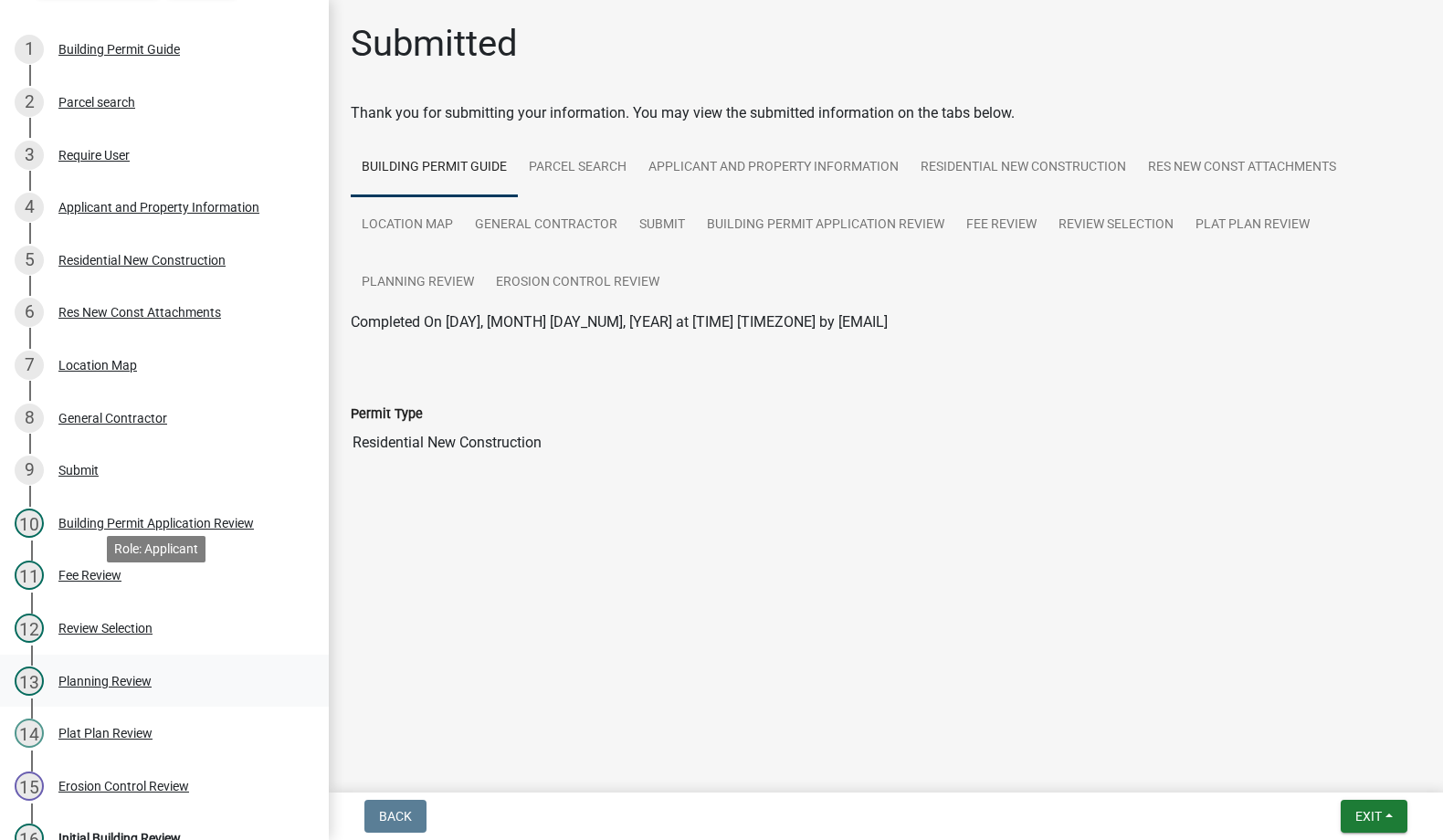 scroll, scrollTop: 183, scrollLeft: 0, axis: vertical 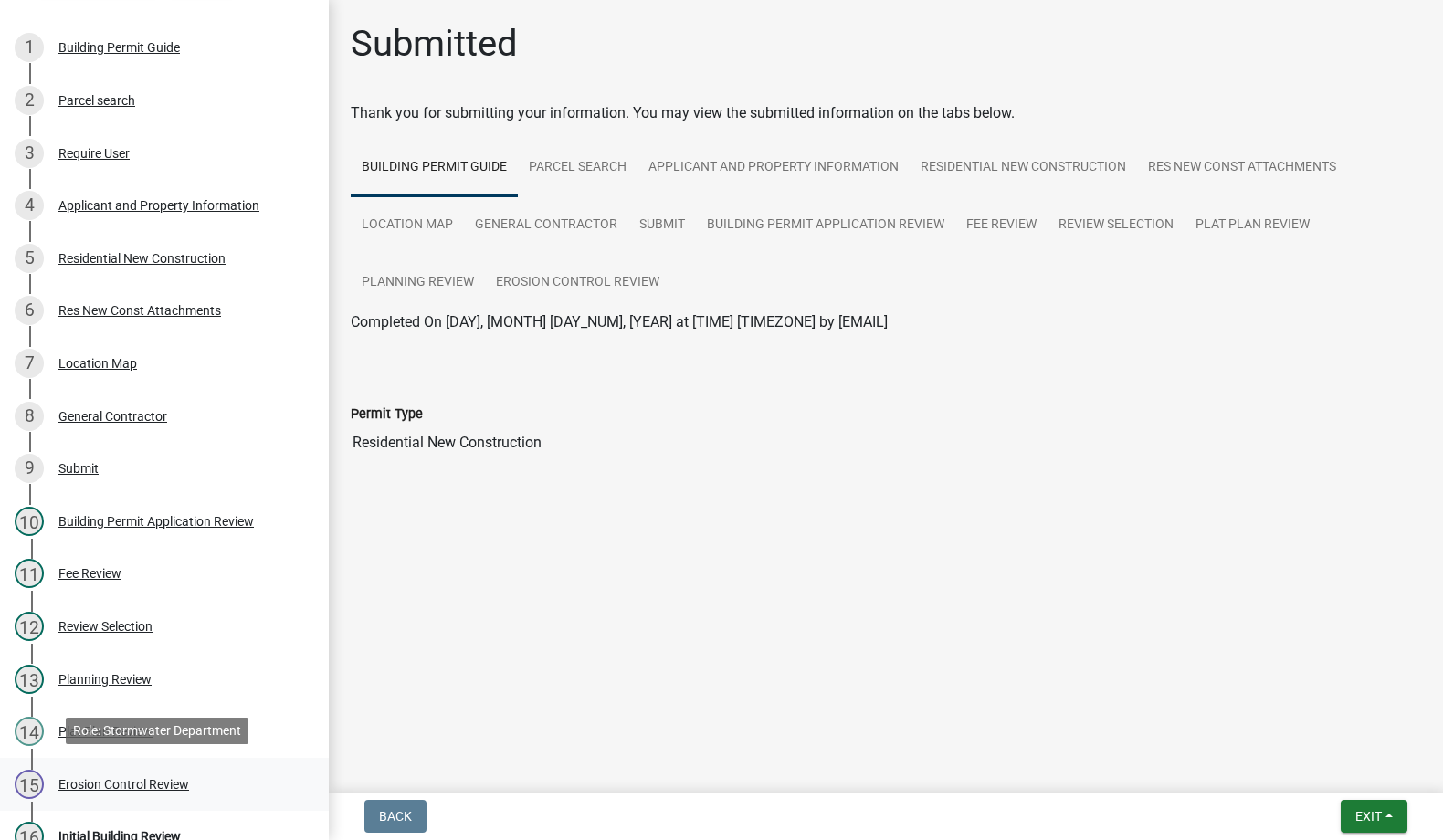 click on "15     Erosion Control Review" at bounding box center [157, 784] 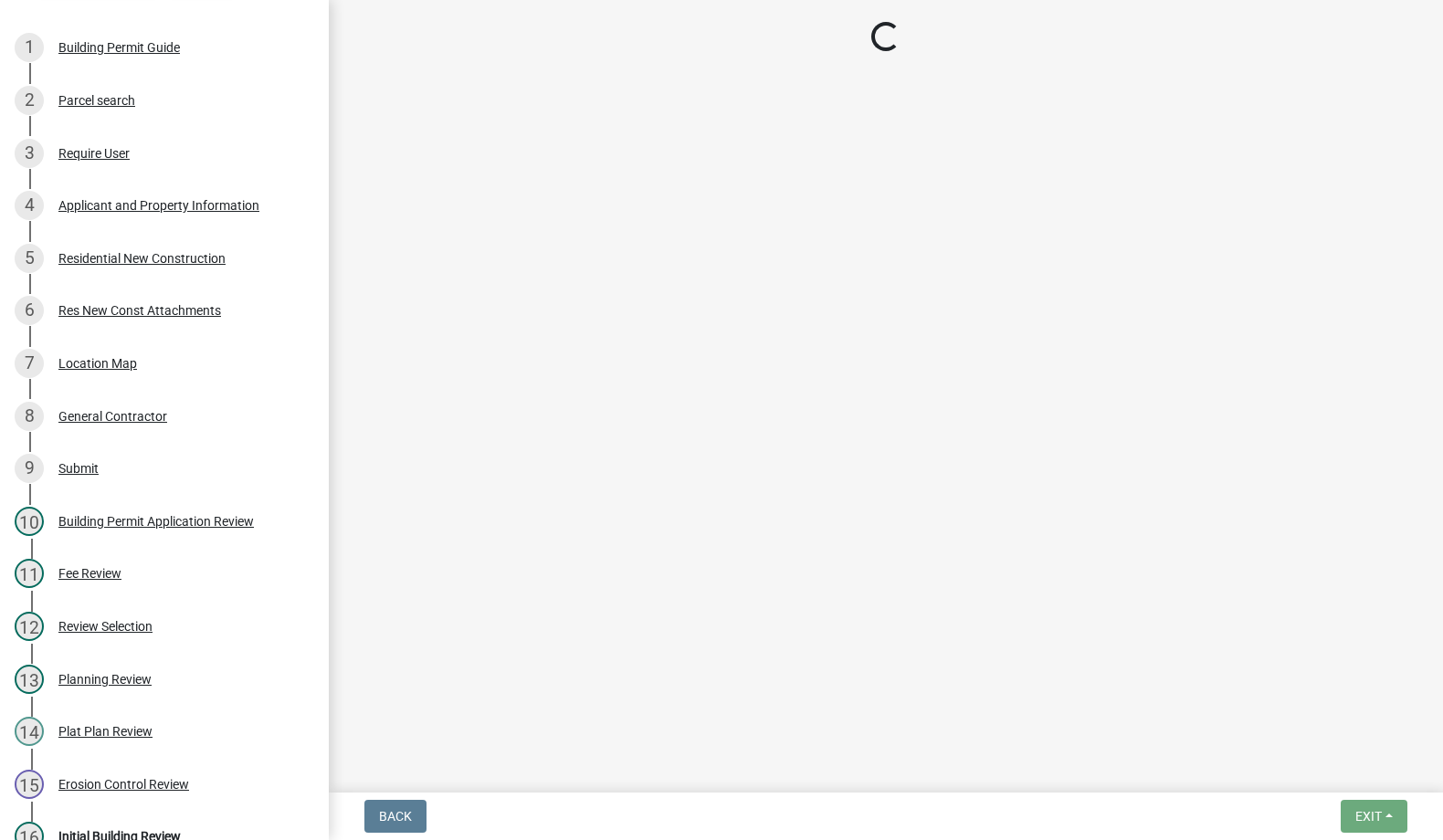 select on "89e195da-f99d-4db7-b5c5-4772c69601eb" 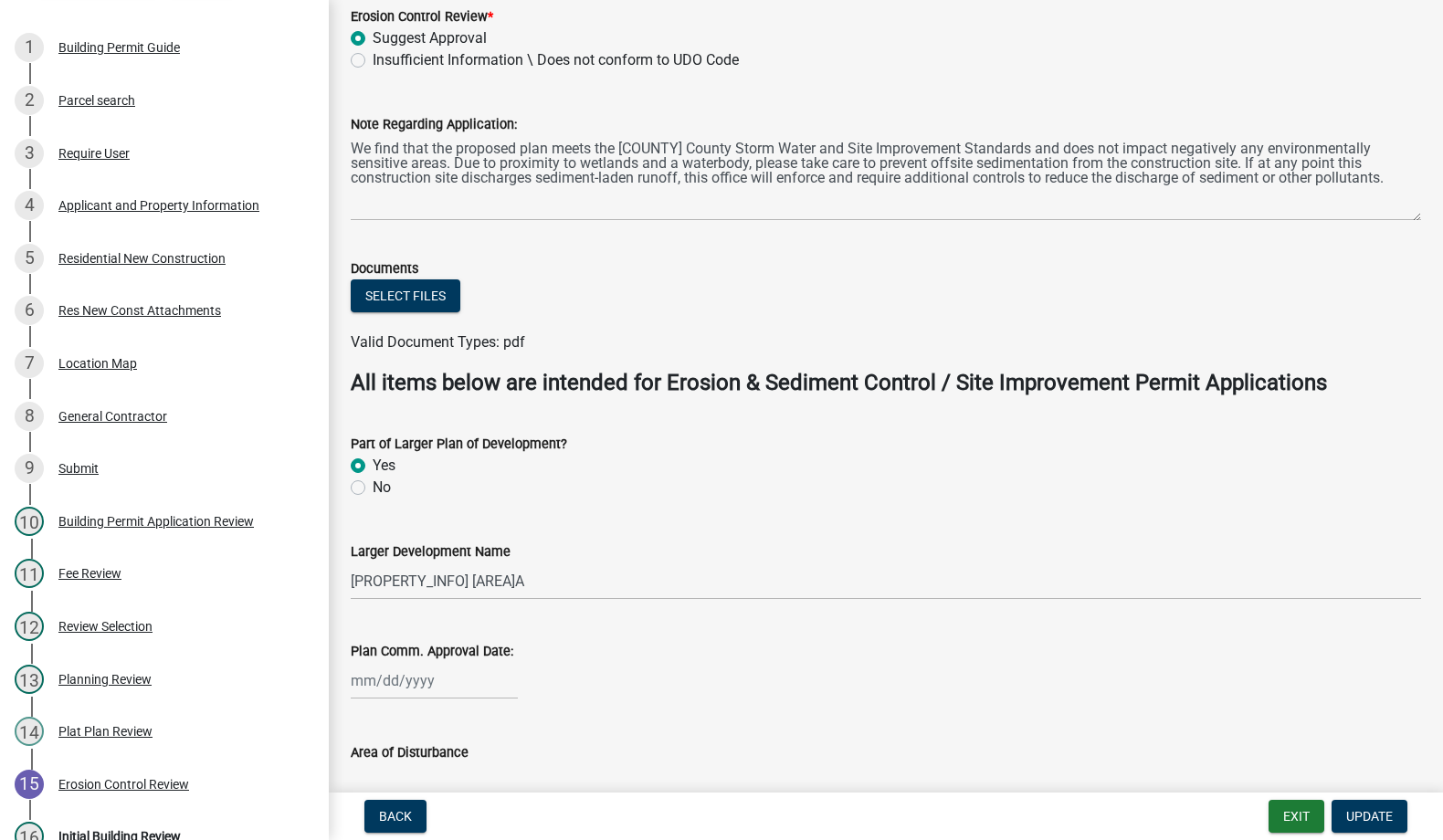 scroll, scrollTop: 91, scrollLeft: 0, axis: vertical 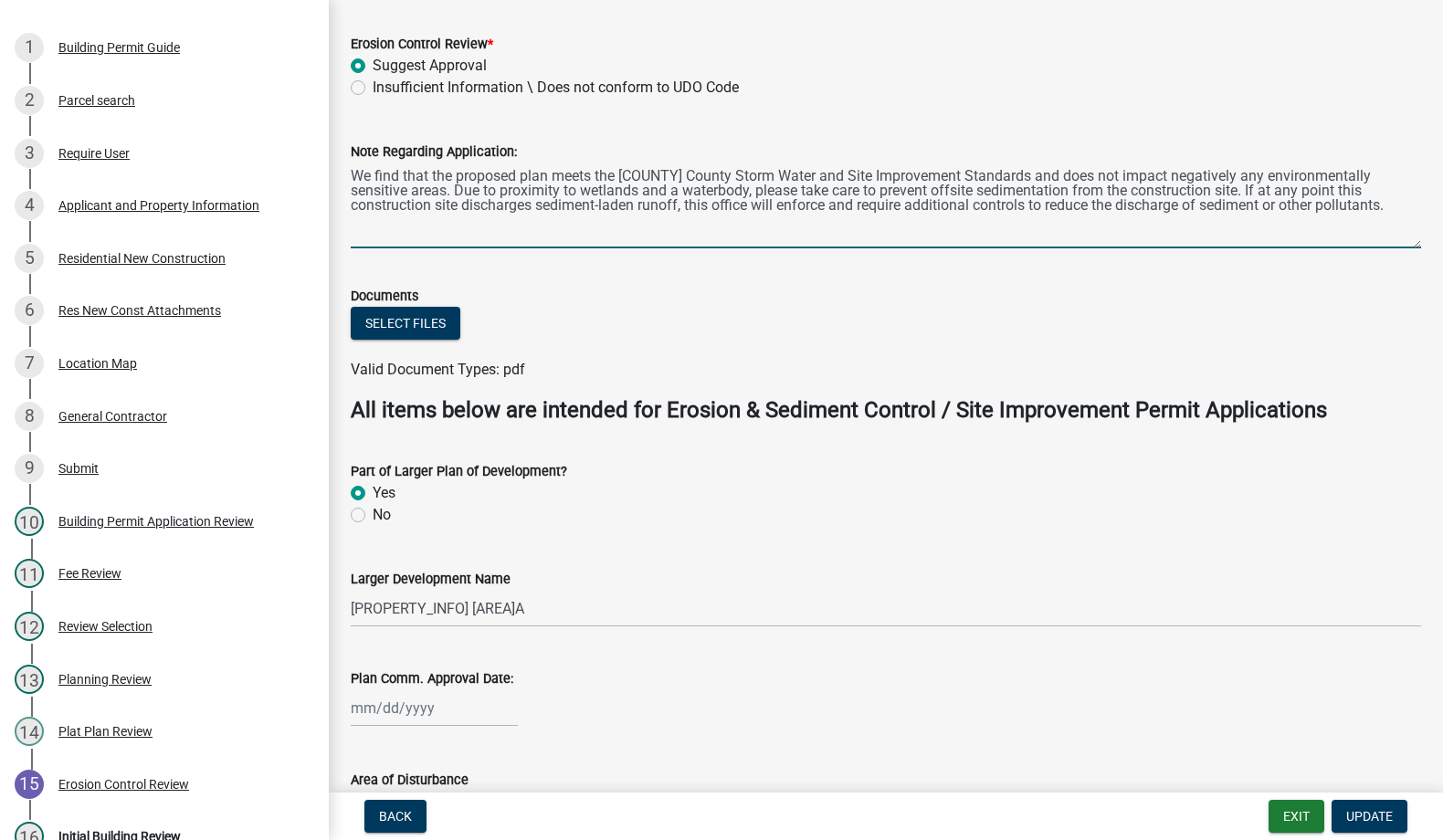 drag, startPoint x: 643, startPoint y: 193, endPoint x: 749, endPoint y: 190, distance: 106.04244 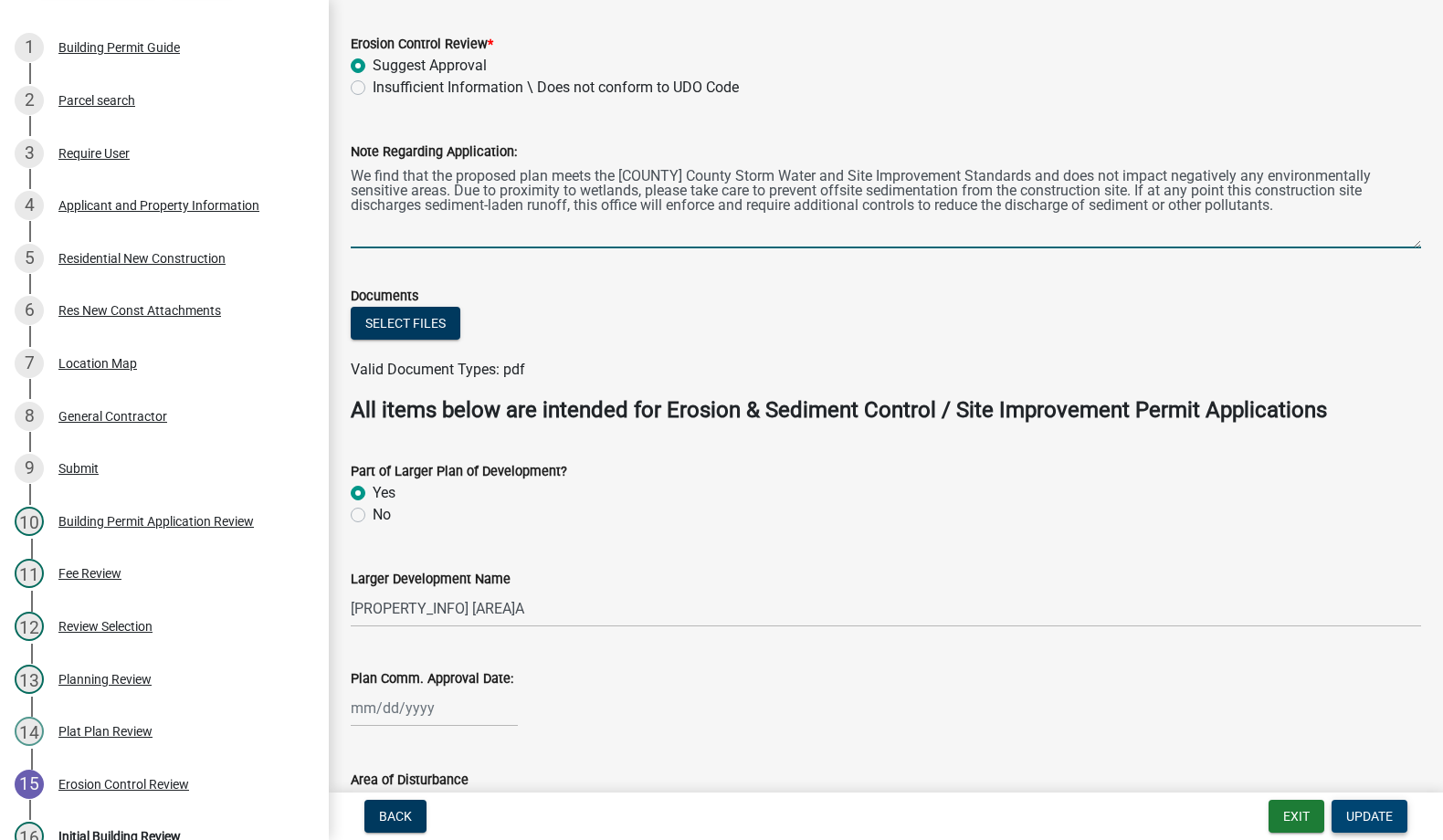 type on "We find that the proposed plan meets the Porter County Storm Water and Site Improvement Standards and does not impact negatively any environmentally sensitive areas. Due to proximity to wetlands, please take care to prevent offsite sedimentation from the construction site. If at any point this construction site discharges sediment-laden runoff, this office will enforce and require additional controls to reduce the discharge of sediment or other pollutants." 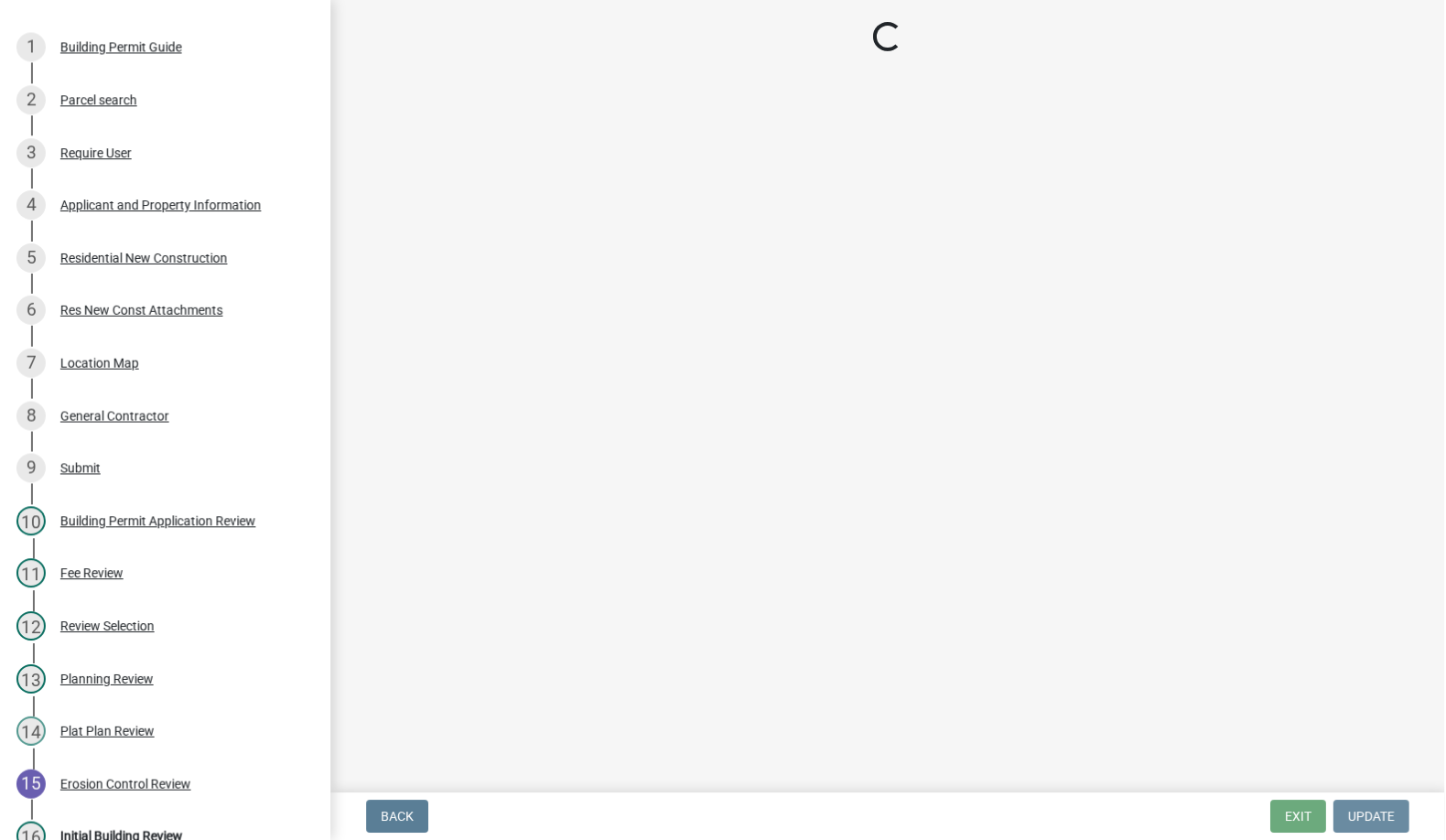scroll, scrollTop: 0, scrollLeft: 0, axis: both 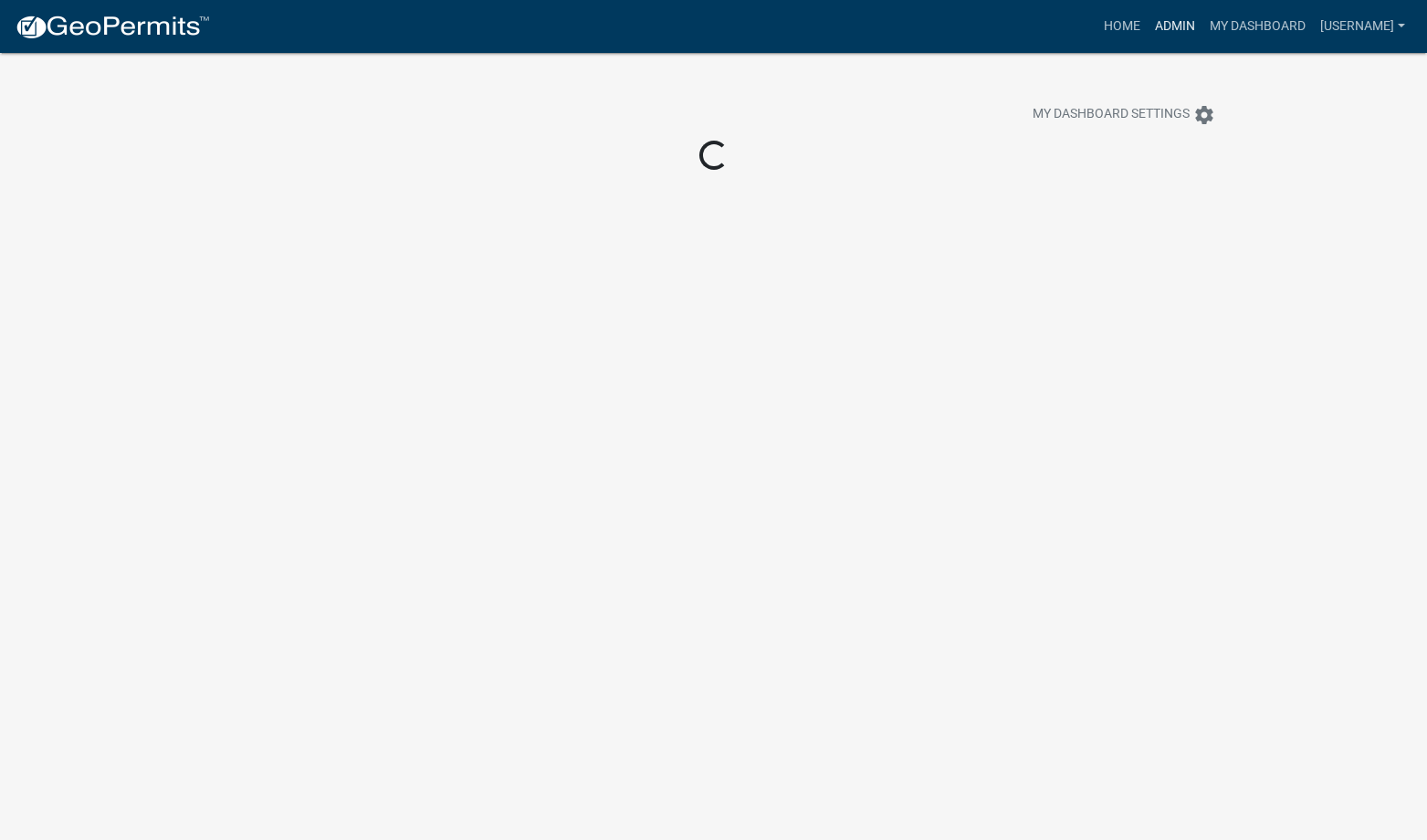click on "Admin" at bounding box center [1175, 26] 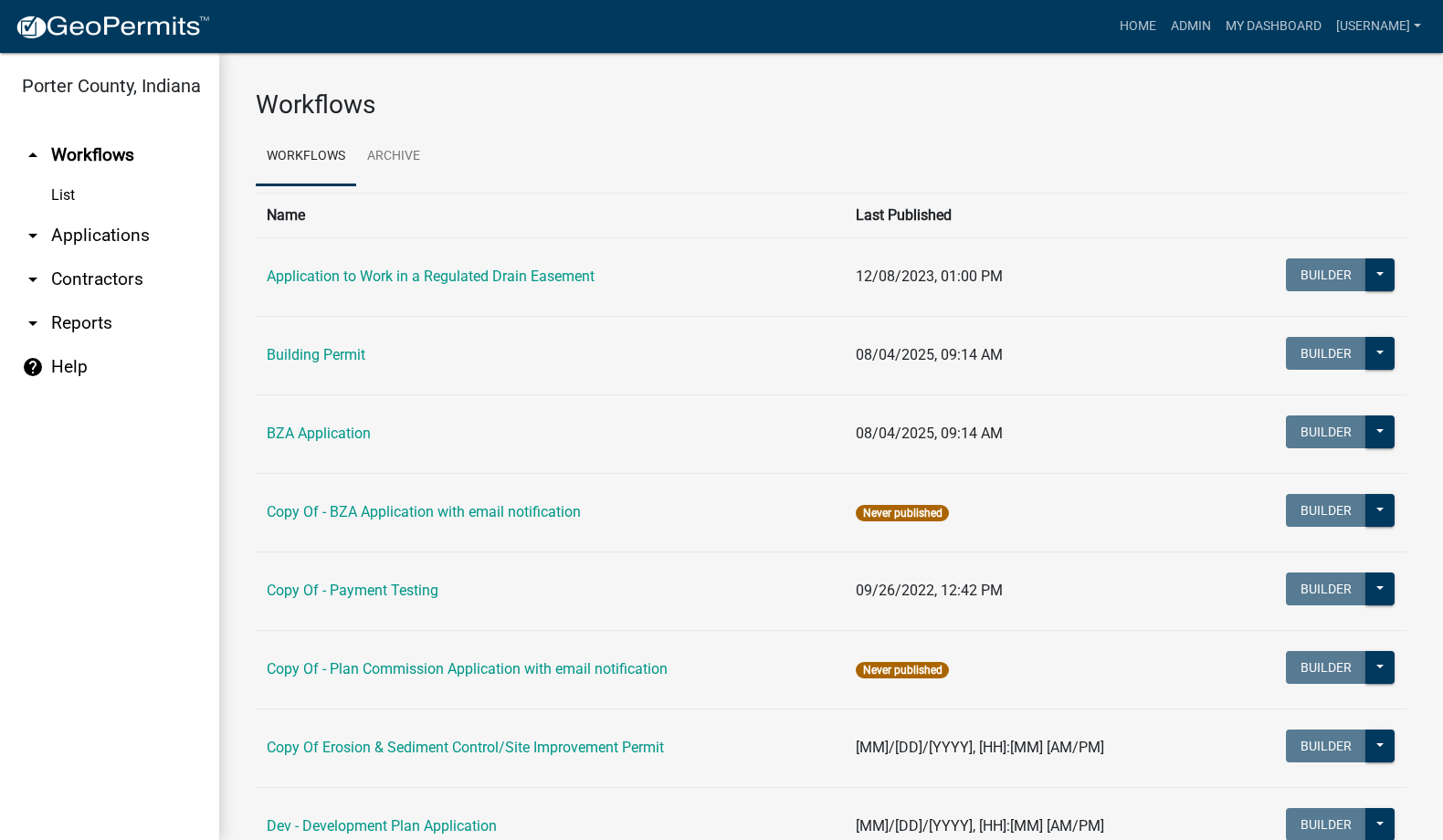 click on "arrow_drop_down   Applications" at bounding box center (110, 236) 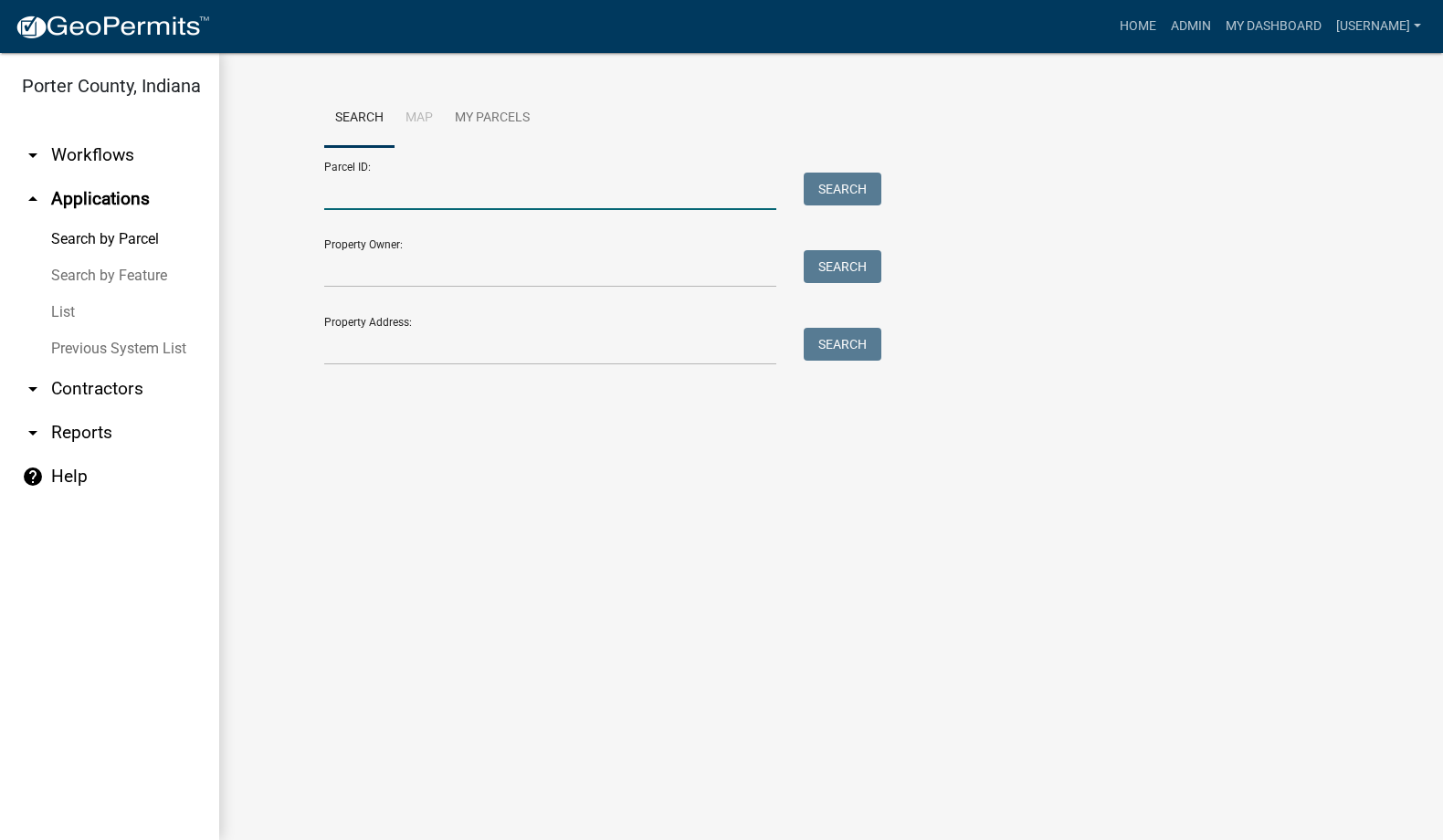 click on "Parcel ID:" at bounding box center [550, 191] 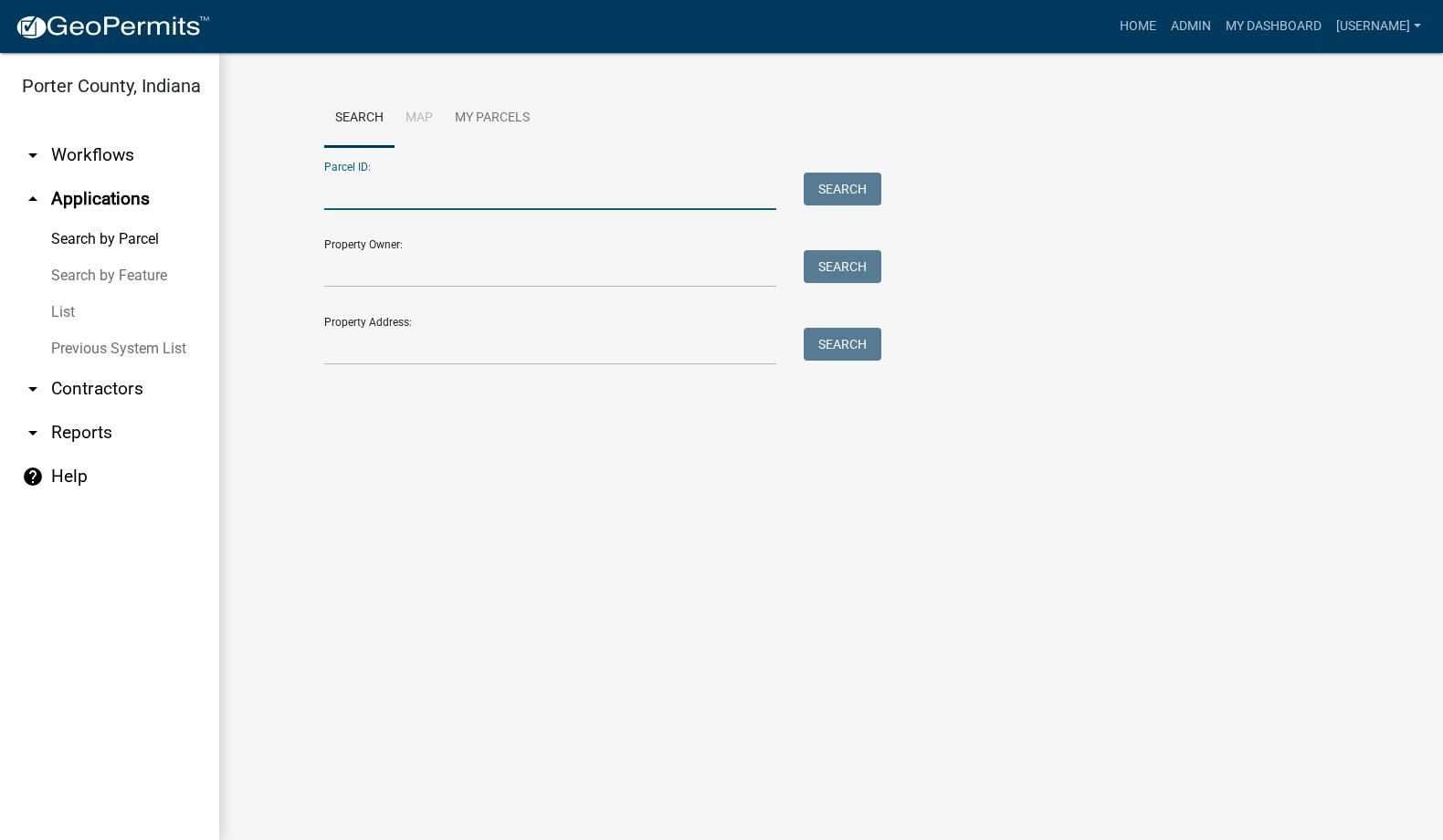 paste on "[NUMBER]" 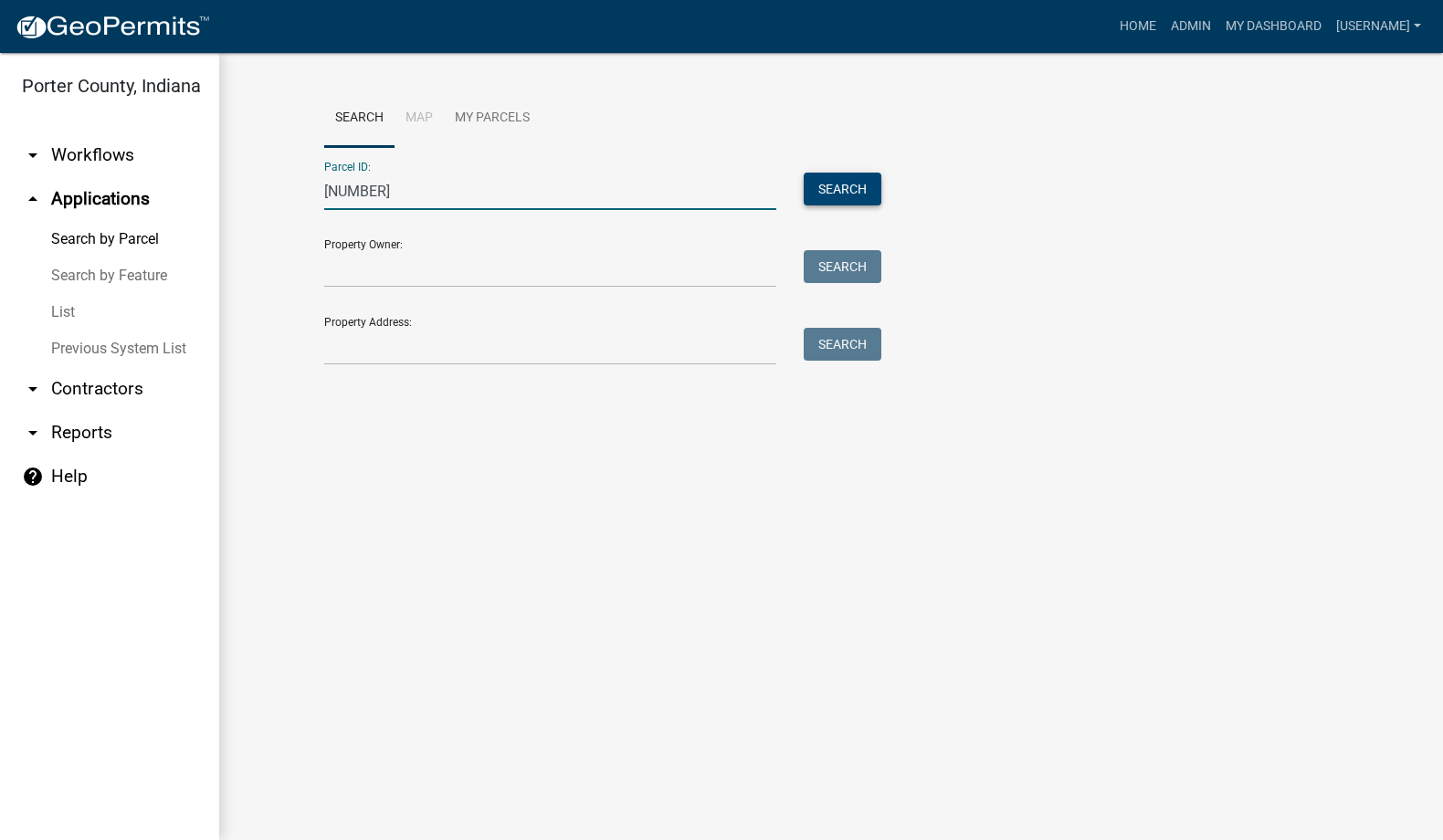 type on "[NUMBER]" 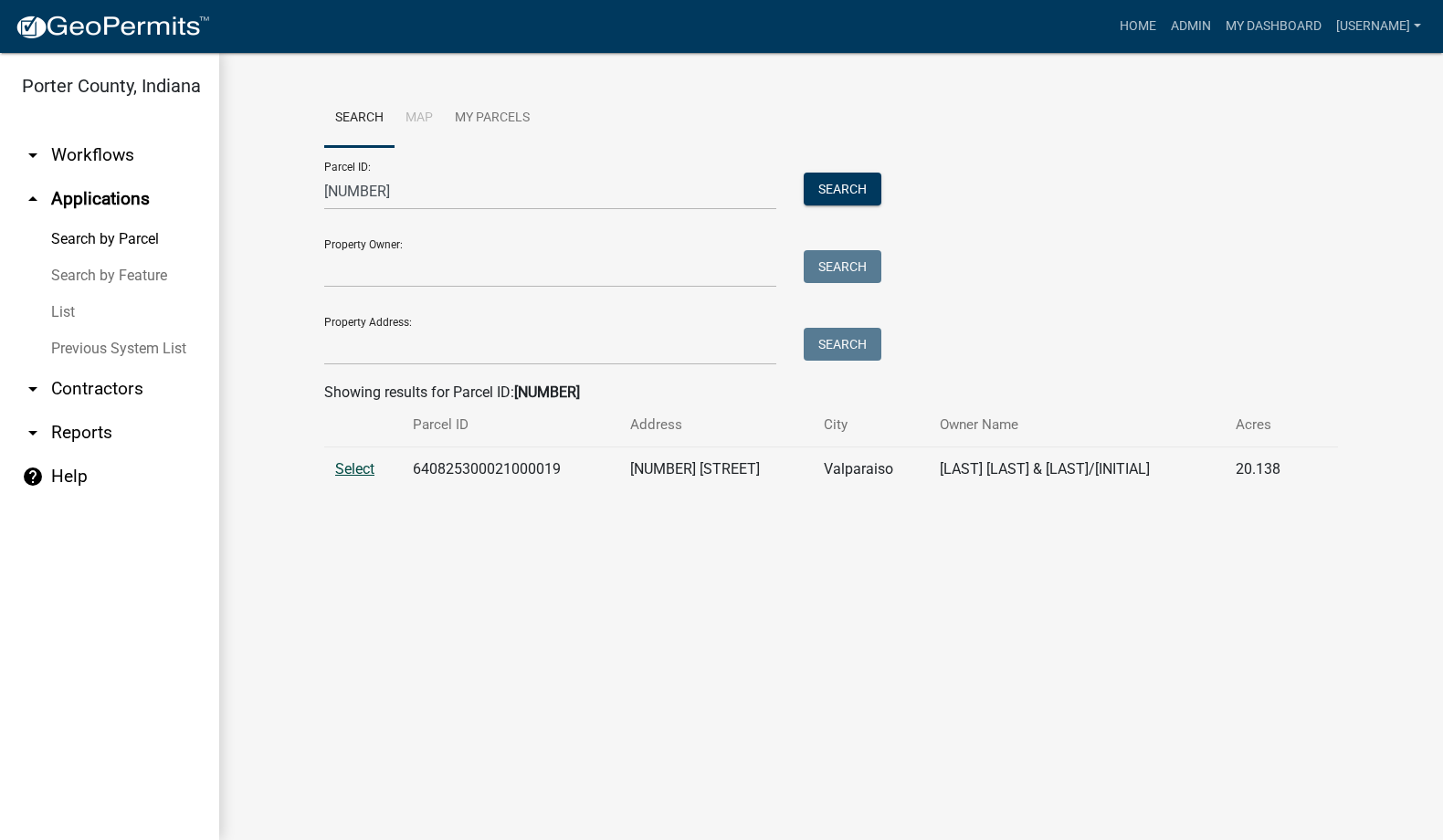 click on "Select" at bounding box center (354, 468) 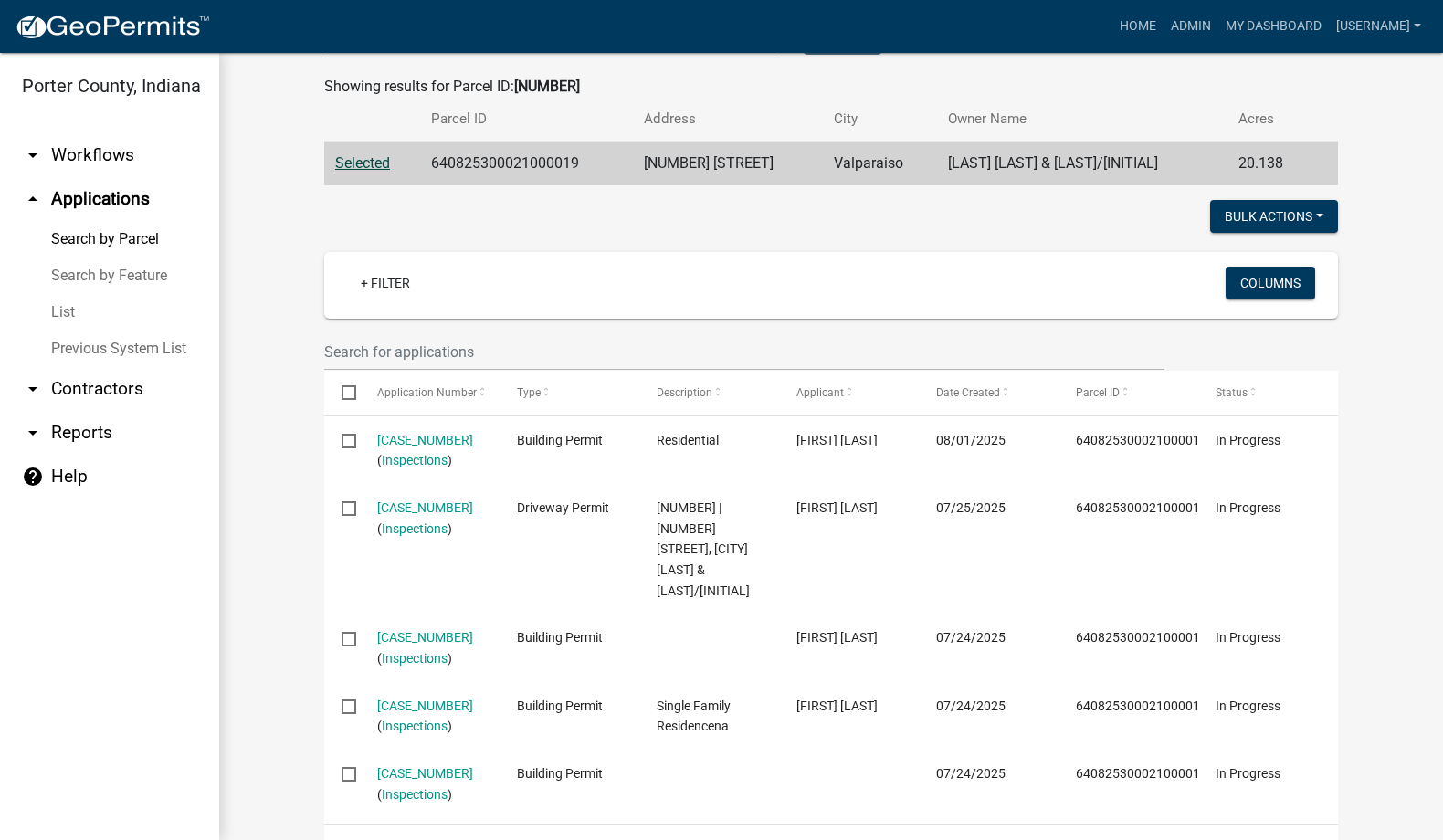 scroll, scrollTop: 365, scrollLeft: 0, axis: vertical 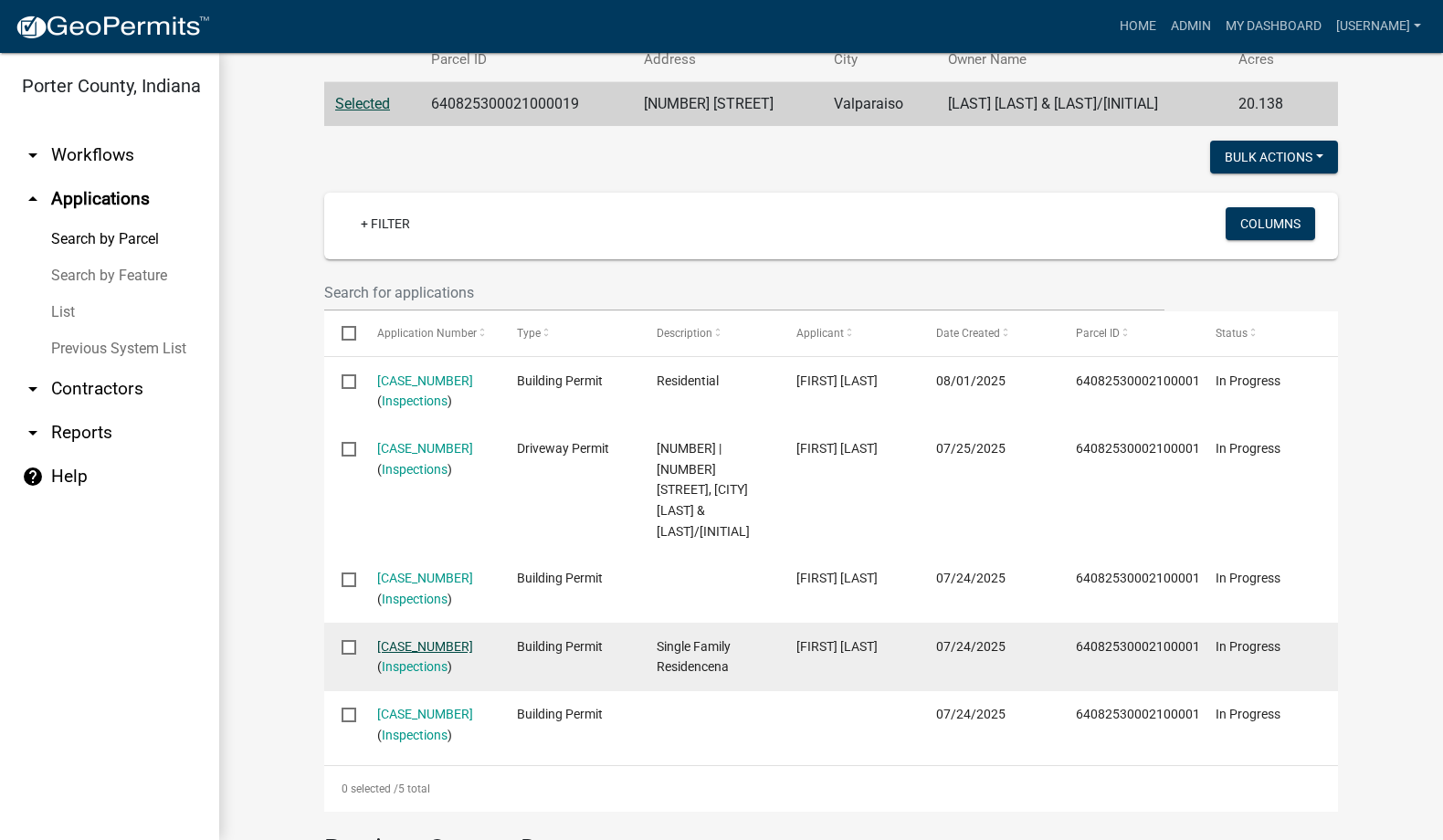 click on "[CASE_NUMBER]" 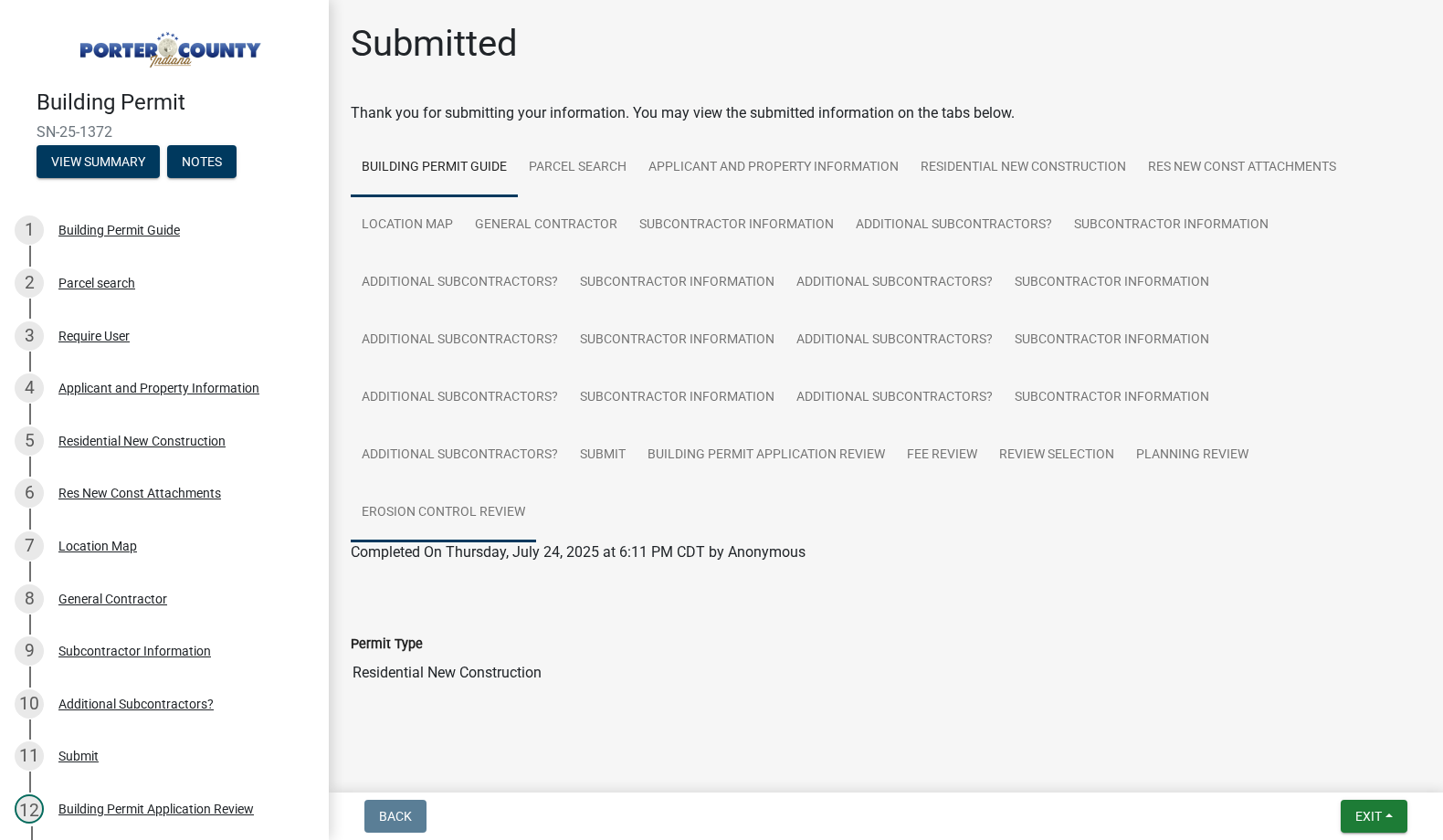 click on "Erosion Control Review" at bounding box center [443, 513] 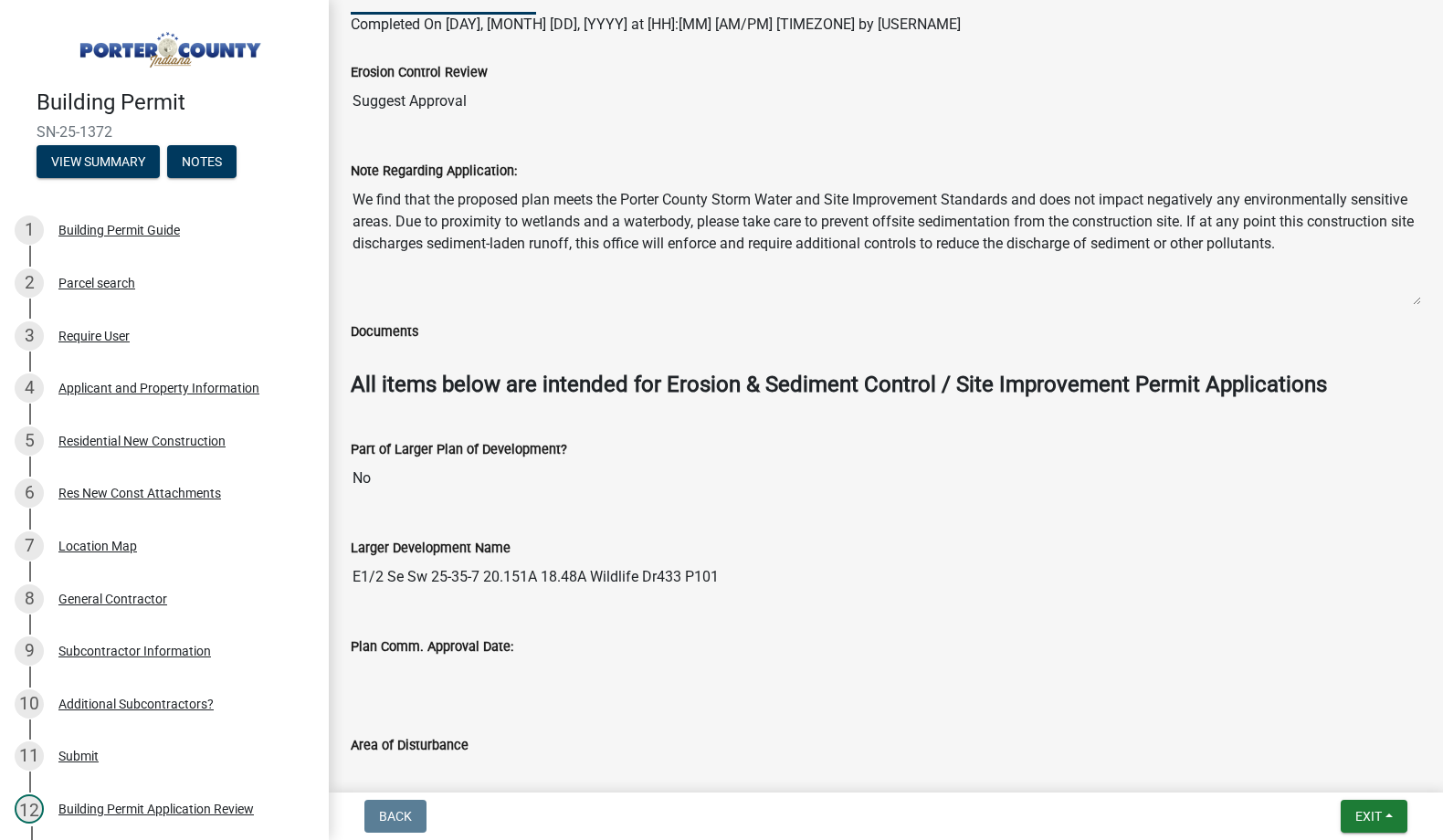 scroll, scrollTop: 548, scrollLeft: 0, axis: vertical 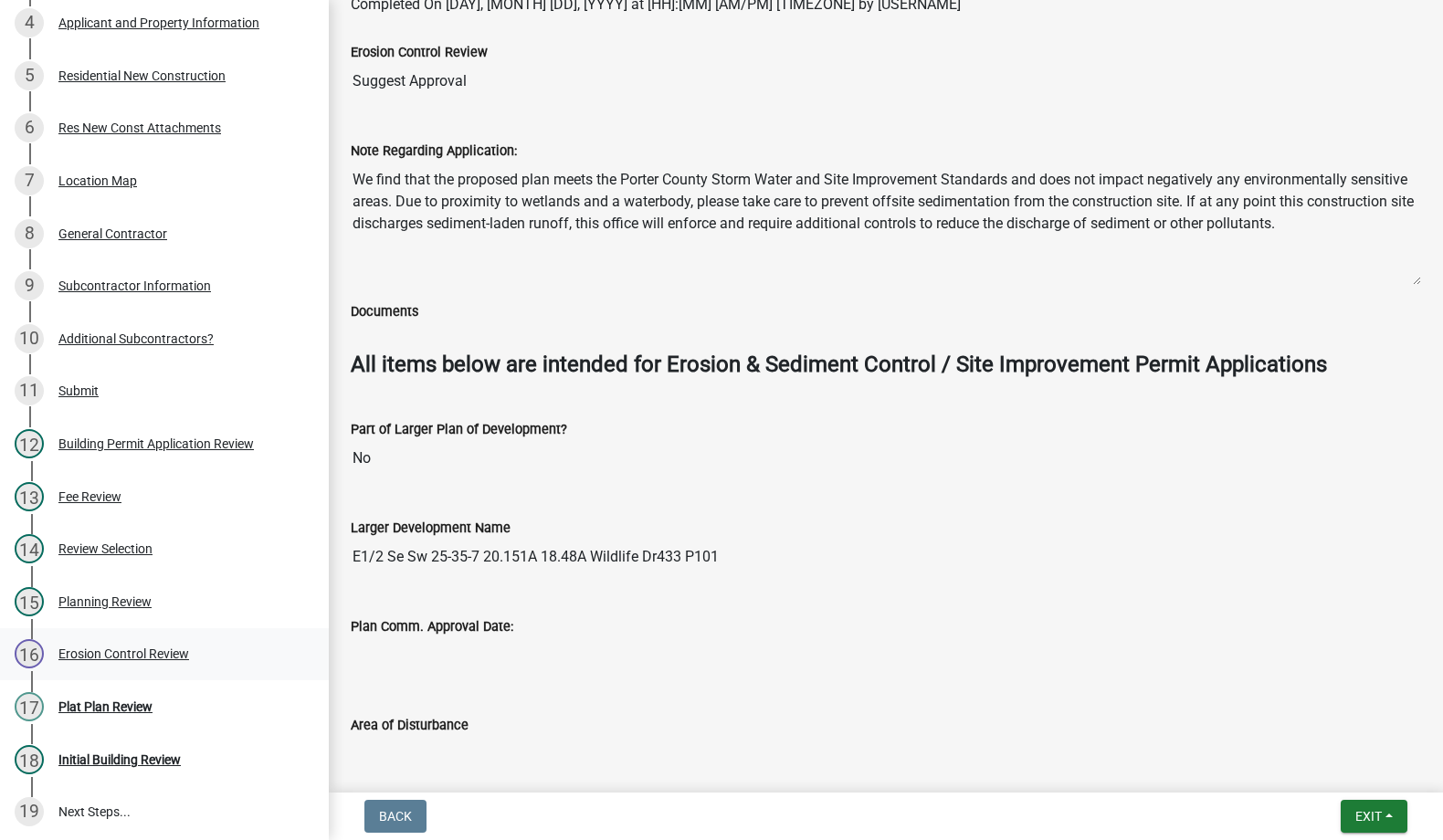 click on "Erosion Control Review" at bounding box center [123, 654] 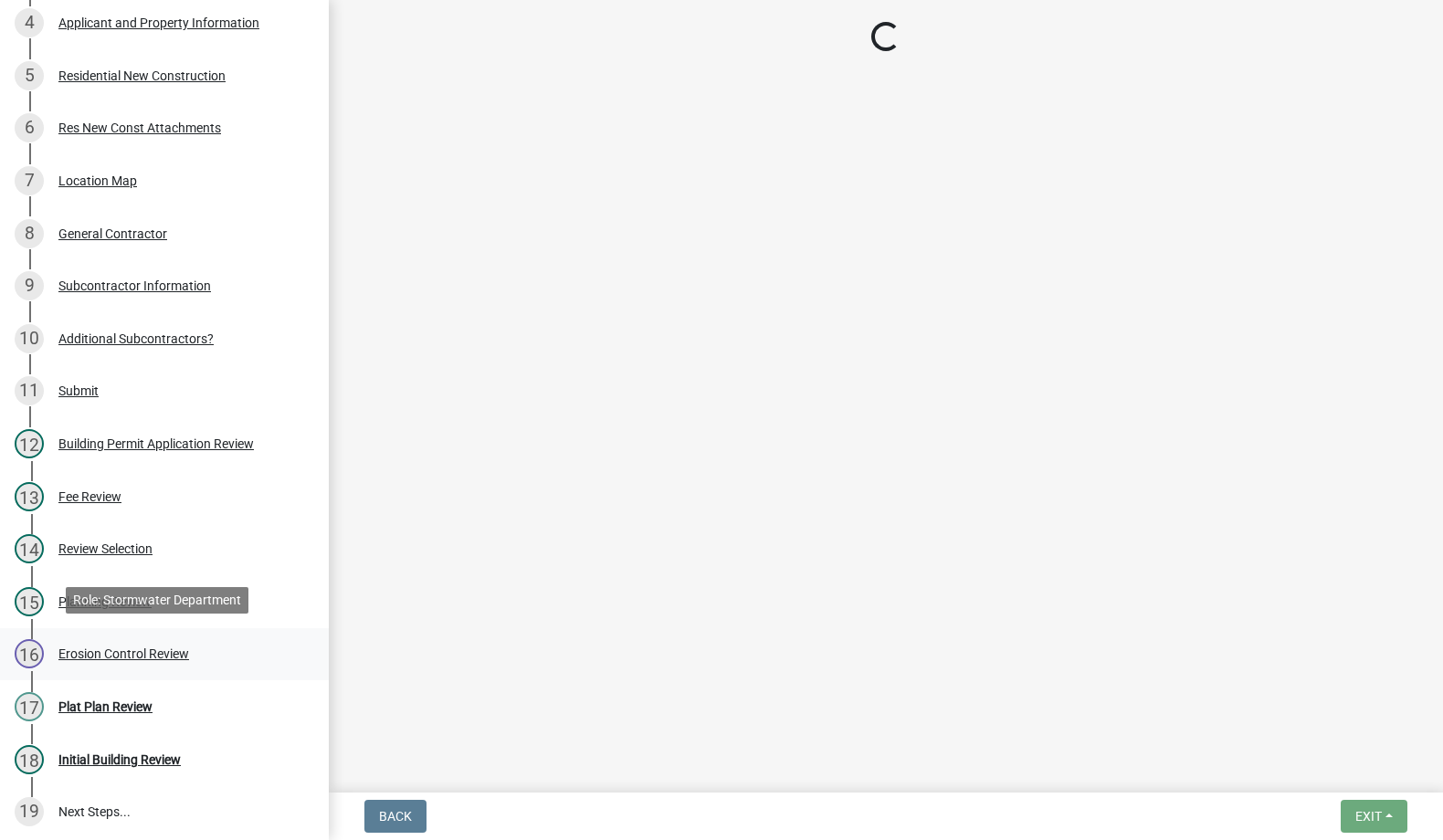 scroll, scrollTop: 0, scrollLeft: 0, axis: both 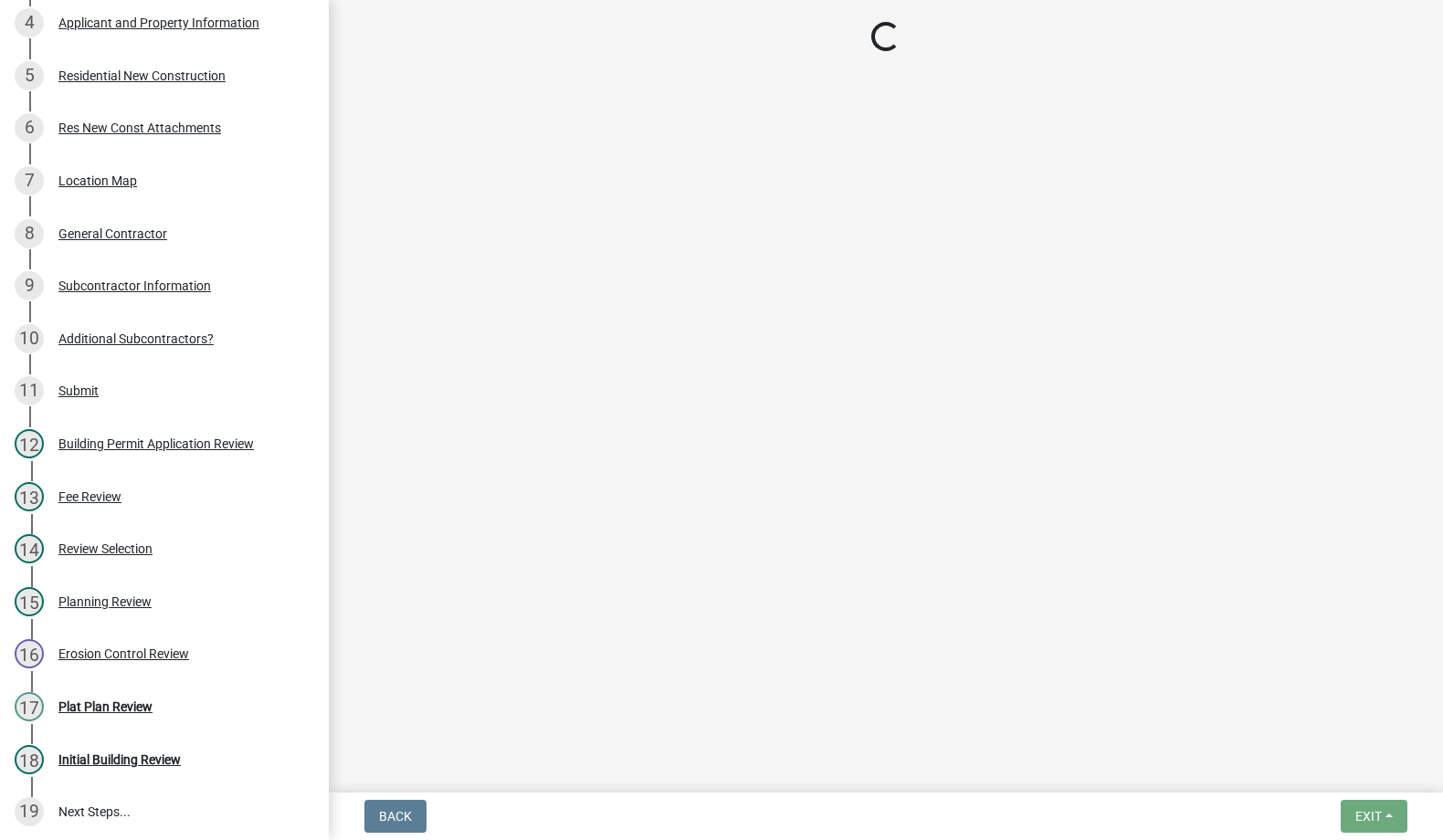 select on "0d94ce17-cdfe-45bd-87a5-eda81bfb864d" 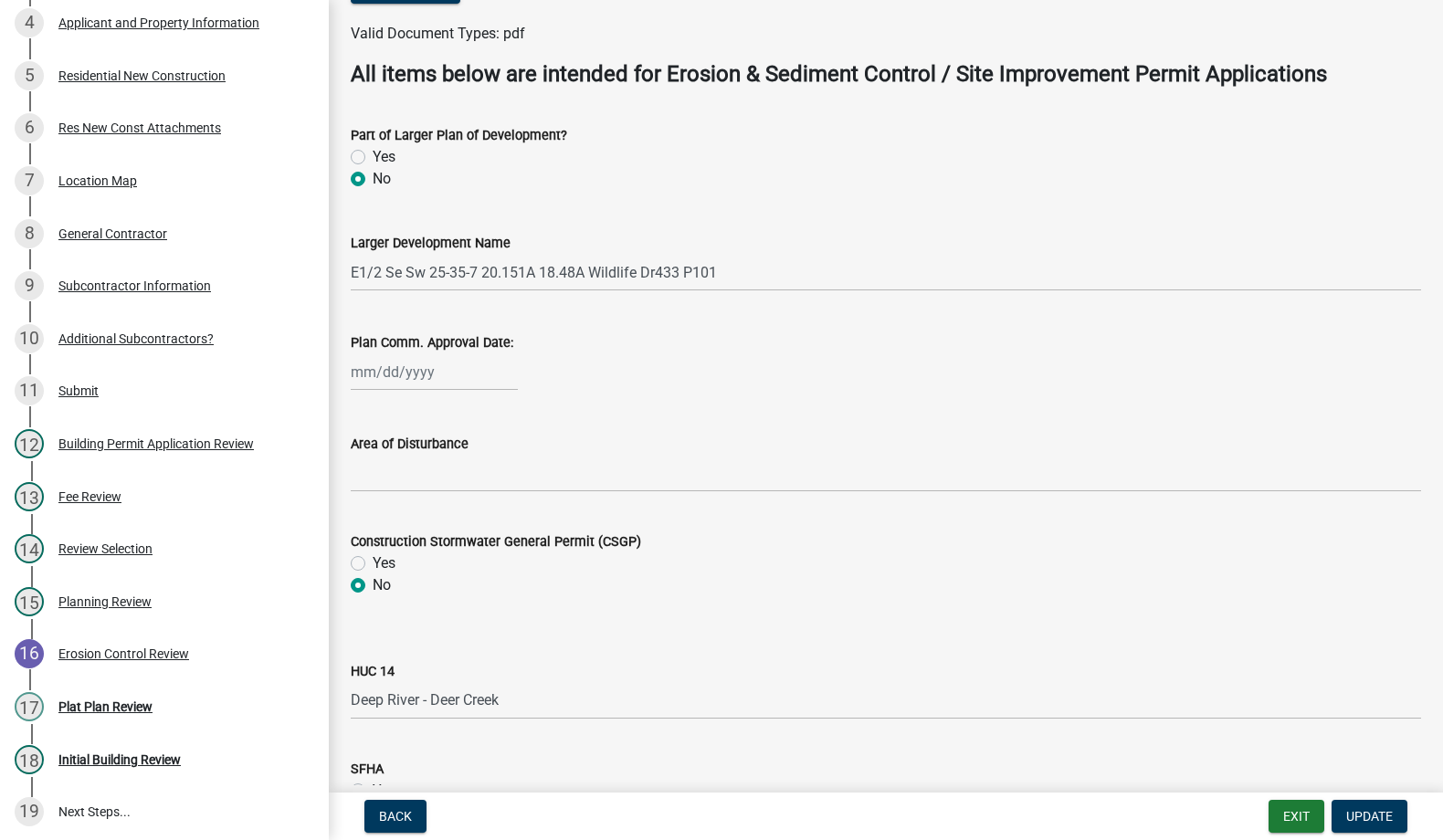 scroll, scrollTop: 457, scrollLeft: 0, axis: vertical 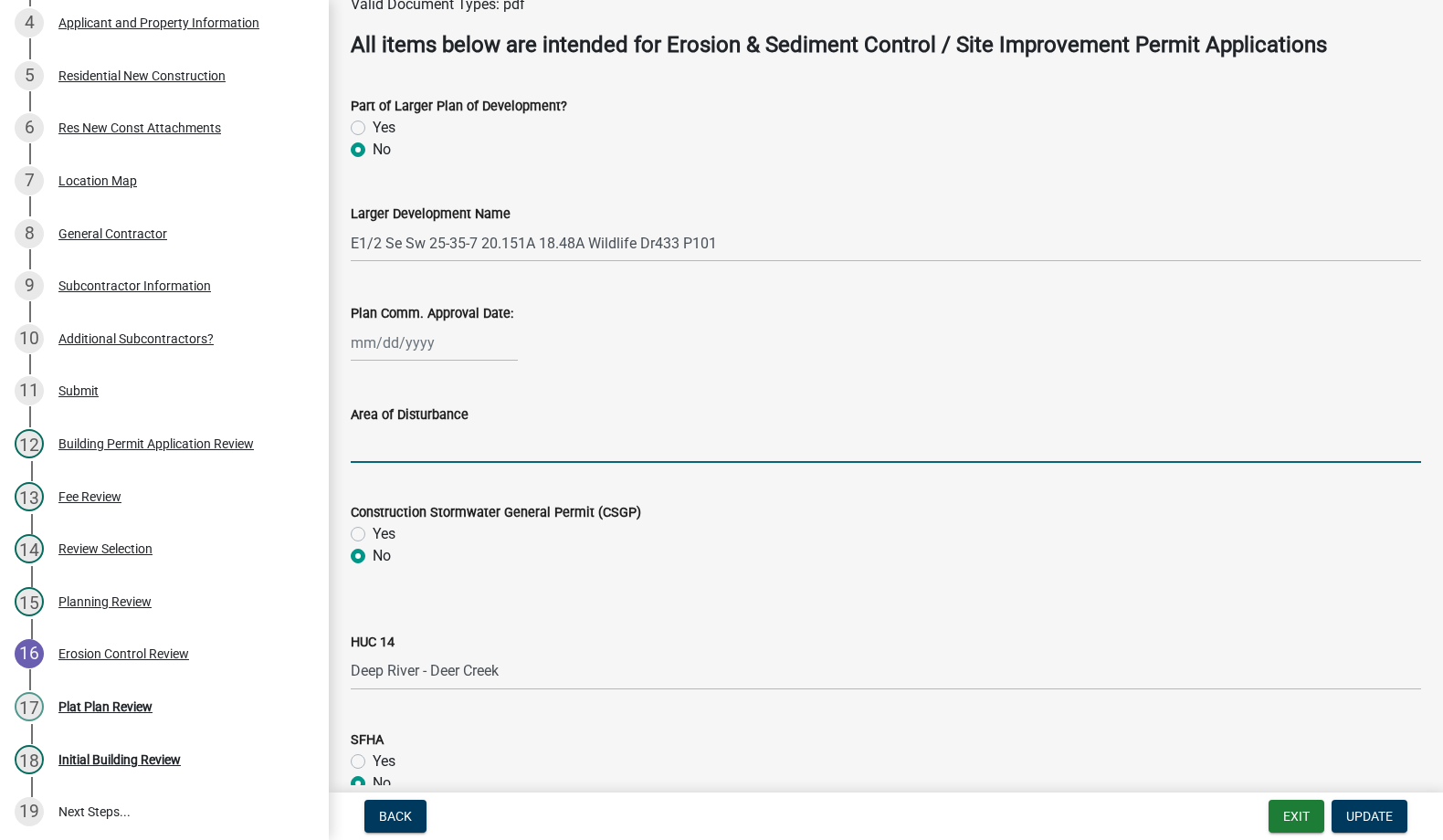 click 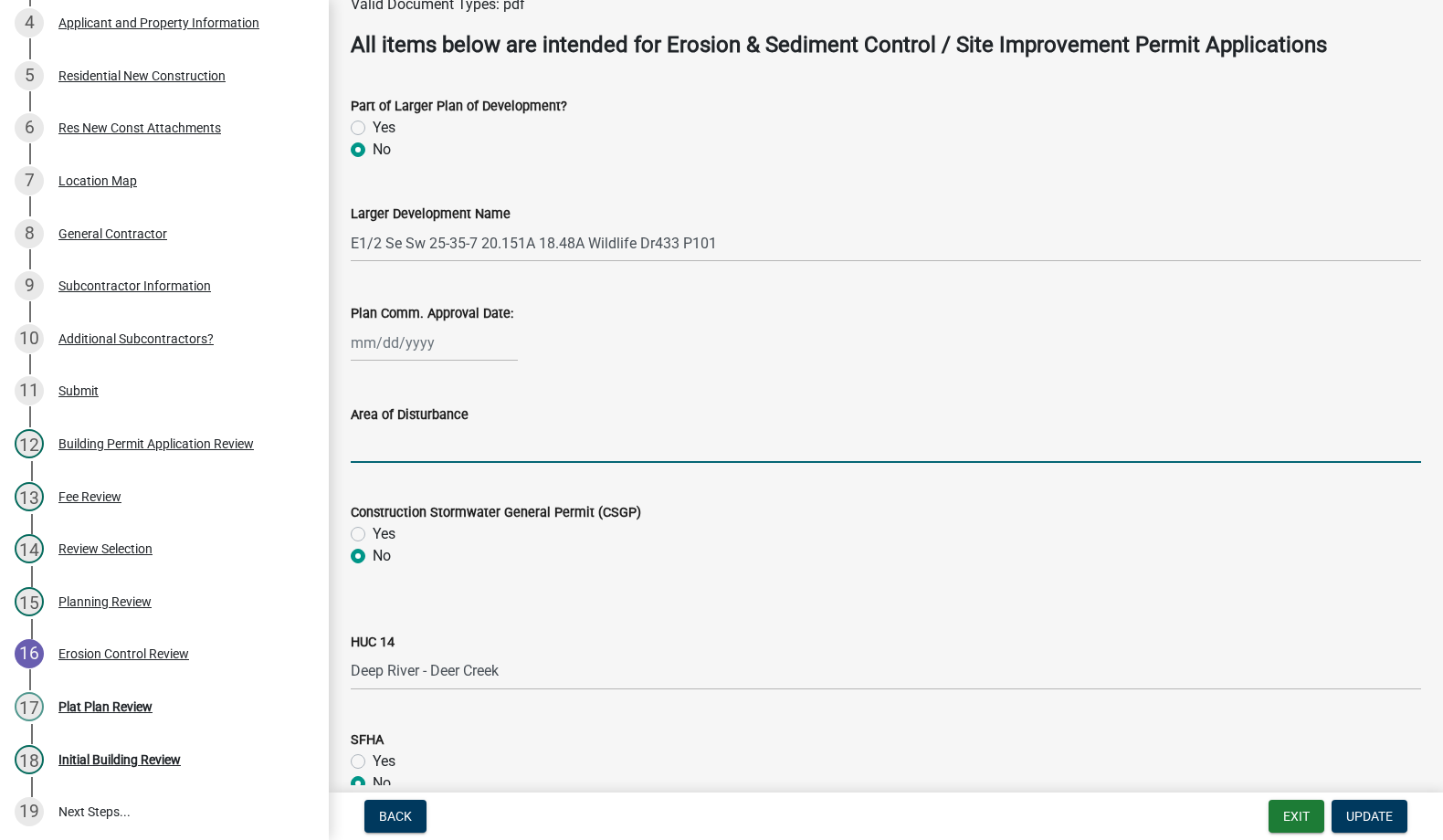 type on "1" 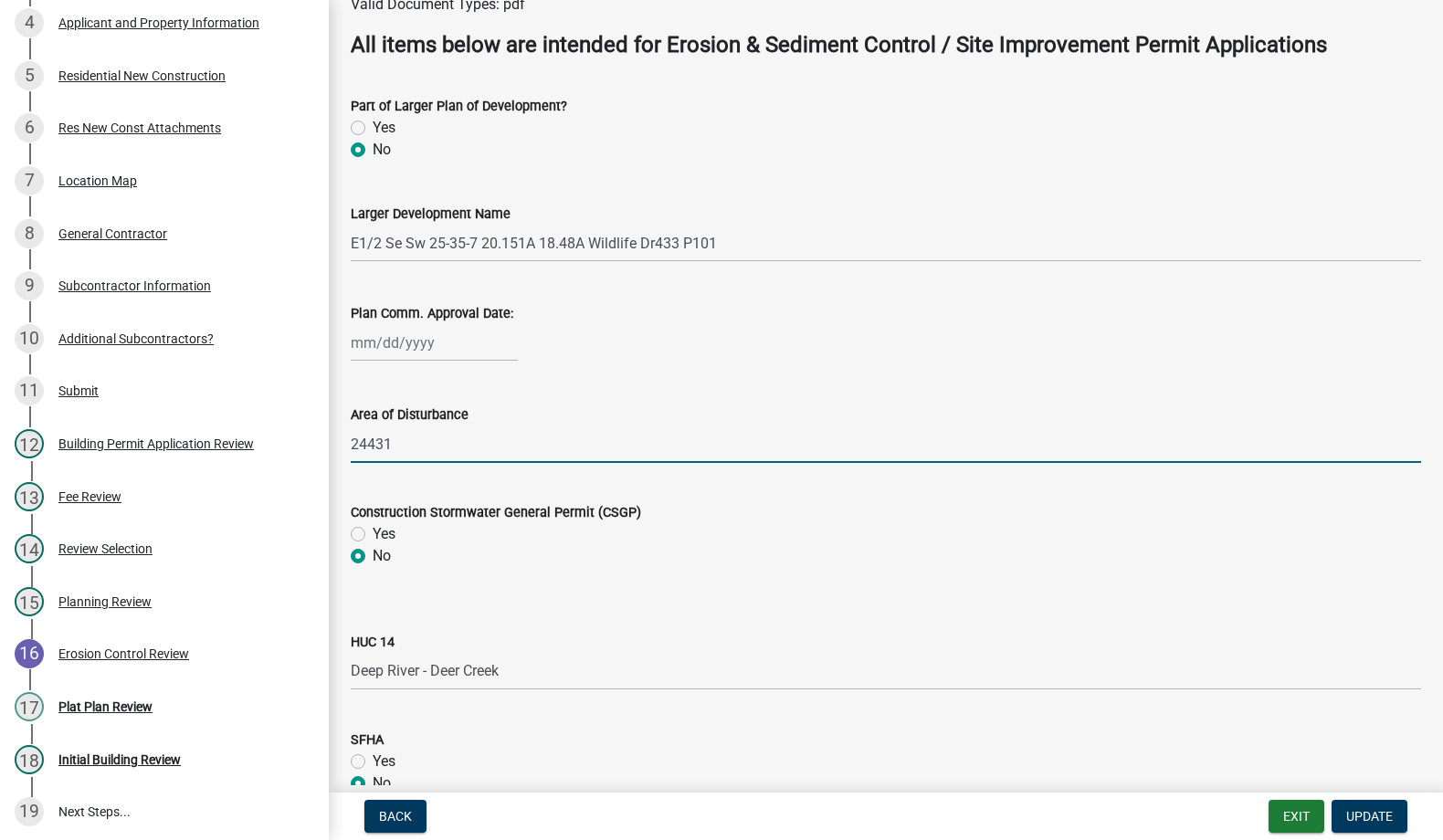 type on "24431" 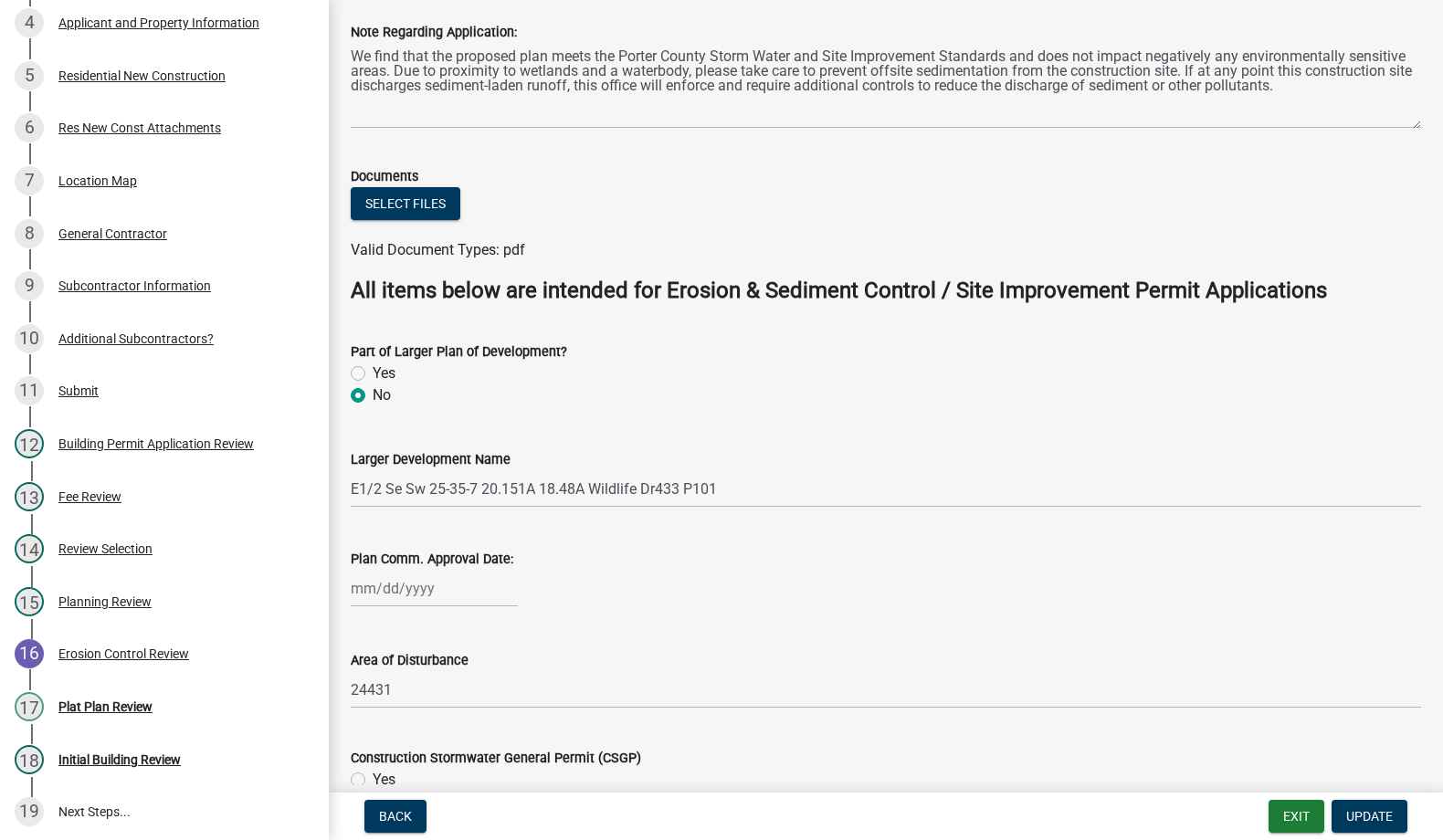 scroll, scrollTop: 183, scrollLeft: 0, axis: vertical 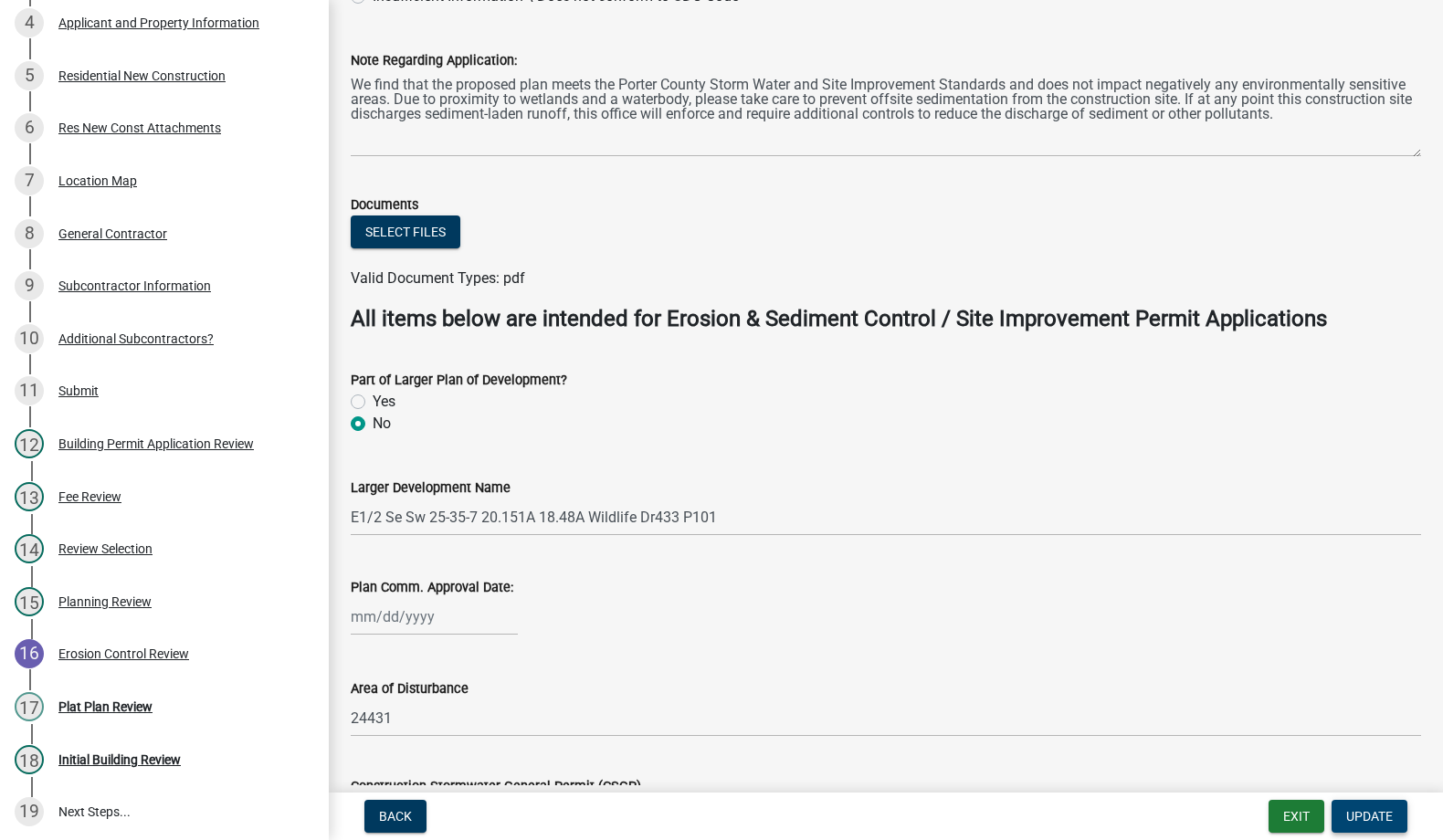click on "Update" at bounding box center (1369, 816) 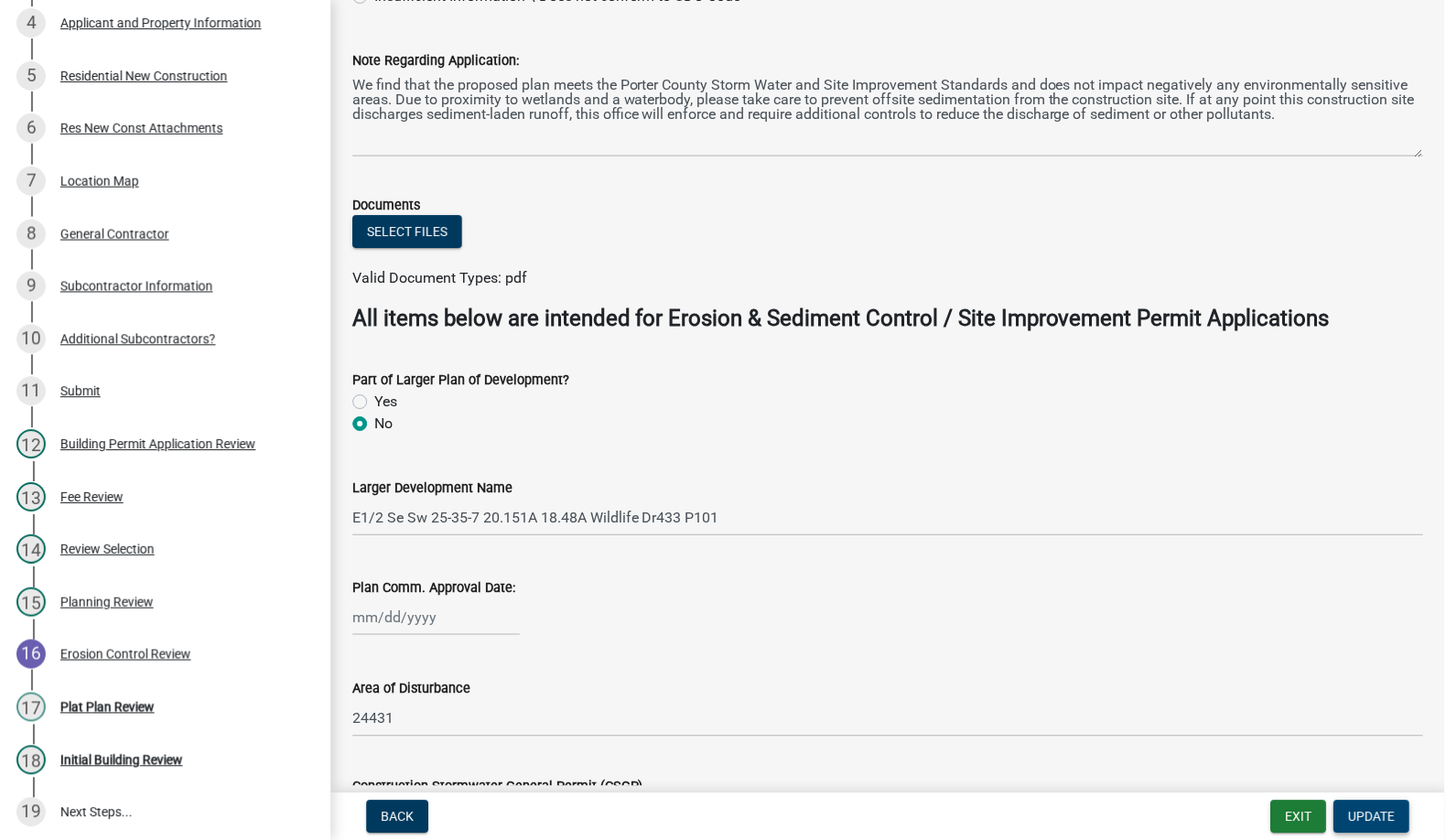 scroll, scrollTop: 0, scrollLeft: 0, axis: both 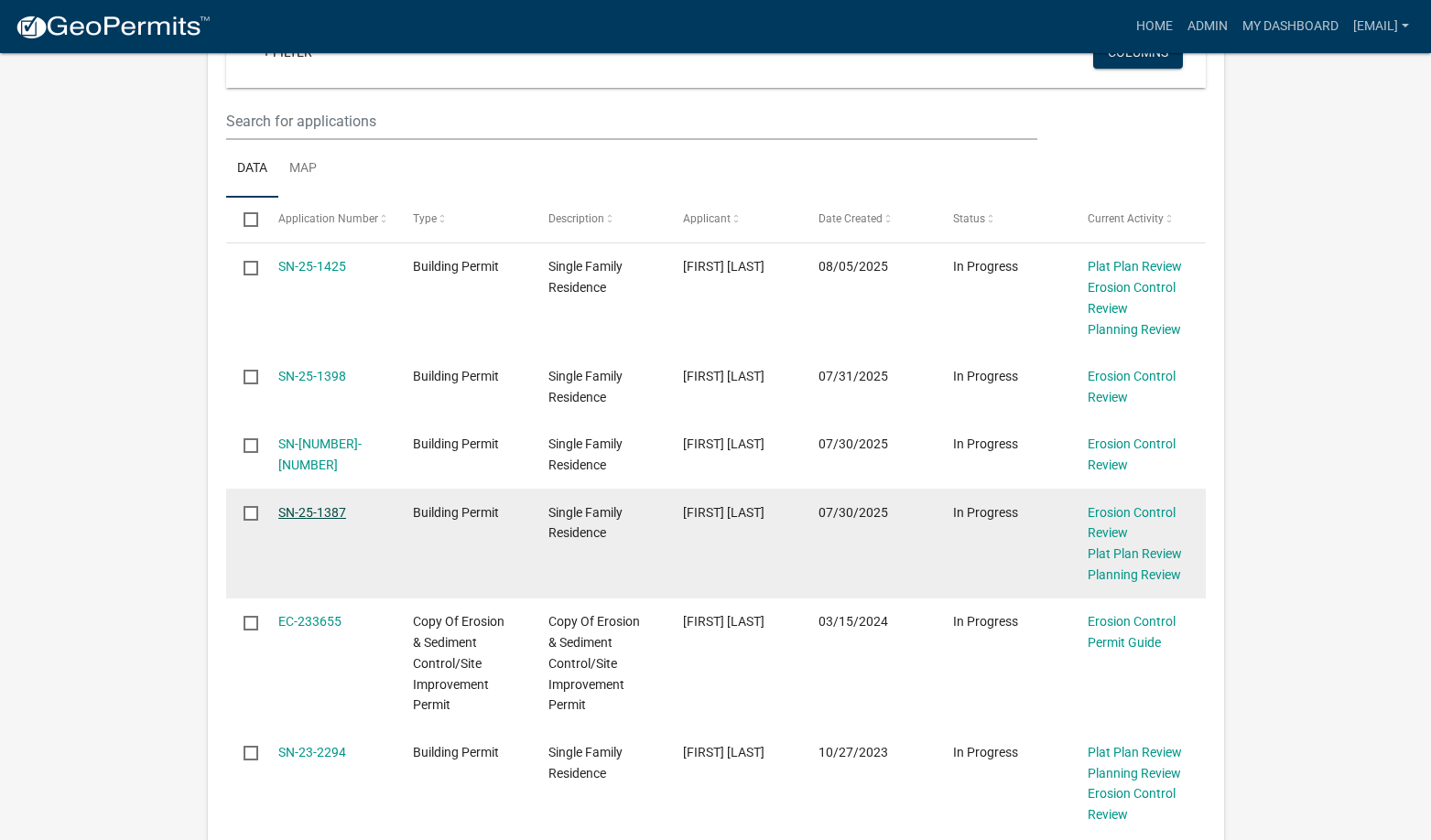 click on "SN-25-1387" 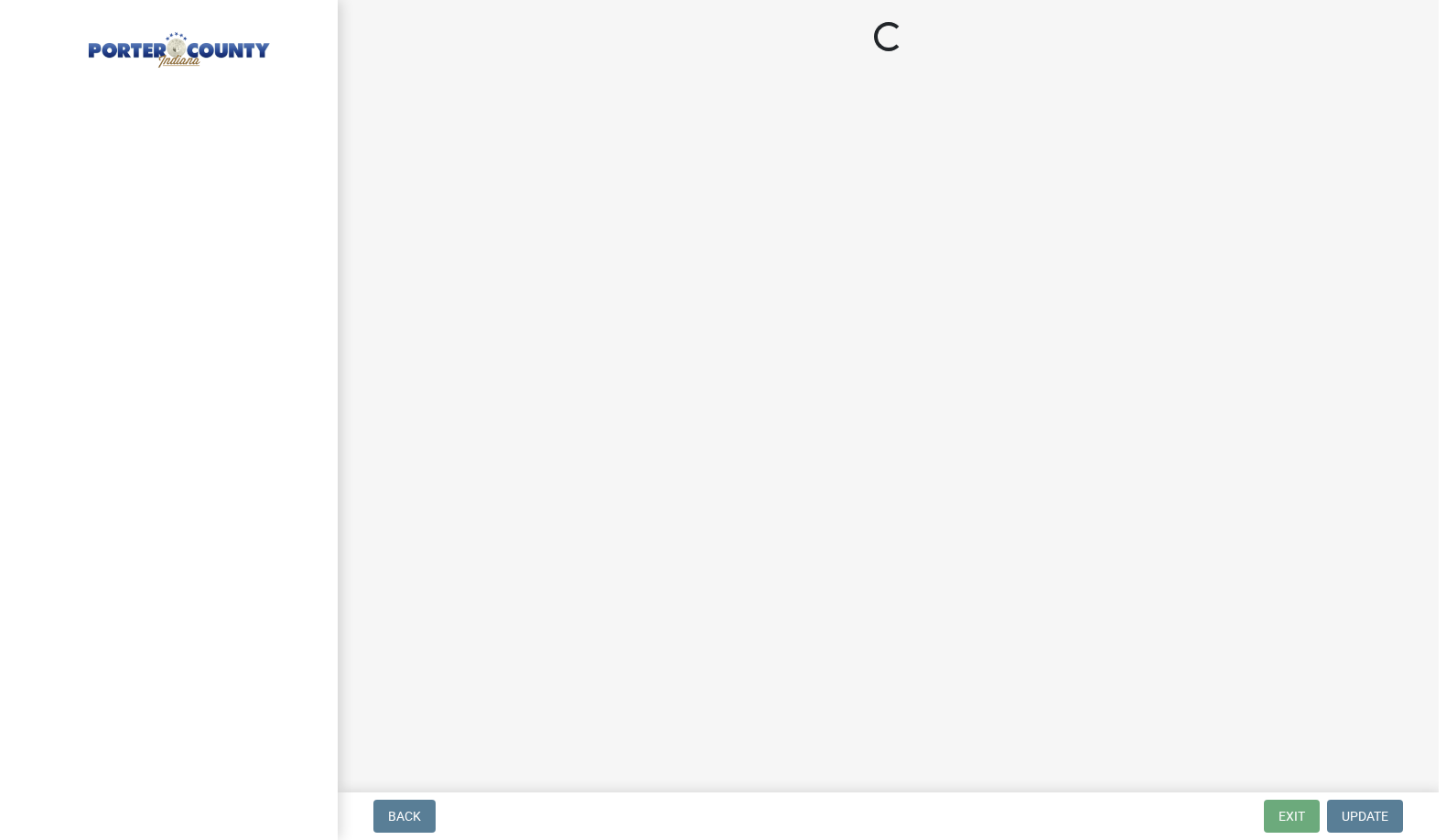 scroll, scrollTop: 0, scrollLeft: 0, axis: both 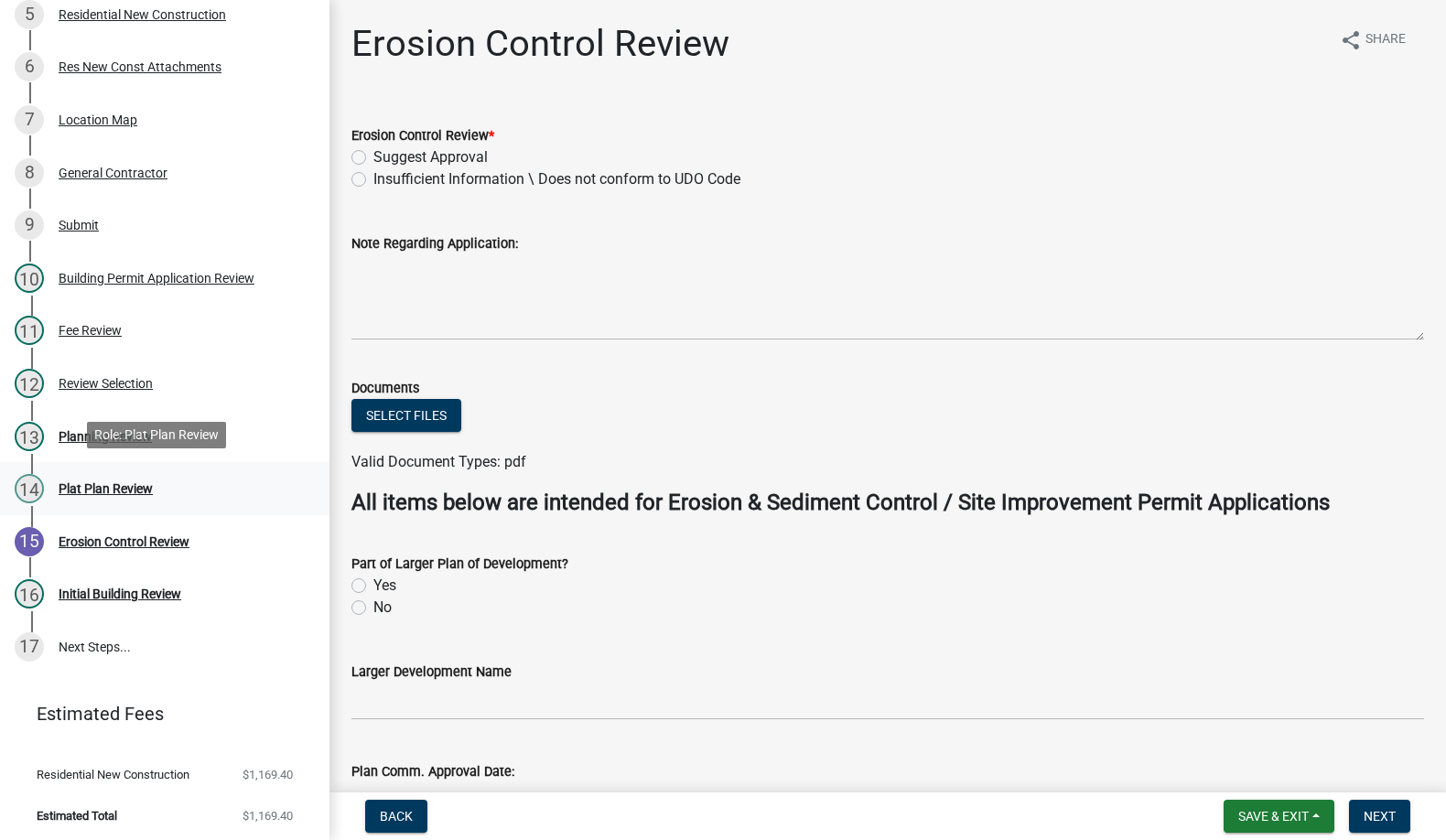 click on "Plat Plan Review" at bounding box center (105, 489) 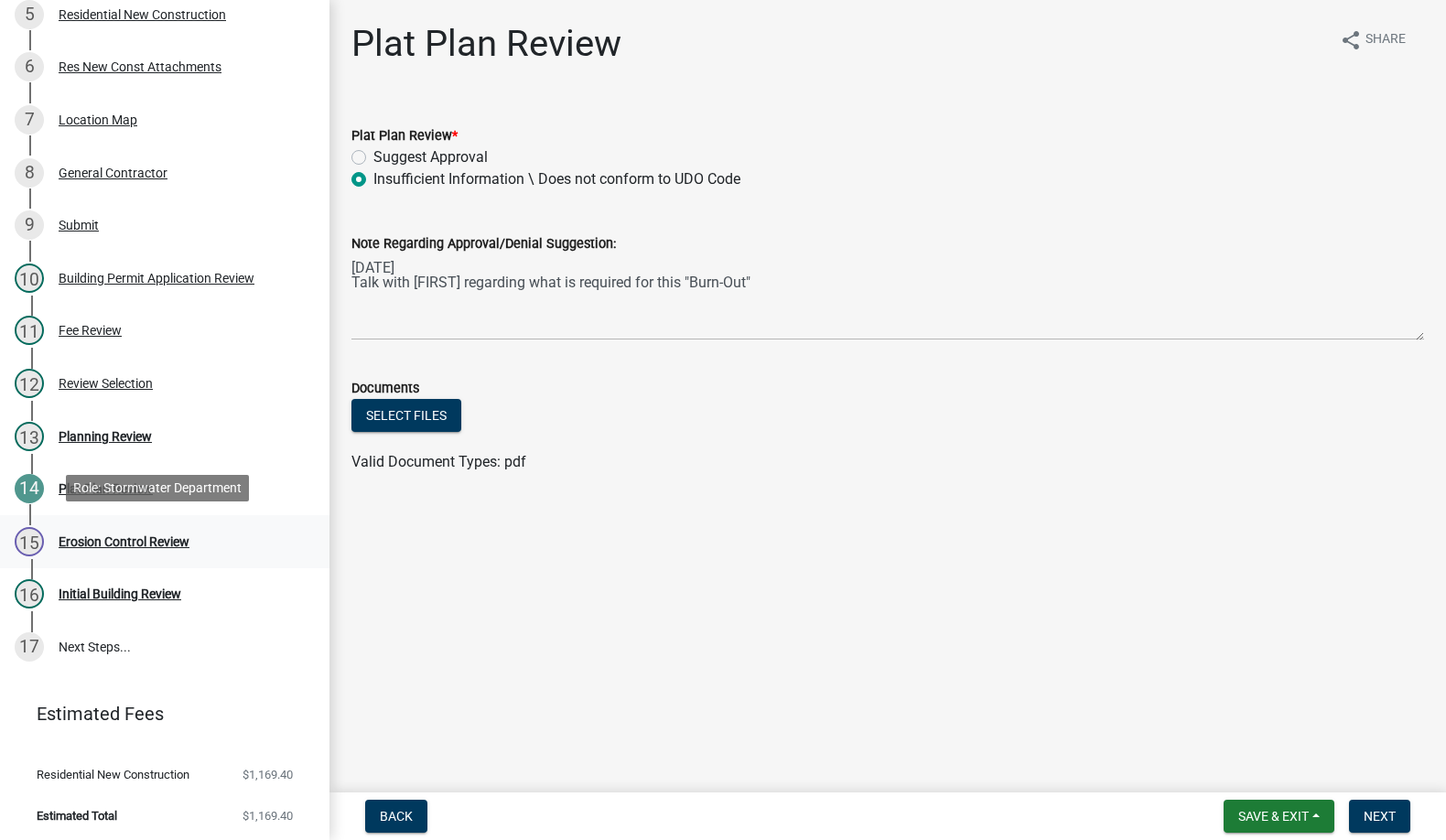 click on "Erosion Control Review" at bounding box center [124, 542] 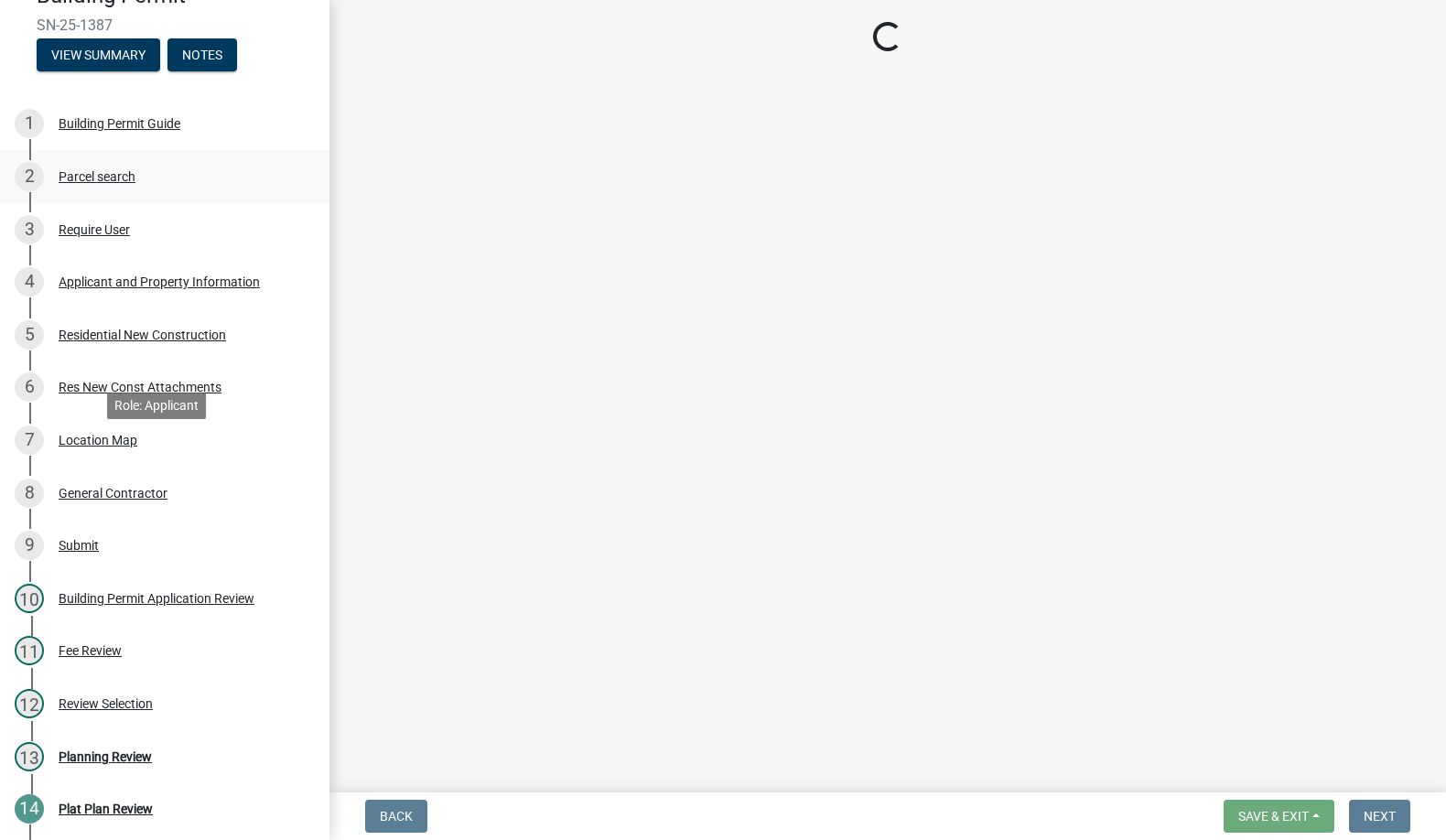 scroll, scrollTop: 0, scrollLeft: 0, axis: both 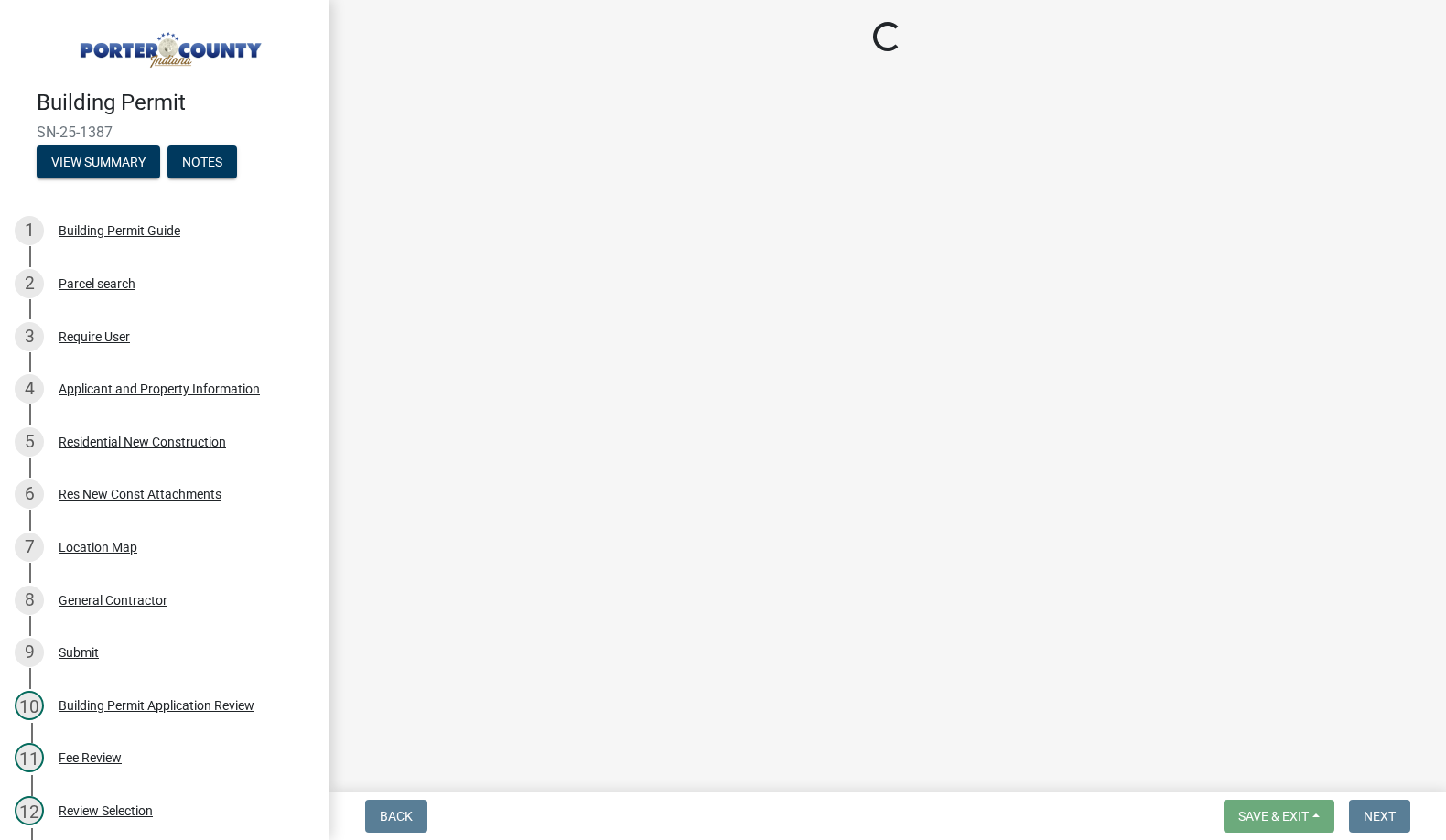 click on "Building Permit SN-[NUMBER]-[NUMBER] View Summary Notes" at bounding box center [165, 129] 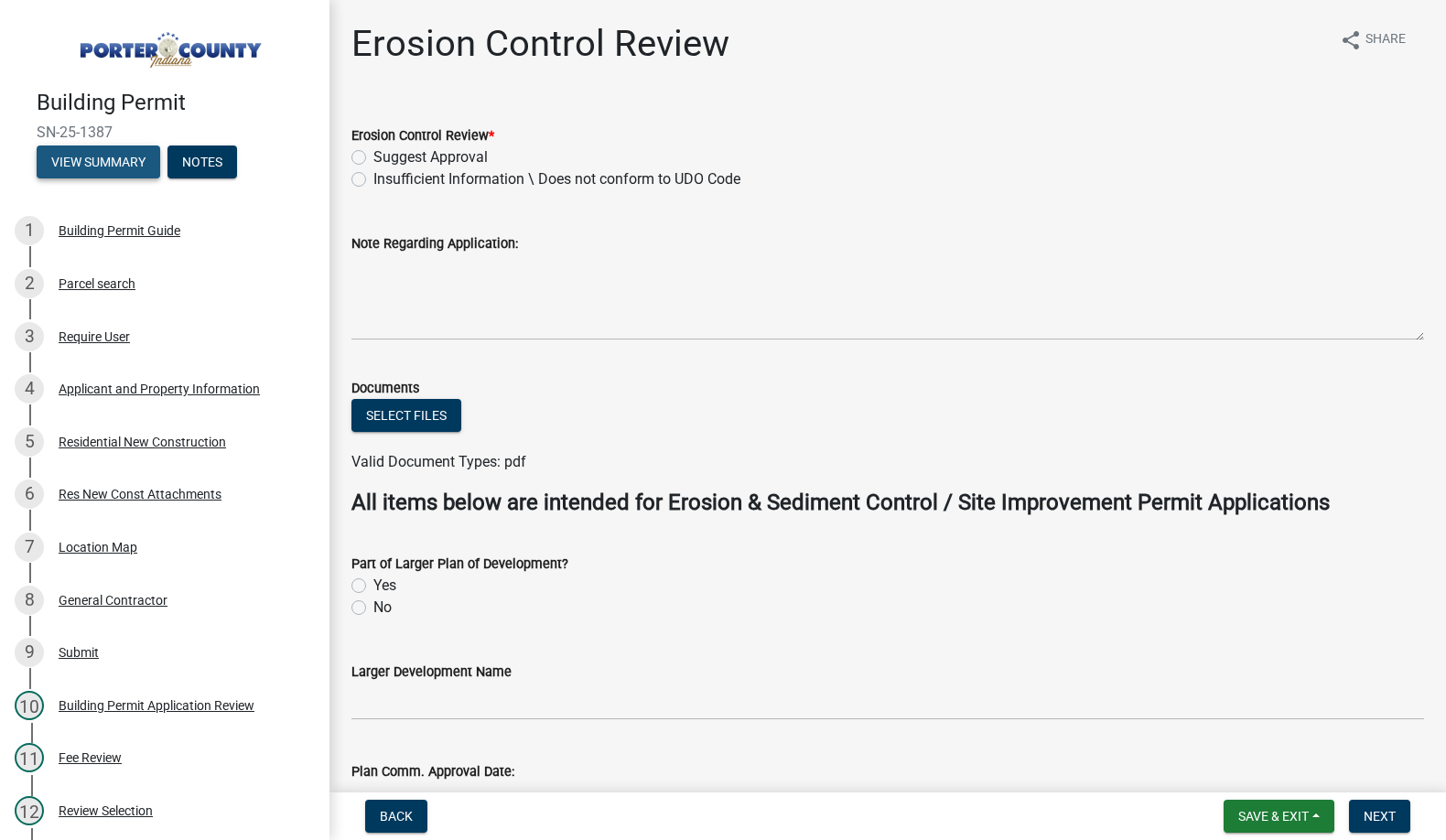 click on "View Summary" at bounding box center [98, 162] 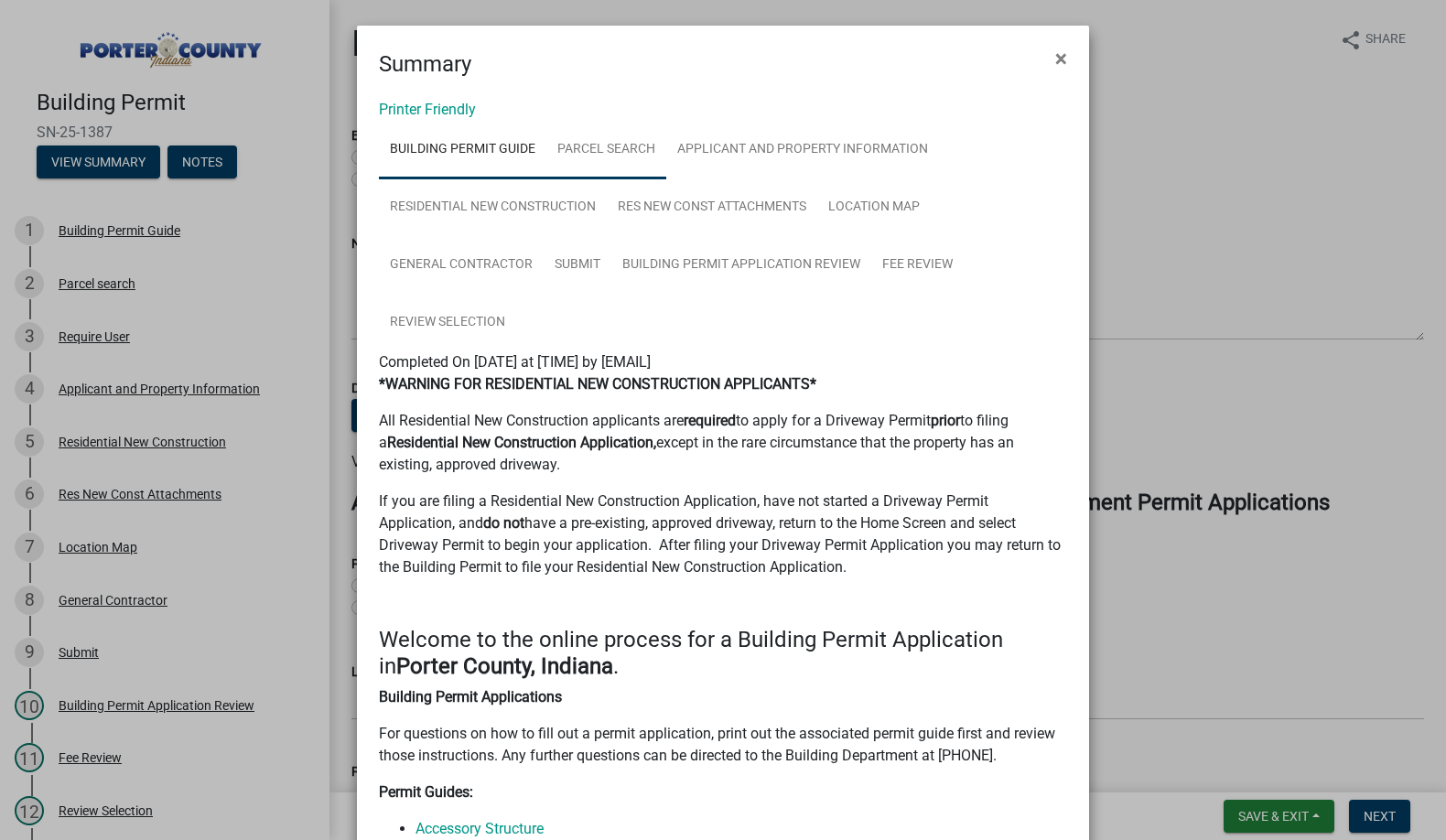drag, startPoint x: 588, startPoint y: 139, endPoint x: 696, endPoint y: 102, distance: 114.16217 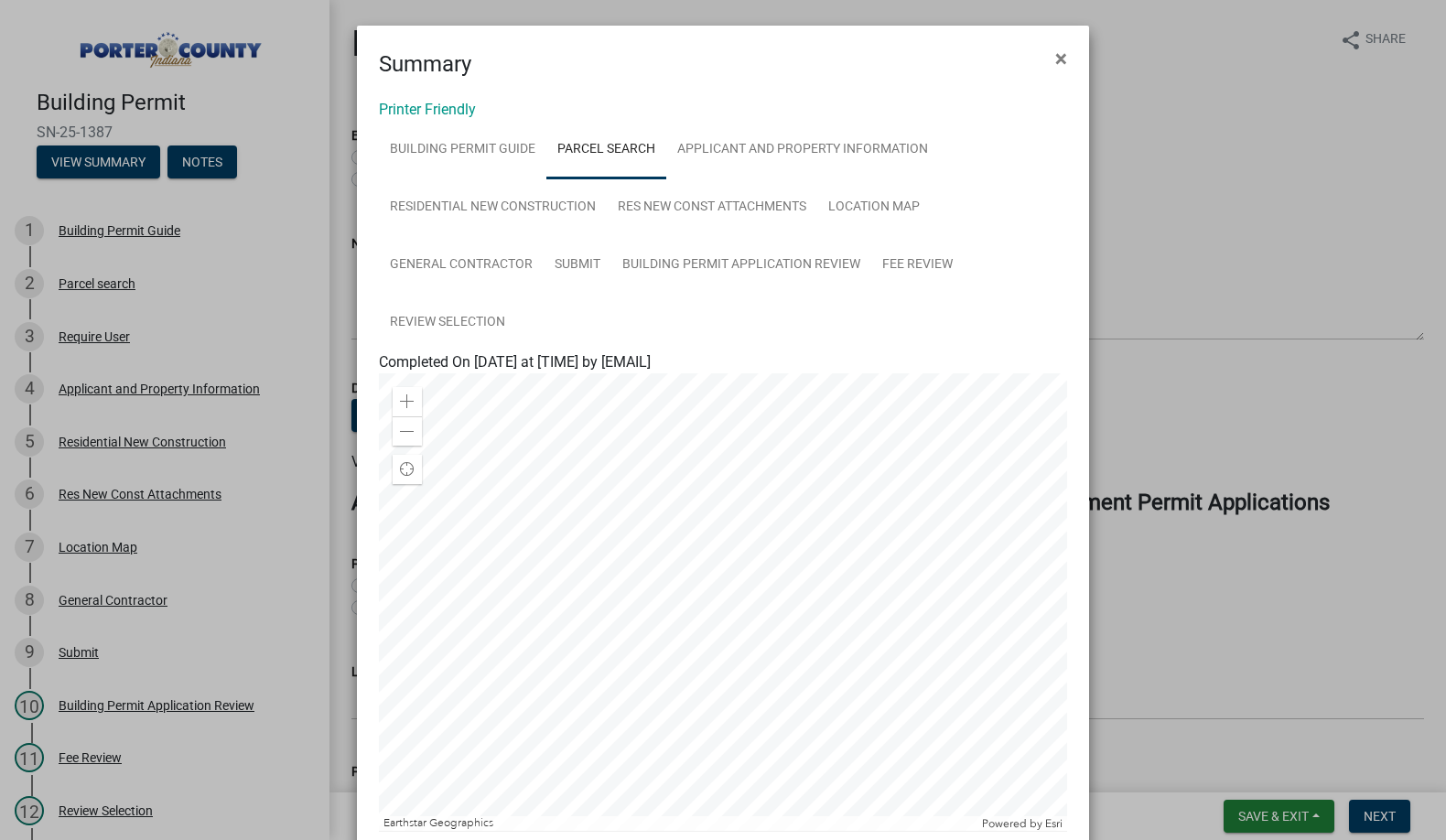 scroll, scrollTop: 256, scrollLeft: 0, axis: vertical 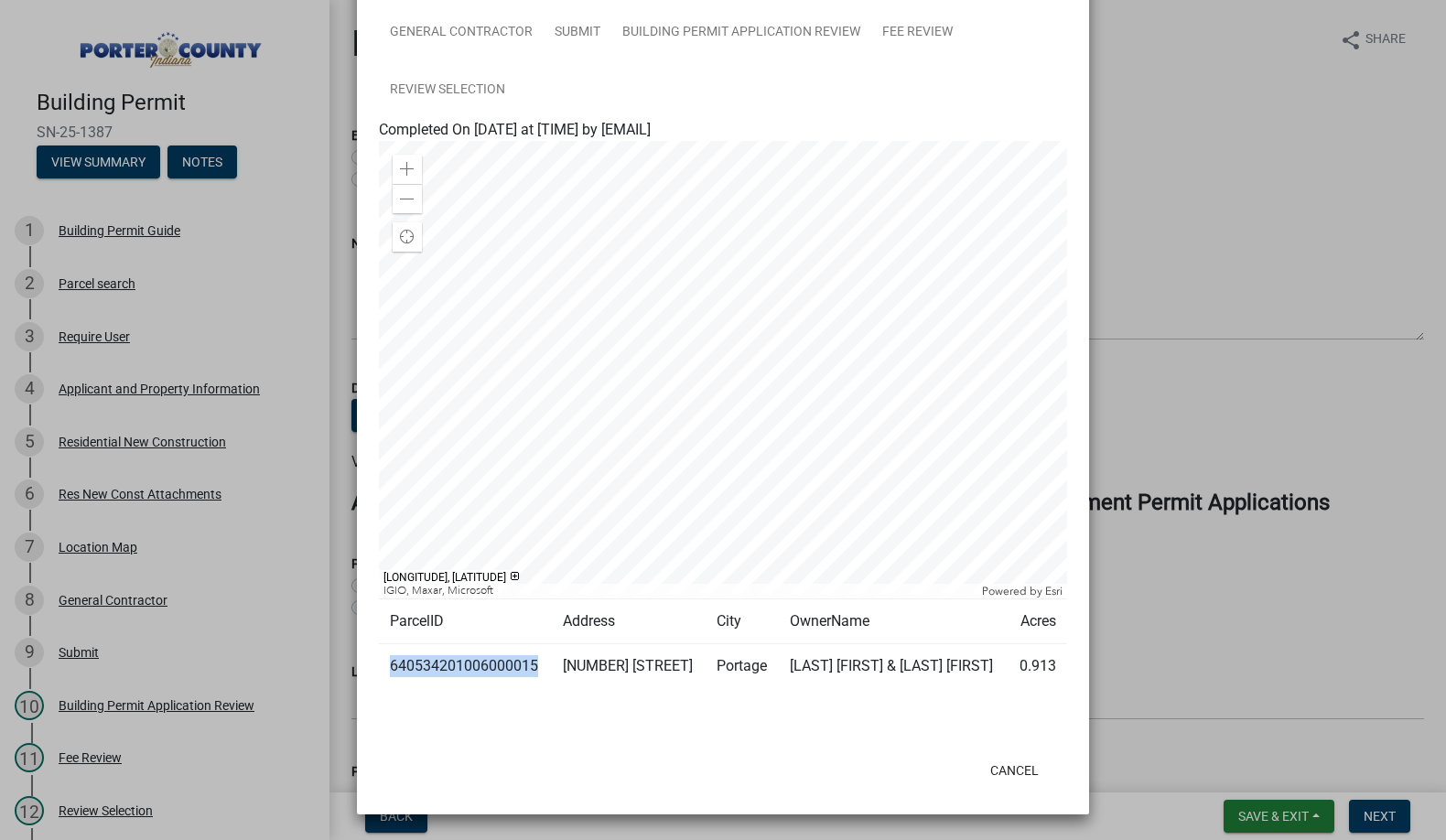 drag, startPoint x: 371, startPoint y: 640, endPoint x: 531, endPoint y: 664, distance: 161.79 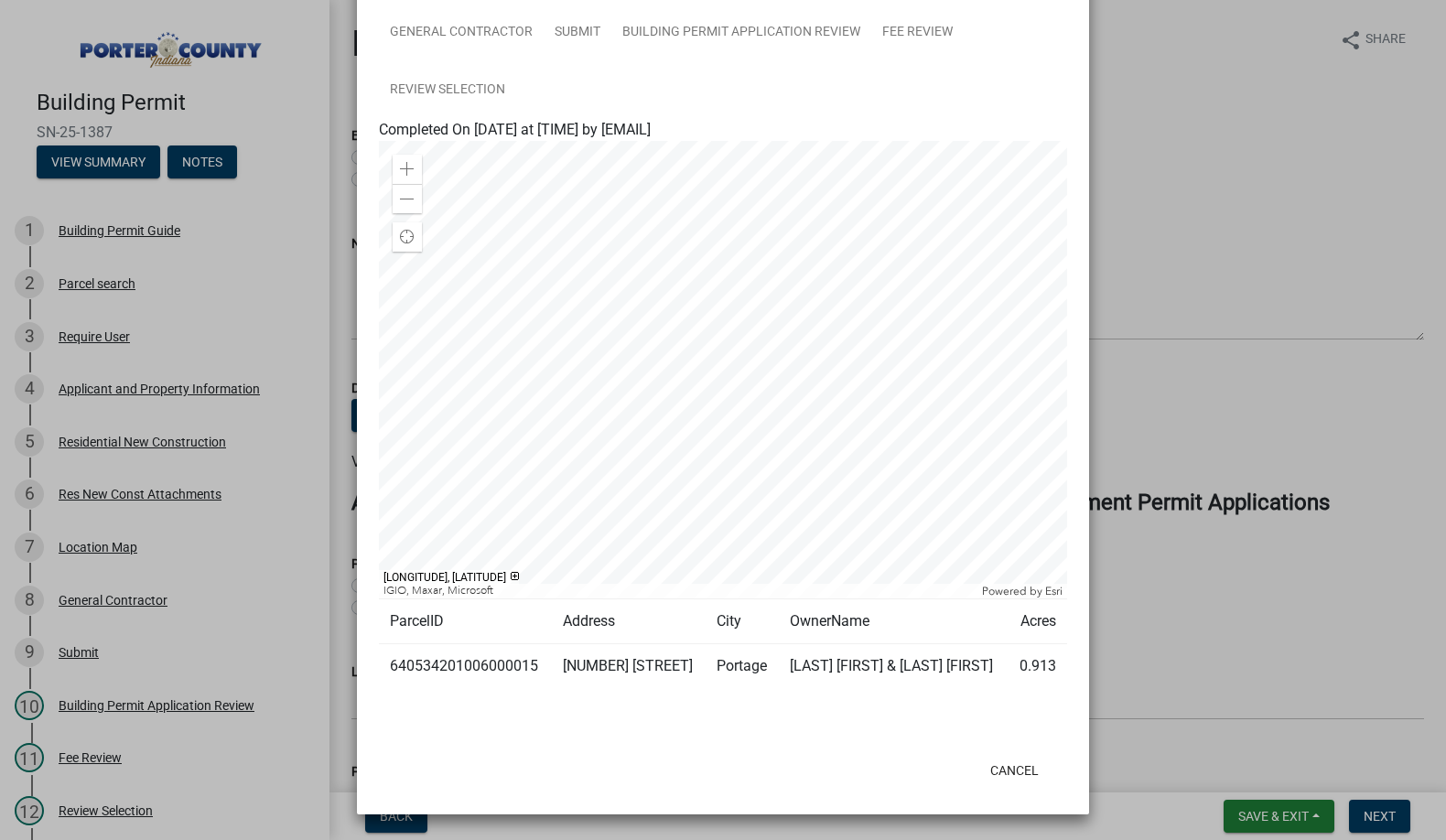 click on "Summary × Printer Friendly Building Permit Guide Parcel search Applicant and Property Information Residential New Construction Res New Const Attachments Location Map General Contractor Submit Building Permit Application Review Fee Review Review Selection Completed On [DATE] at [TIME] by [EMAIL] *WARNING FOR RESIDENTIAL NEW CONSTRUCTION APPLICANTS* All Residential New Construction applicants are required to apply for a Driveway Permit prior to filing a Residential New Construction Application, except in the rare circumstance that the property has an existing, approved driveway. If you are filing a Residential New Construction Application, have not started a Driveway Permit Application, and do not have a pre-existing, approved driveway, return to the Home Screen and select Driveway Permit to begin your application. After filing your Driveway Permit Application you may return to the Building Permit to file your Residential New Construction Application. . Cell Tower" 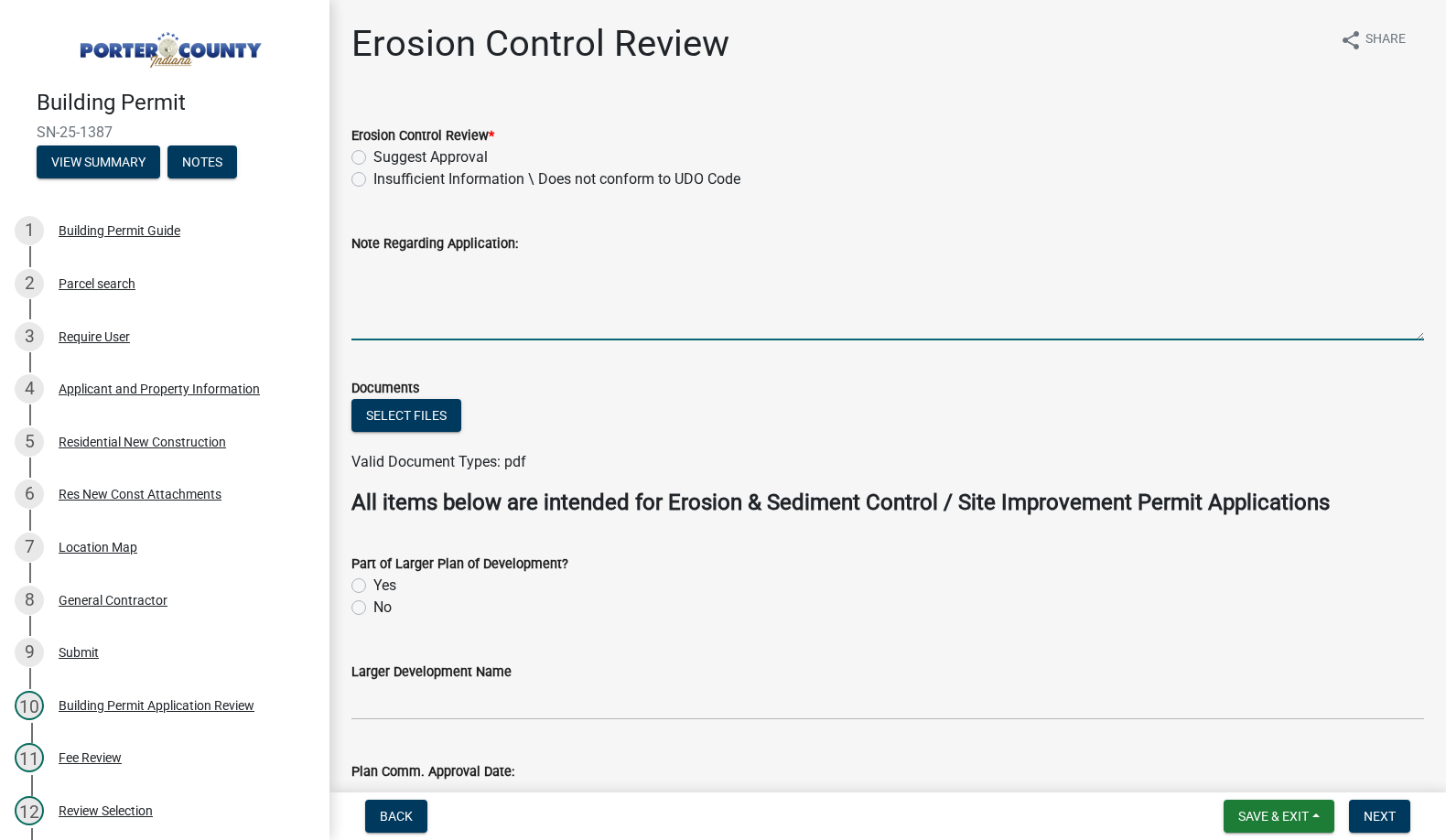 click on "Note Regarding Application:" at bounding box center (888, 297) 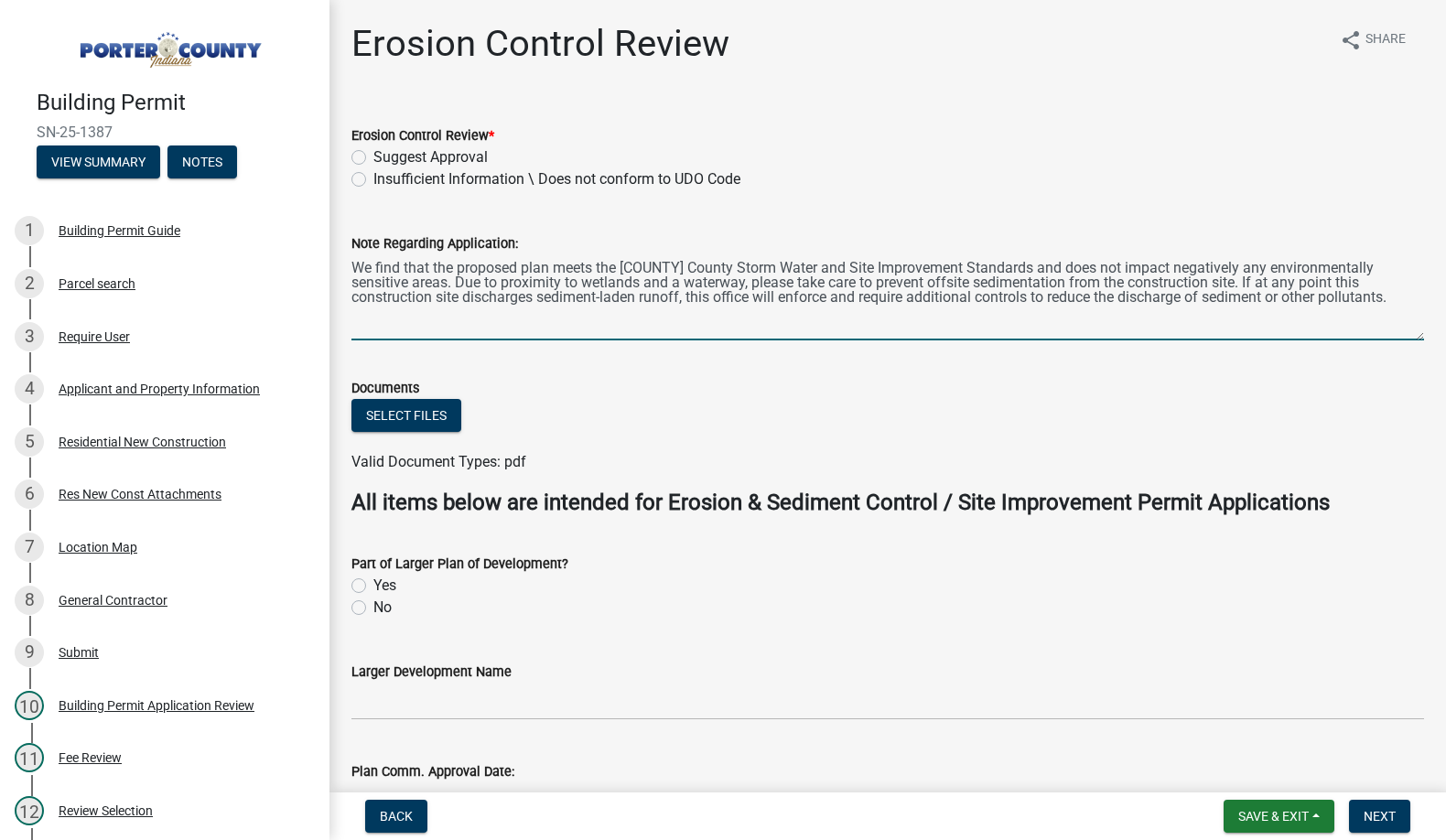 type on "We find that the proposed plan meets the [COUNTY] County Storm Water and Site Improvement Standards and does not impact negatively any environmentally sensitive areas. Due to proximity to wetlands and a waterway, please take care to prevent offsite sedimentation from the construction site. If at any point this construction site discharges sediment-laden runoff, this office will enforce and require additional controls to reduce the discharge of sediment or other pollutants." 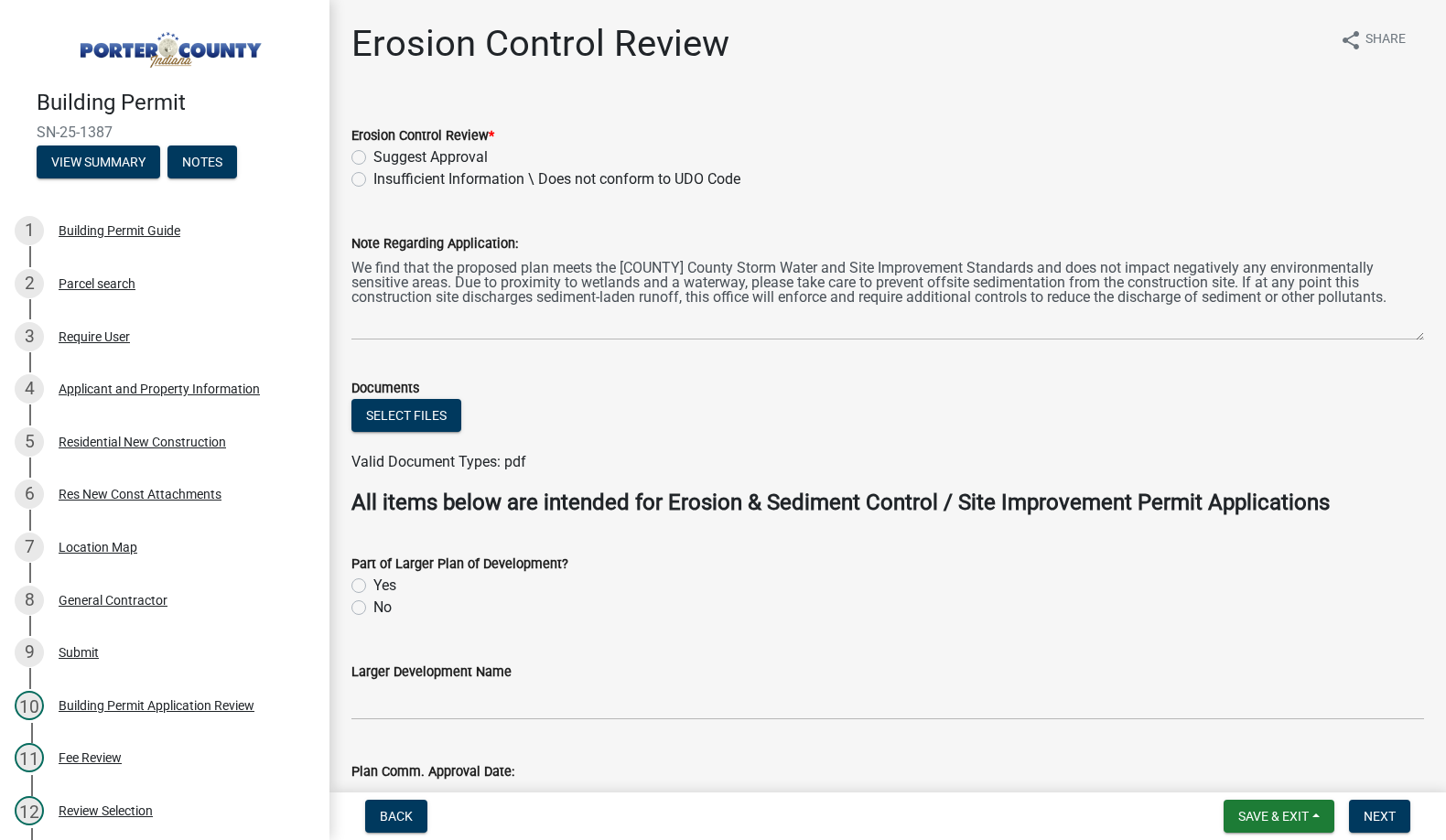 click on "Suggest Approval" 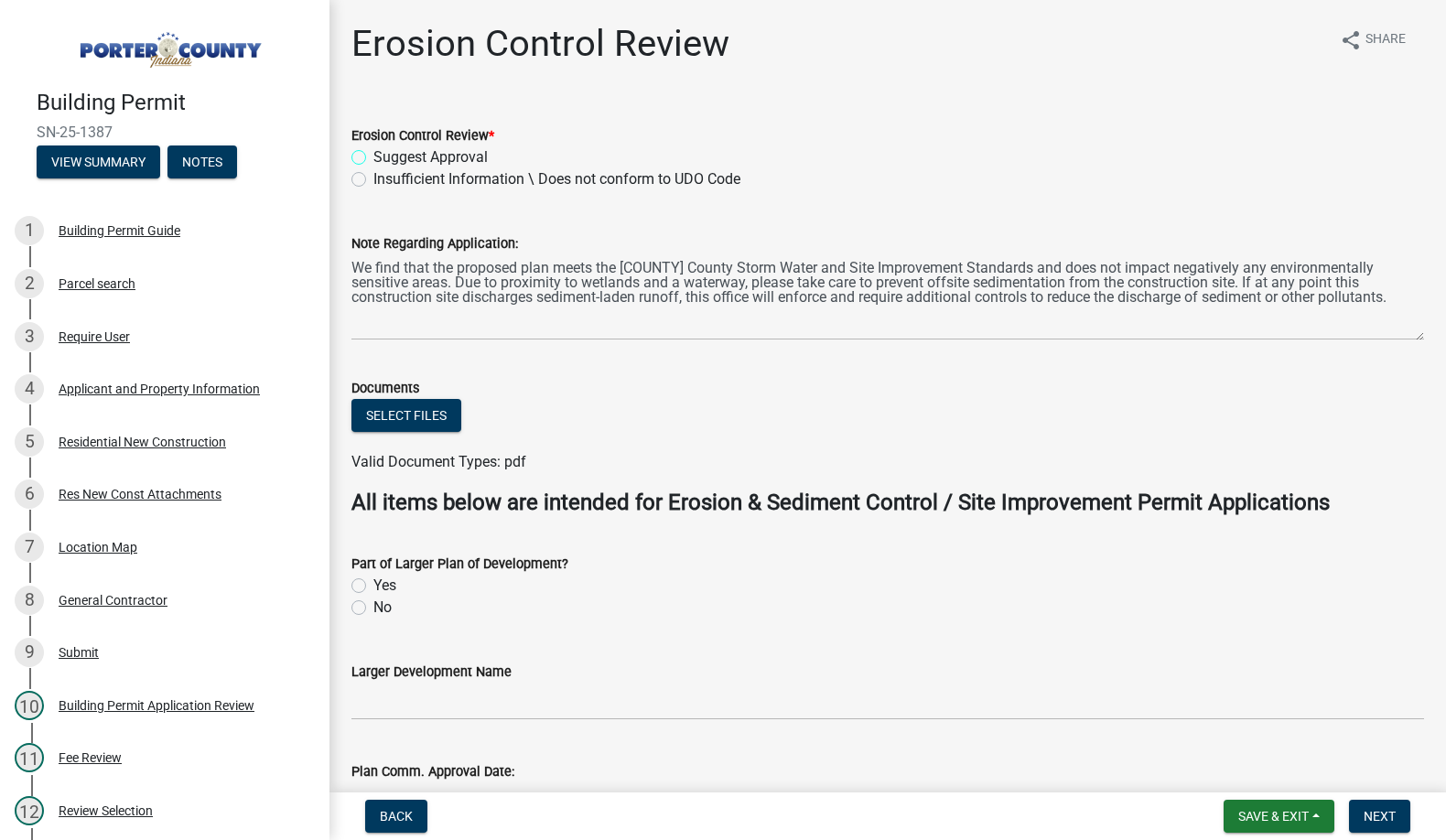 click on "Suggest Approval" at bounding box center (379, 152) 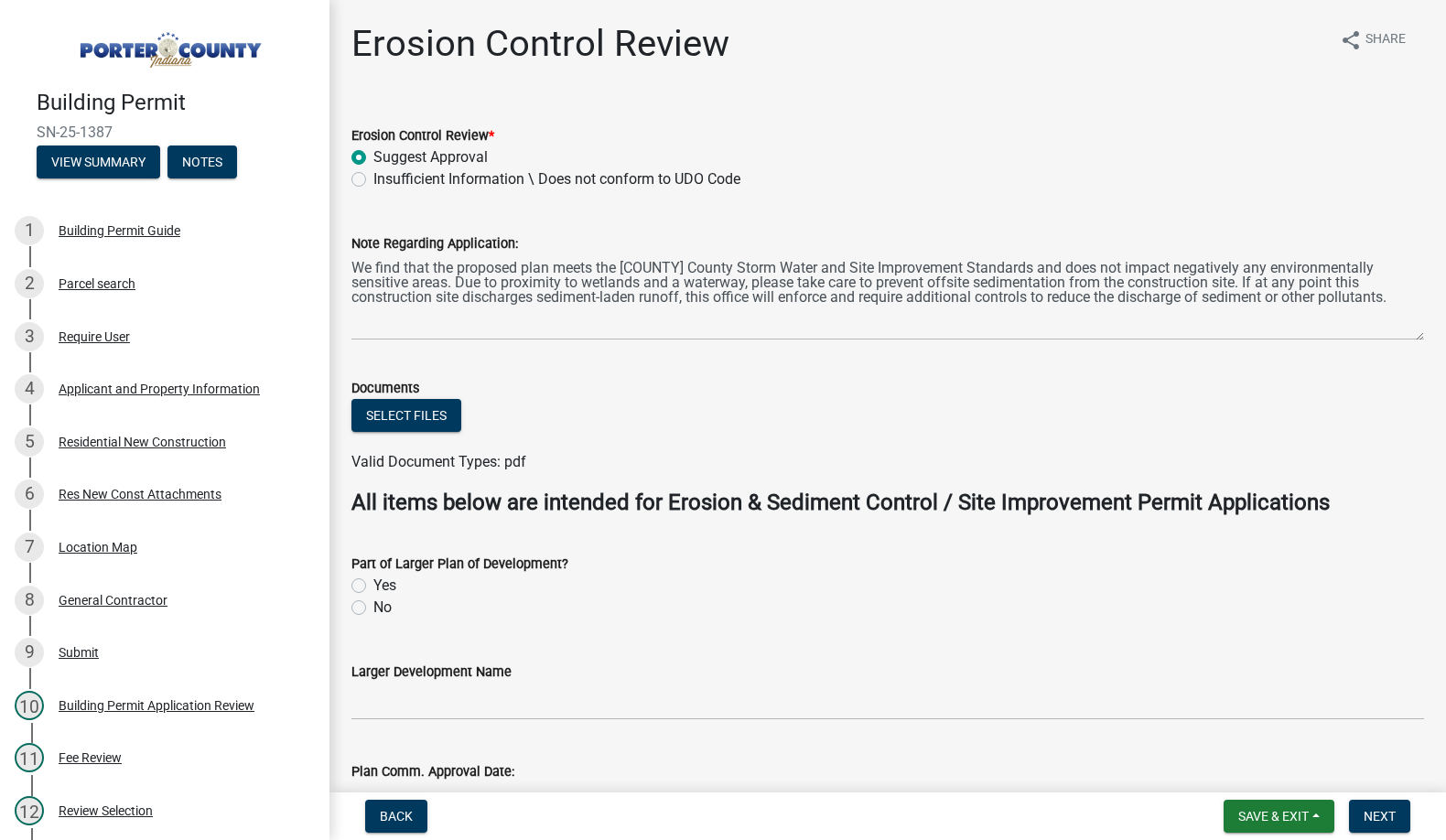 radio on "true" 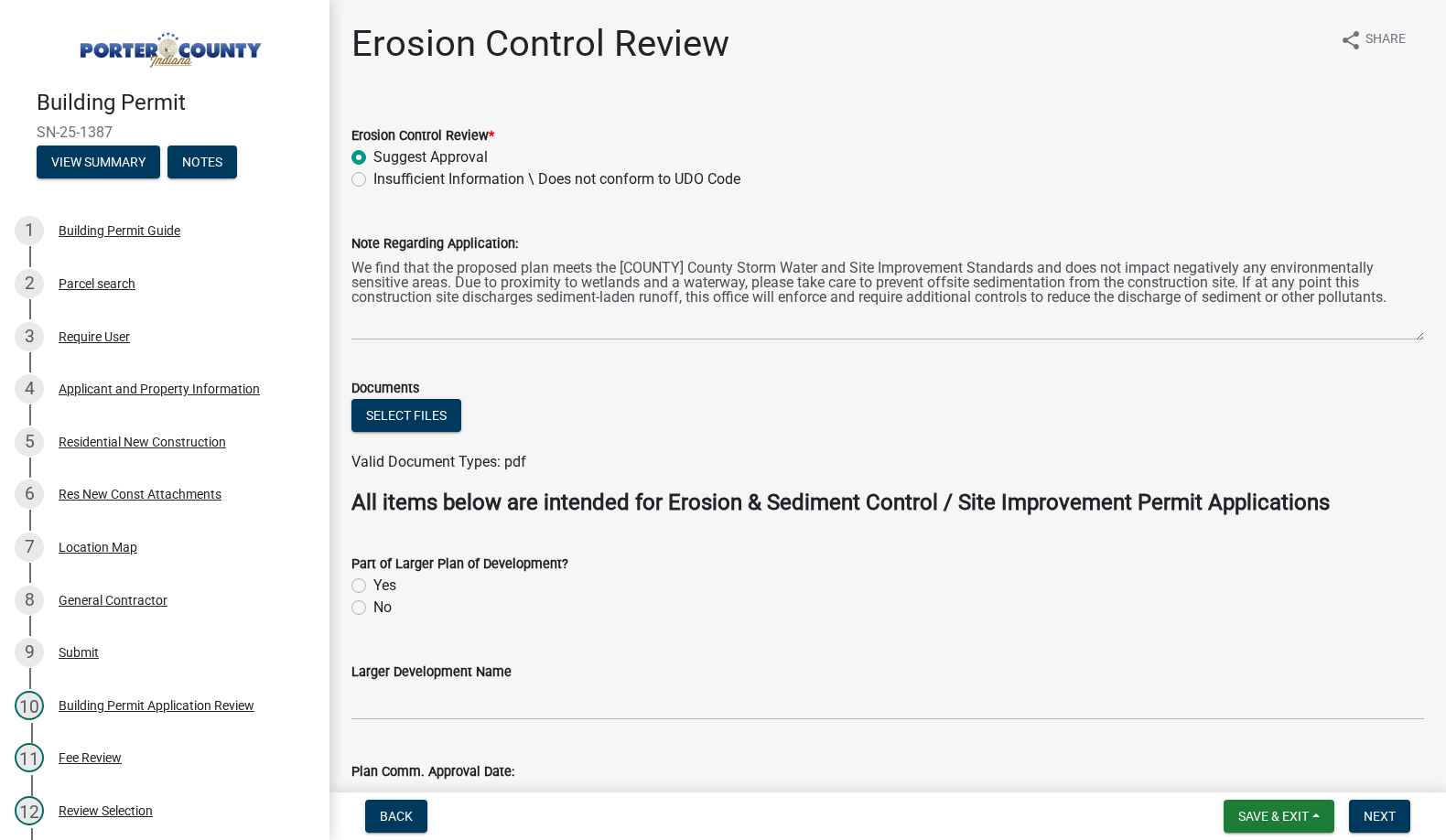 click on "No" 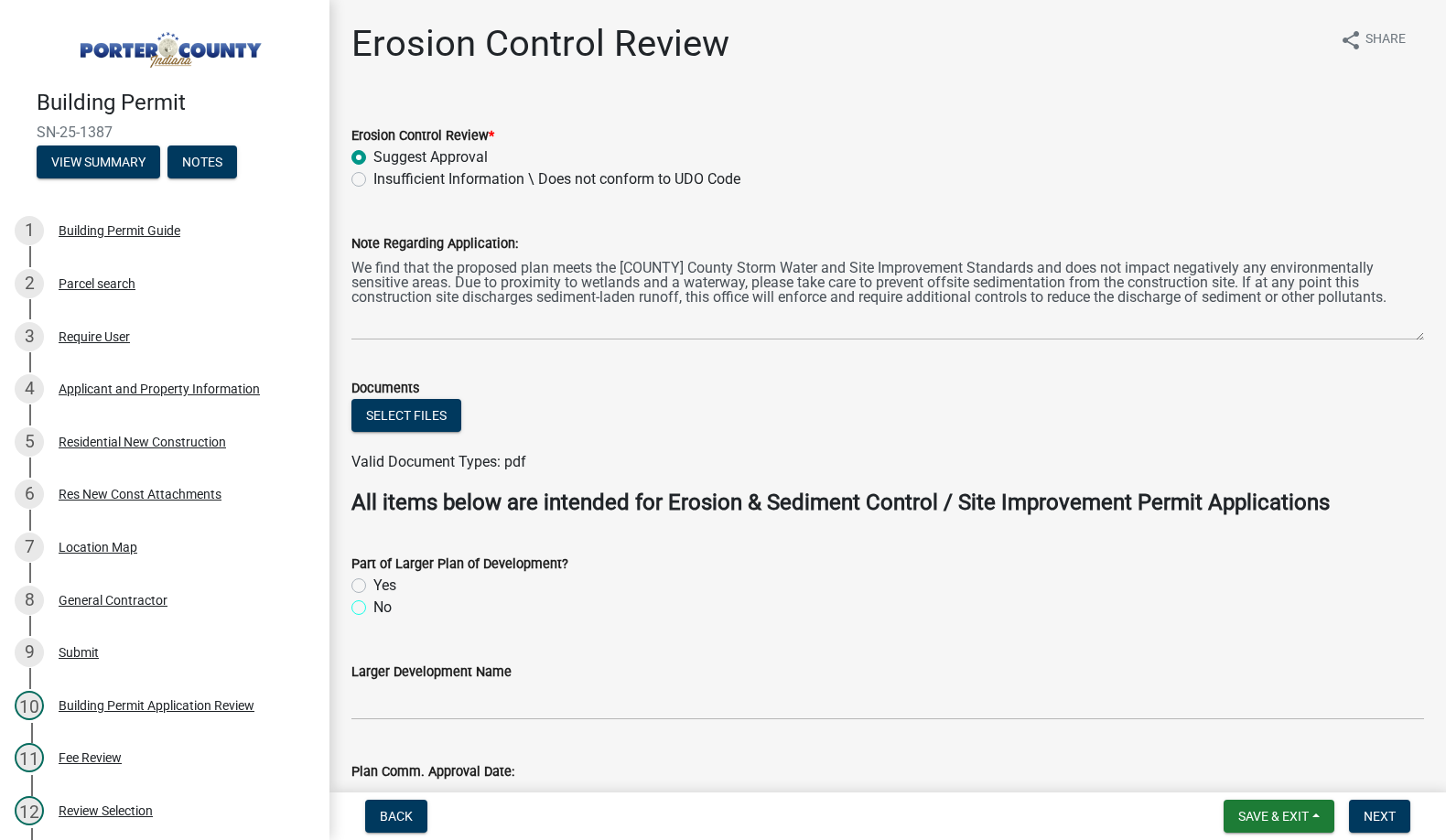 click on "No" at bounding box center (379, 602) 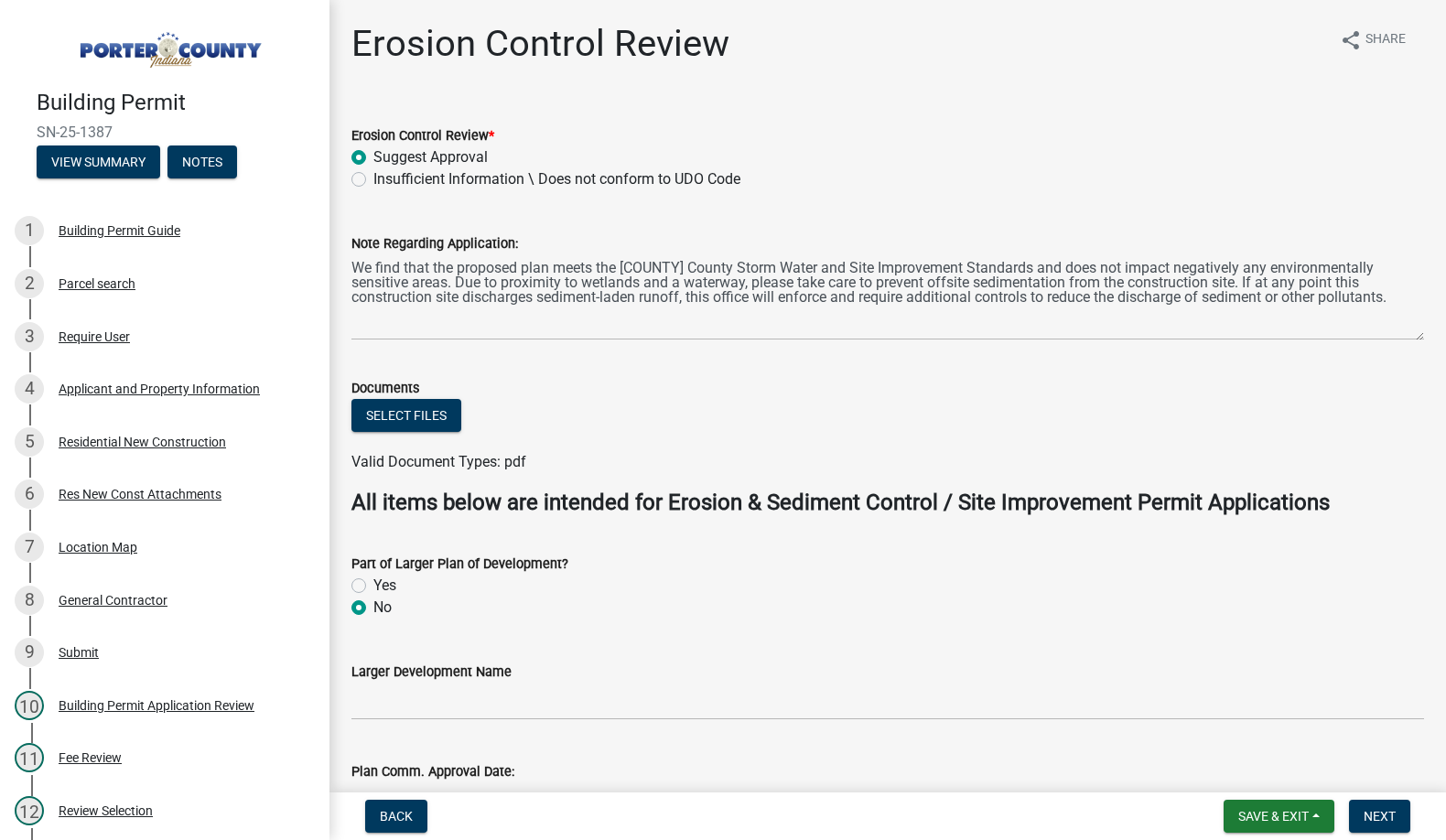 radio on "true" 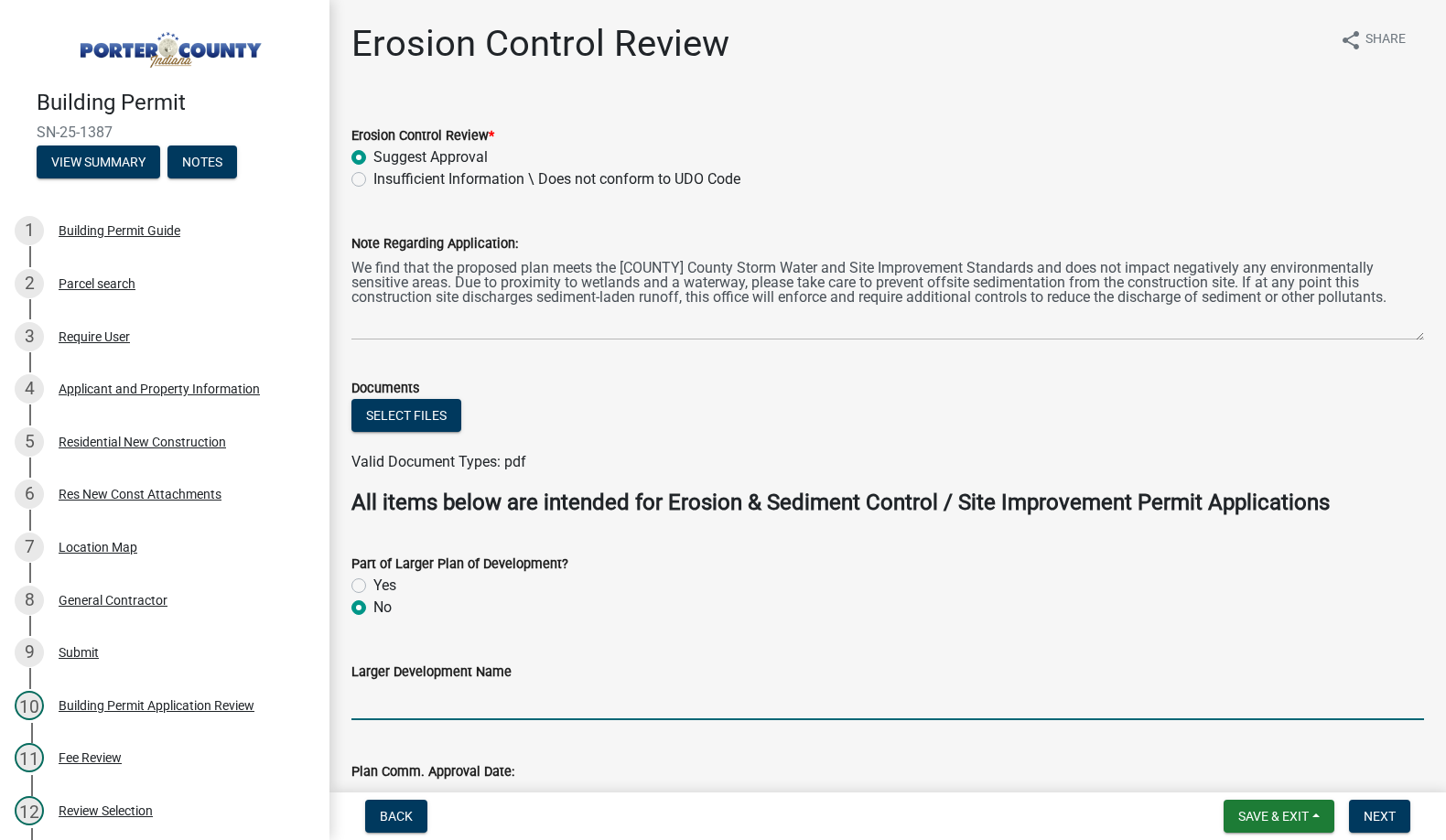 click on "Larger Development Name" at bounding box center [888, 701] 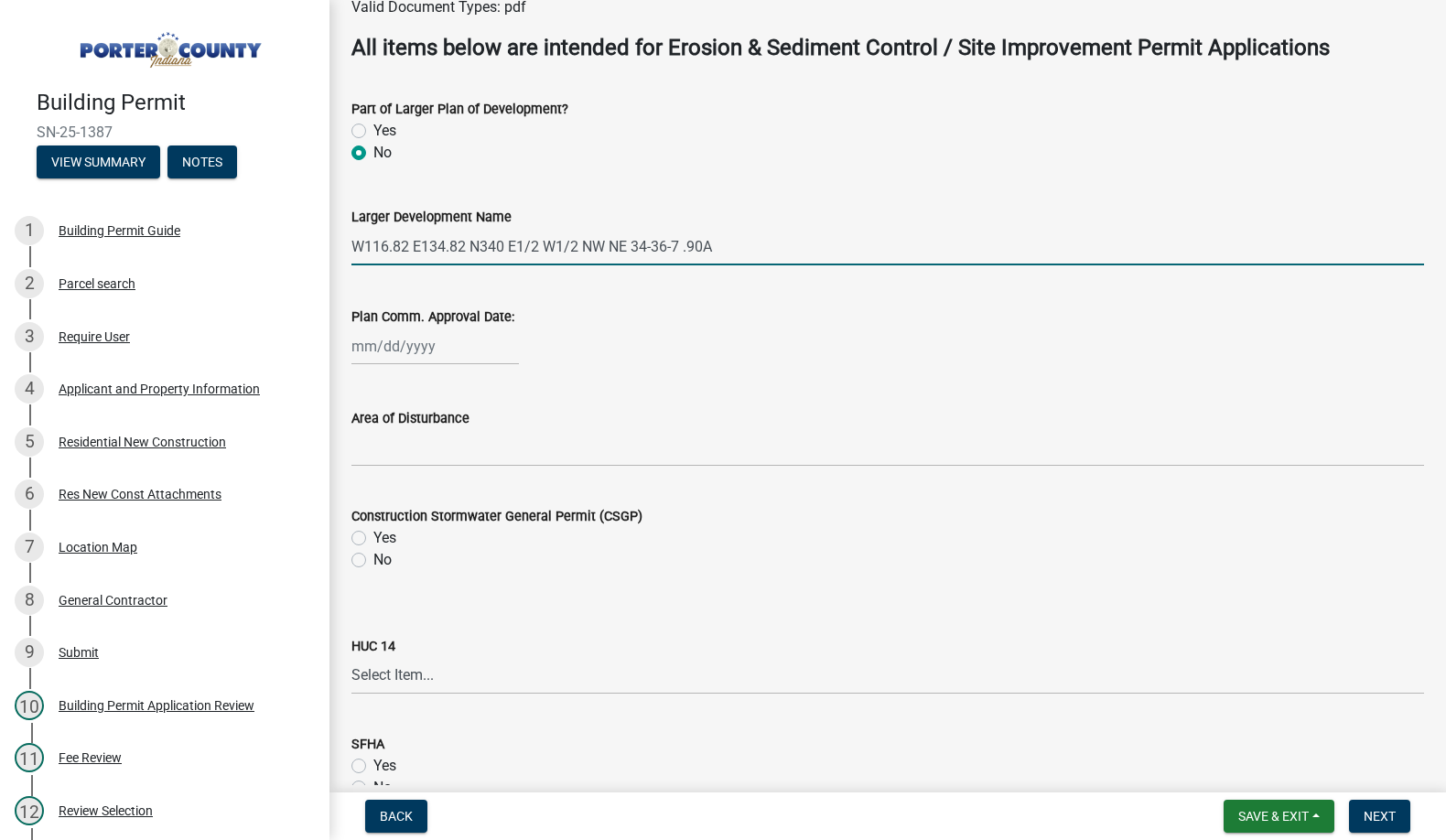 scroll, scrollTop: 458, scrollLeft: 0, axis: vertical 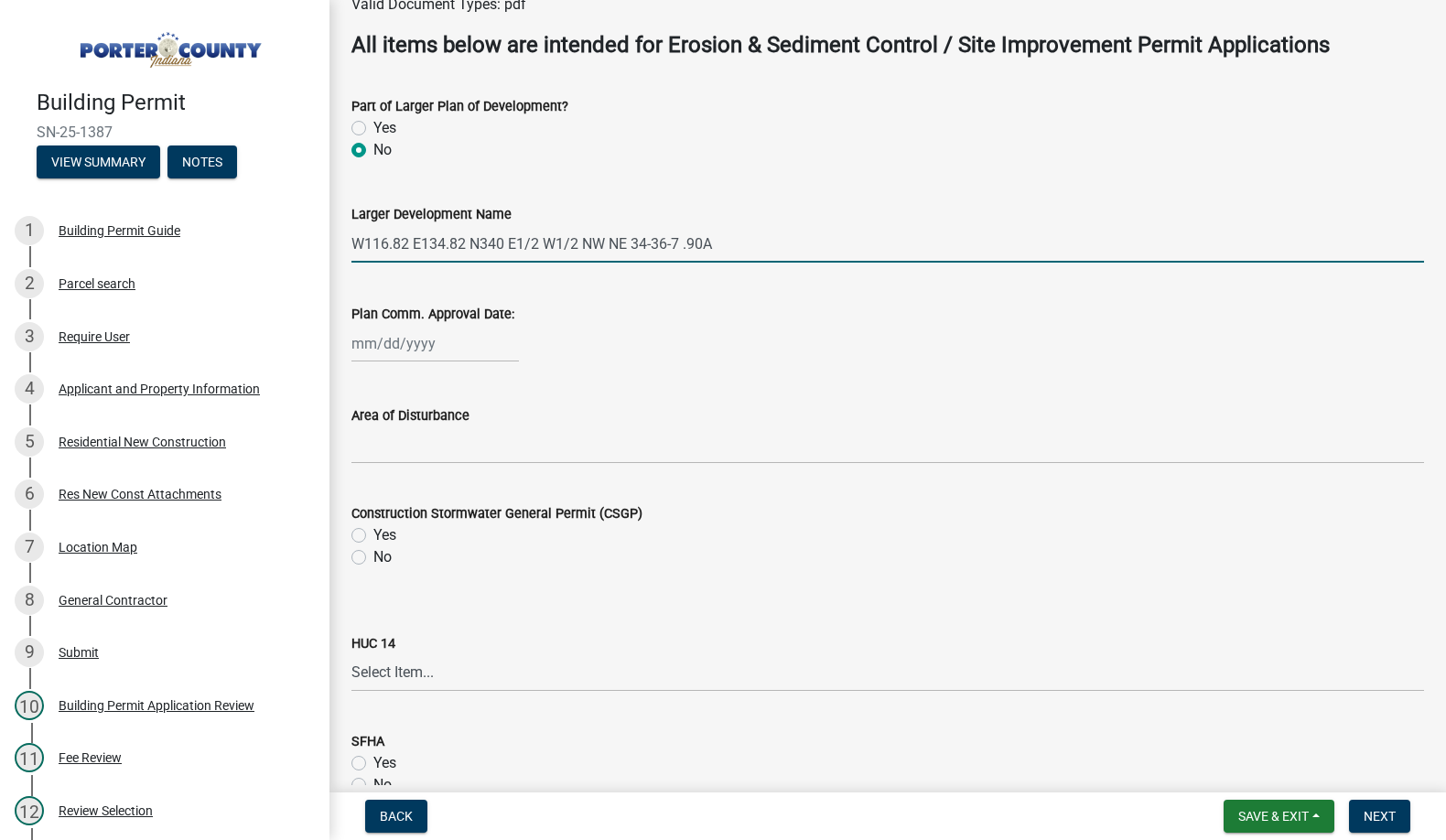 type on "W116.82 E134.82 N340 E1/2 W1/2 NW NE 34-36-7 .90A" 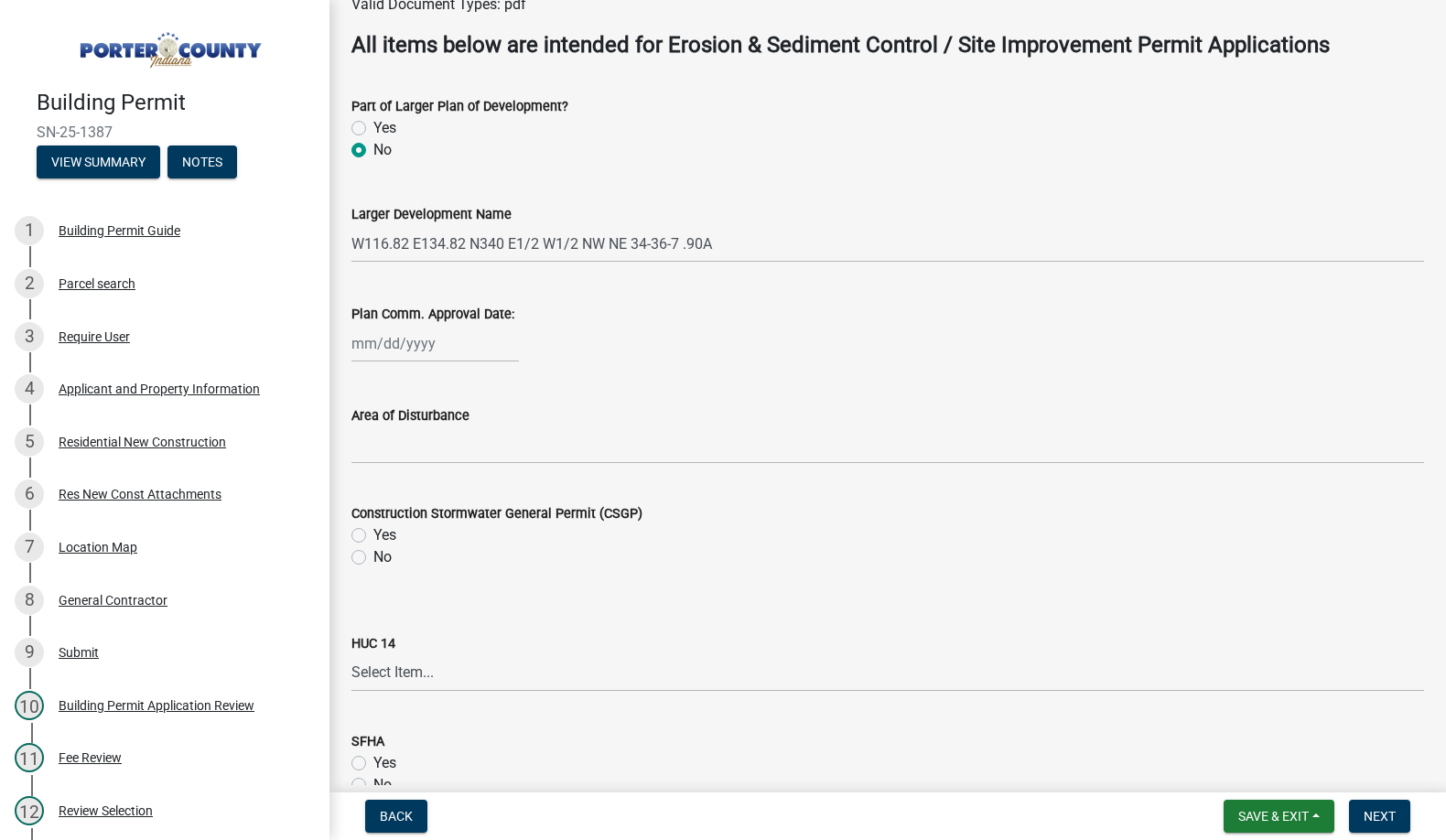 click on "No" 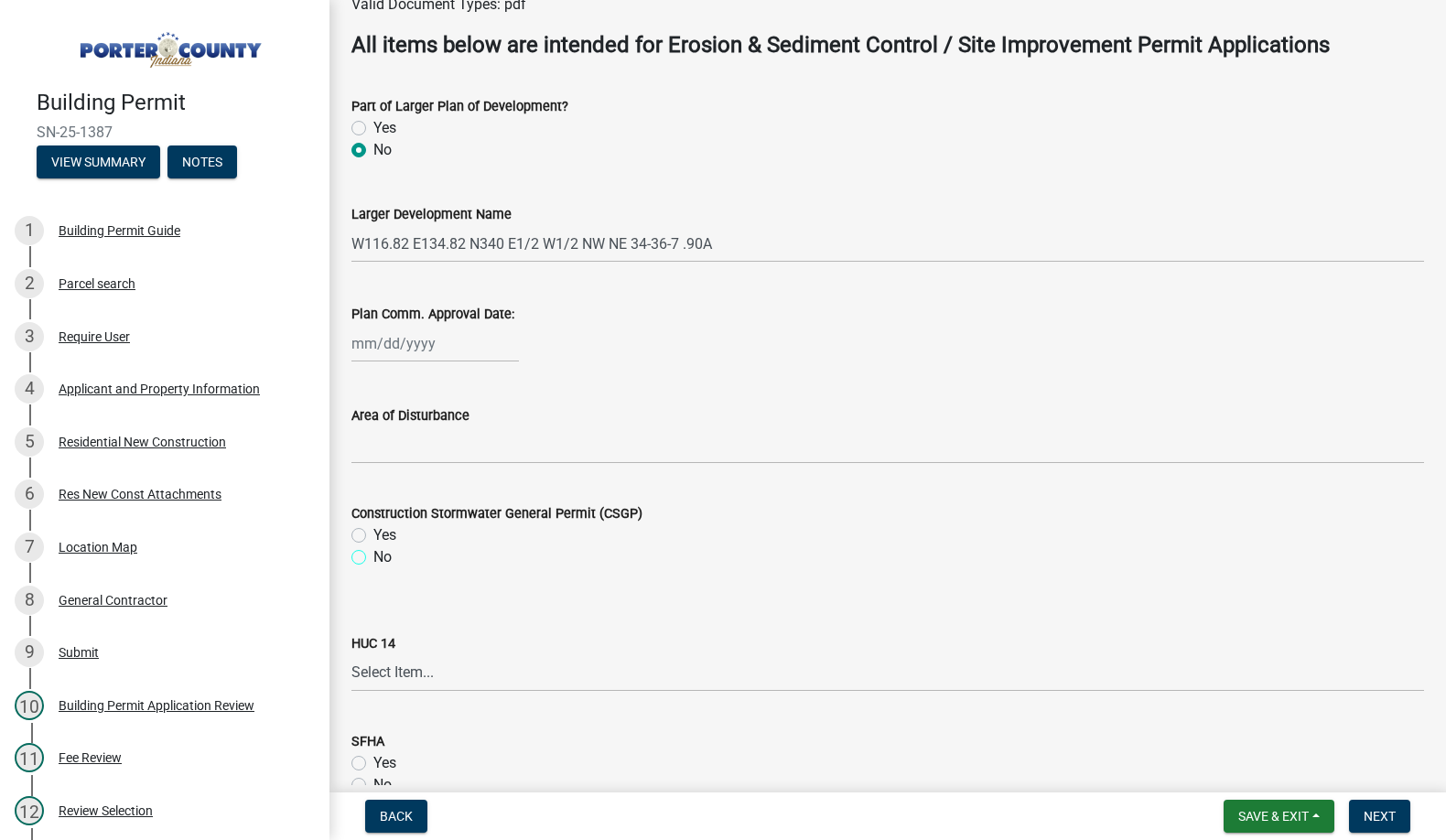 click on "No" at bounding box center [379, 552] 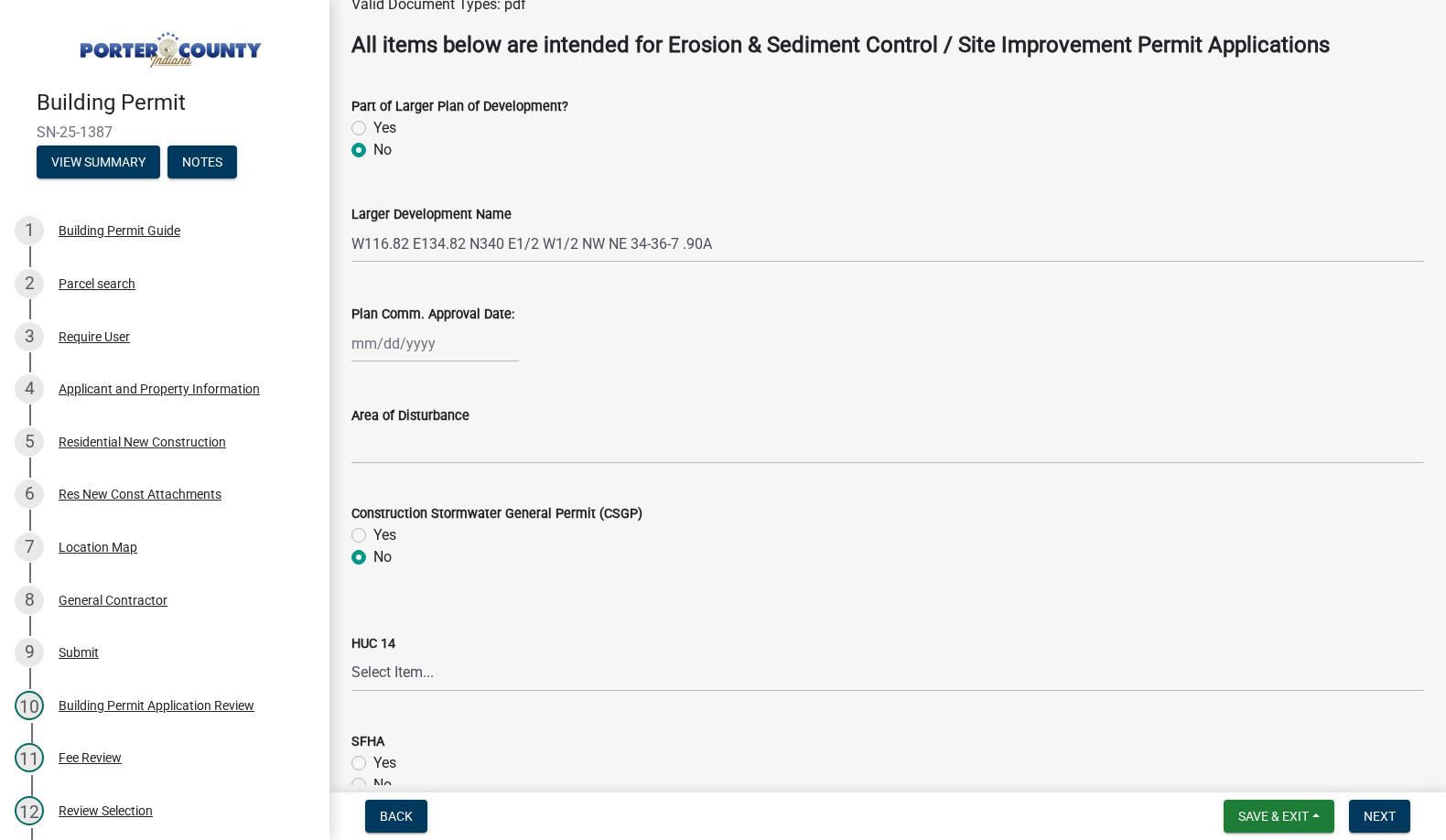 radio on "true" 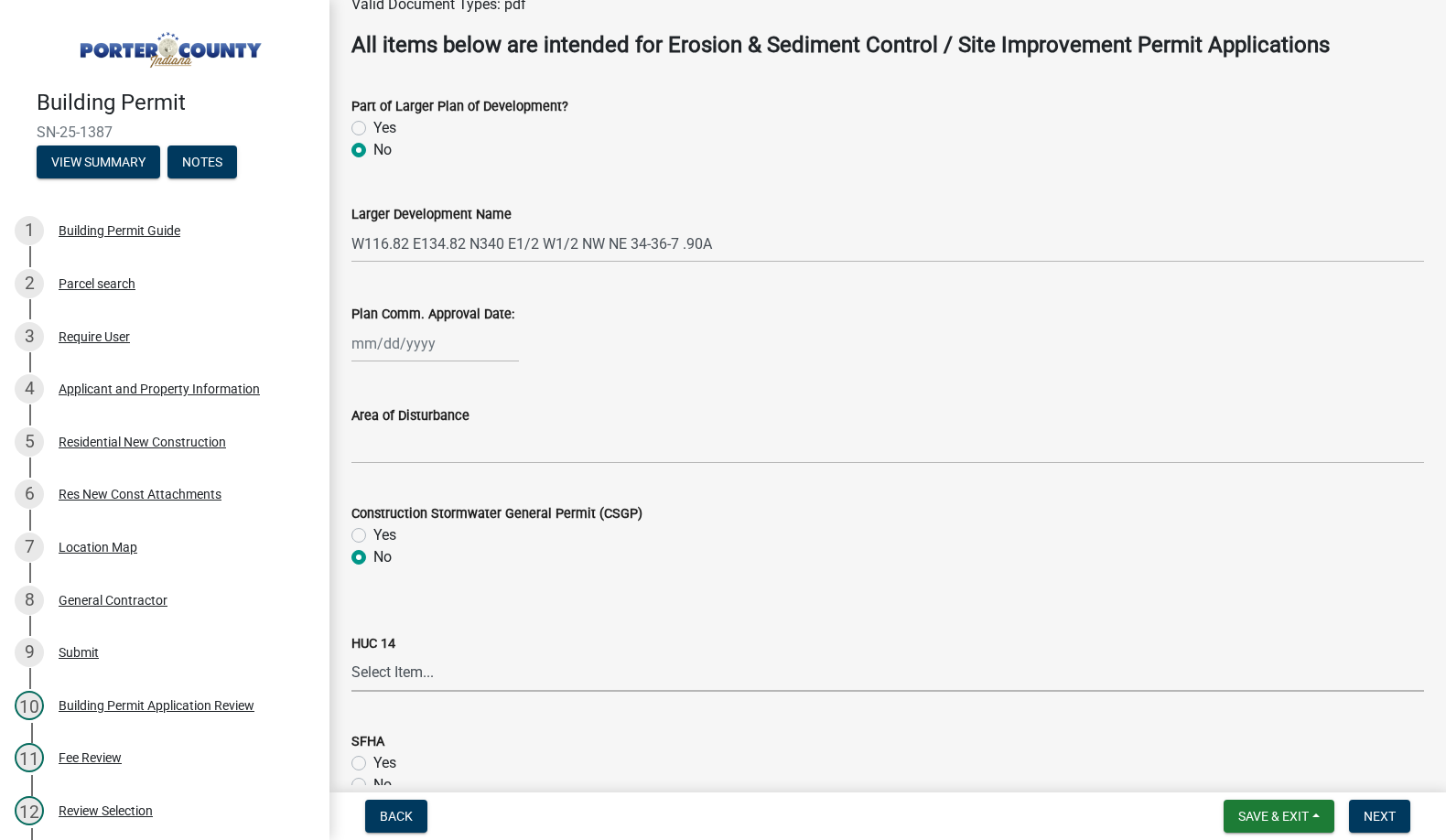 click on "Select Item...   Ahlgrim Ditch   Beverly Shores Tributary   Burns Ditch - Willow Creek   Cobb Creek - Breyfogel Ditch   Cobb Ditch - Sievers Creek   Cobb Ditch - Wolf Creek   Cook Ditch   Crooked Creek - Hannon Ditch   Crooked Creek - Headwaters (Porter)   Crooked Creek - Snake Island School   Crooked Creek West Branch - Flint Lake   Damon Run   Deep River - Deer Creek   Deep River - Lake George Dam   Deep River - Little Calumet River   Duck Creek (Lake)   Dunes Creek   Eagle Creek - Stony Run   East Branch Stony Run   Greiger Ditch   Hodge Ditch - Cook Ditch   Hodge Ditch - Delehanty/Schatley Ditches   Kankakee River - Brown Levee Ditch   Kankakee River - Lawton/Davis Ditches   Kankakee River - Payne/Rassmussen Ditches   Kintzele Ditch   Koselke Ditch   Lake Michigan Shoreline - Dunes   Lake Michigan Shoreline - Indiana Harbor Canal   Lake Michigan - It's Waters, Bays, & Islands   Little Calumet River - Burns Ditch Outlet   Little Calumet River - Kemper Ditch   Little Calument River - Reynolds Creek" at bounding box center (888, 673) 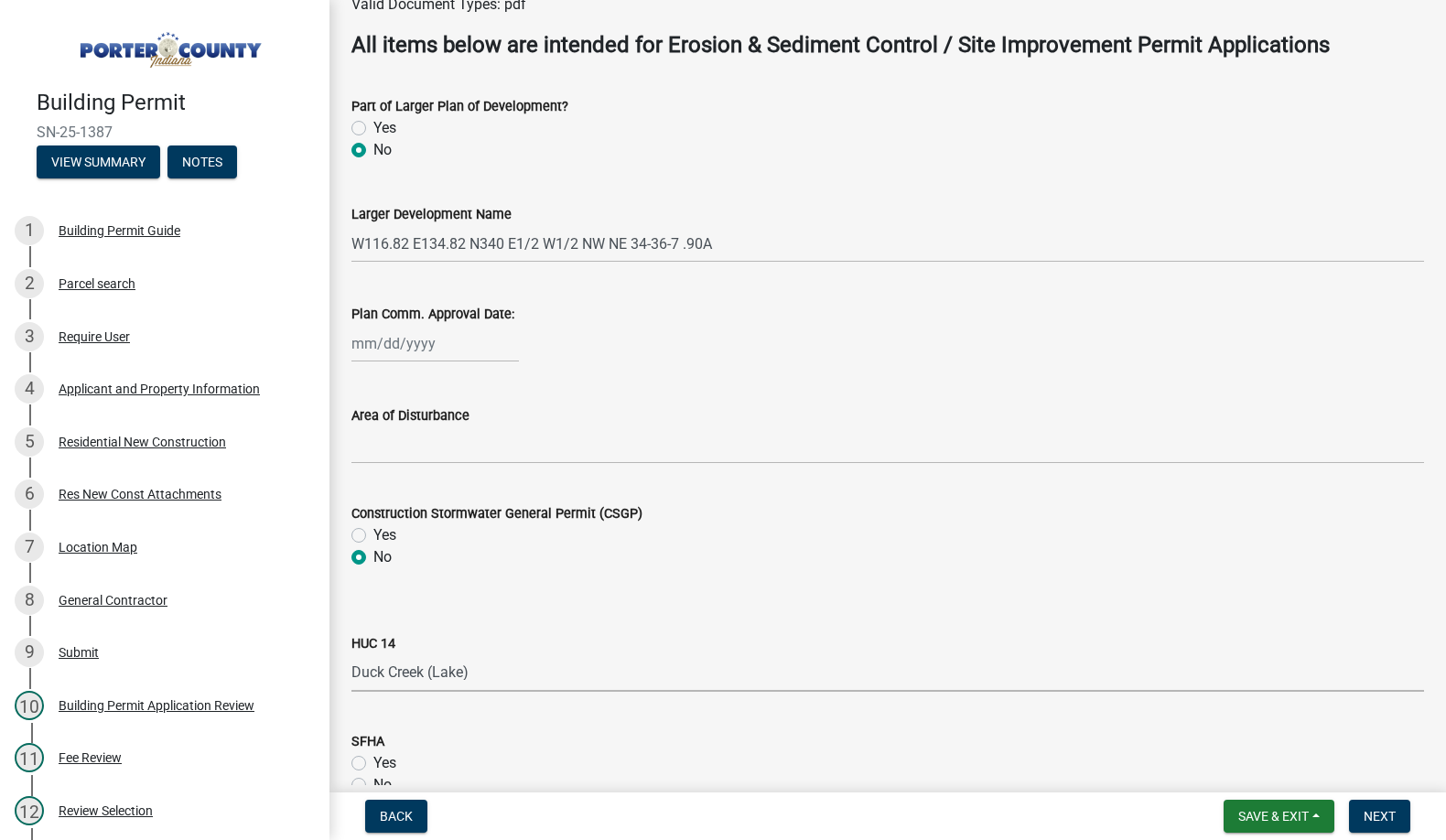 click on "Select Item...   Ahlgrim Ditch   Beverly Shores Tributary   Burns Ditch - Willow Creek   Cobb Creek - Breyfogel Ditch   Cobb Ditch - Sievers Creek   Cobb Ditch - Wolf Creek   Cook Ditch   Crooked Creek - Hannon Ditch   Crooked Creek - Headwaters (Porter)   Crooked Creek - Snake Island School   Crooked Creek West Branch - Flint Lake   Damon Run   Deep River - Deer Creek   Deep River - Lake George Dam   Deep River - Little Calumet River   Duck Creek (Lake)   Dunes Creek   Eagle Creek - Stony Run   East Branch Stony Run   Greiger Ditch   Hodge Ditch - Cook Ditch   Hodge Ditch - Delehanty/Schatley Ditches   Kankakee River - Brown Levee Ditch   Kankakee River - Lawton/Davis Ditches   Kankakee River - Payne/Rassmussen Ditches   Kintzele Ditch   Koselke Ditch   Lake Michigan Shoreline - Dunes   Lake Michigan Shoreline - Indiana Harbor Canal   Lake Michigan - It's Waters, Bays, & Islands   Little Calumet River - Burns Ditch Outlet   Little Calumet River - Kemper Ditch   Little Calument River - Reynolds Creek" at bounding box center [888, 673] 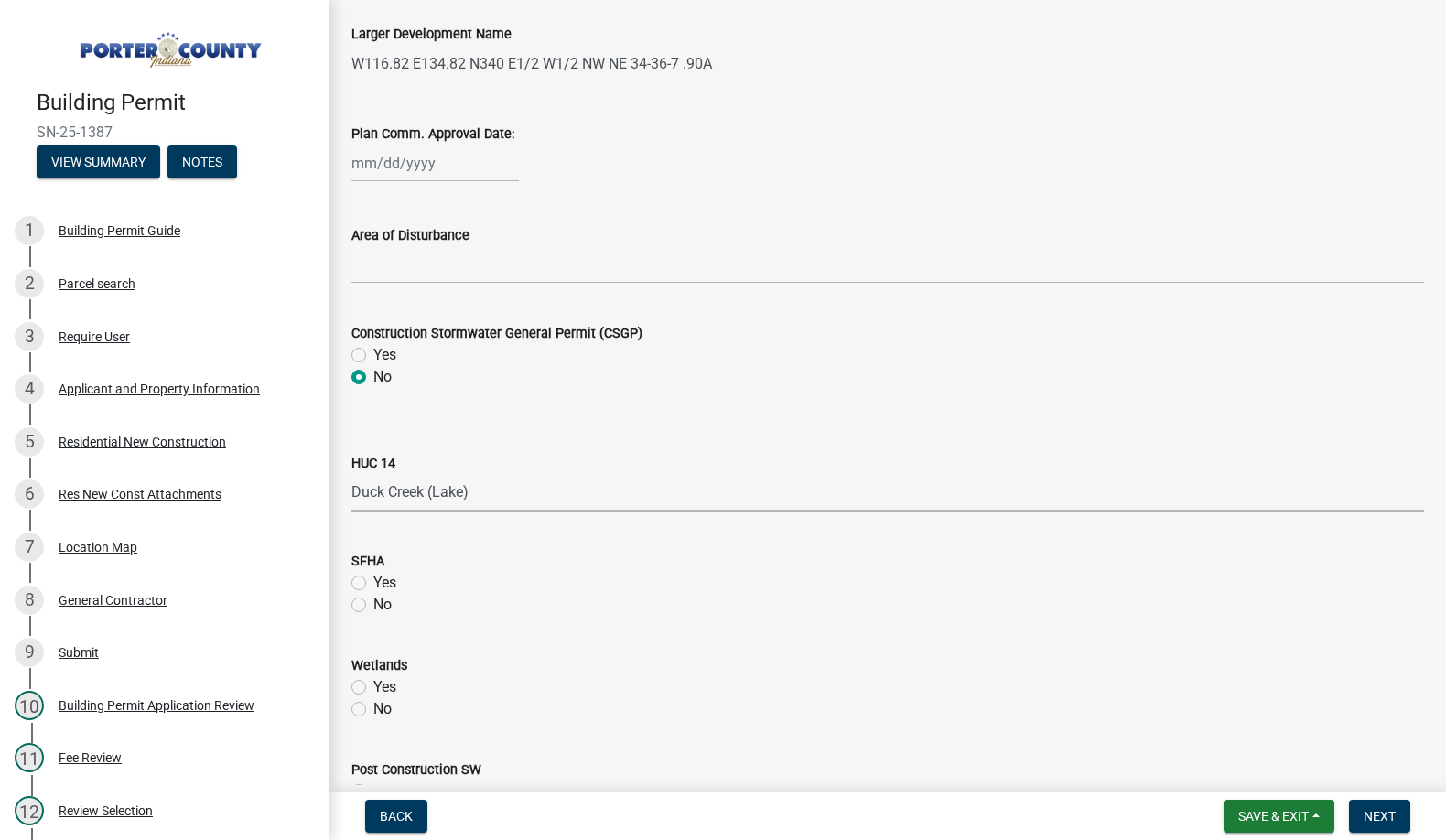 scroll, scrollTop: 641, scrollLeft: 0, axis: vertical 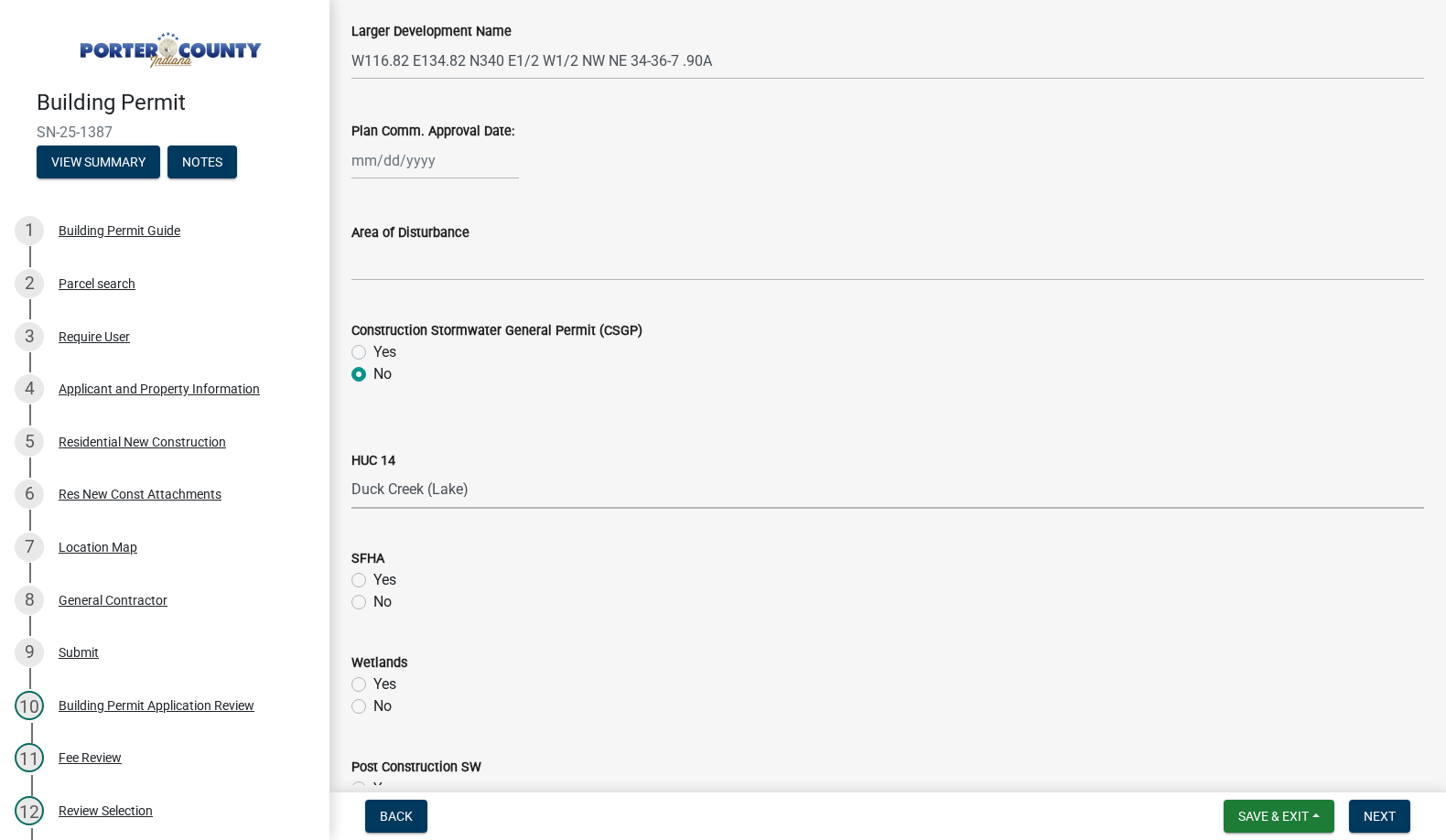 click on "No" 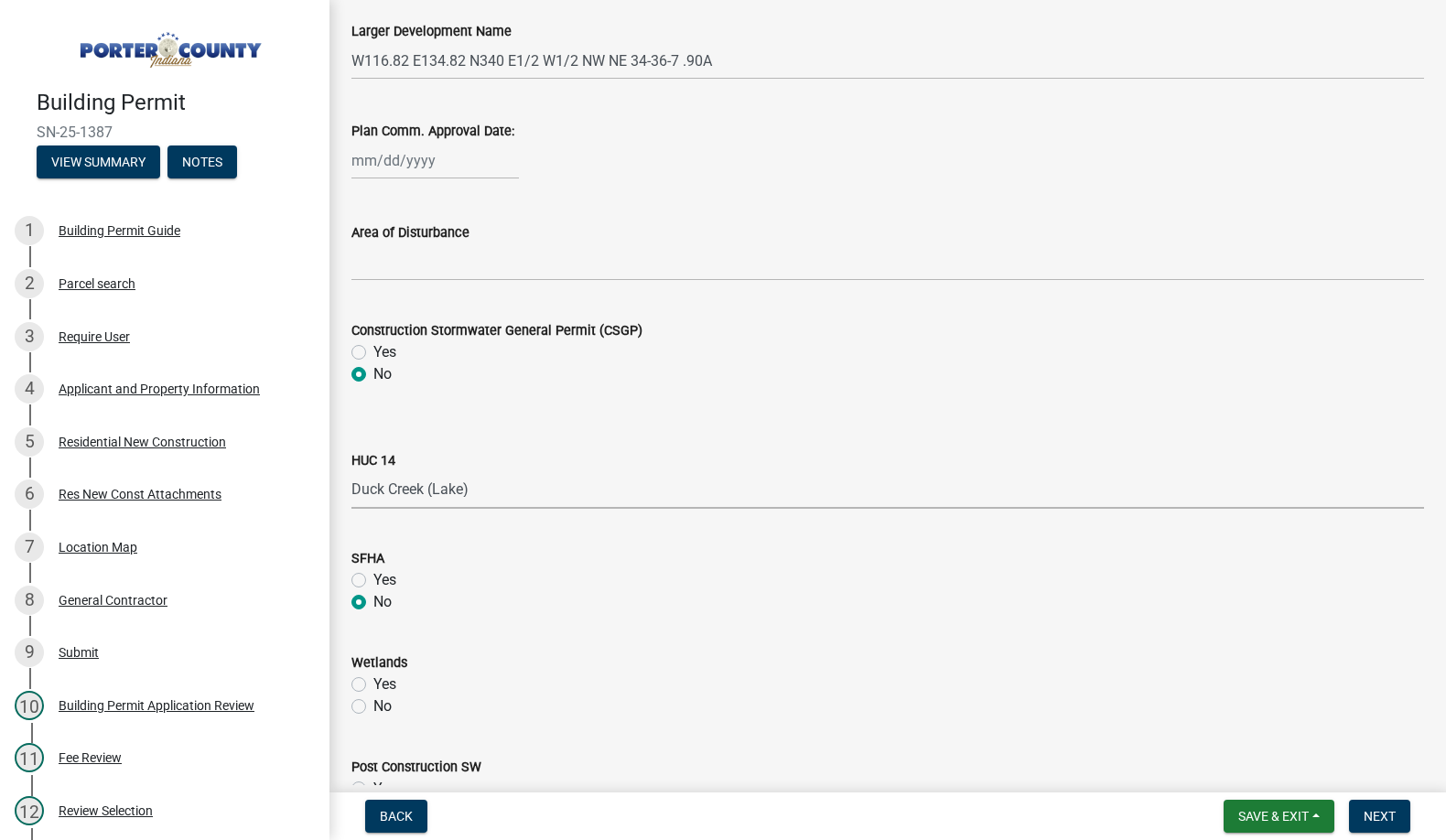radio on "true" 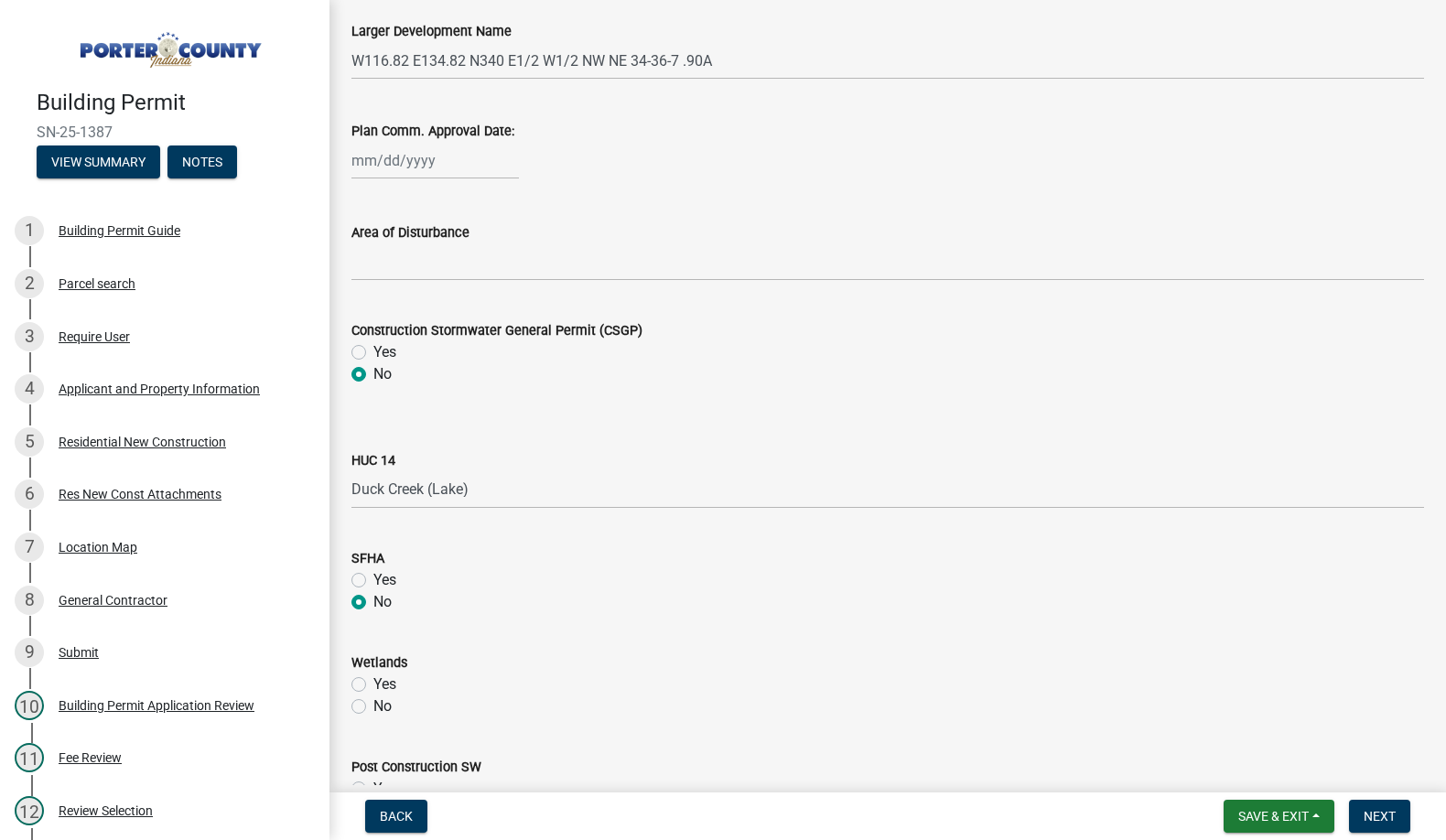 click on "Yes" 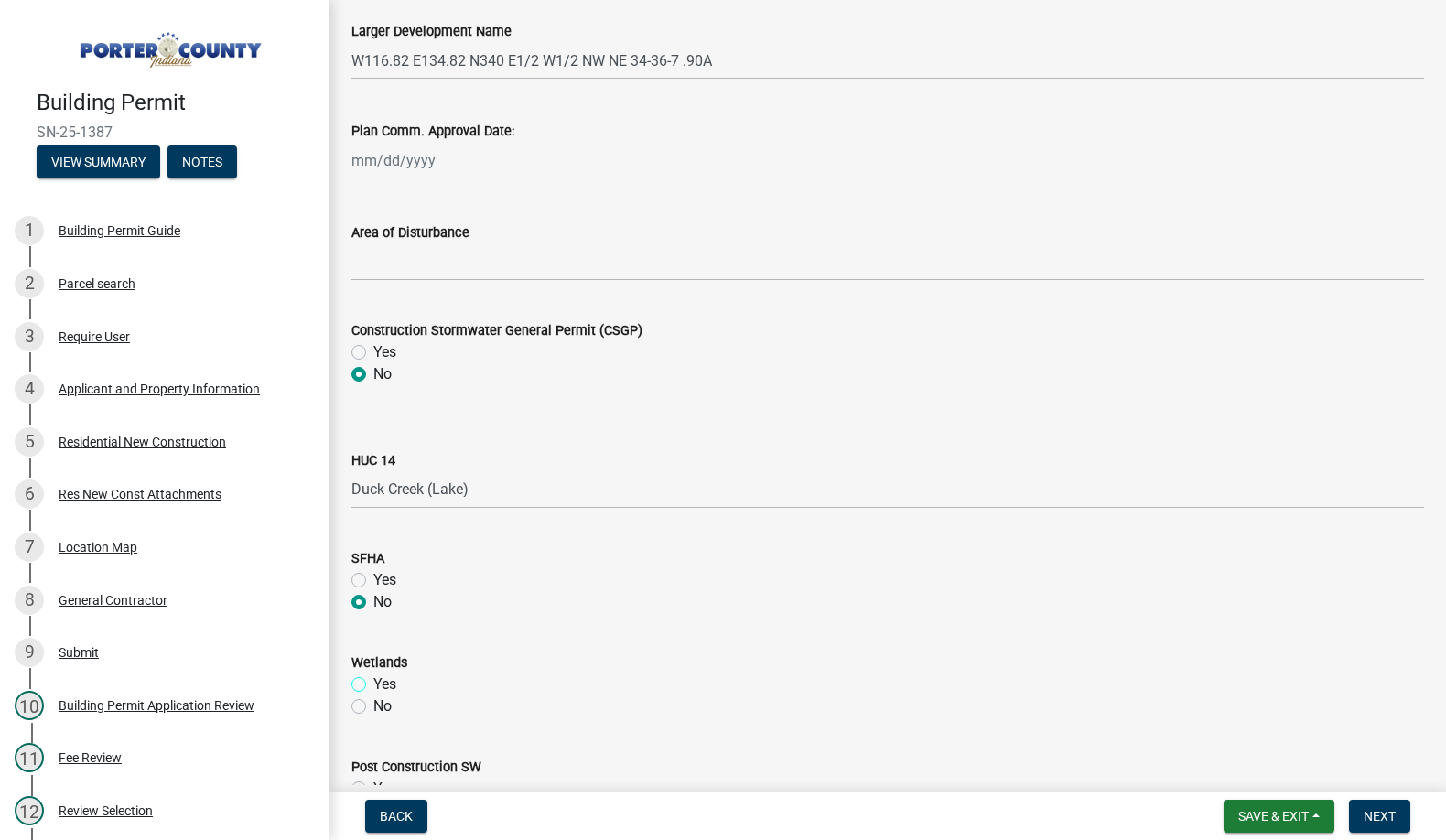 click on "Yes" at bounding box center (379, 679) 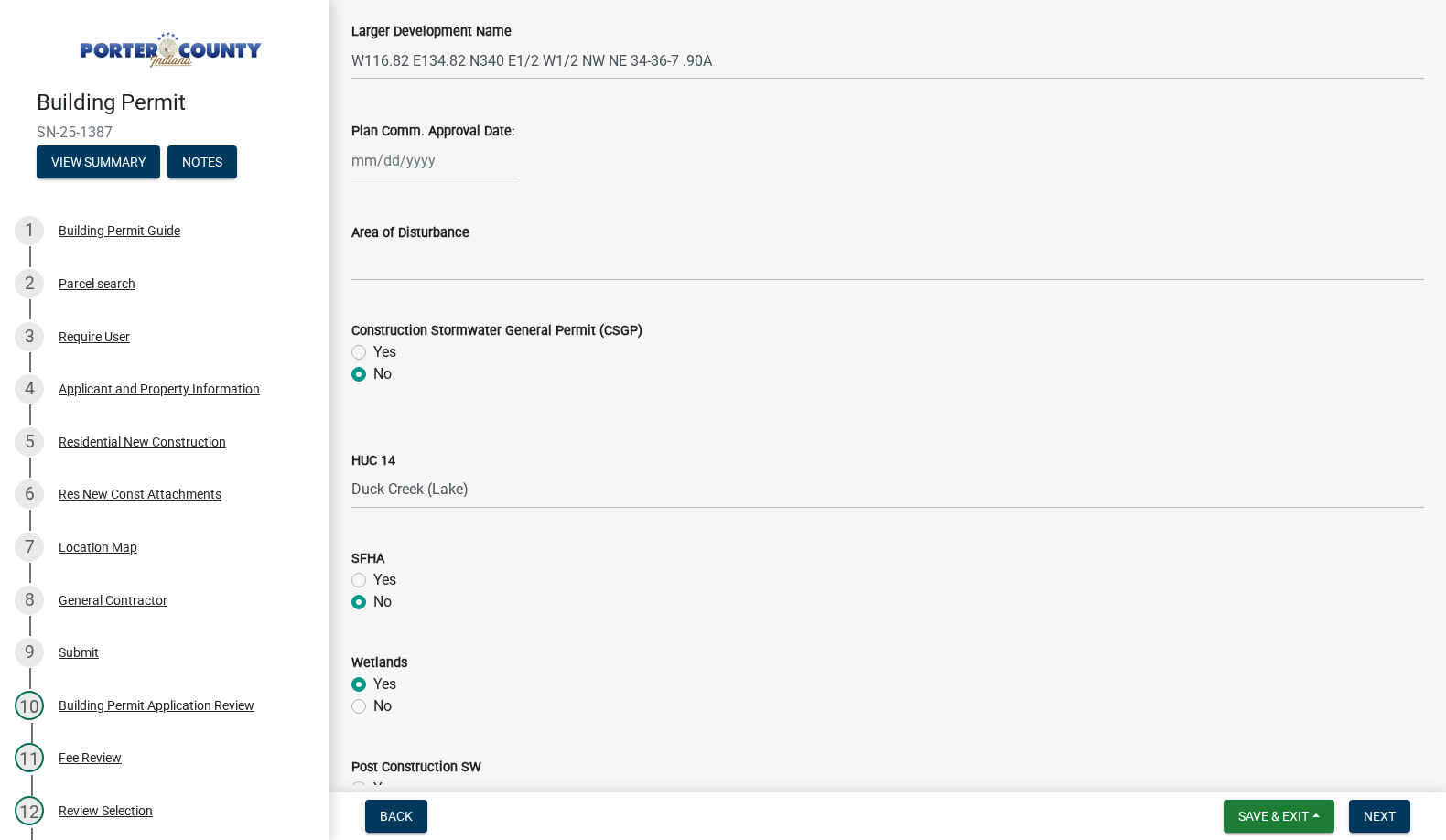 radio on "true" 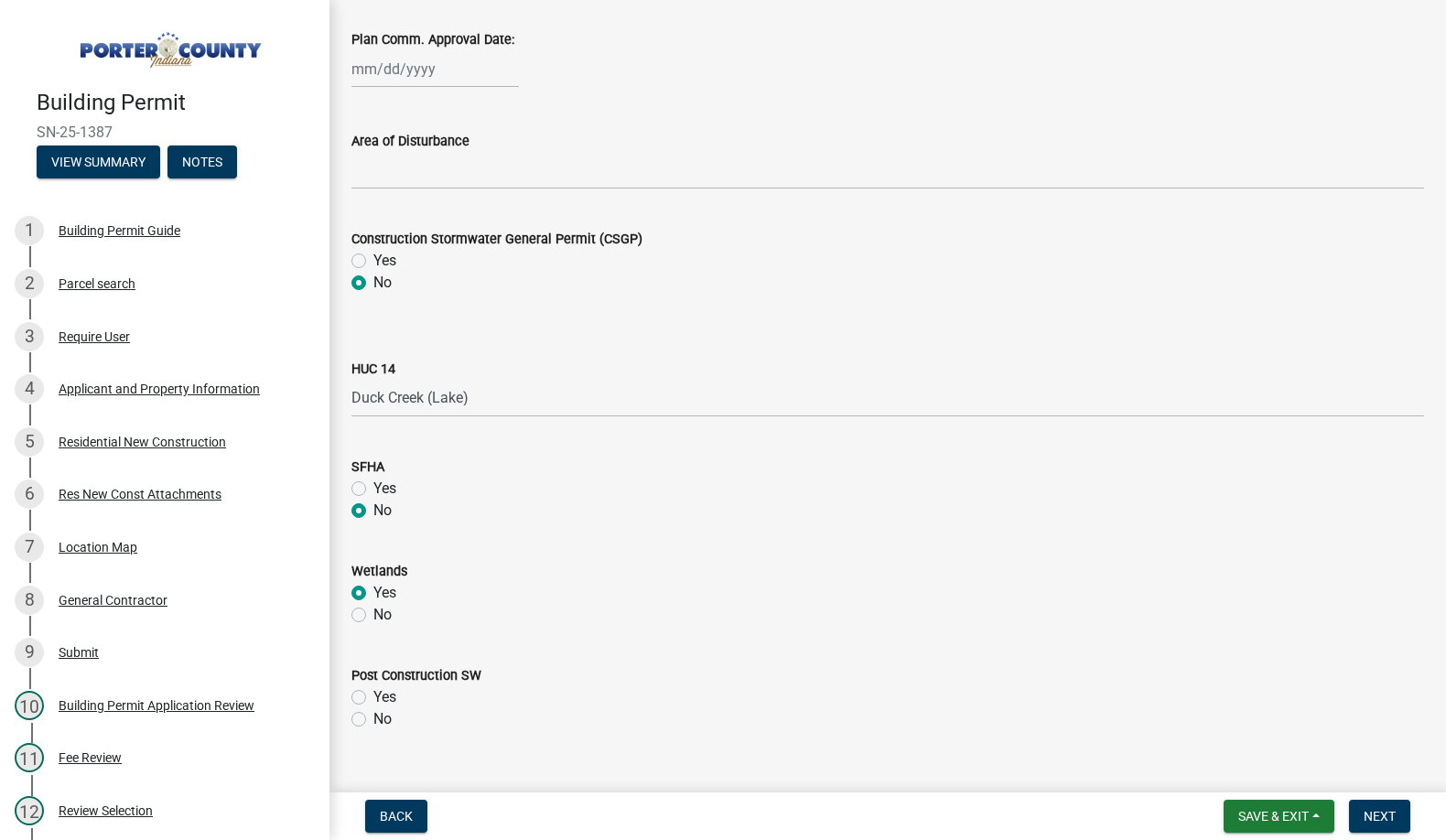click on "No" 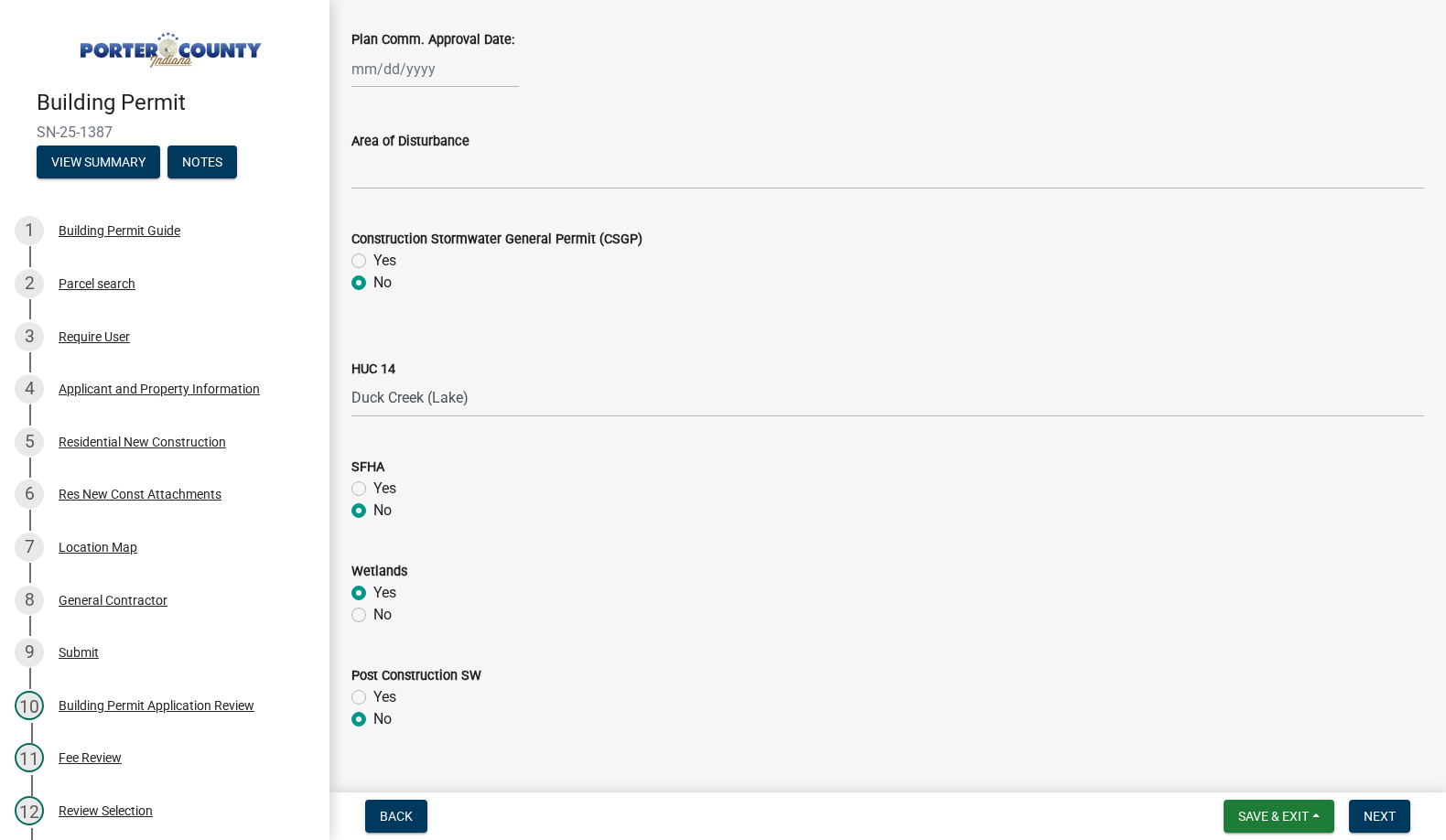 radio on "true" 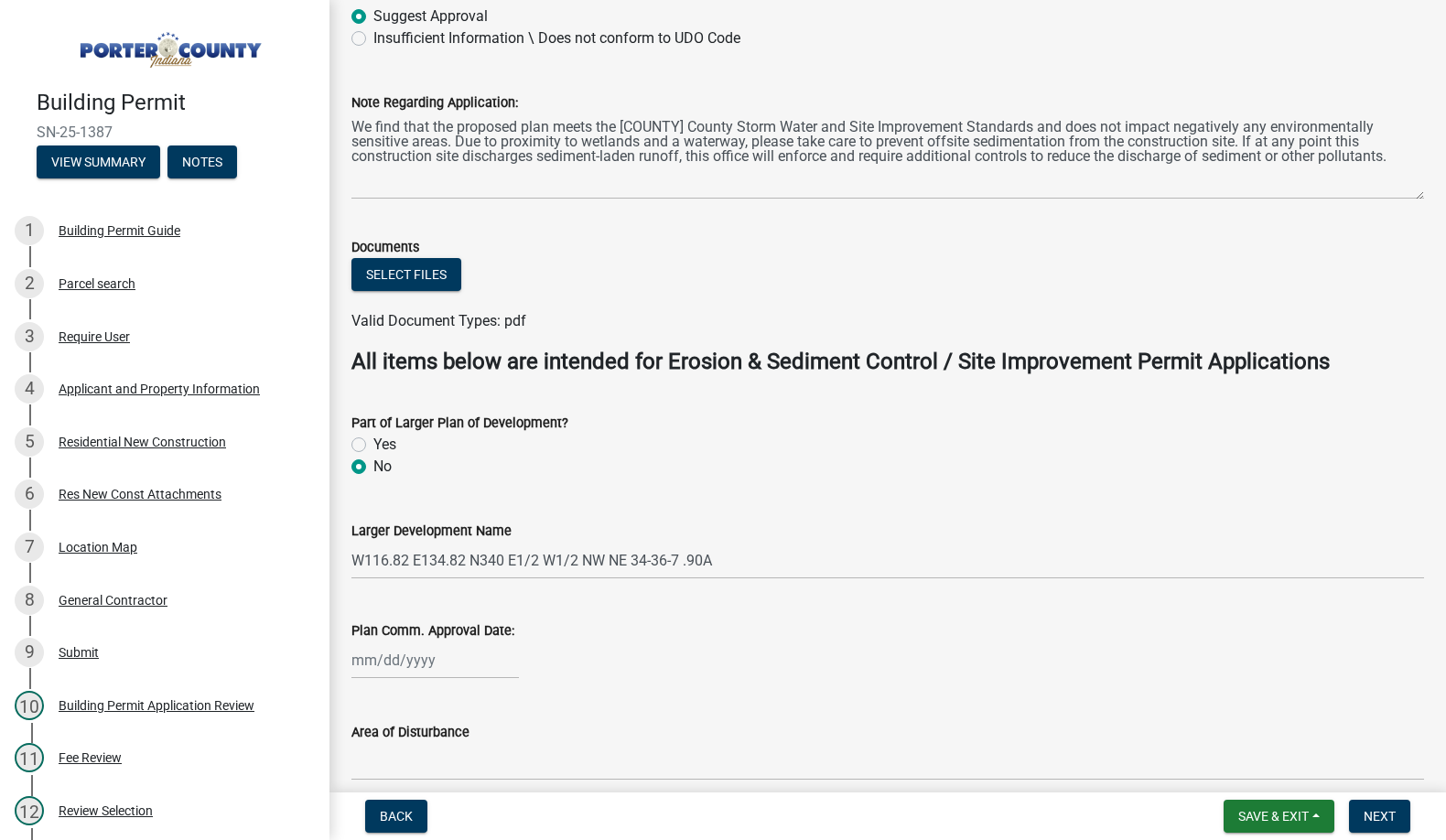 scroll, scrollTop: 0, scrollLeft: 0, axis: both 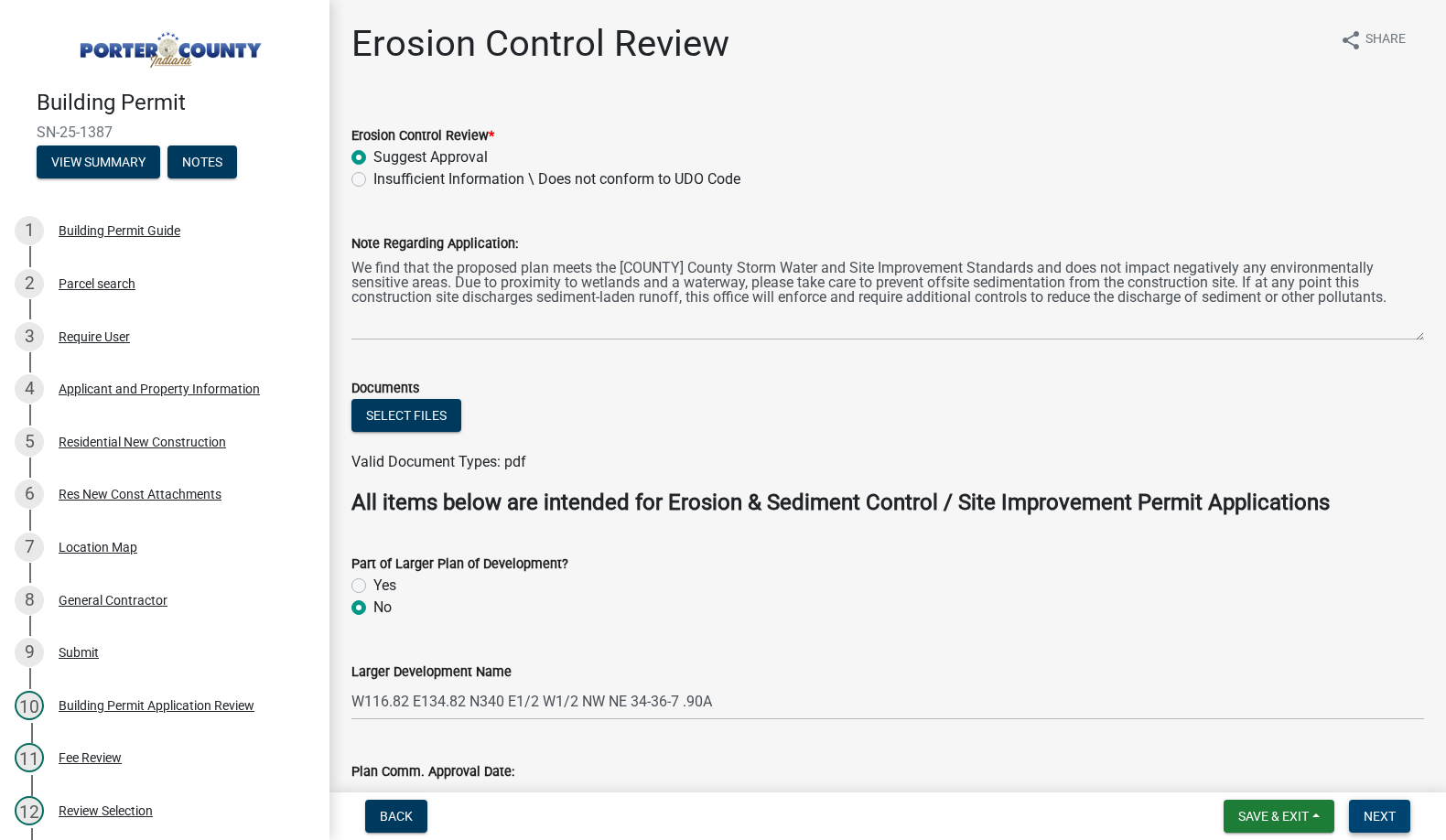 click on "Next" at bounding box center [1379, 816] 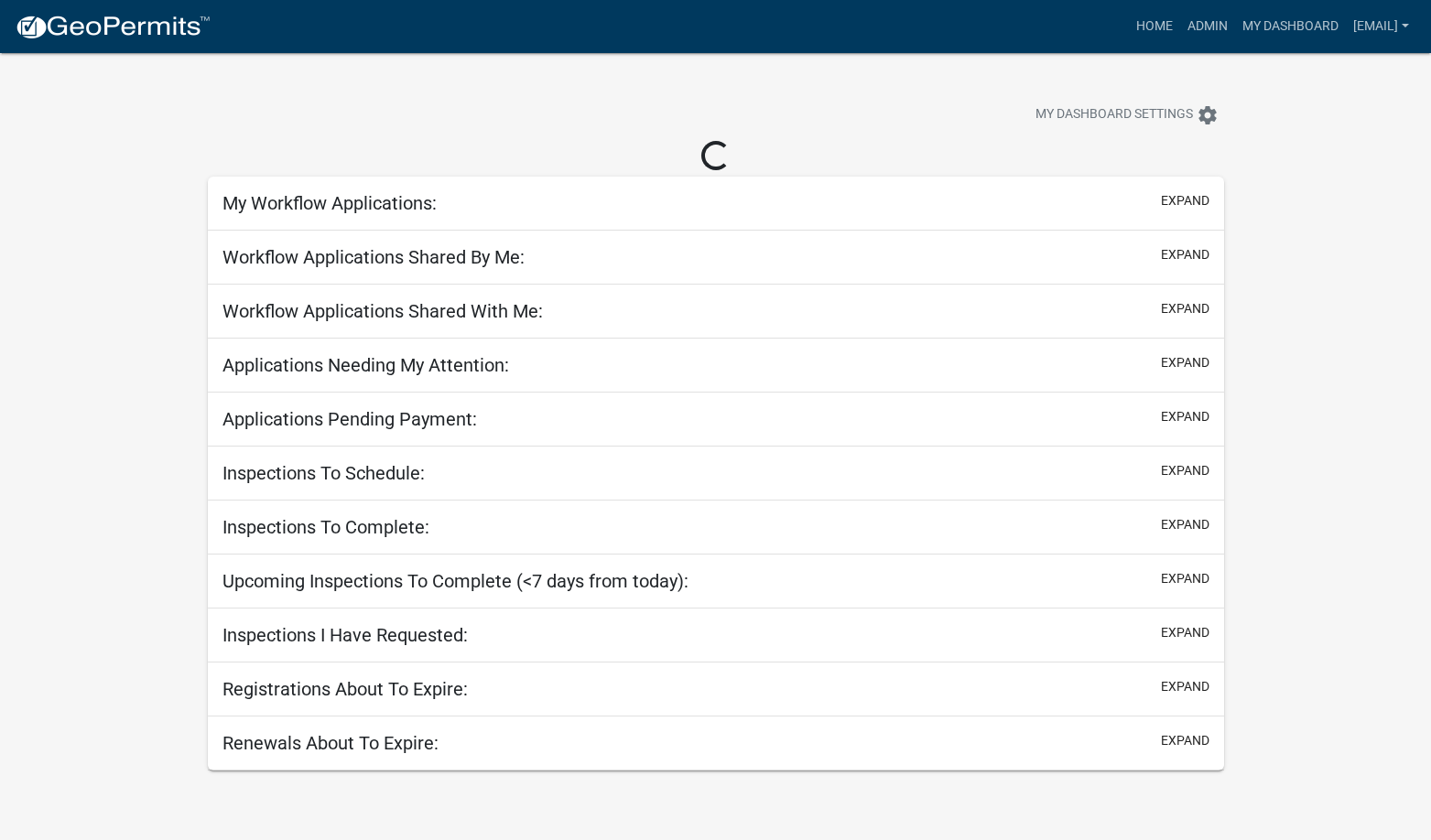 scroll, scrollTop: 0, scrollLeft: 0, axis: both 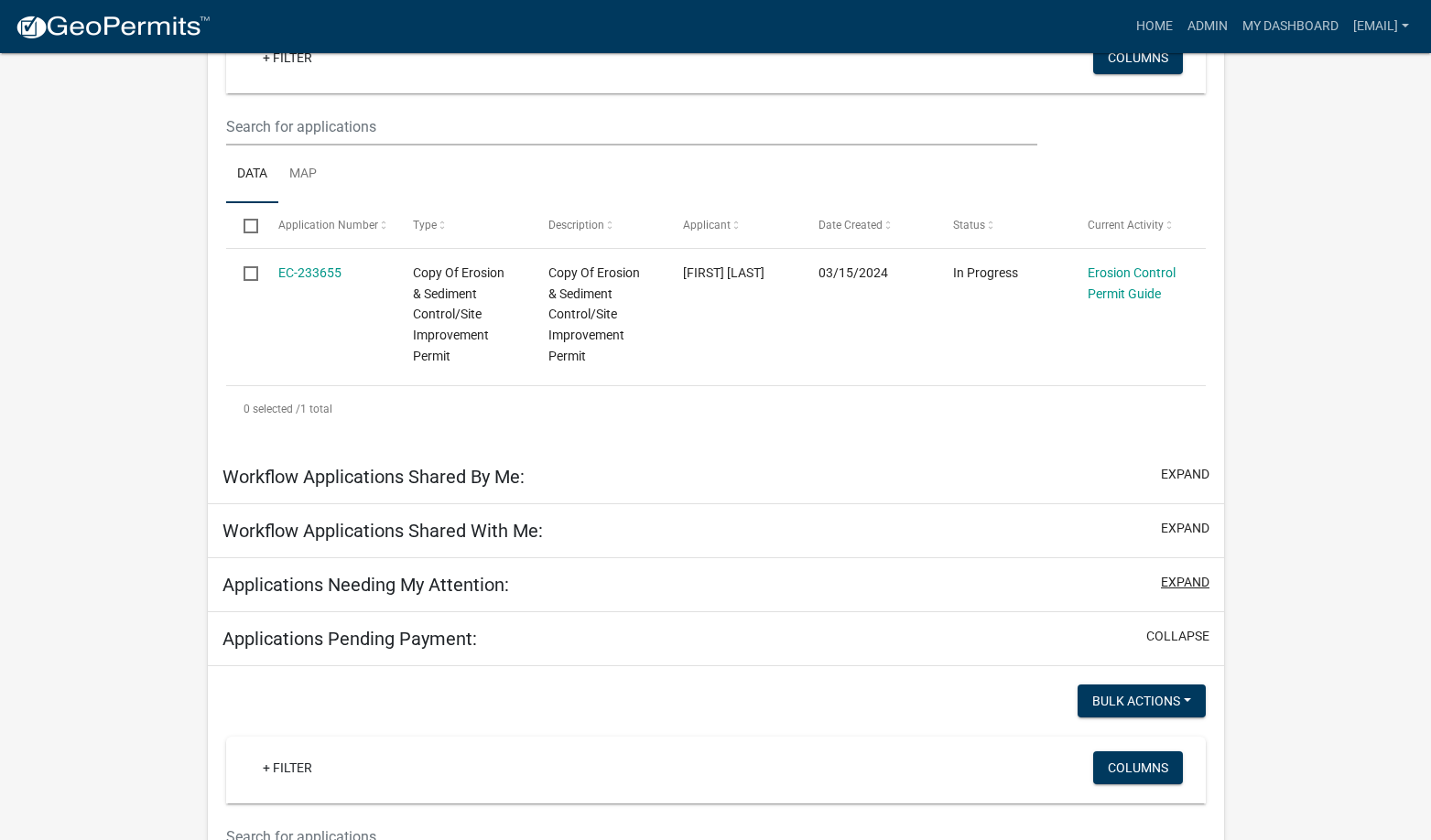 click on "expand" at bounding box center [1185, 582] 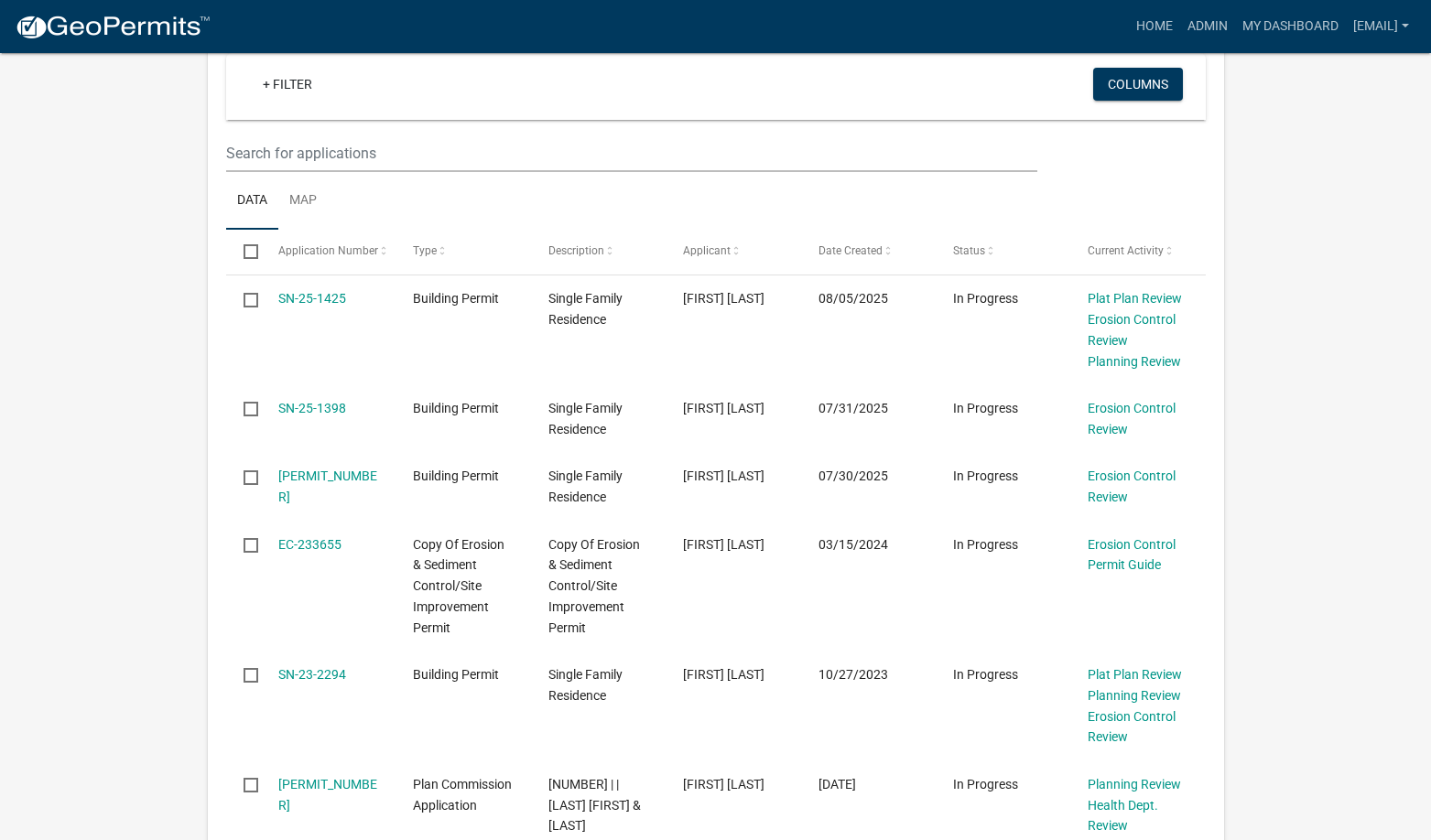 scroll, scrollTop: 886, scrollLeft: 0, axis: vertical 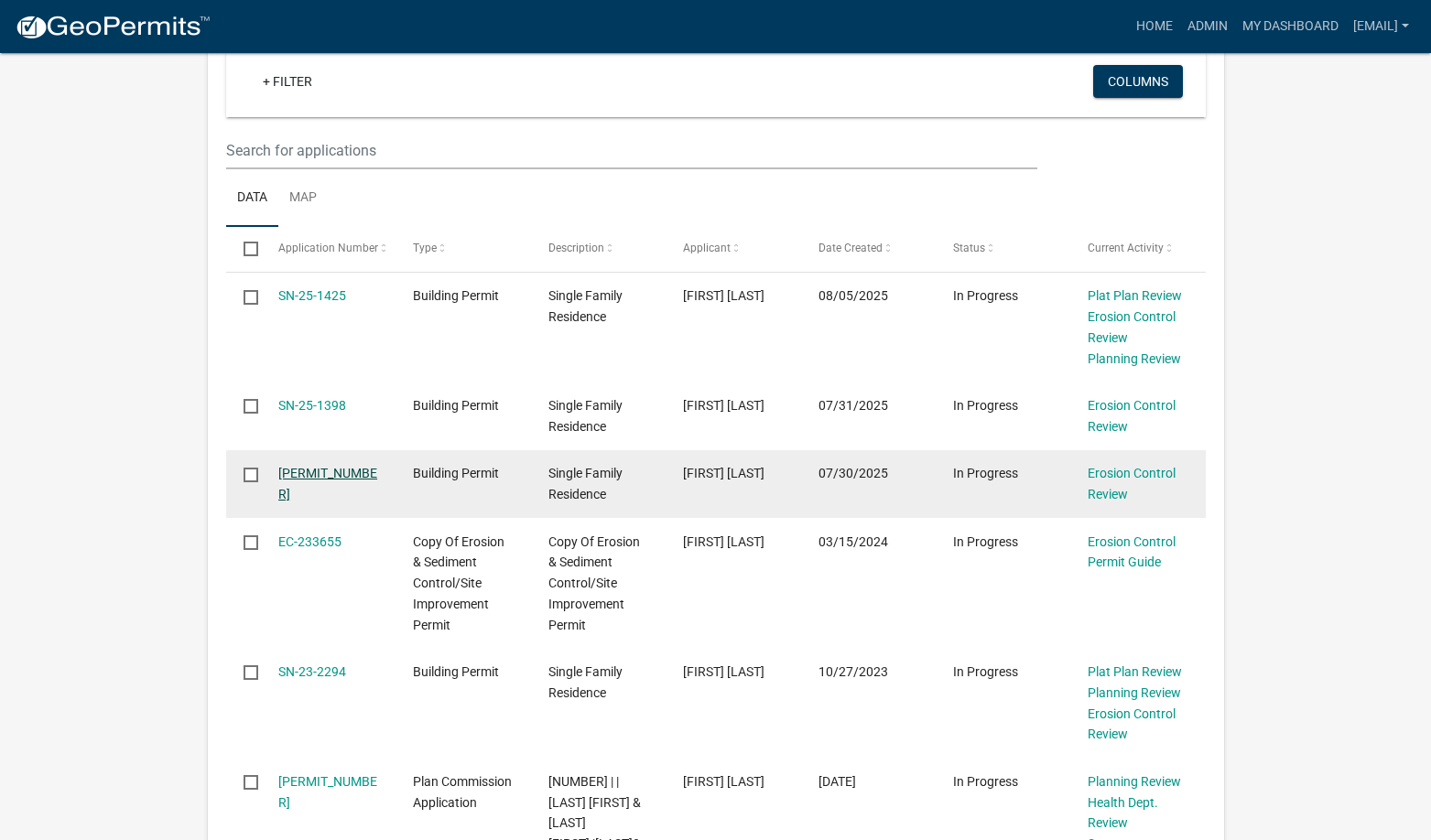 click on "[PERMIT_NUMBER]" 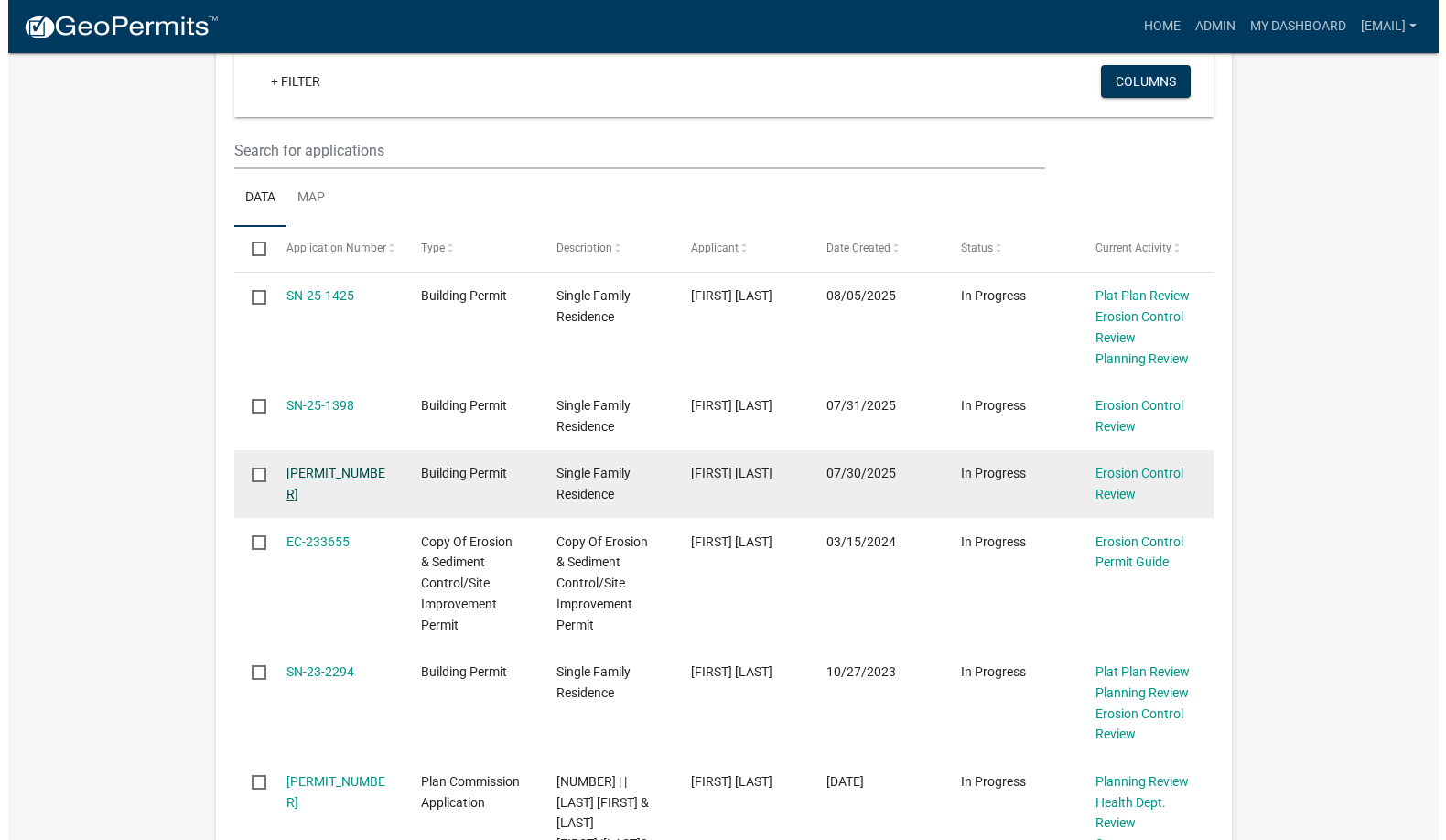 scroll, scrollTop: 0, scrollLeft: 0, axis: both 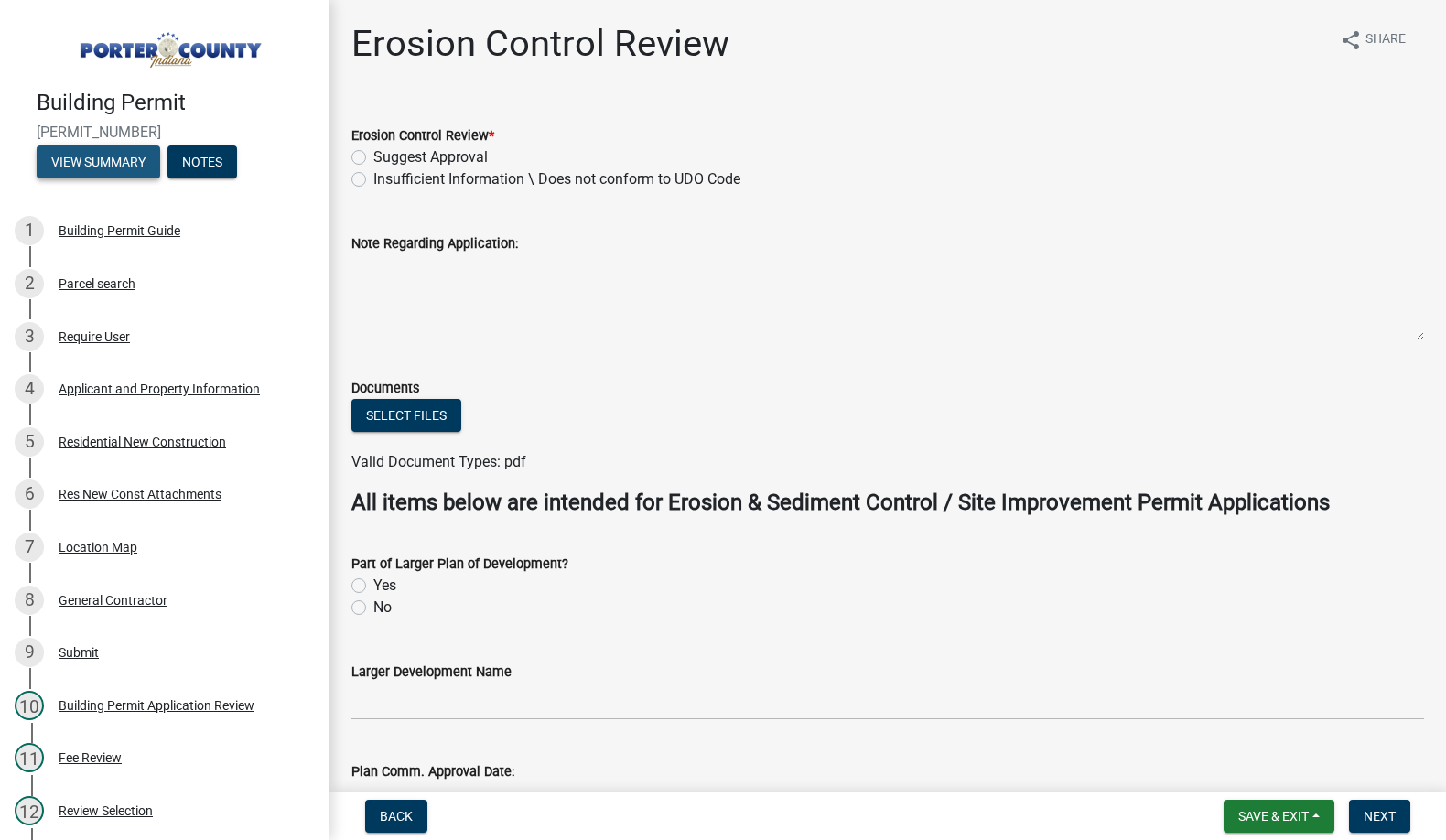click on "View Summary" at bounding box center [98, 162] 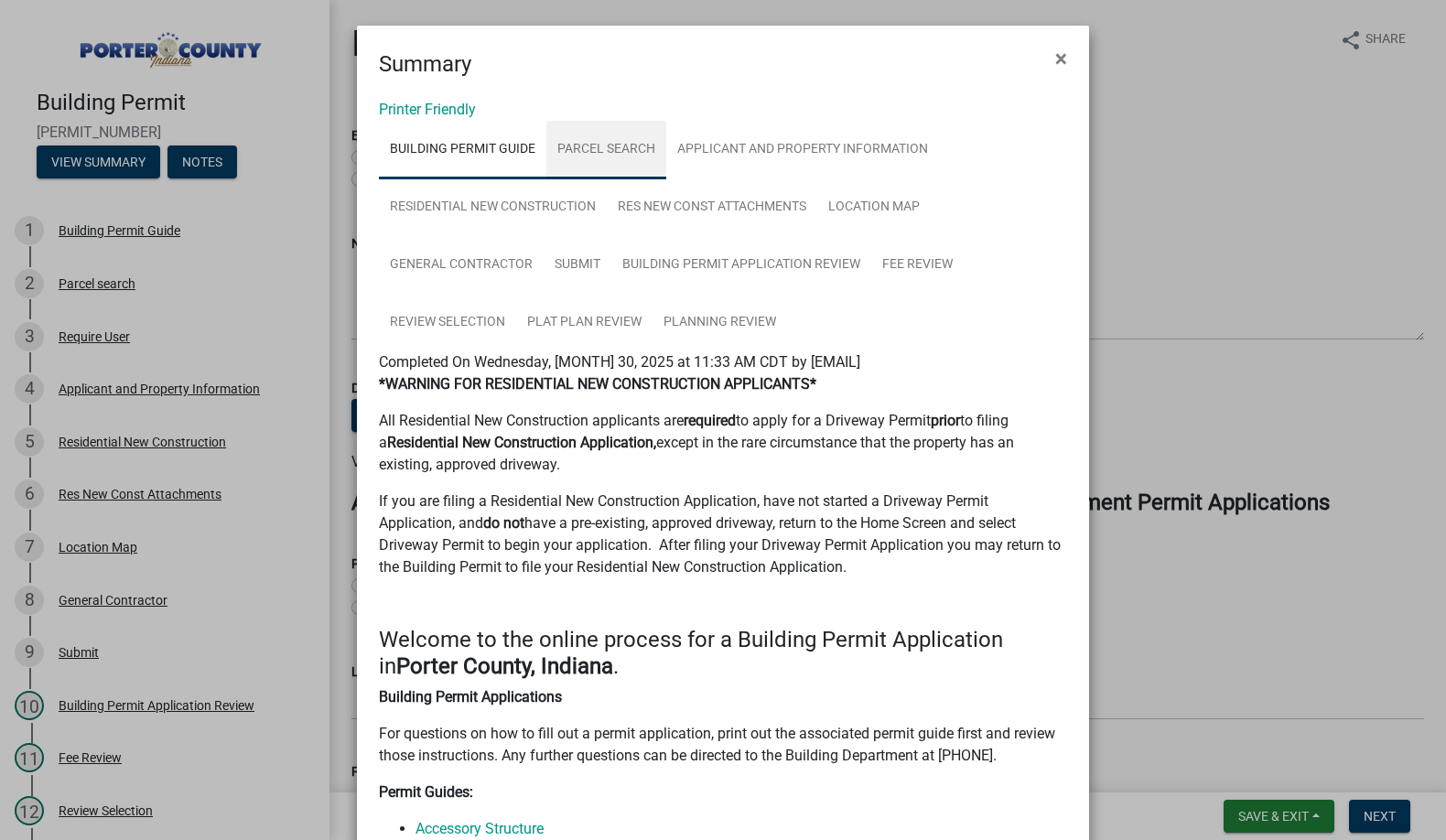 click on "Parcel search" at bounding box center (606, 150) 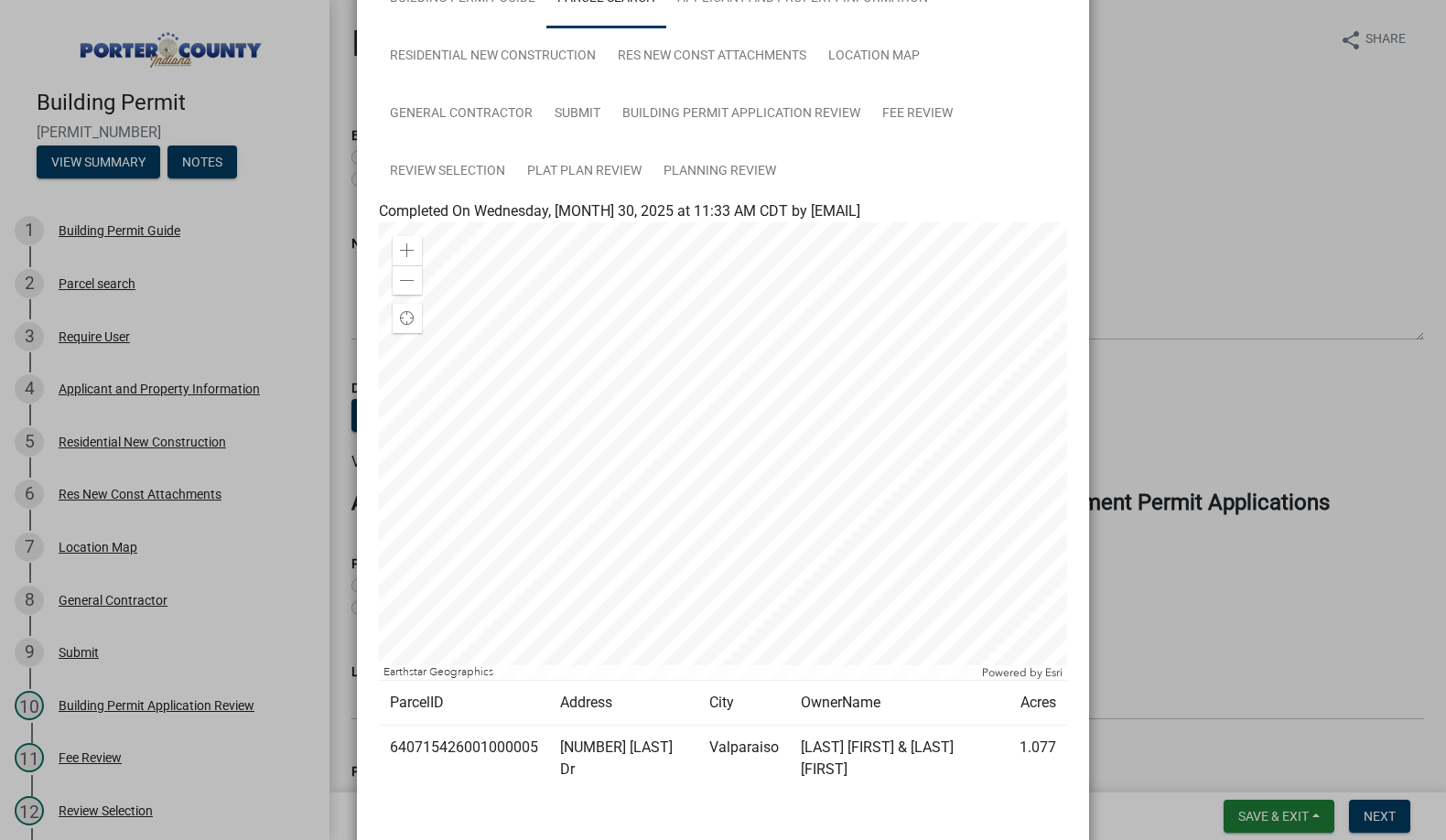 scroll, scrollTop: 234, scrollLeft: 0, axis: vertical 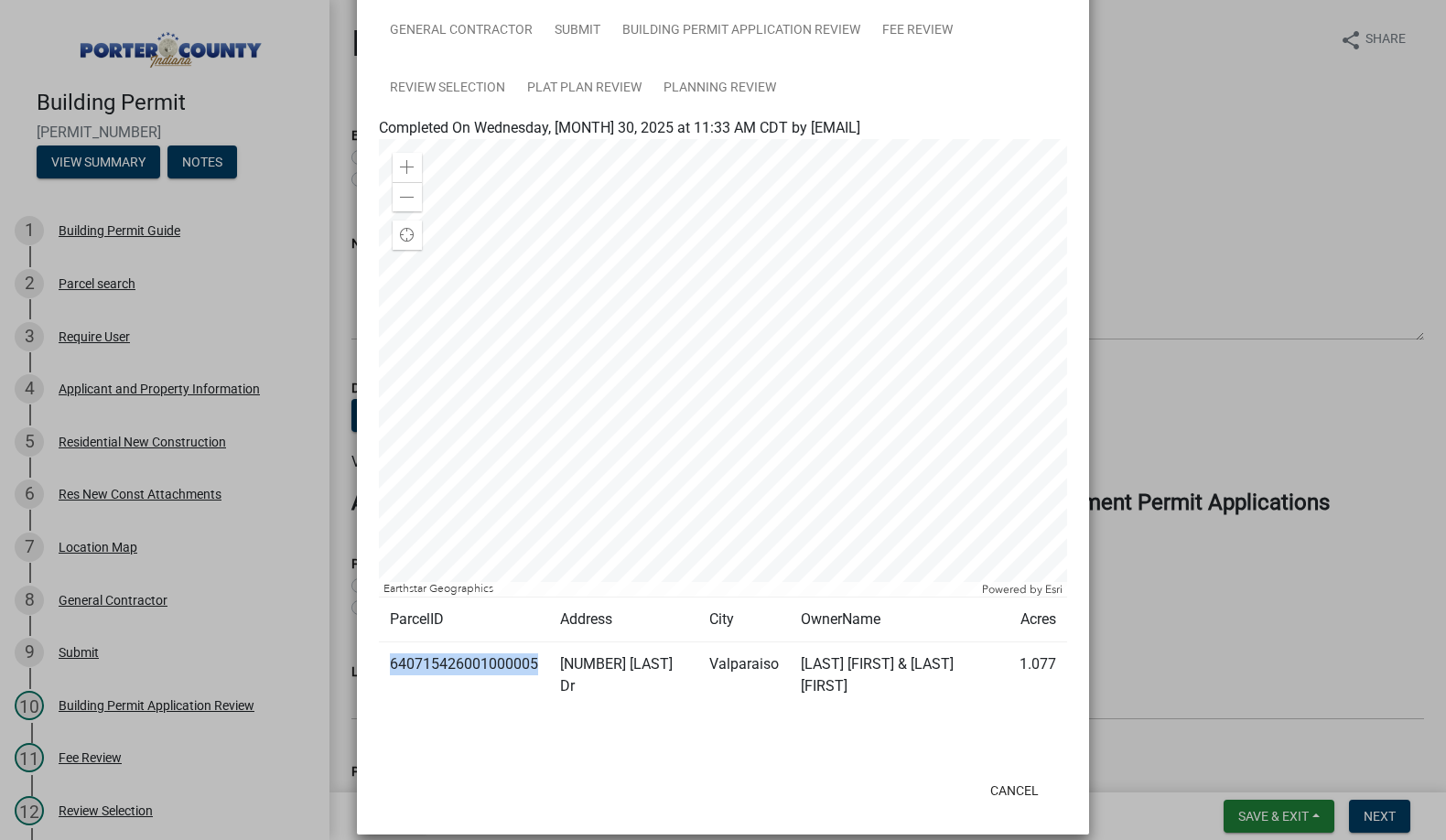 drag, startPoint x: 405, startPoint y: 662, endPoint x: 535, endPoint y: 656, distance: 130.13839 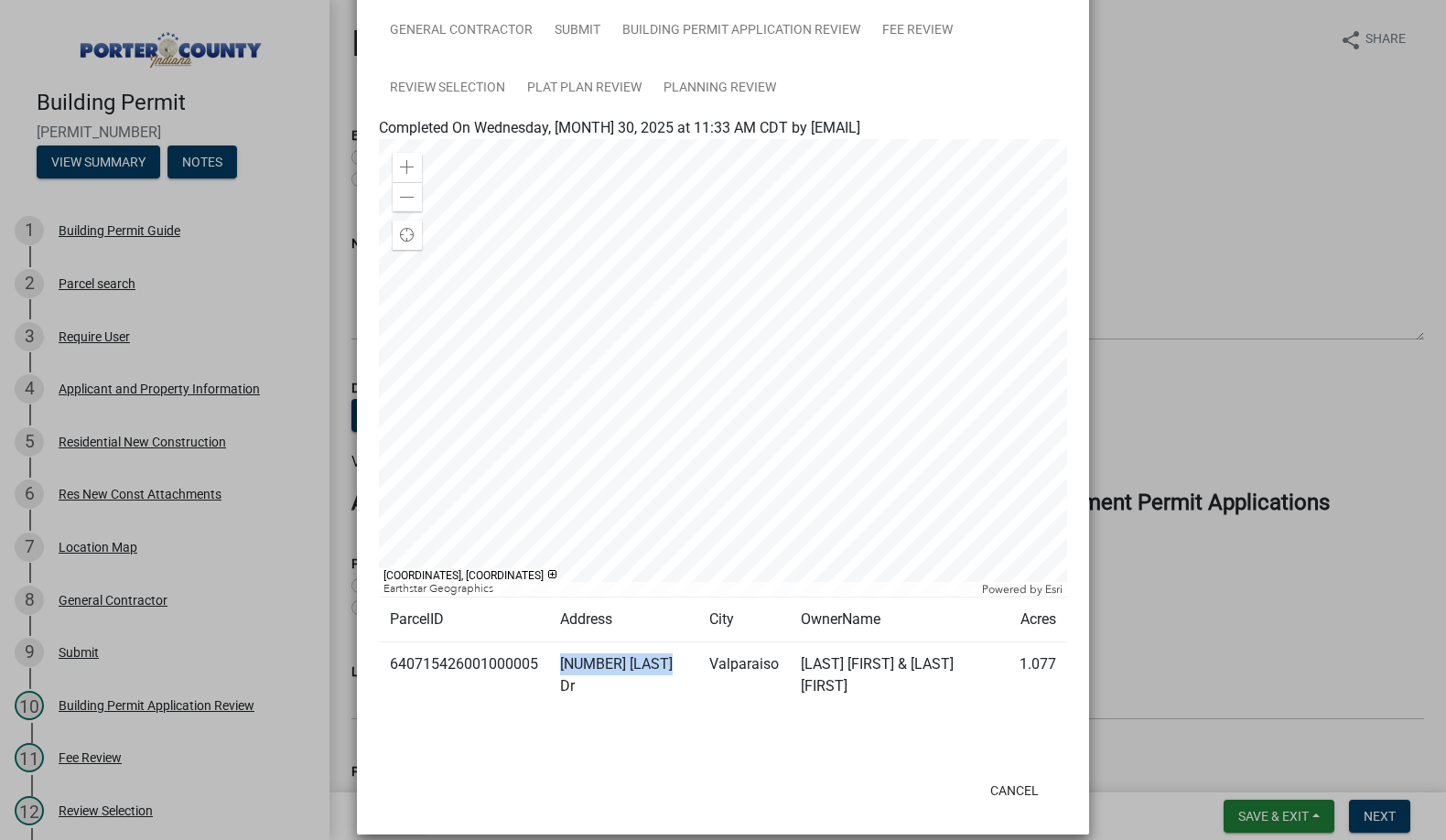 drag, startPoint x: 567, startPoint y: 666, endPoint x: 683, endPoint y: 647, distance: 117.54574 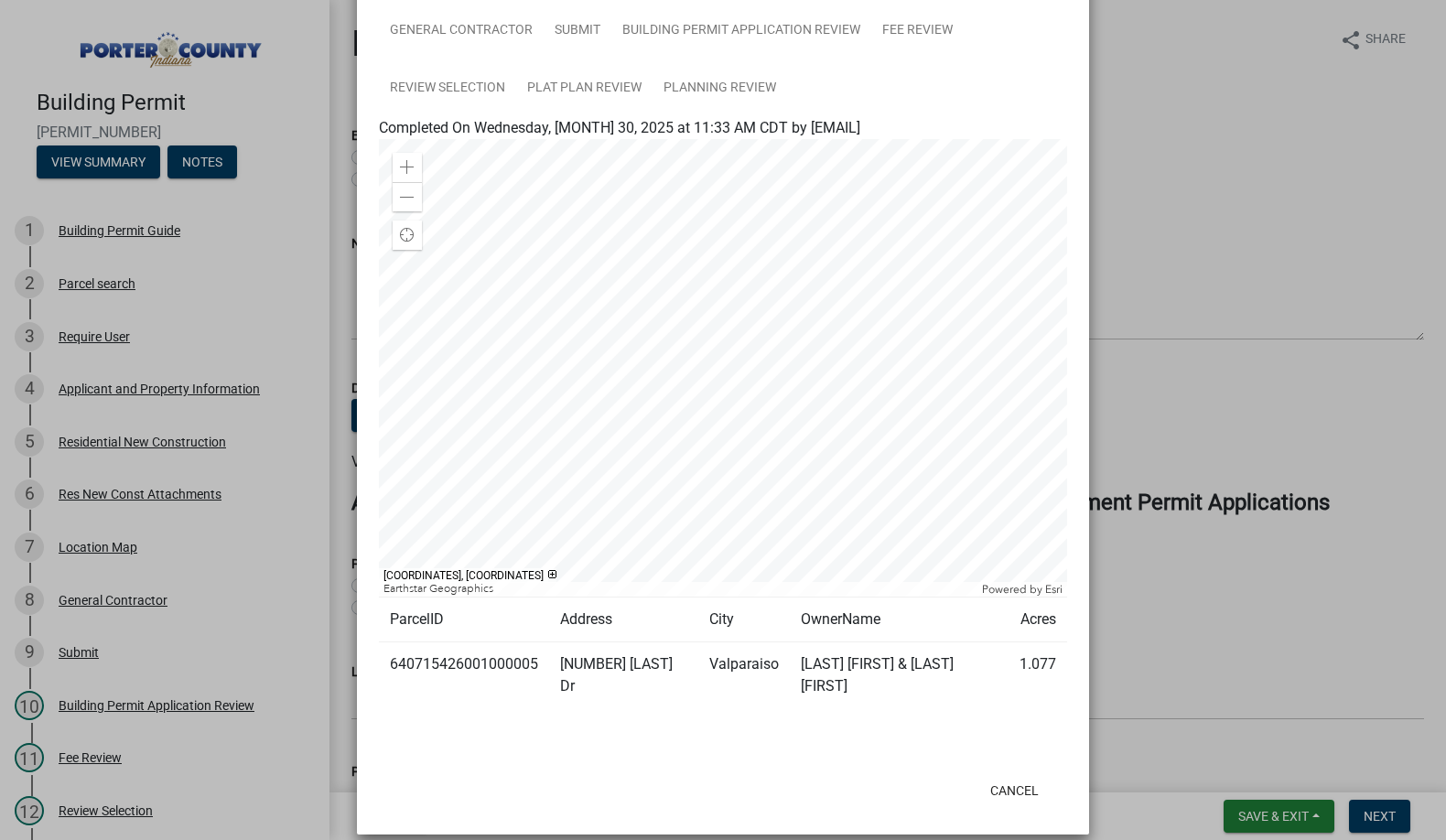 click on "Summary × Printer Friendly Building Permit Guide Parcel search Applicant and Property Information Residential New Construction Res New Const Attachments Location Map  General Contractor Submit Building Permit Application Review Fee Review Review Selection Plat Plan Review Planning Review Completed On Wednesday, July 30, 2025 at 11:33 AM CDT by tevans *WARNING FOR RESIDENTIAL NEW CONSTRUCTION APPLICANTS* All Residential New Construction applicants are  required  to apply for a Driveway Permit  prior  to filing a  Residential New Construction Application,  except in the rare circumstance that the property has an existing, approved driveway. If you are filing a Residential New Construction Application, have not started a Driveway Permit Application, and  do not   Welcome to the online process for a Building Permit Application in  Porter County, Indiana .   Building Permit Applications Permit Guides: Accessory Structure  Cell Tower Commercial Deck Permit Guide Demolition Permit Electric Permit Fence Permit" 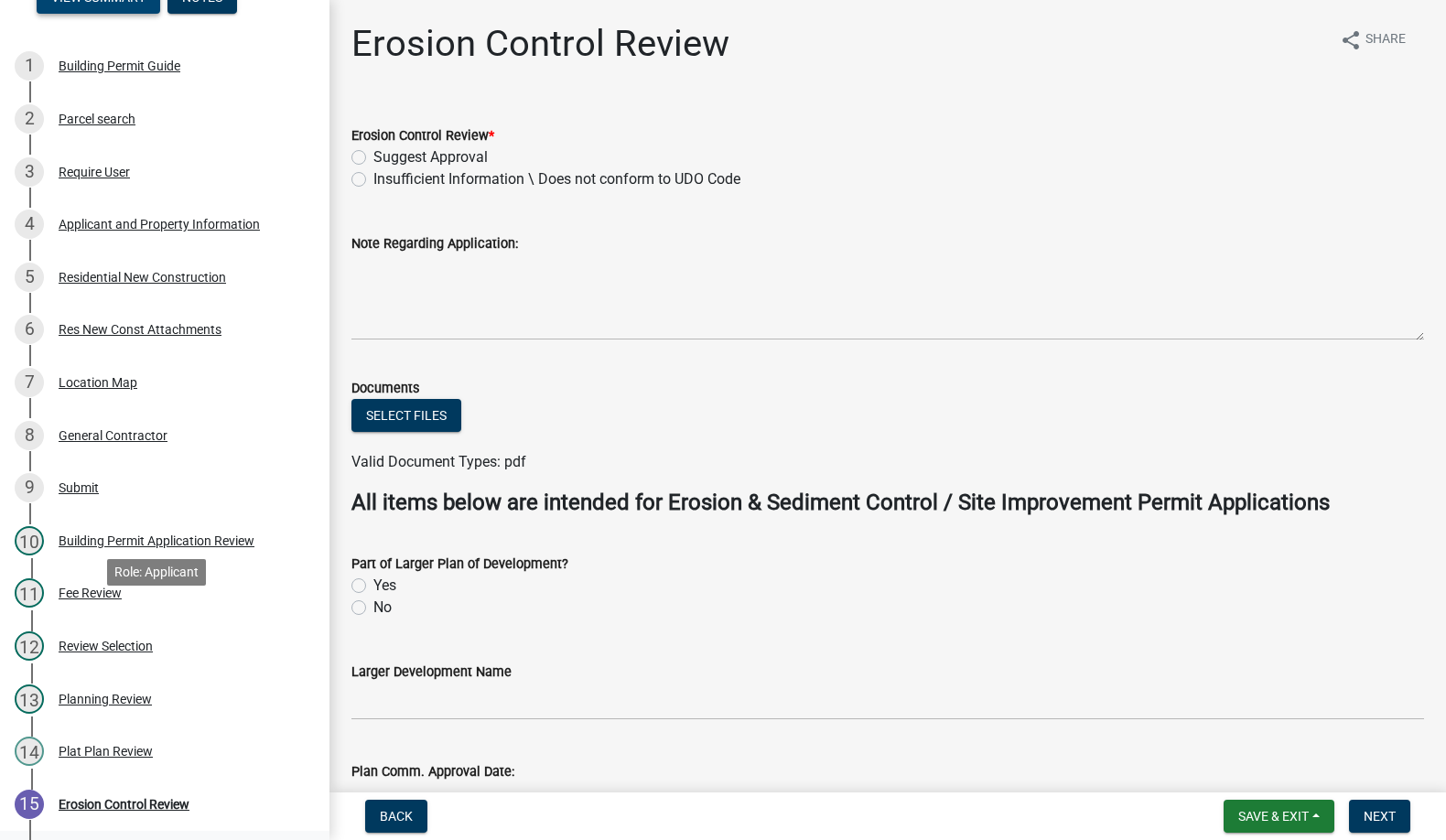 scroll, scrollTop: 427, scrollLeft: 0, axis: vertical 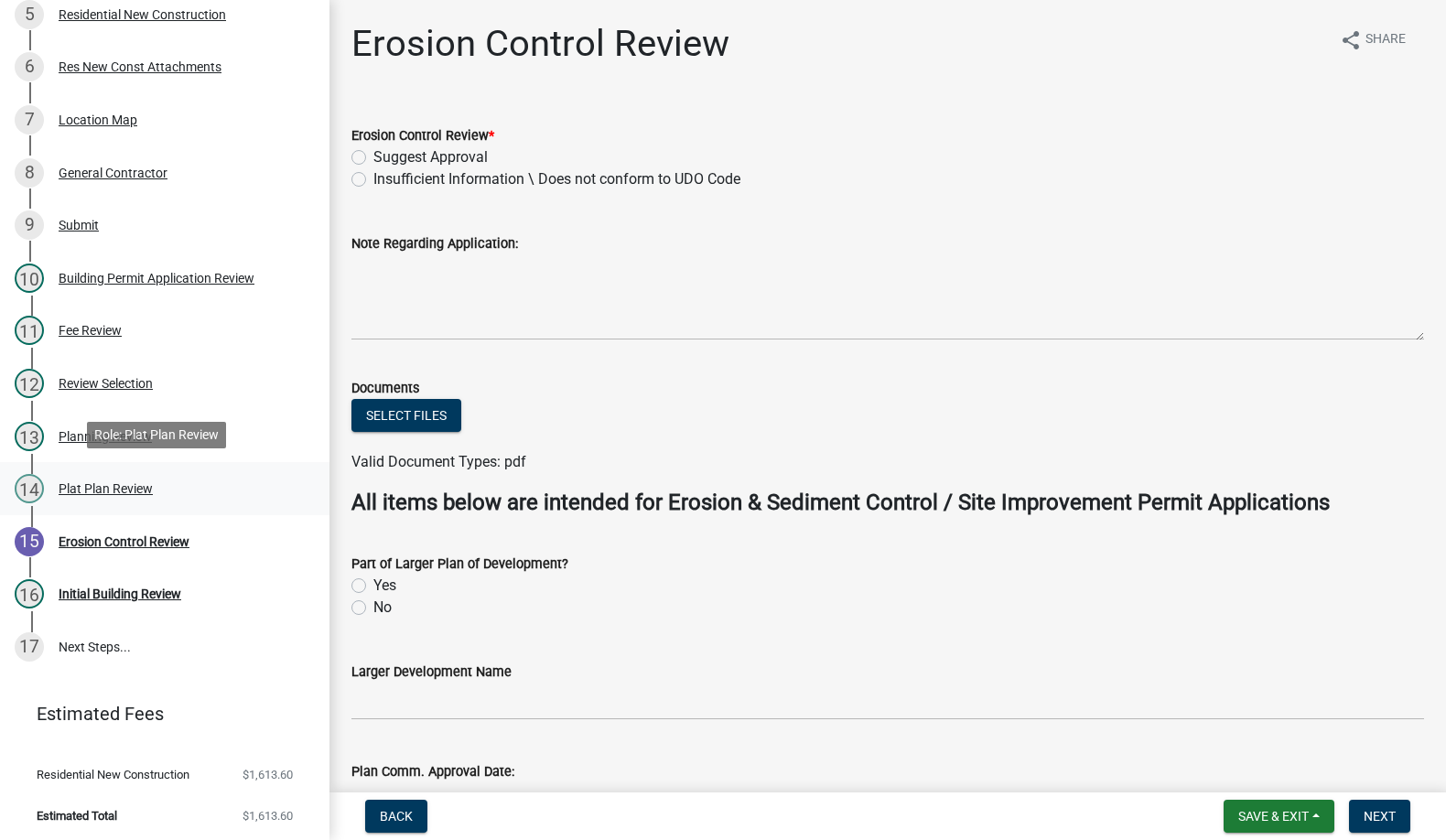 click on "Plat Plan Review" at bounding box center [105, 489] 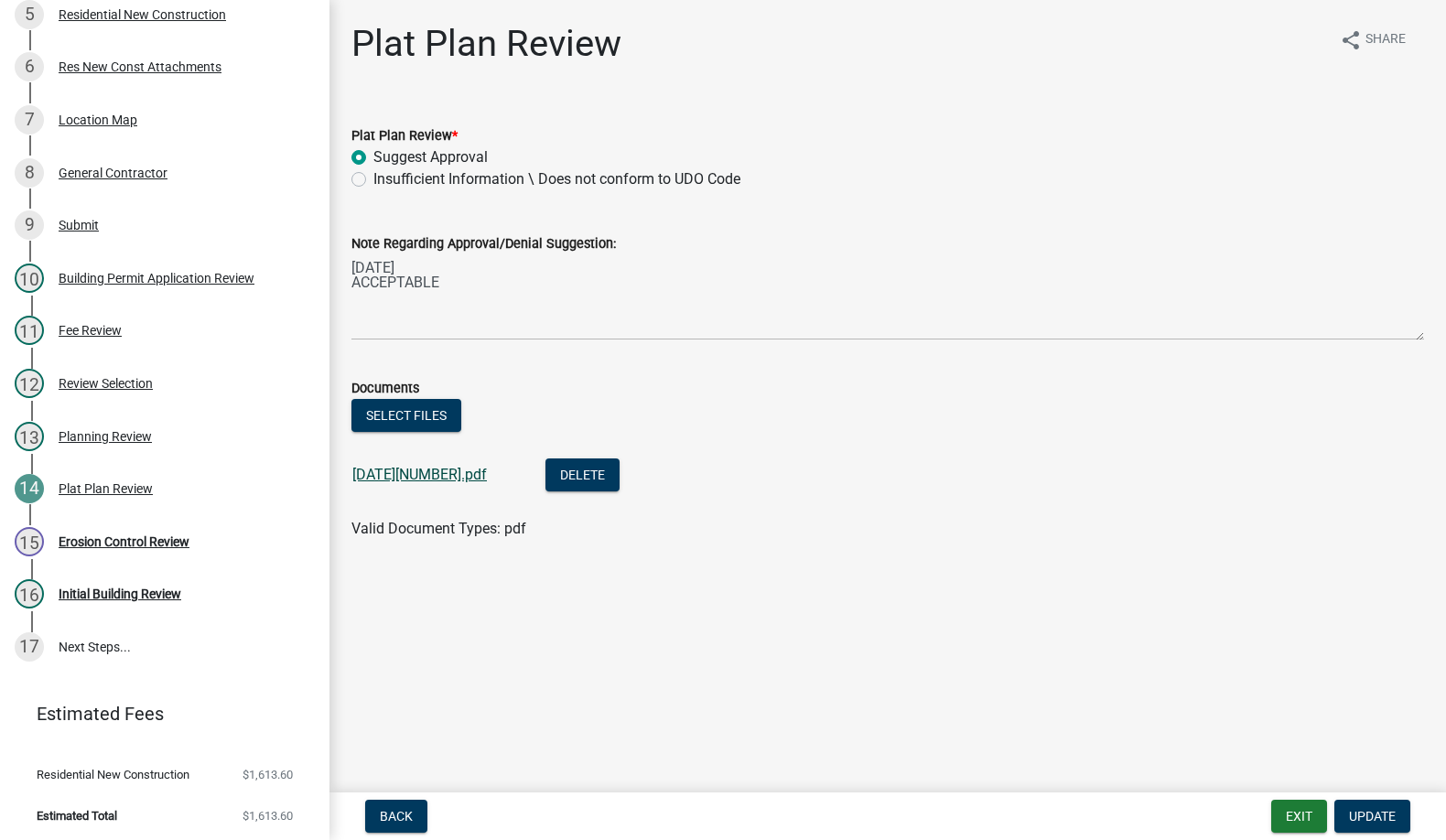 click on "20250731101020080.pdf" 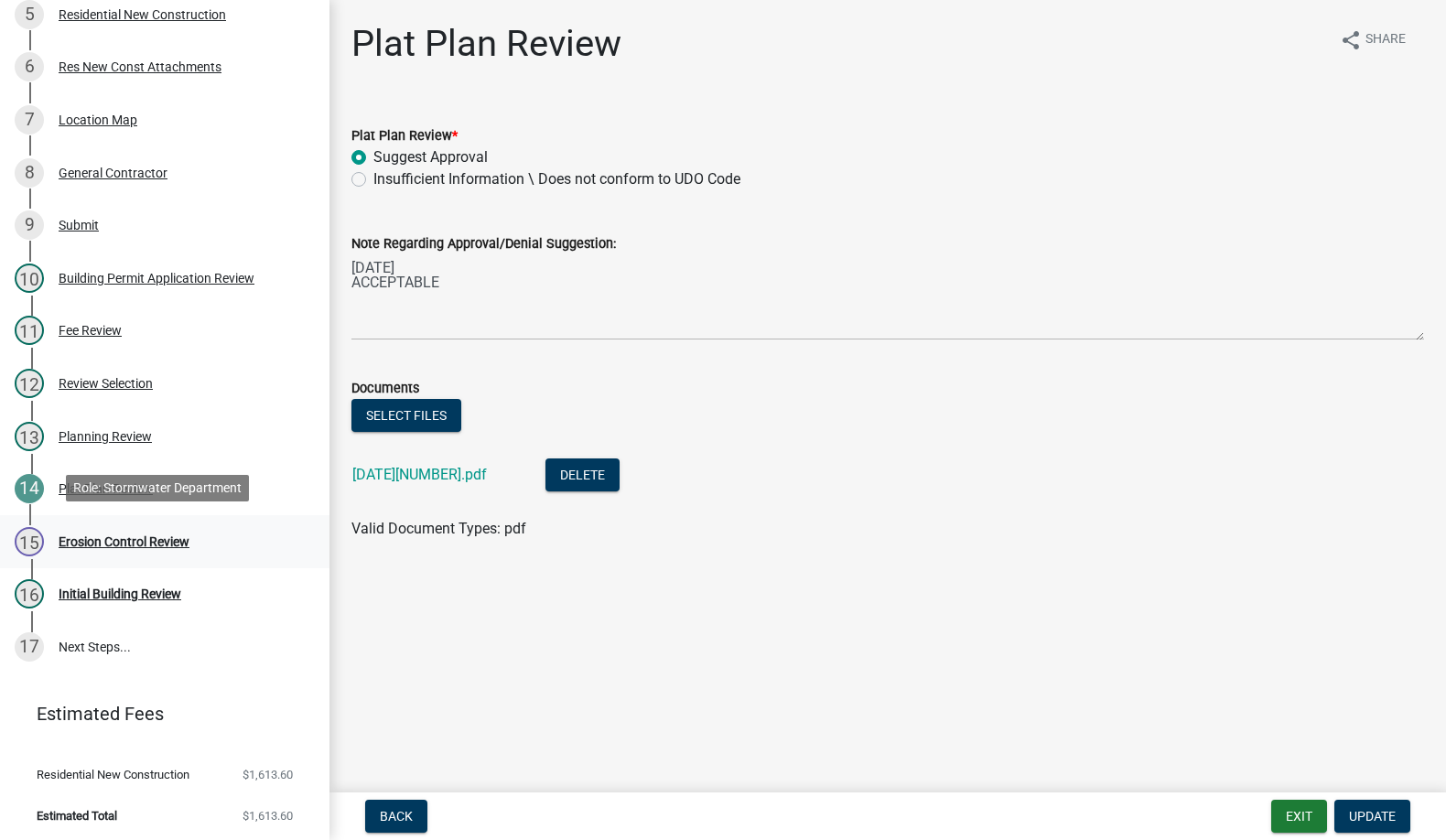 click on "Erosion Control Review" at bounding box center (124, 542) 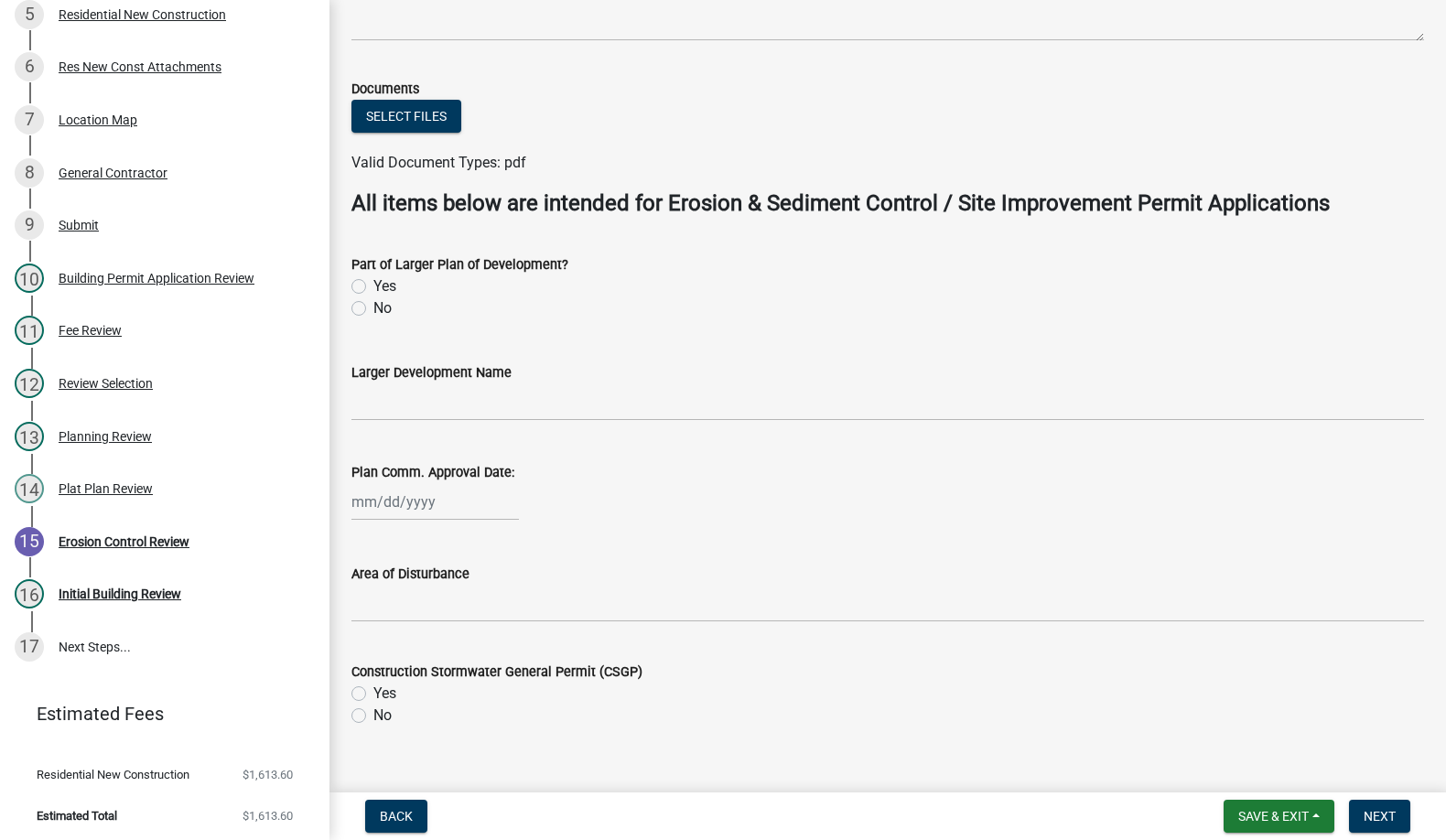 scroll, scrollTop: 366, scrollLeft: 0, axis: vertical 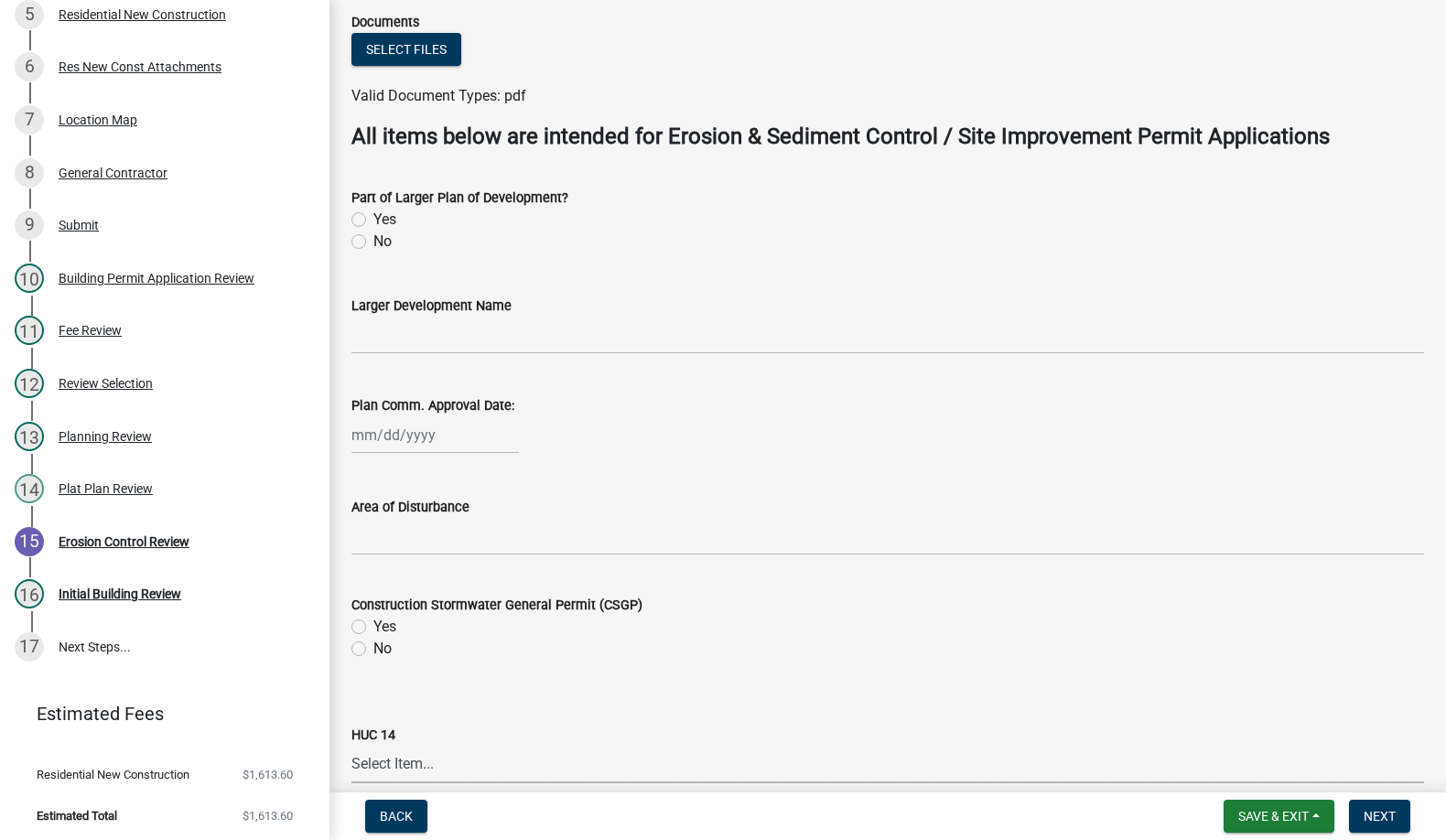 click on "Select Item...   Ahlgrim Ditch   Beverly Shores Tributary   Burns Ditch - Willow Creek   Cobb Creek - Breyfogel Ditch   Cobb Ditch - Sievers Creek   Cobb Ditch - Wolf Creek   Cook Ditch   Crooked Creek - Hannon Ditch   Crooked Creek - Headwaters (Porter)   Crooked Creek - Snake Island School   Crooked Creek West Branch - Flint Lake   Damon Run   Deep River - Deer Creek   Deep River - Lake George Dam   Deep River - Little Calumet River   Duck Creek (Lake)   Dunes Creek   Eagle Creek - Stony Run   East Branch Stony Run   Greiger Ditch   Hodge Ditch - Cook Ditch   Hodge Ditch - Delehanty/Schatley Ditches   Kankakee River - Brown Levee Ditch   Kankakee River - Lawton/Davis Ditches   Kankakee River - Payne/Rassmussen Ditches   Kintzele Ditch   Koselke Ditch   Lake Michigan Shoreline - Dunes   Lake Michigan Shoreline - Indiana Harbor Canal   Lake Michigan - It's Waters, Bays, & Islands   Little Calumet River - Burns Ditch Outlet   Little Calumet River - Kemper Ditch   Little Calument River - Reynolds Creek" at bounding box center (888, 764) 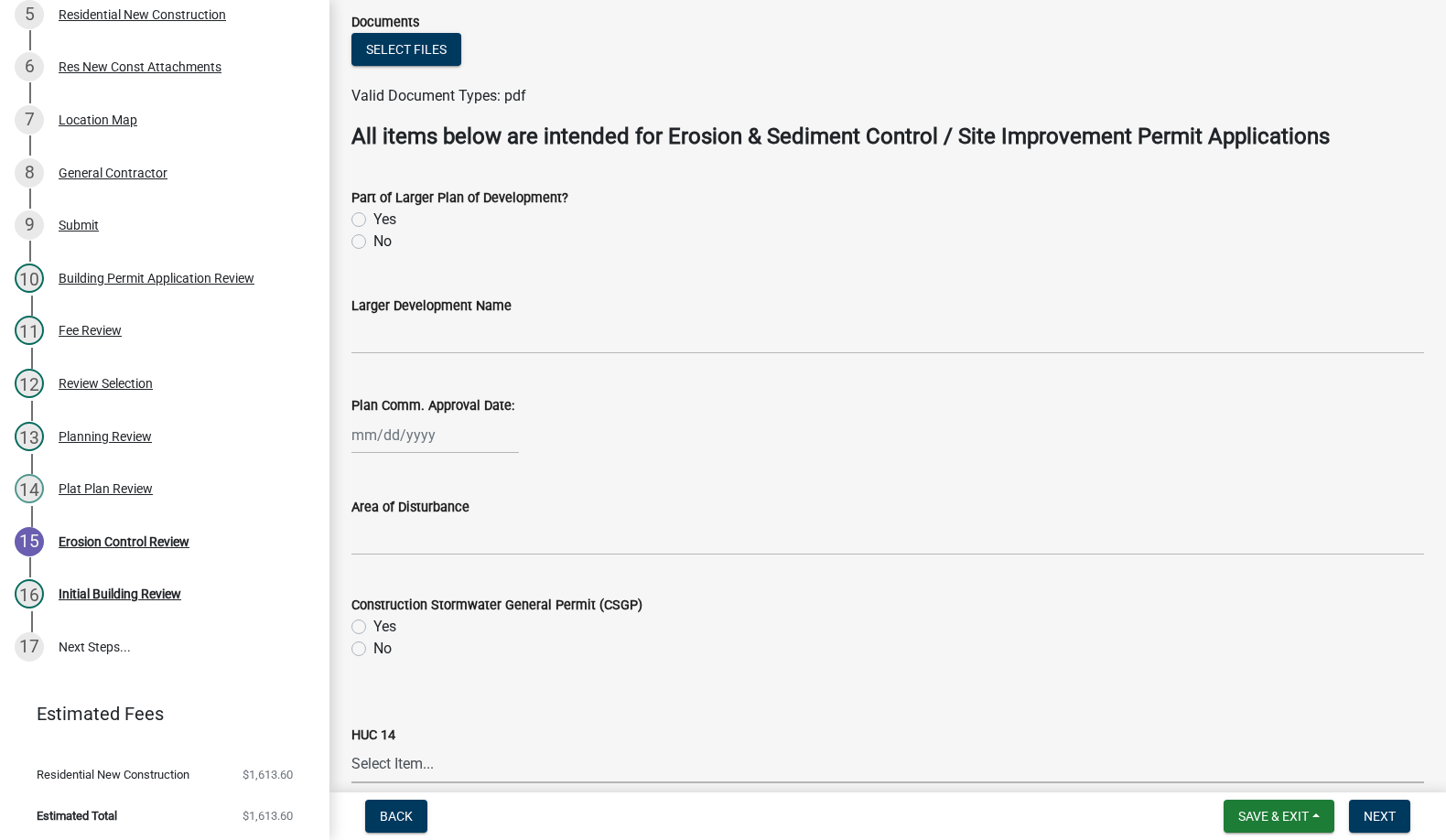 click on "Select Item...   Ahlgrim Ditch   Beverly Shores Tributary   Burns Ditch - Willow Creek   Cobb Creek - Breyfogel Ditch   Cobb Ditch - Sievers Creek   Cobb Ditch - Wolf Creek   Cook Ditch   Crooked Creek - Hannon Ditch   Crooked Creek - Headwaters (Porter)   Crooked Creek - Snake Island School   Crooked Creek West Branch - Flint Lake   Damon Run   Deep River - Deer Creek   Deep River - Lake George Dam   Deep River - Little Calumet River   Duck Creek (Lake)   Dunes Creek   Eagle Creek - Stony Run   East Branch Stony Run   Greiger Ditch   Hodge Ditch - Cook Ditch   Hodge Ditch - Delehanty/Schatley Ditches   Kankakee River - Brown Levee Ditch   Kankakee River - Lawton/Davis Ditches   Kankakee River - Payne/Rassmussen Ditches   Kintzele Ditch   Koselke Ditch   Lake Michigan Shoreline - Dunes   Lake Michigan Shoreline - Indiana Harbor Canal   Lake Michigan - It's Waters, Bays, & Islands   Little Calumet River - Burns Ditch Outlet   Little Calumet River - Kemper Ditch   Little Calument River - Reynolds Creek" at bounding box center (888, 764) 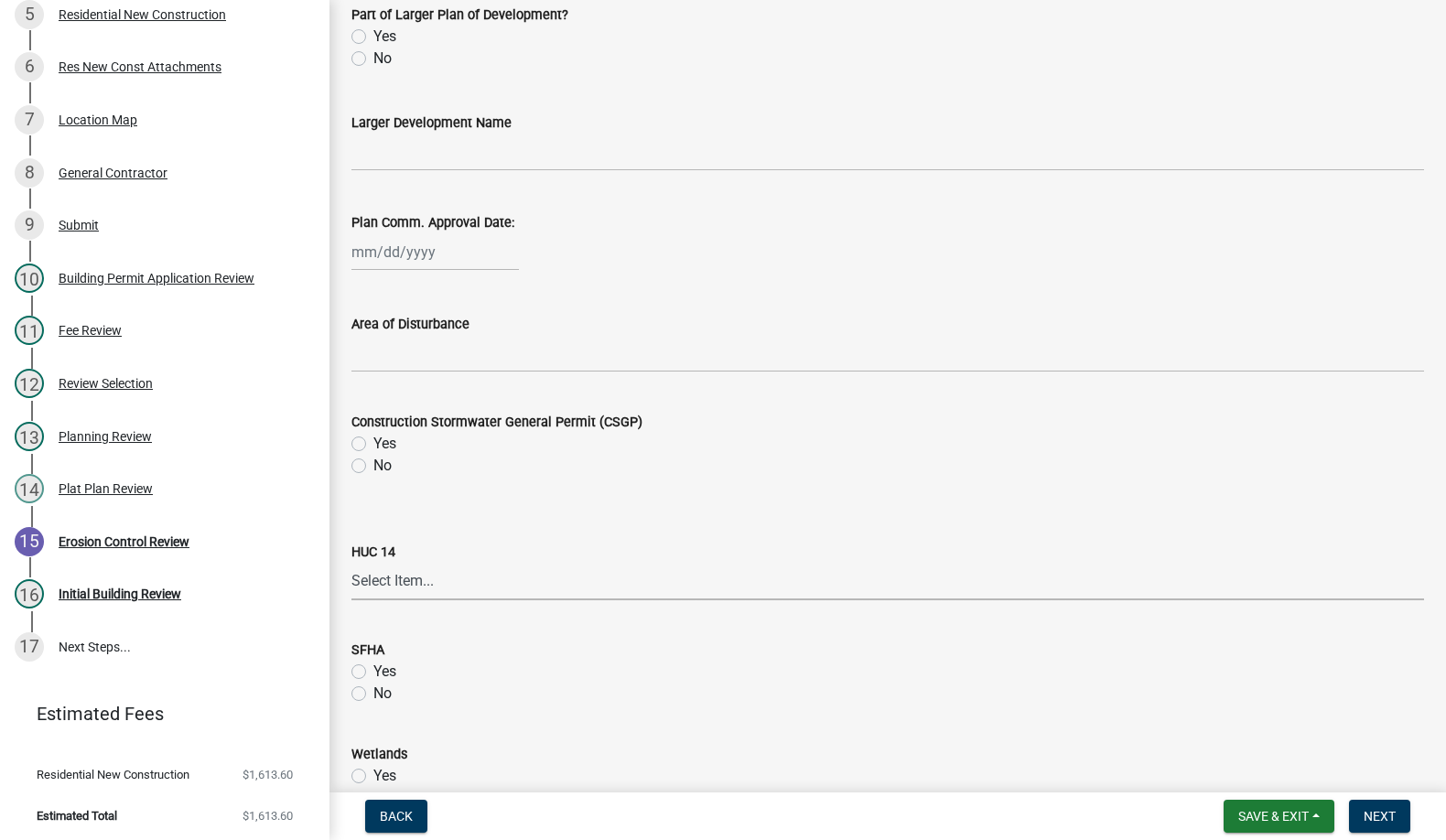 click on "No" 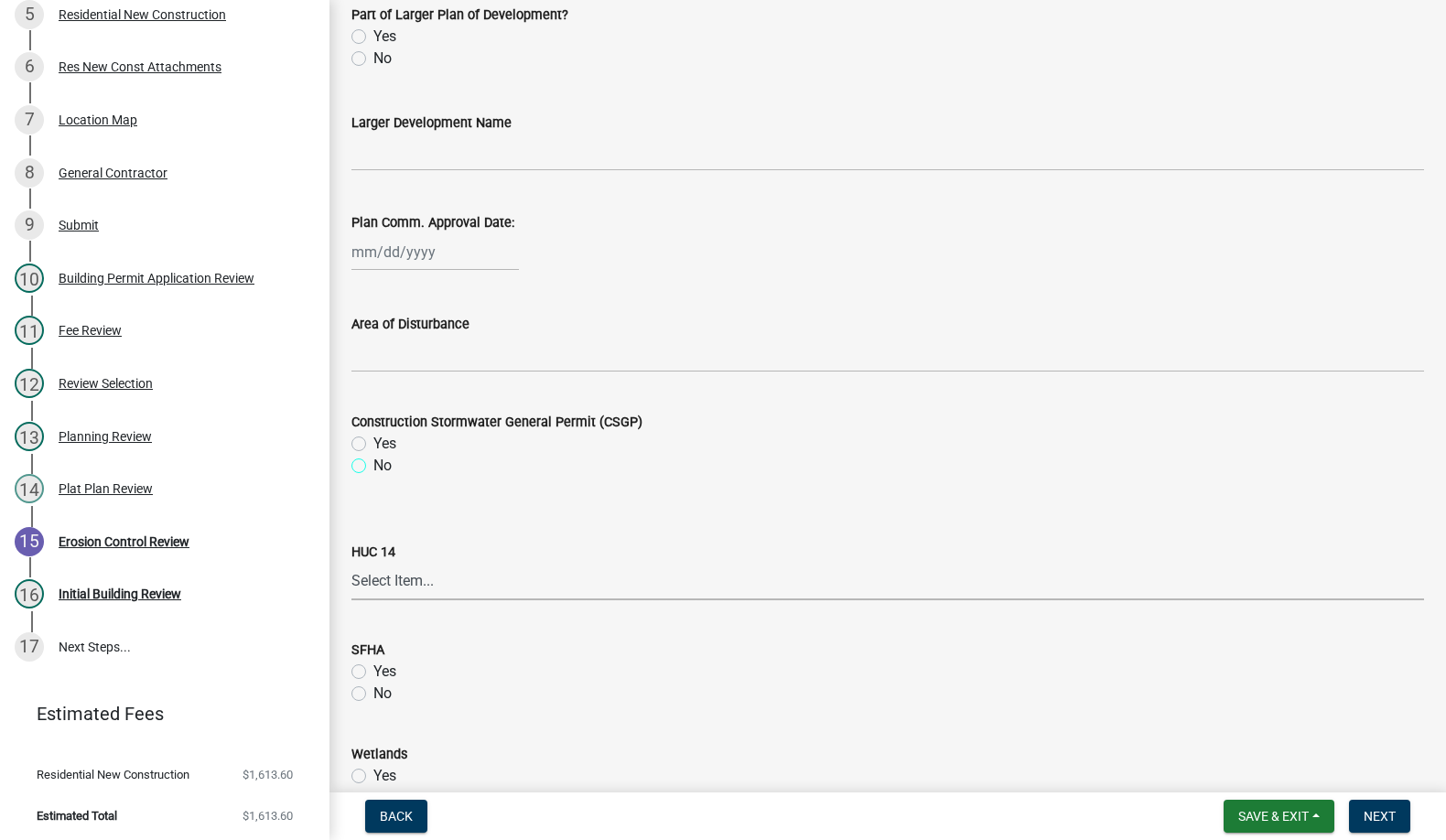 click on "No" at bounding box center (379, 460) 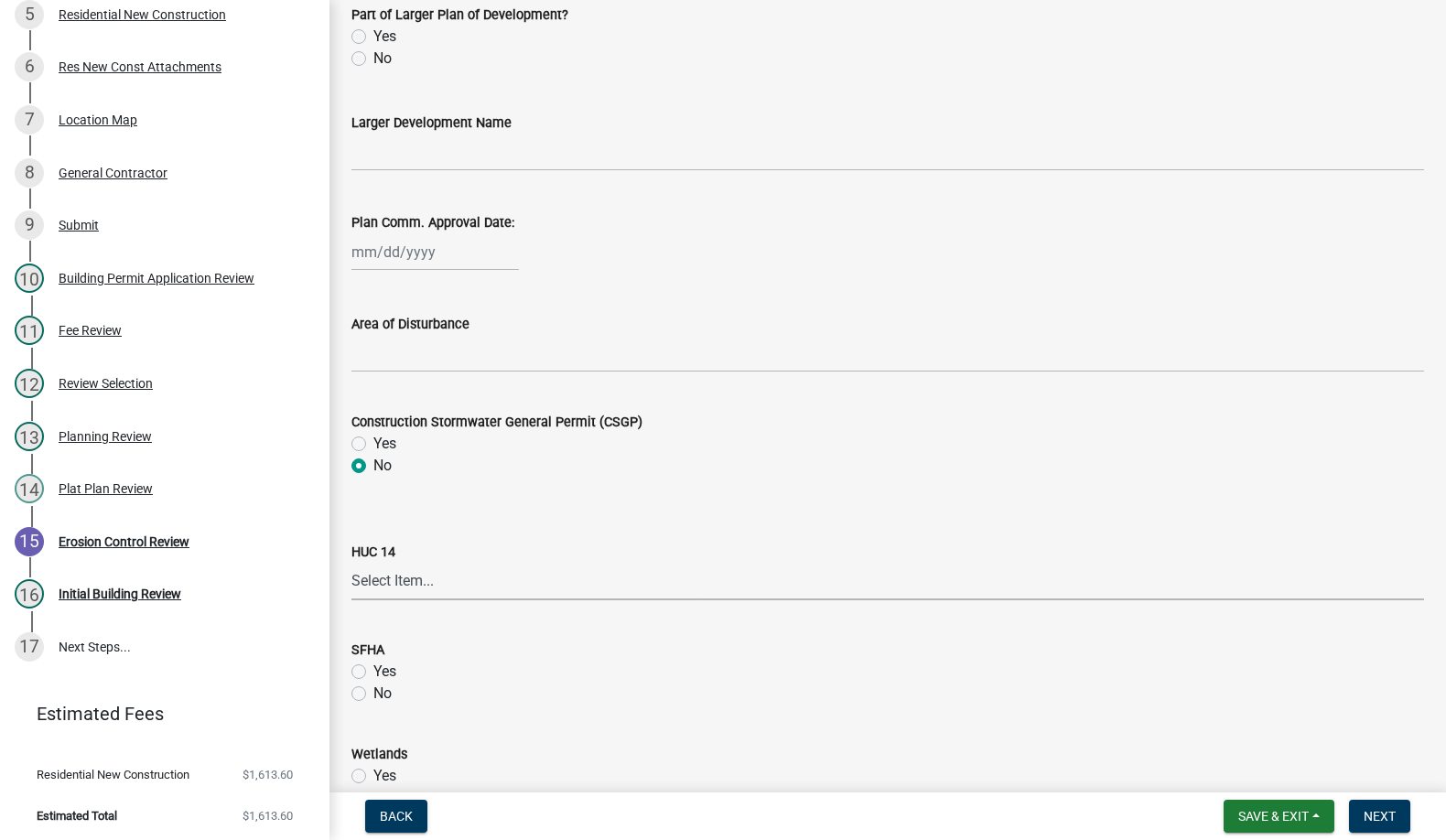 radio on "true" 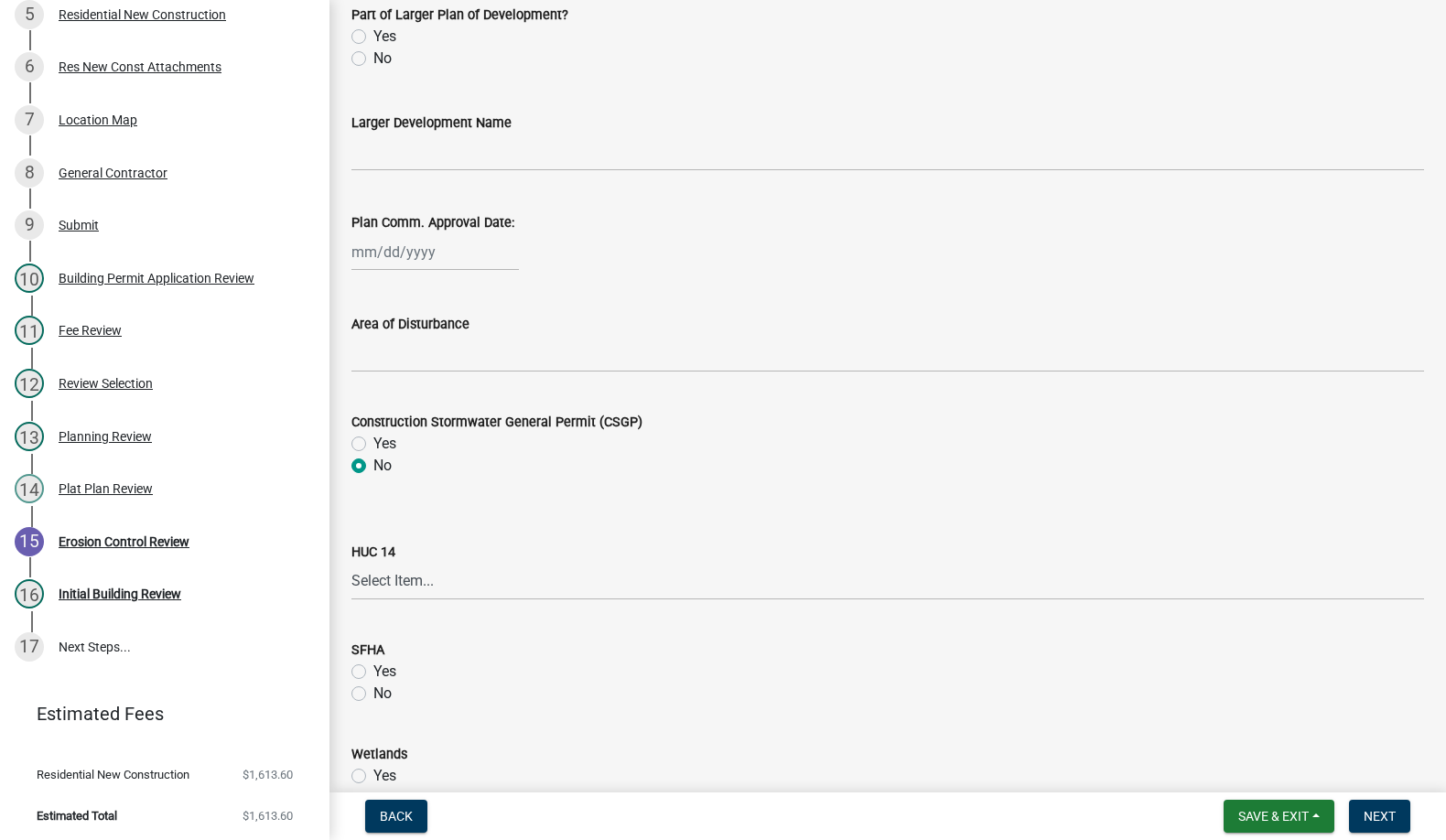 scroll, scrollTop: 765, scrollLeft: 0, axis: vertical 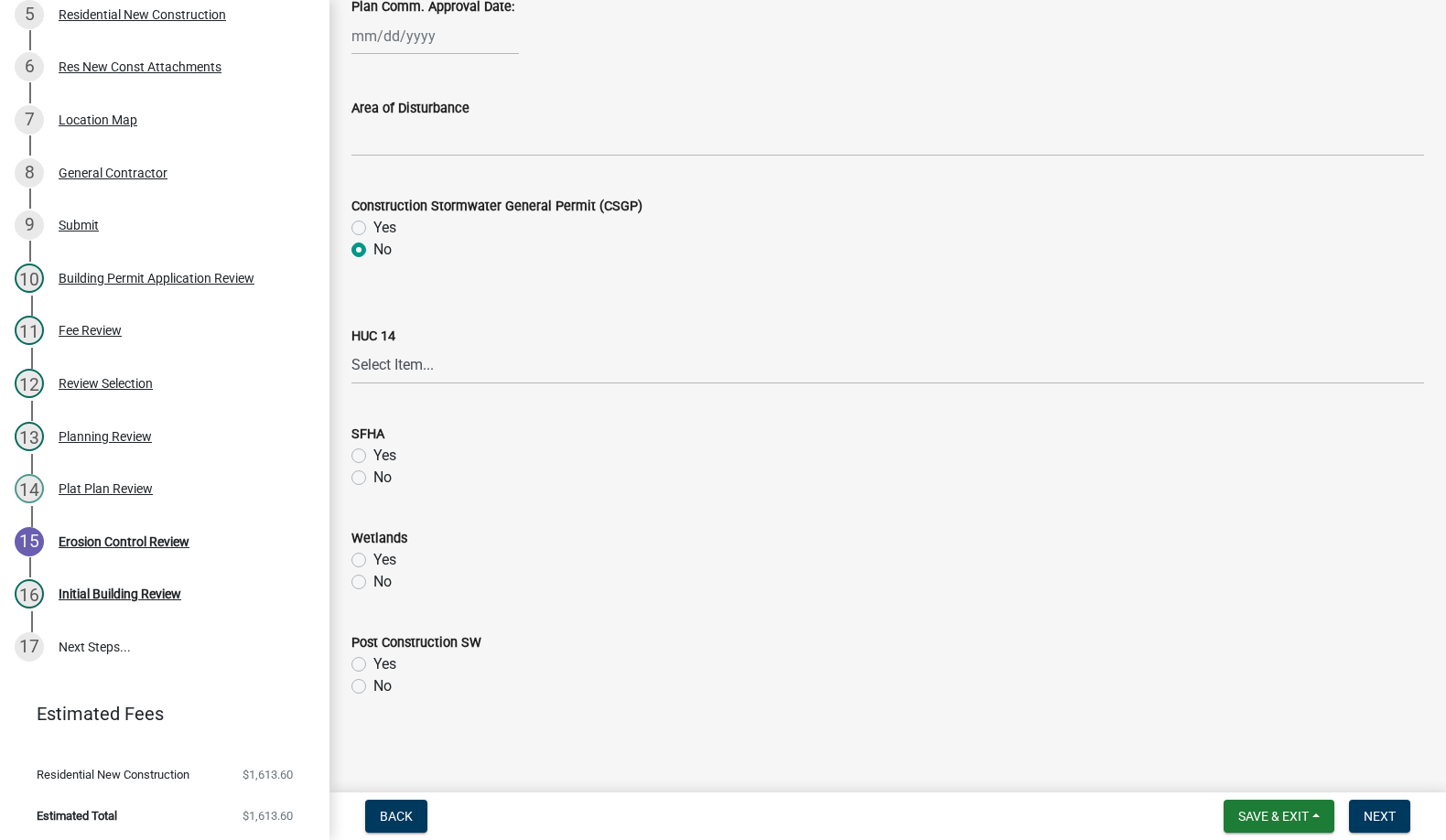 click on "No" 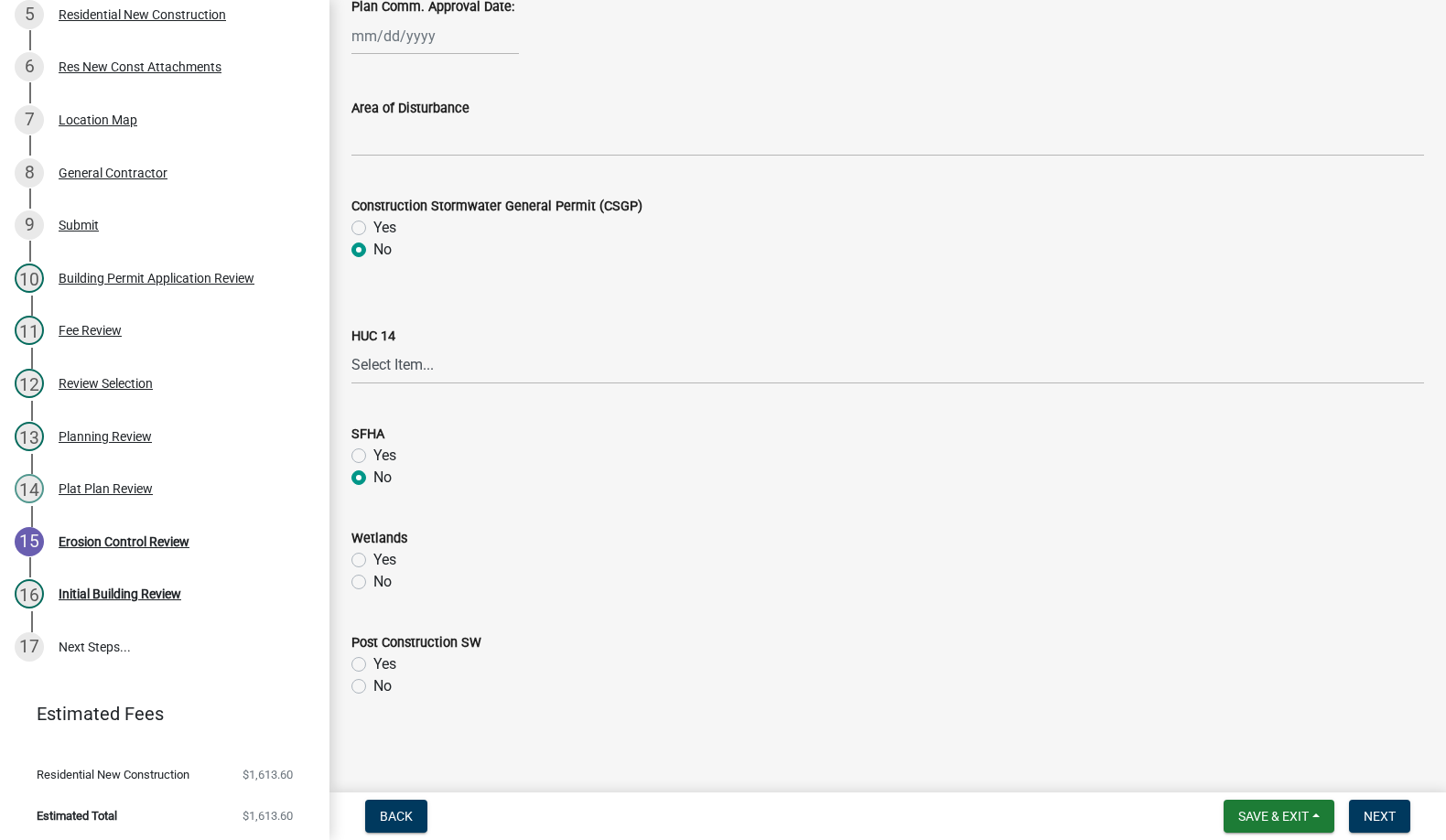 radio on "true" 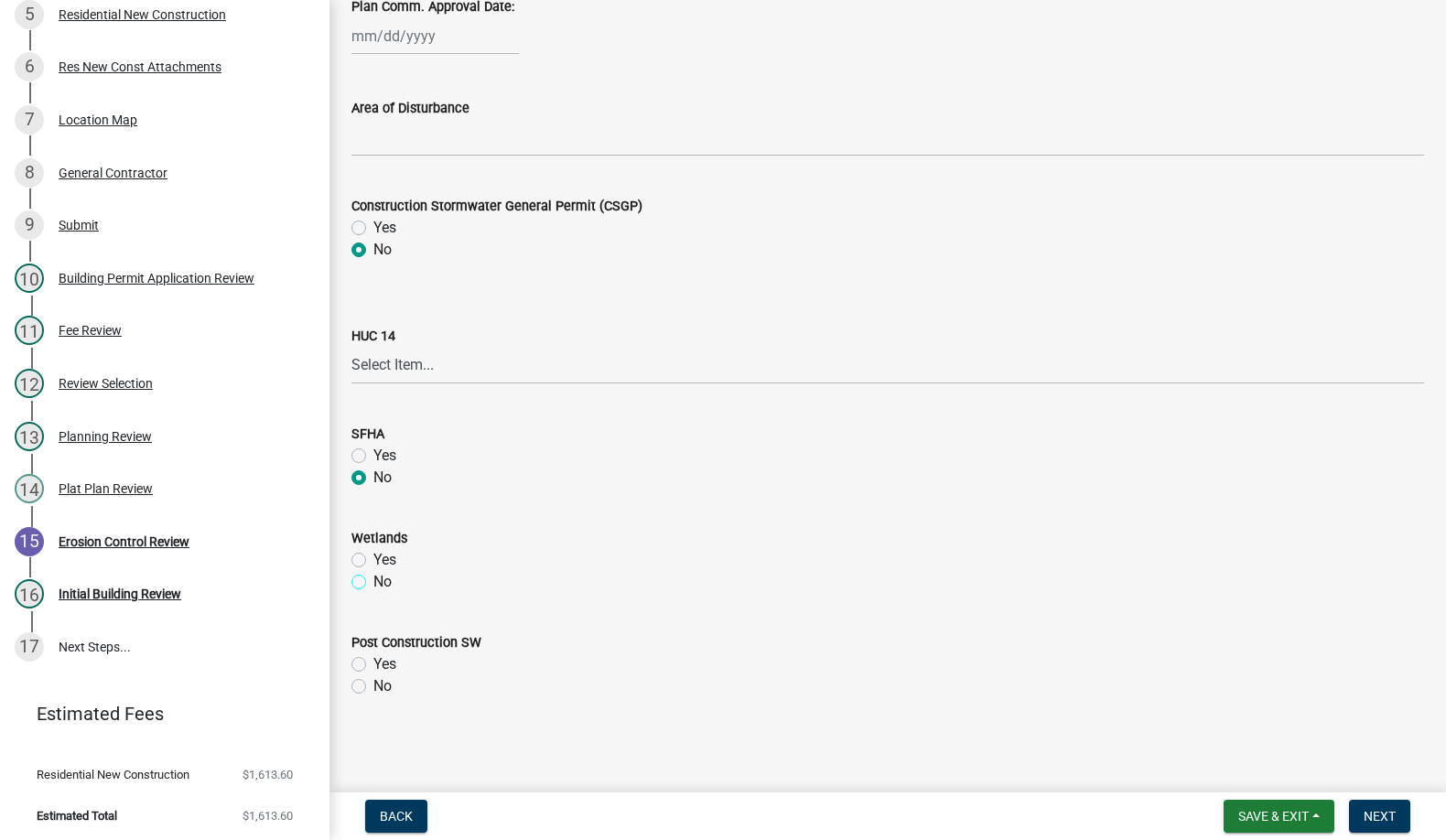 click on "No" at bounding box center [379, 576] 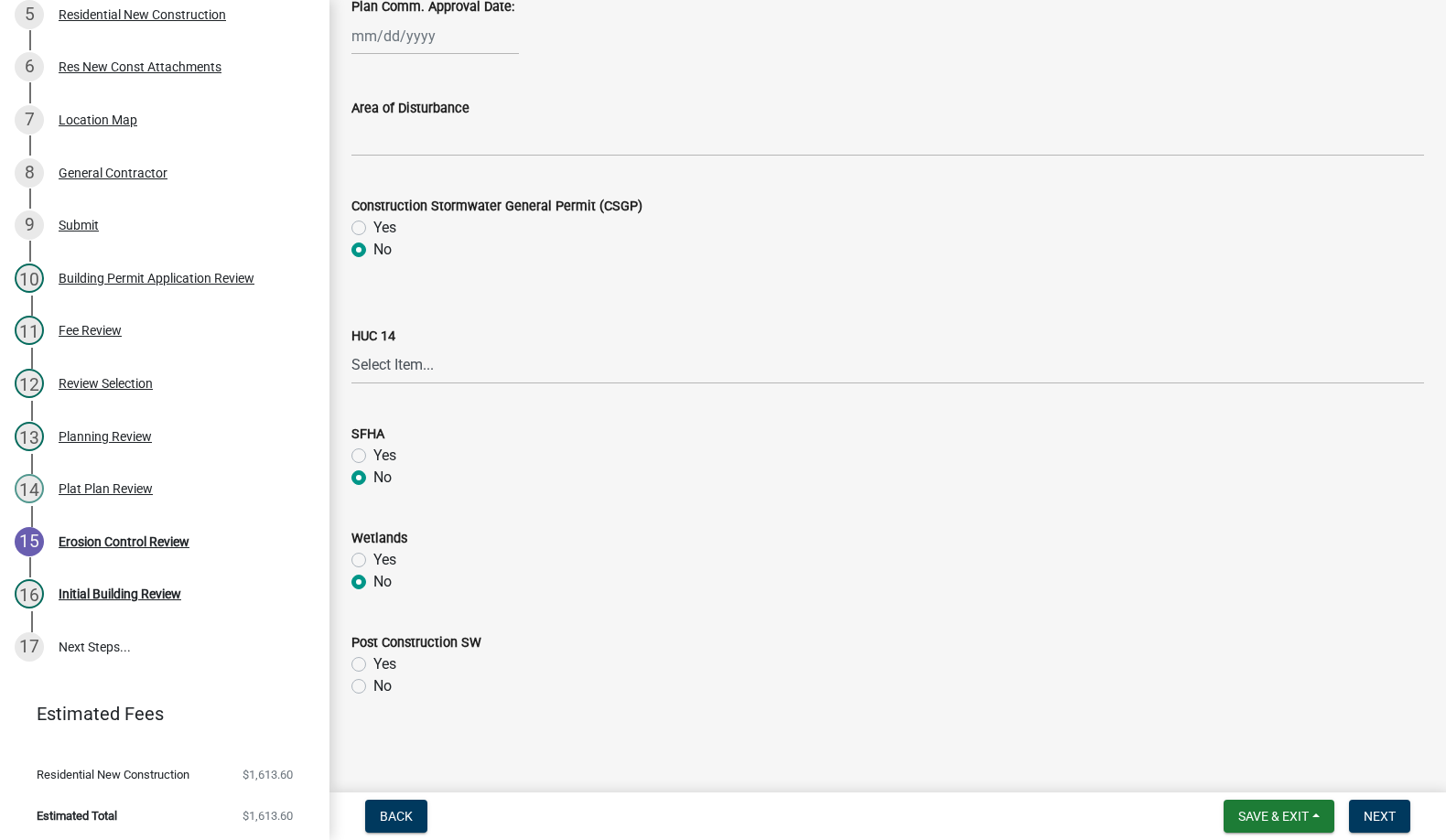radio on "true" 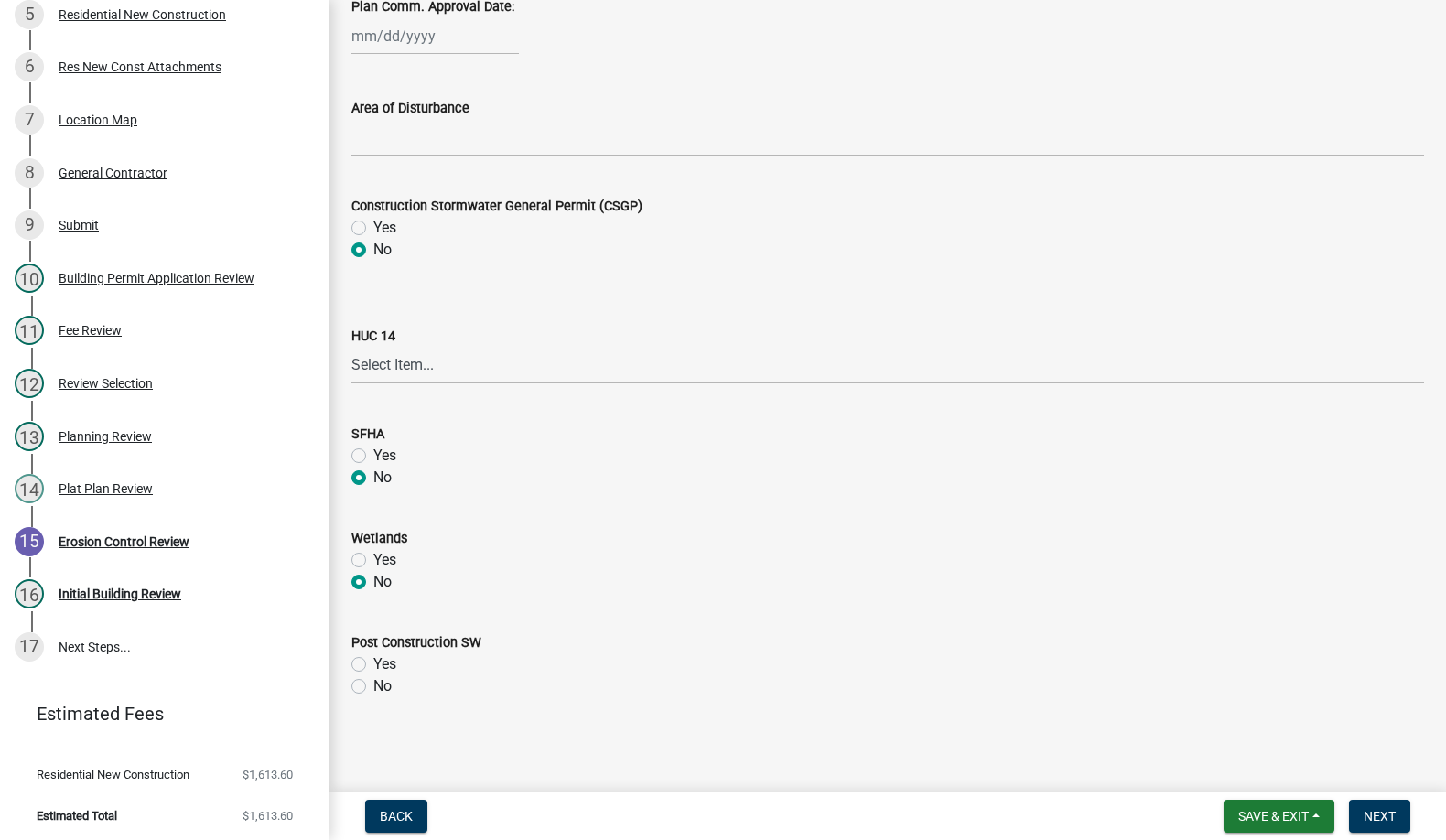 click on "No" 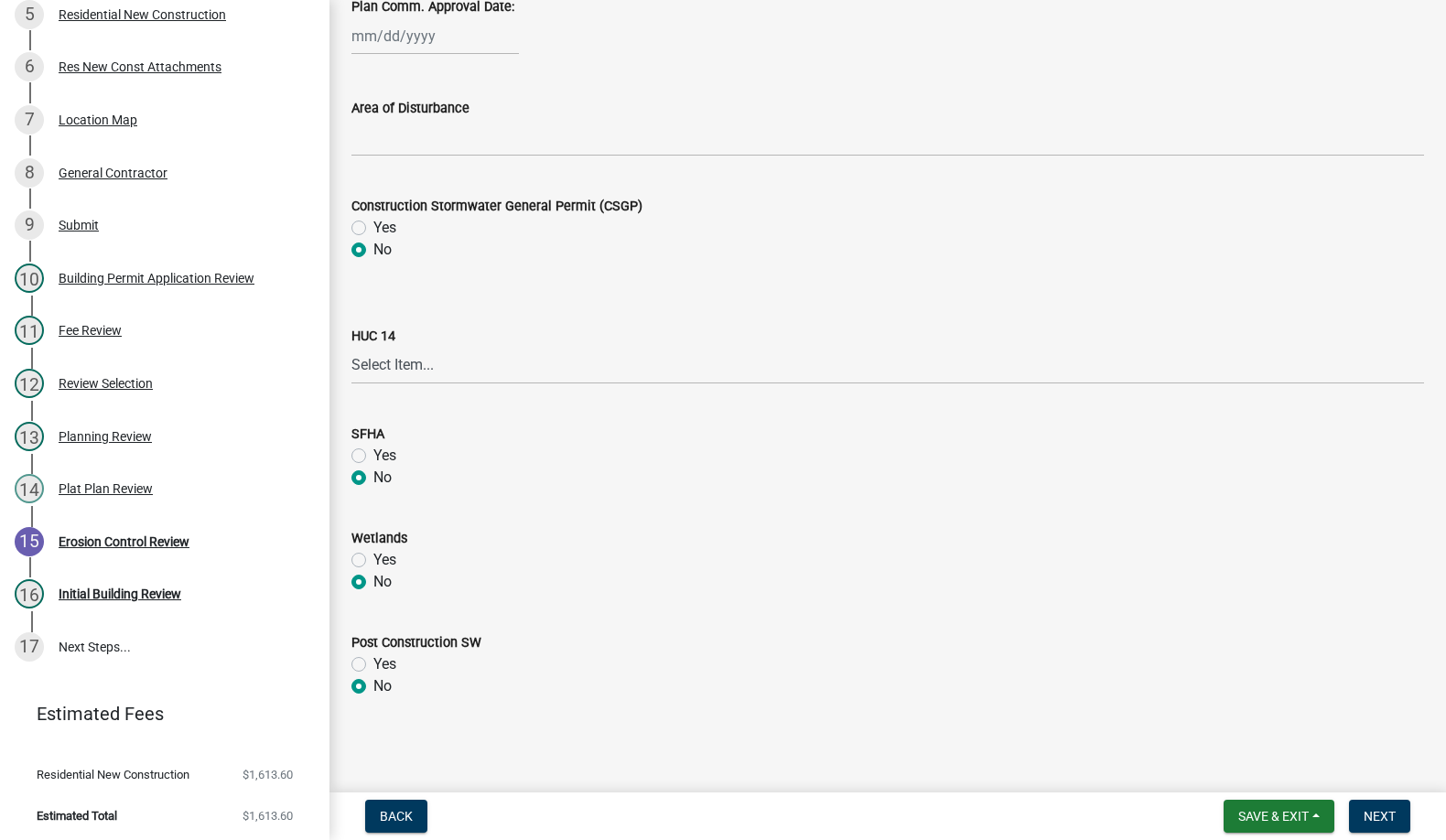 radio on "true" 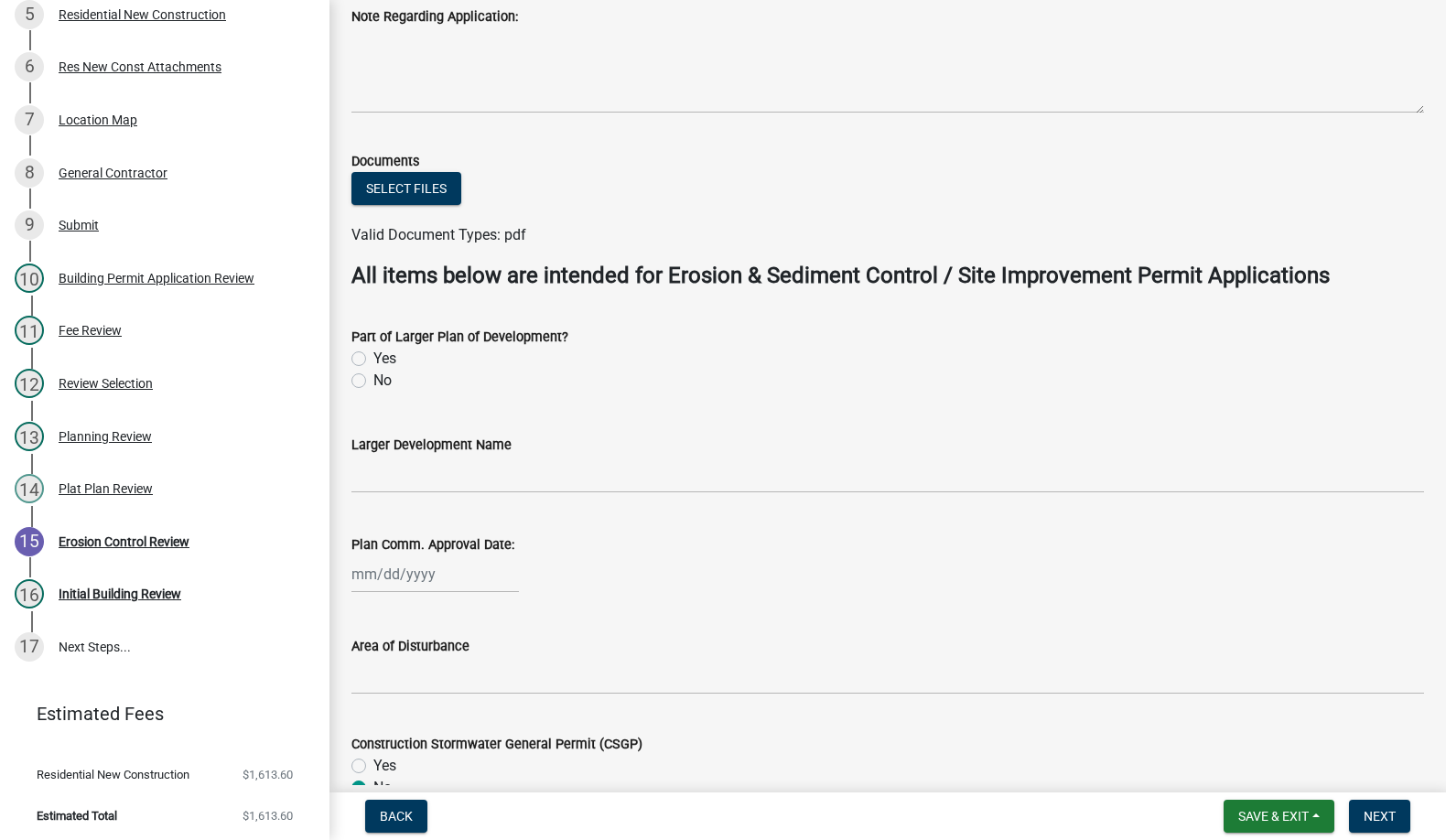 scroll, scrollTop: 216, scrollLeft: 0, axis: vertical 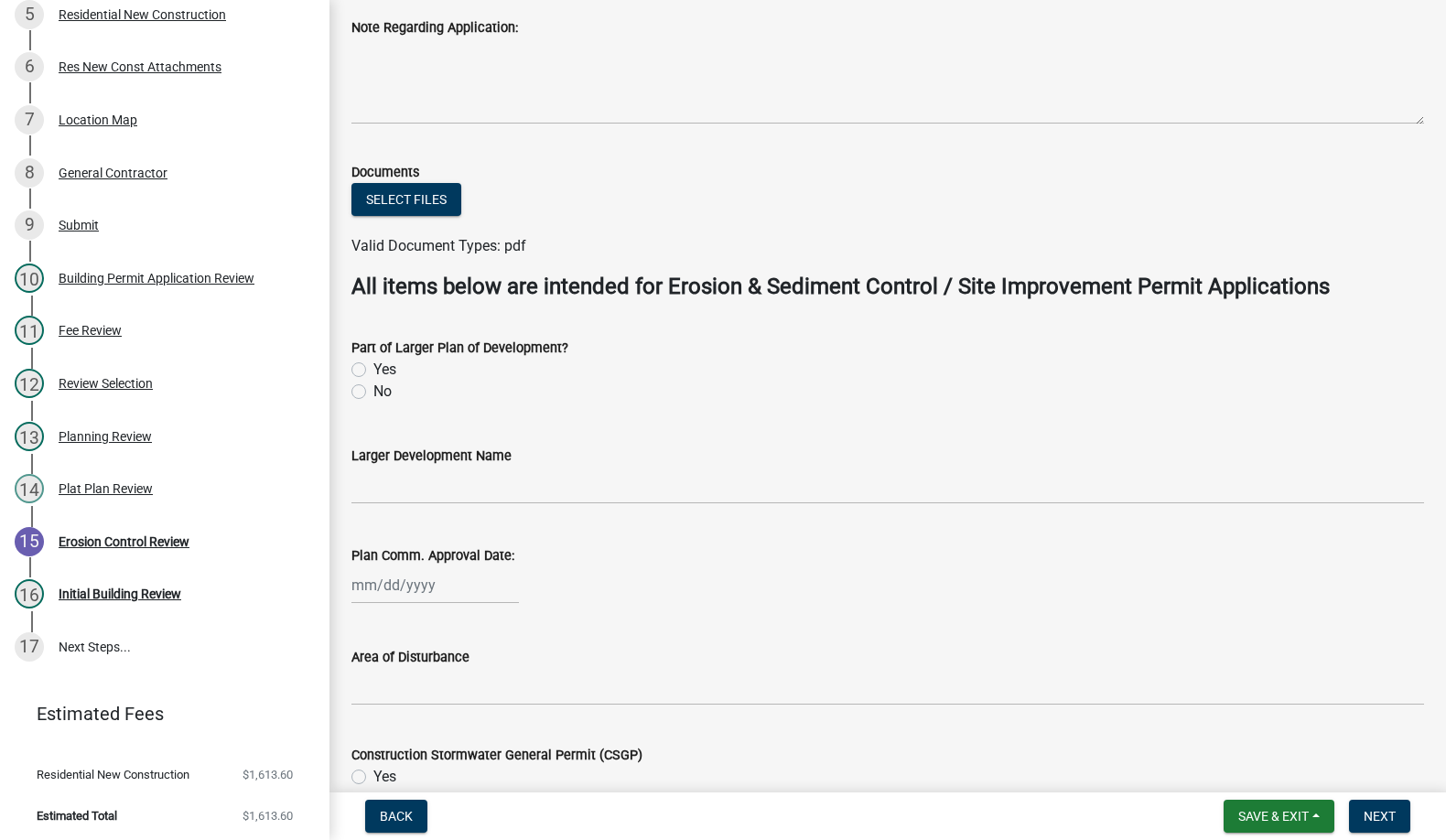click on "Yes" 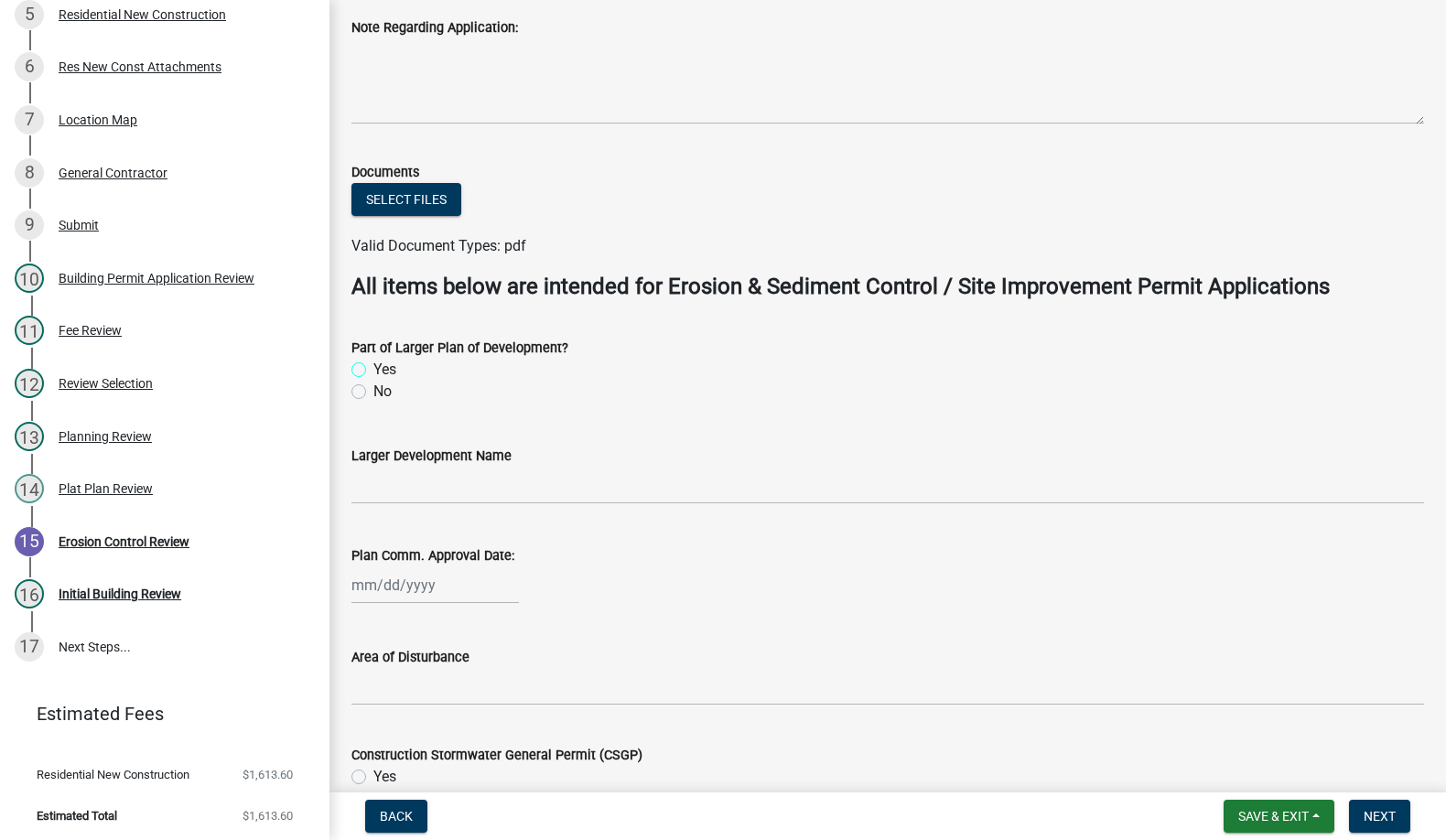 click on "Yes" at bounding box center (379, 364) 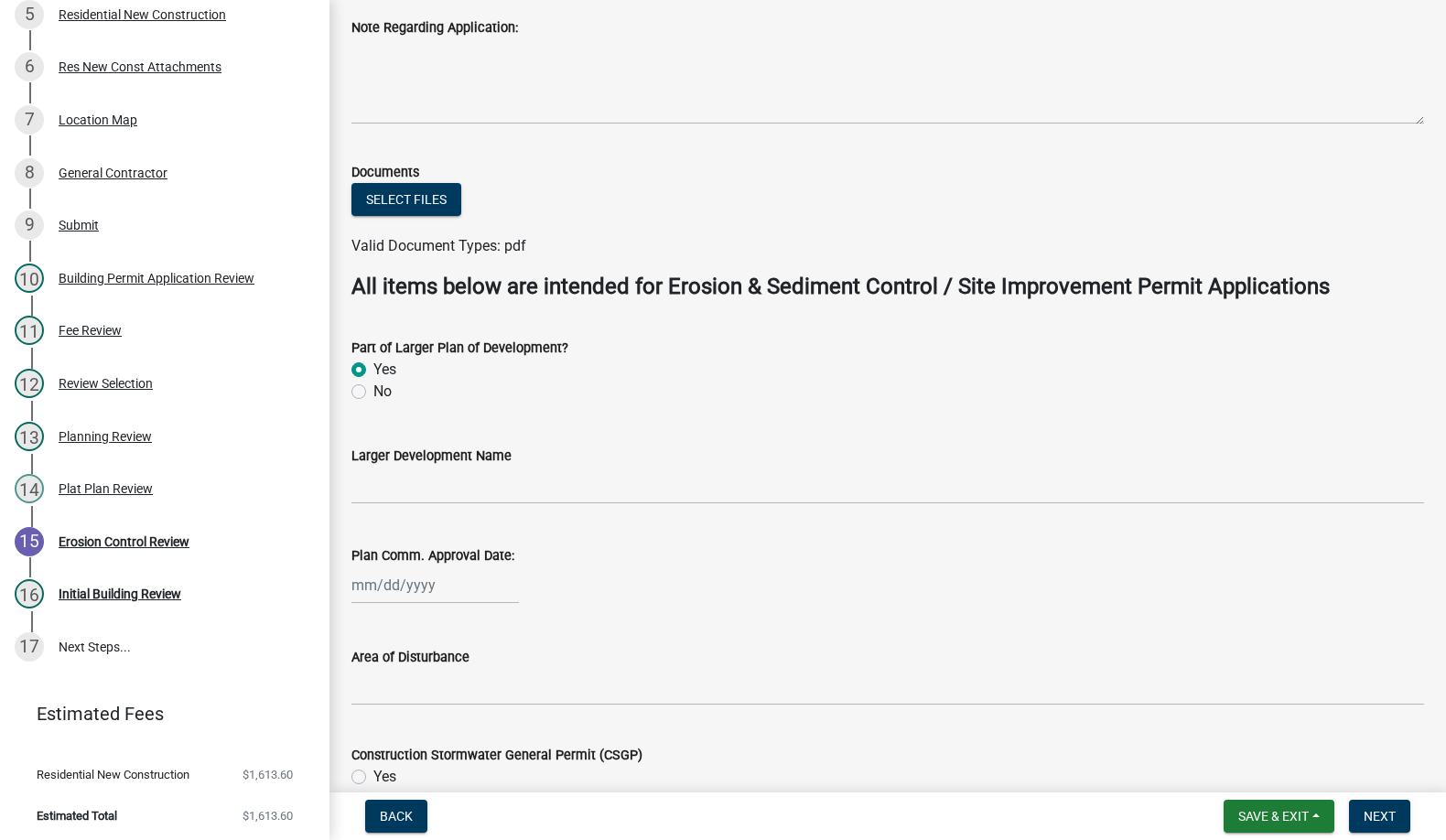 radio on "true" 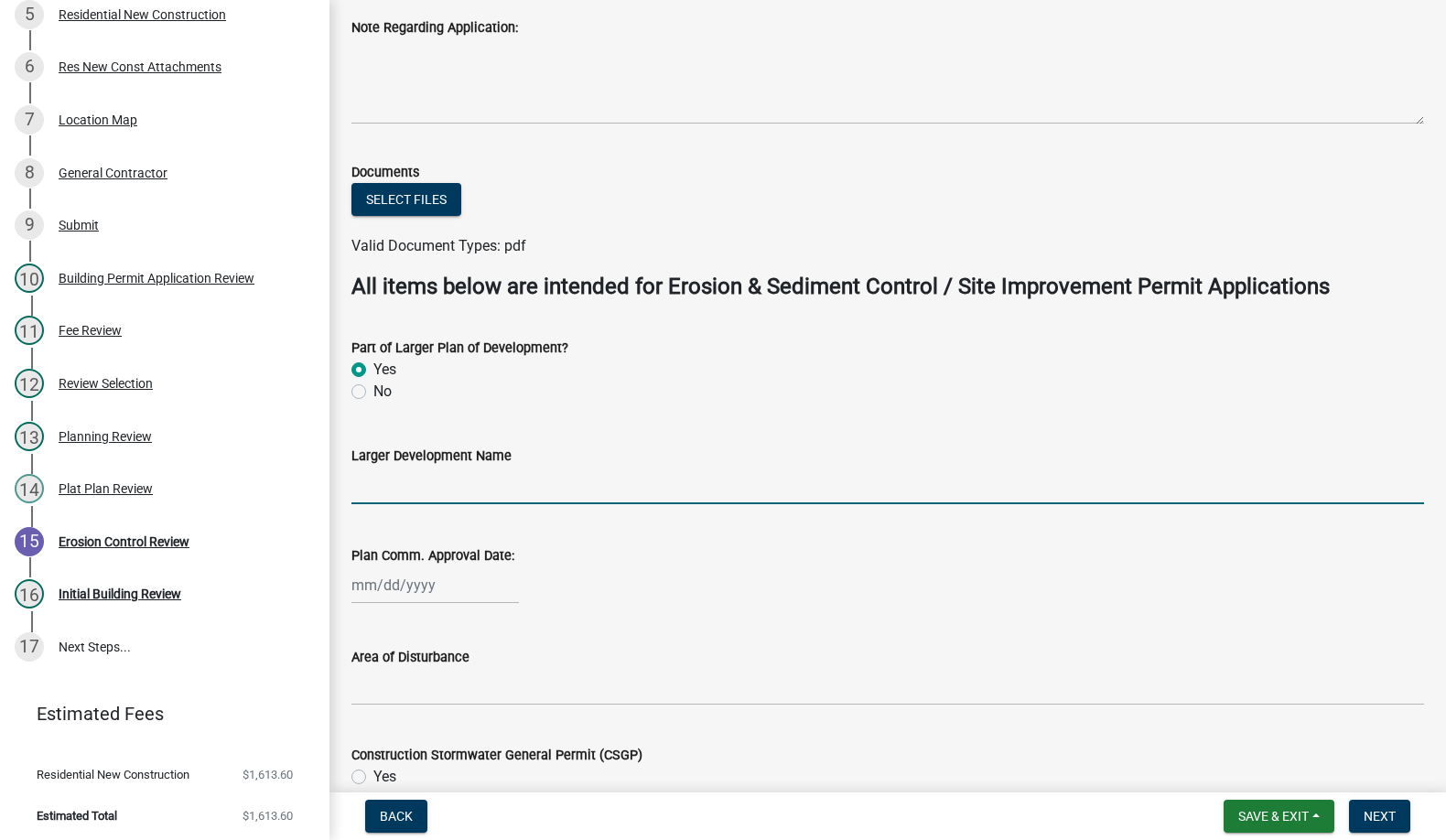 click on "Larger Development Name" at bounding box center (888, 485) 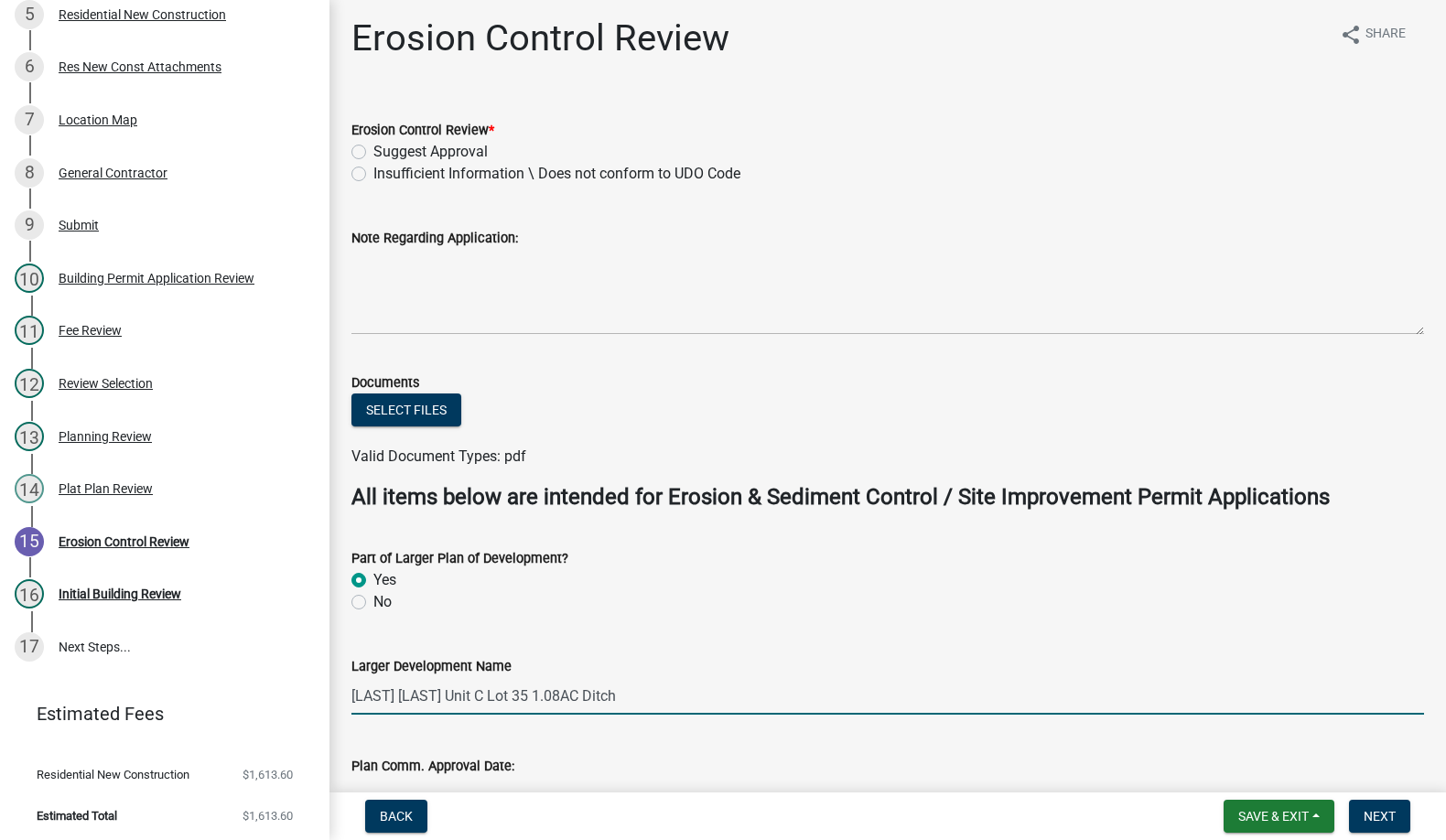 scroll, scrollTop: 0, scrollLeft: 0, axis: both 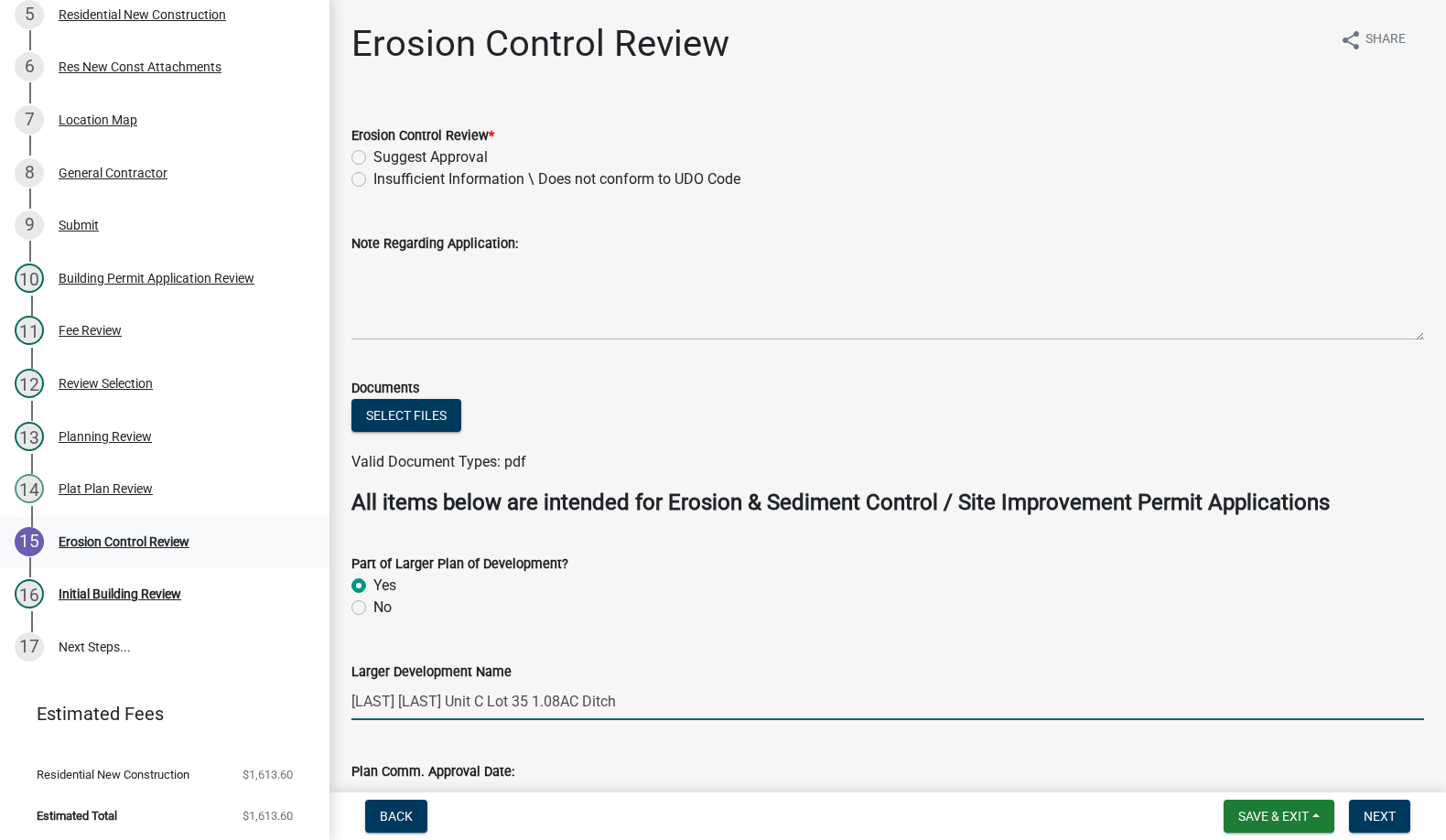 type on "Jackson Heights Unit C Lot 35 1.08AC Ditch" 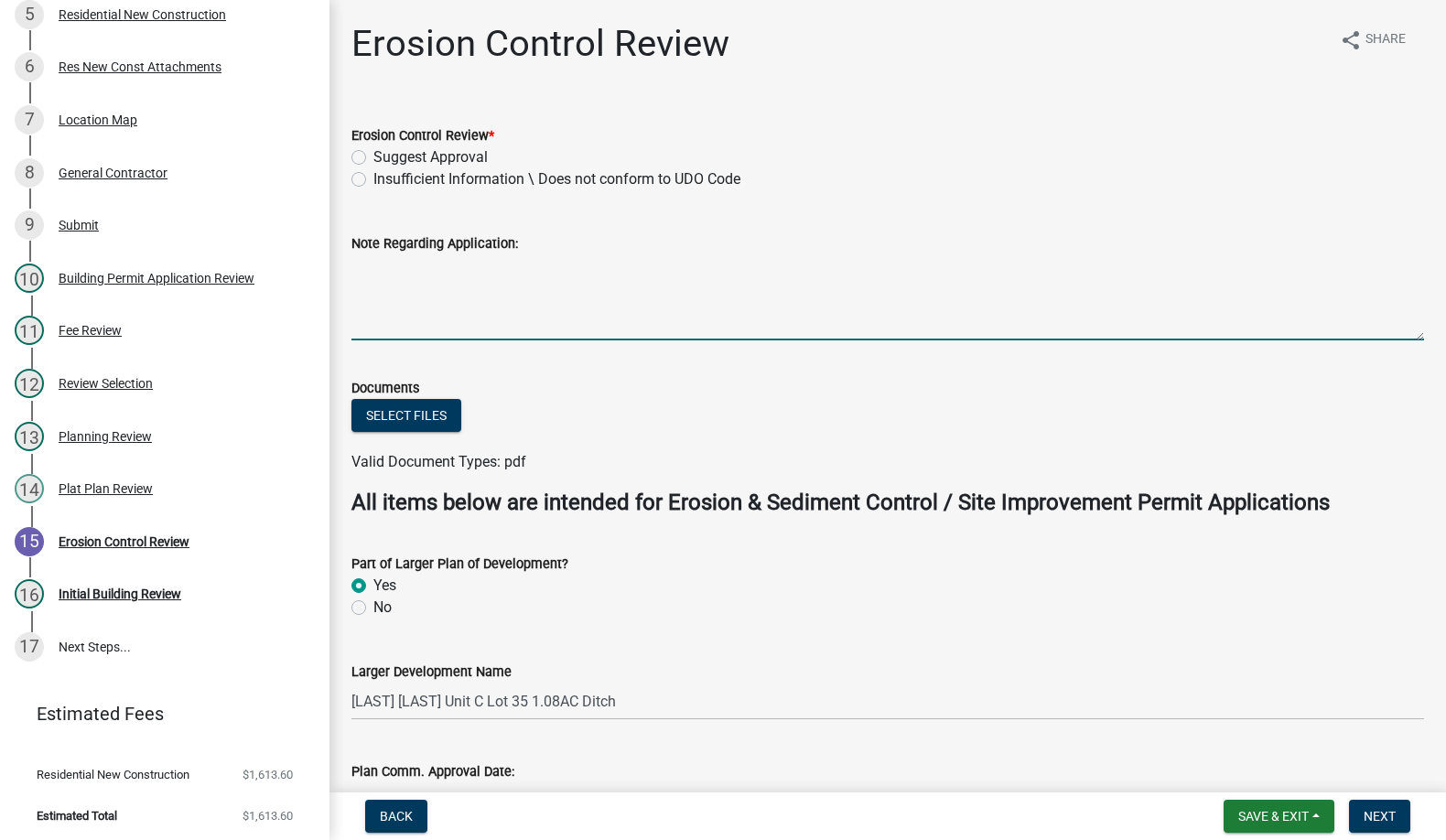 click on "Note Regarding Application:" at bounding box center (888, 297) 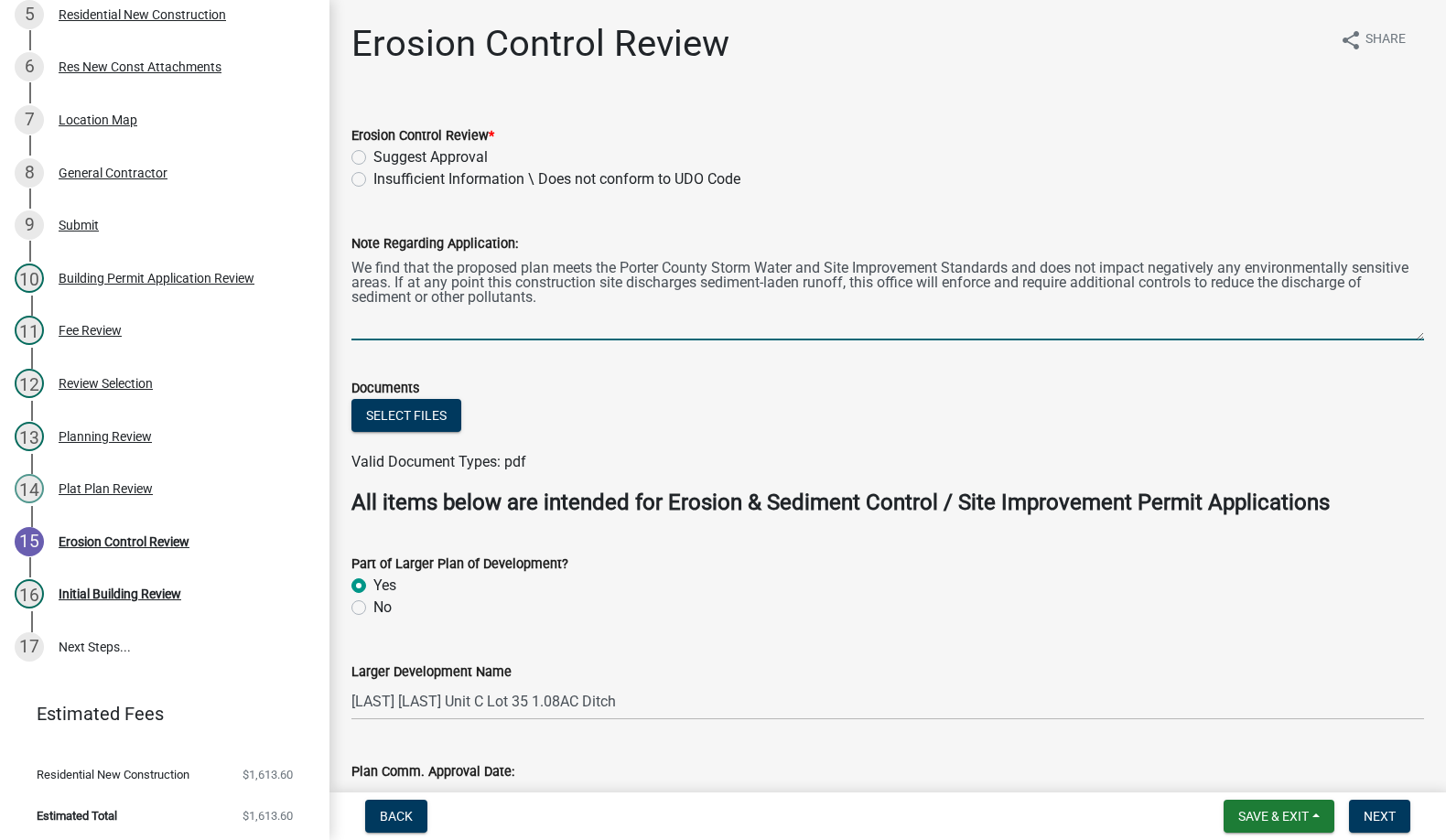 type on "We find that the proposed plan meets the Porter County Storm Water and Site Improvement Standards and does not impact negatively any environmentally sensitive areas. If at any point this construction site discharges sediment-laden runoff, this office will enforce and require additional controls to reduce the discharge of sediment or other pollutants." 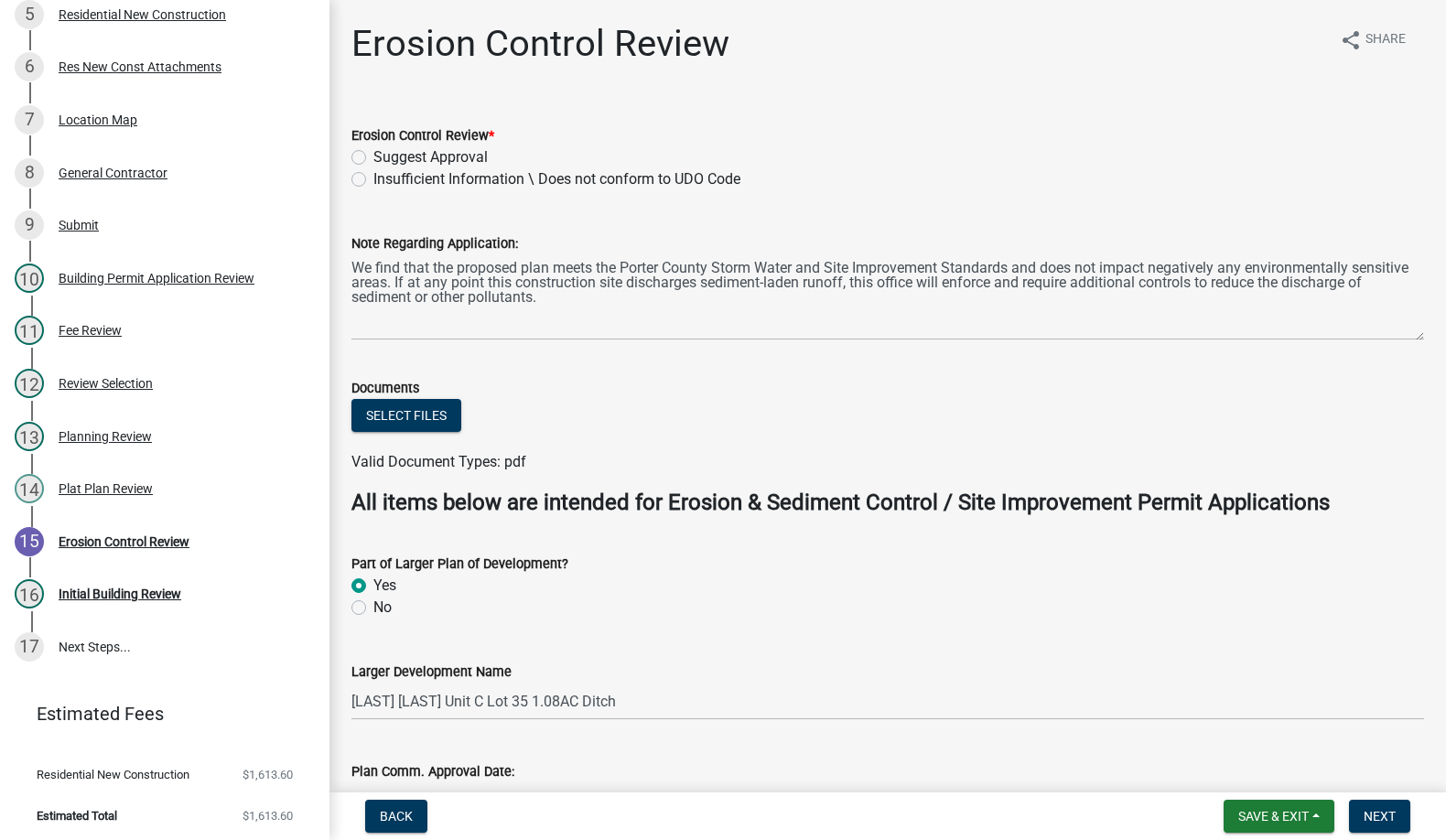 click on "Suggest Approval" 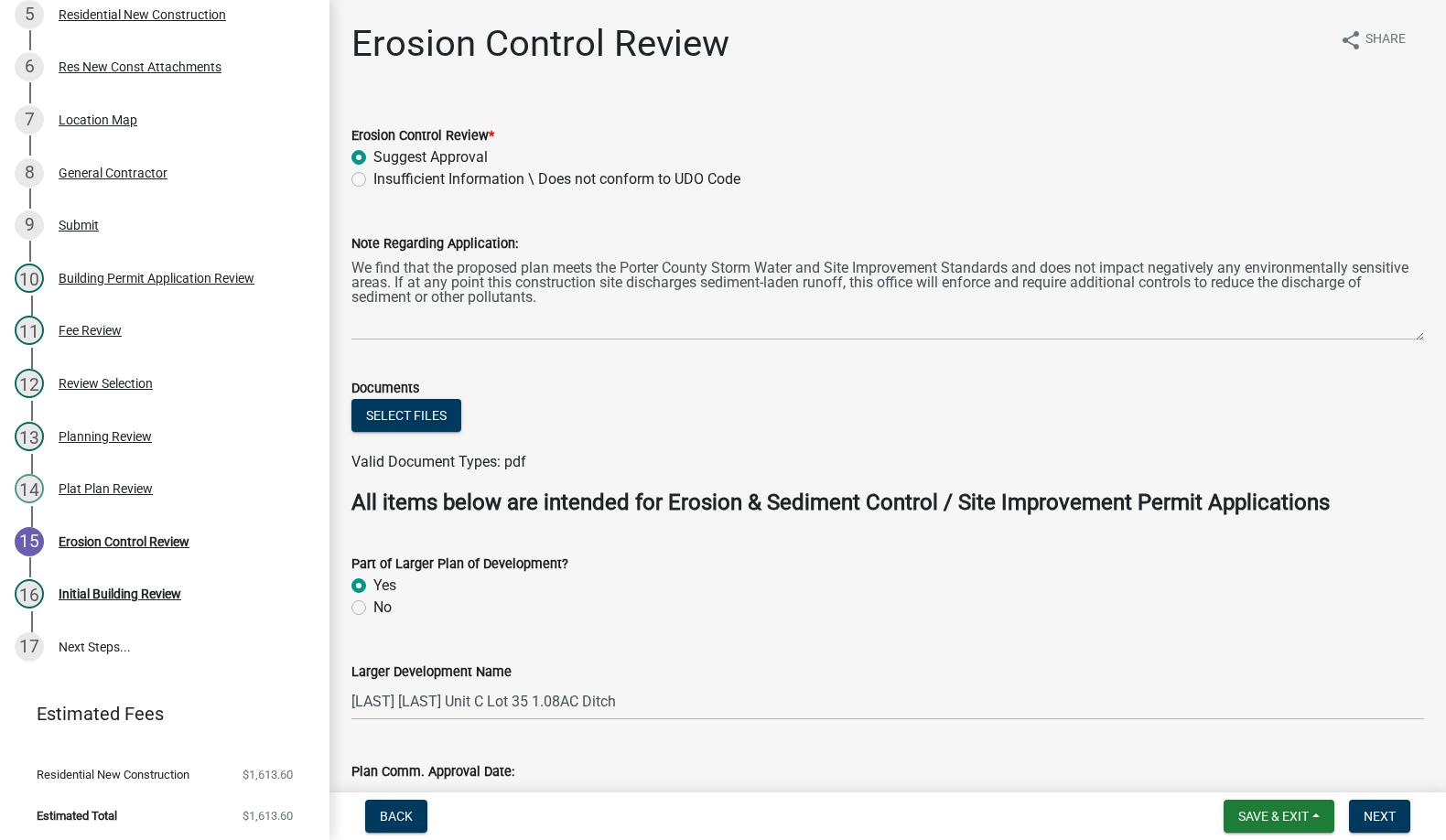 radio on "true" 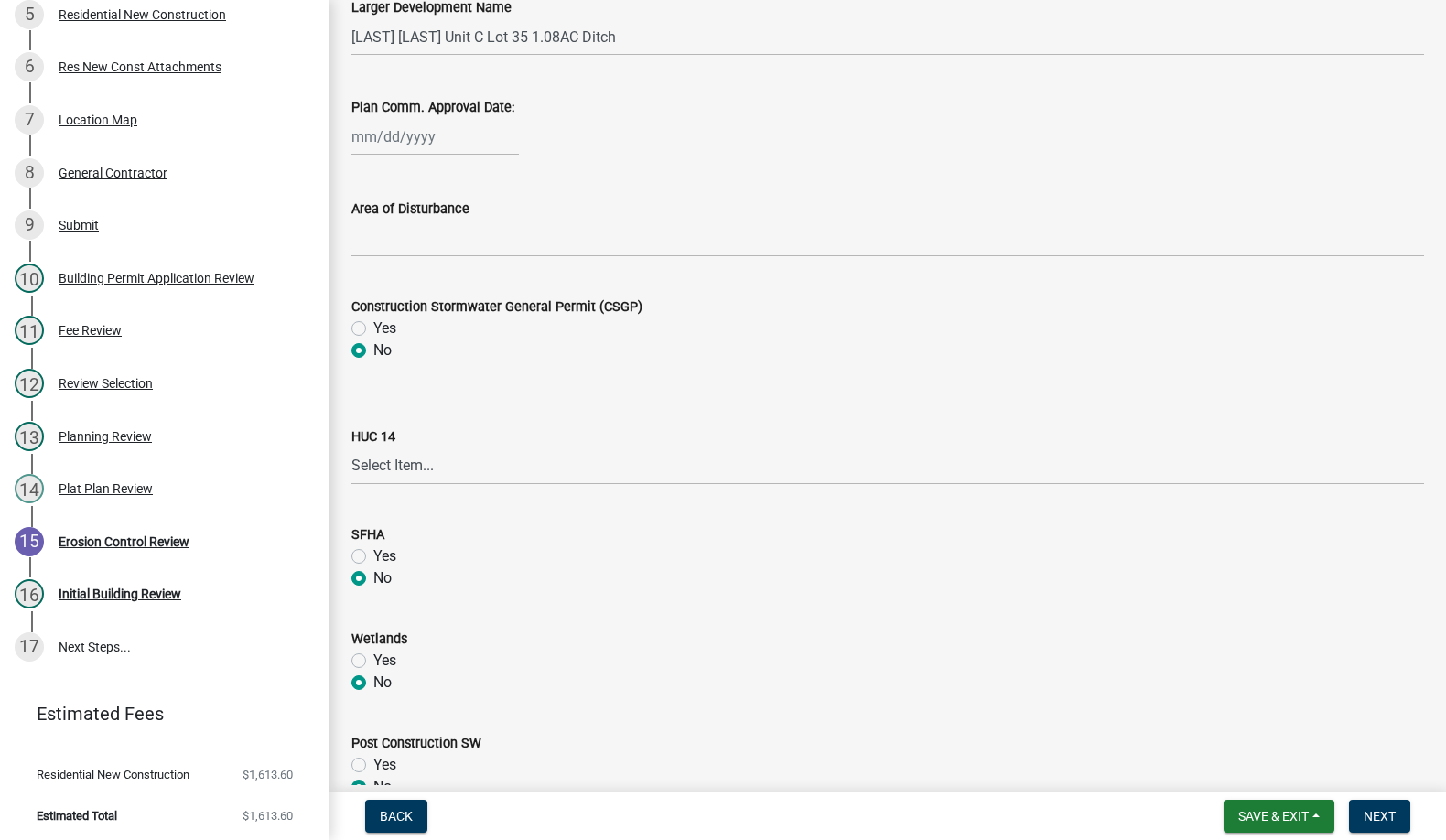 scroll, scrollTop: 765, scrollLeft: 0, axis: vertical 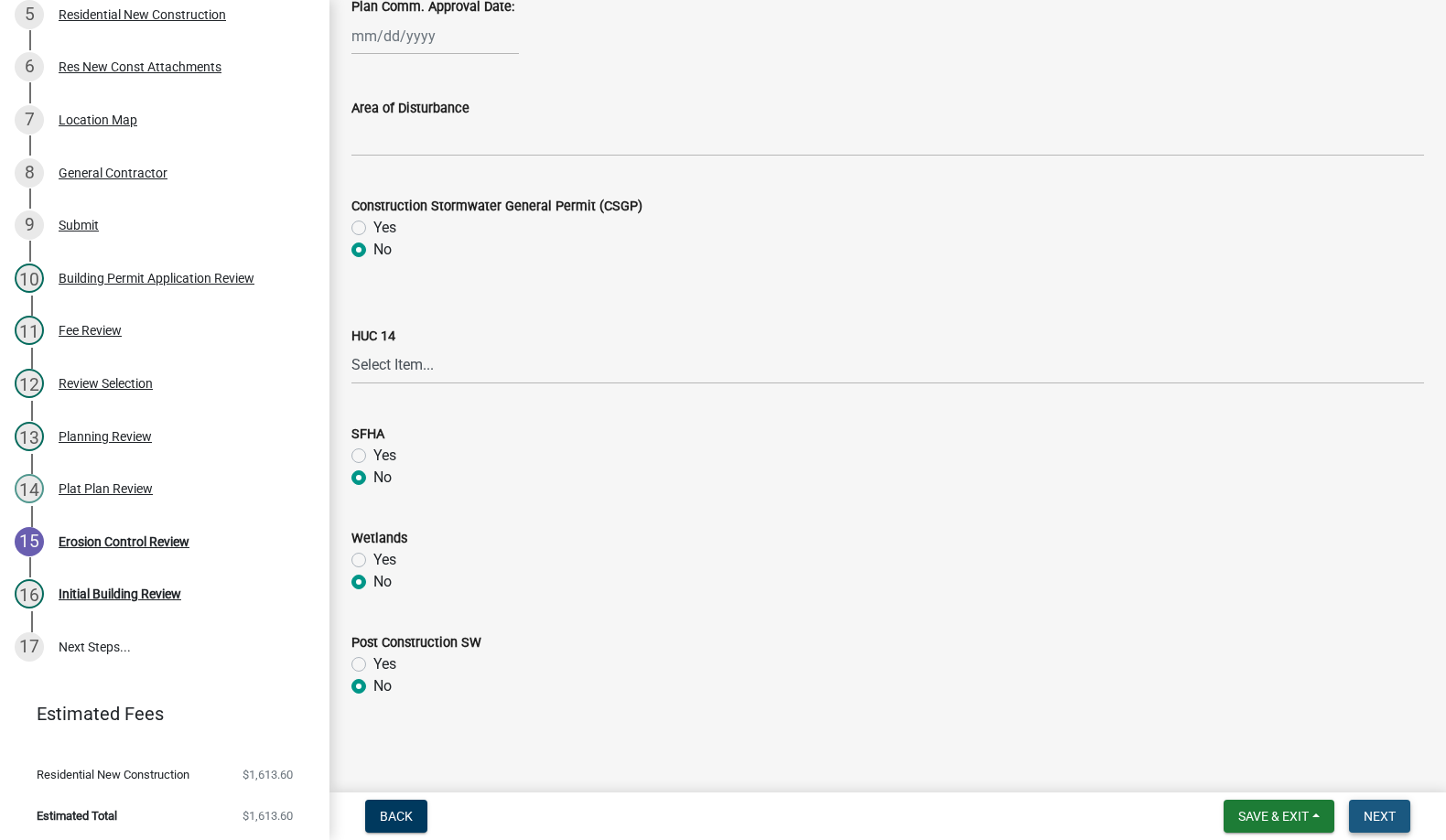 click on "Next" at bounding box center [1379, 816] 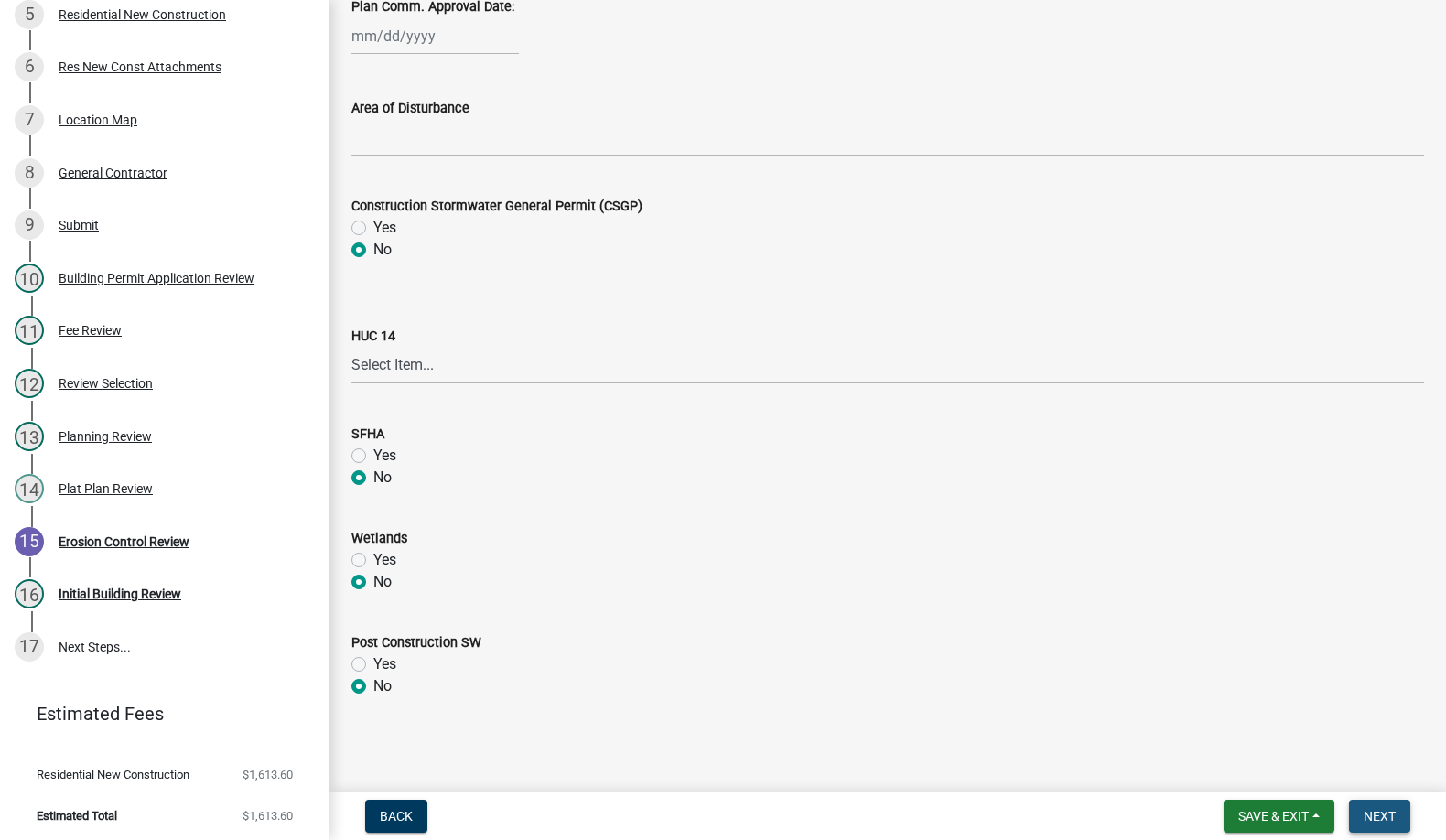 scroll, scrollTop: 0, scrollLeft: 0, axis: both 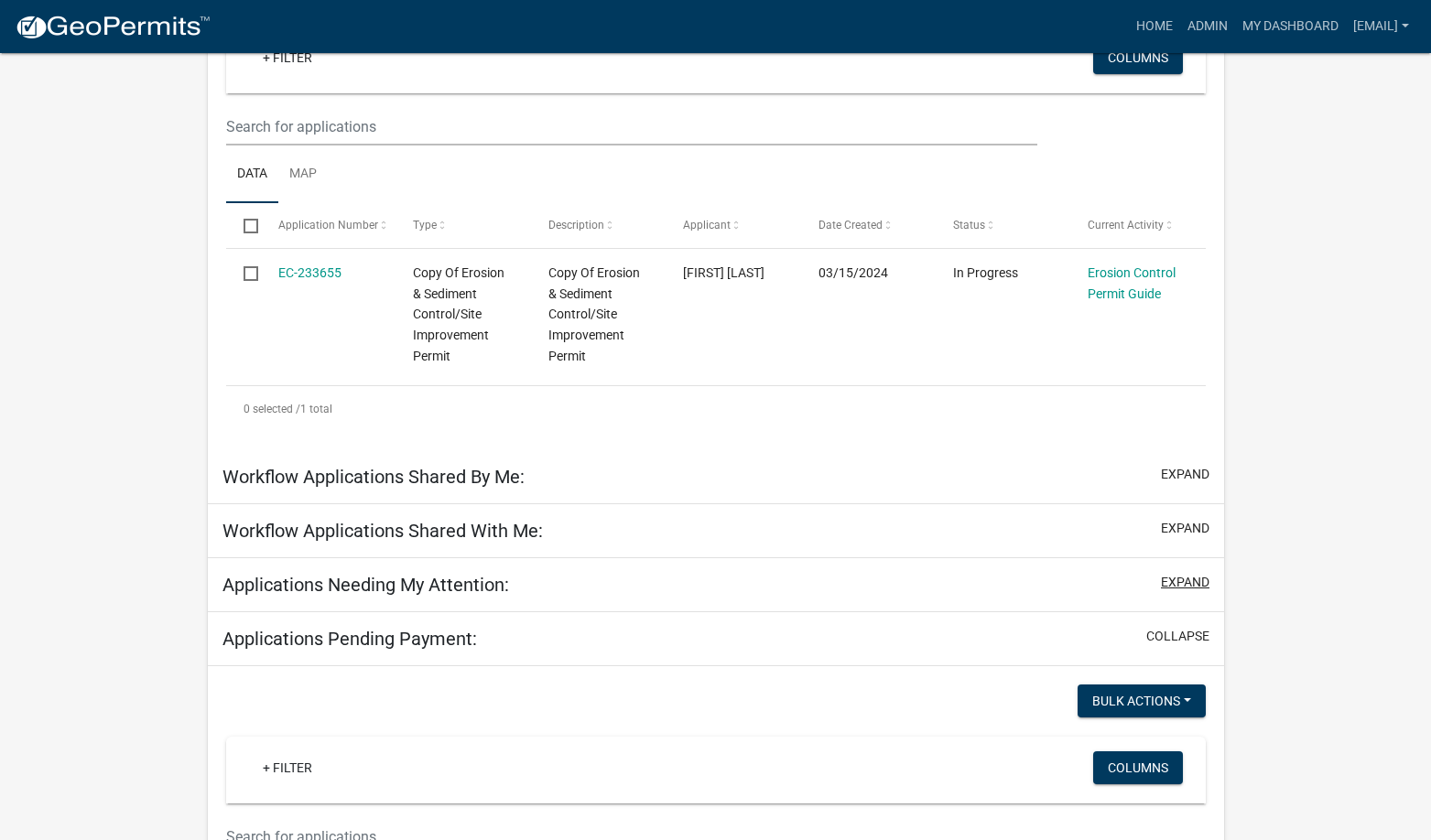 click on "expand" at bounding box center (1185, 582) 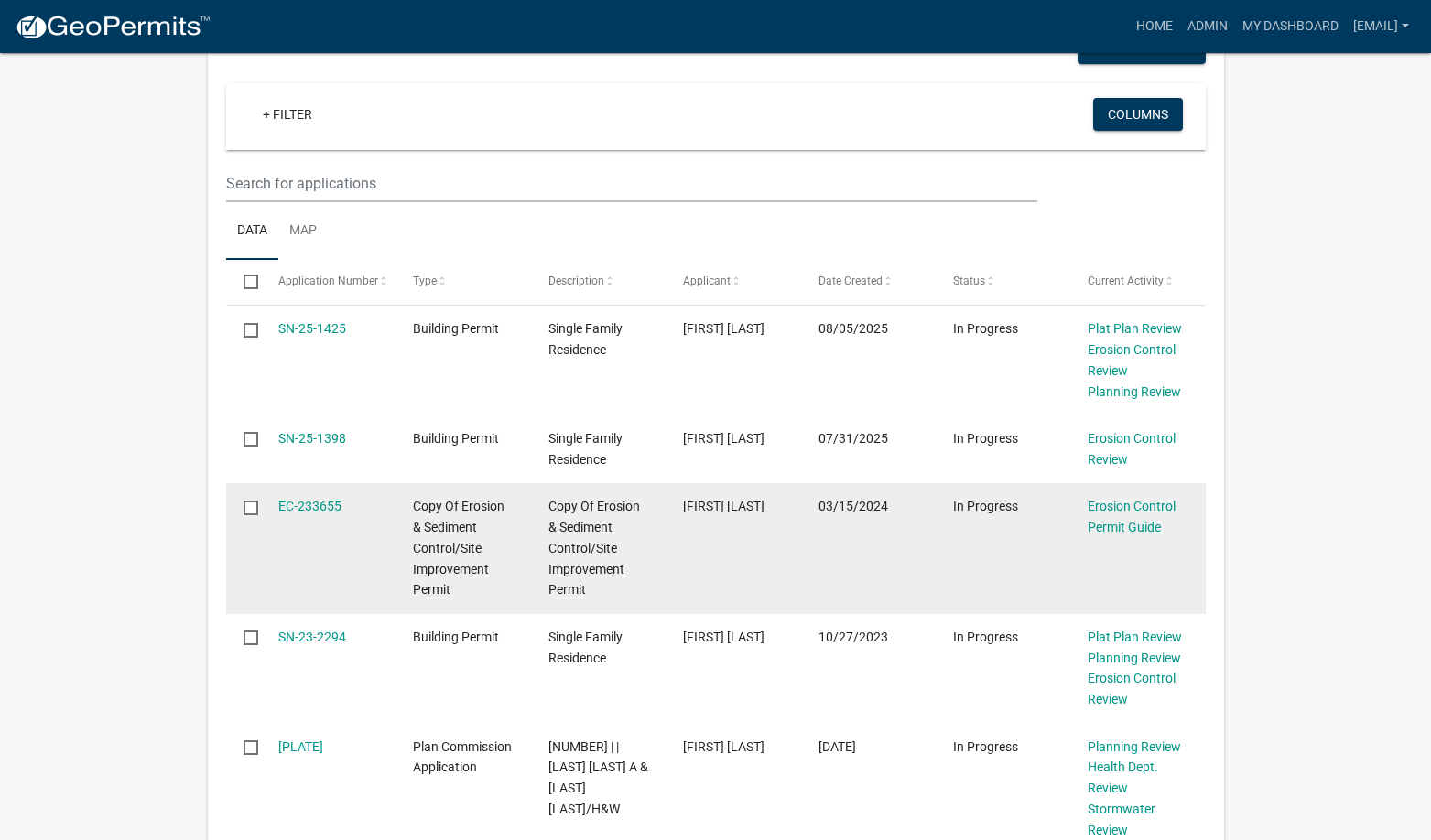 scroll, scrollTop: 977, scrollLeft: 0, axis: vertical 